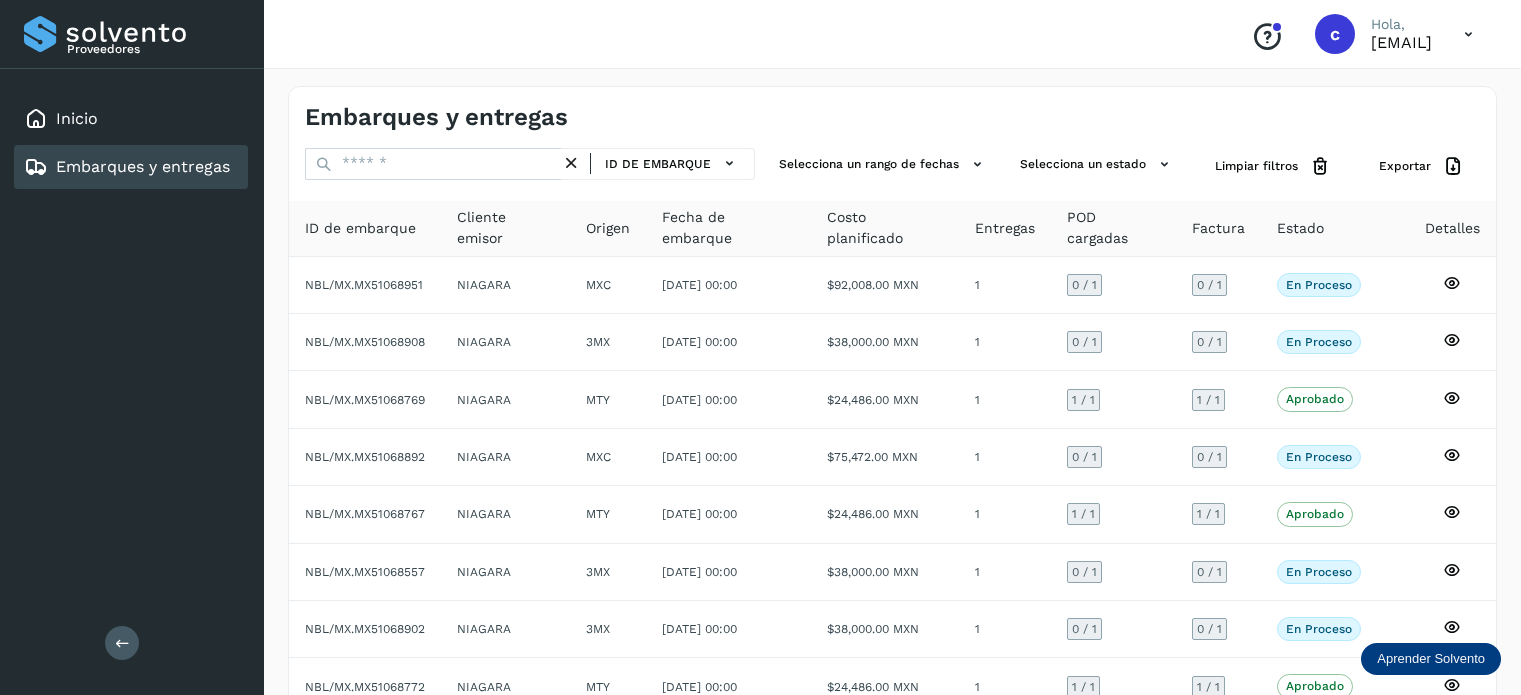 scroll, scrollTop: 0, scrollLeft: 0, axis: both 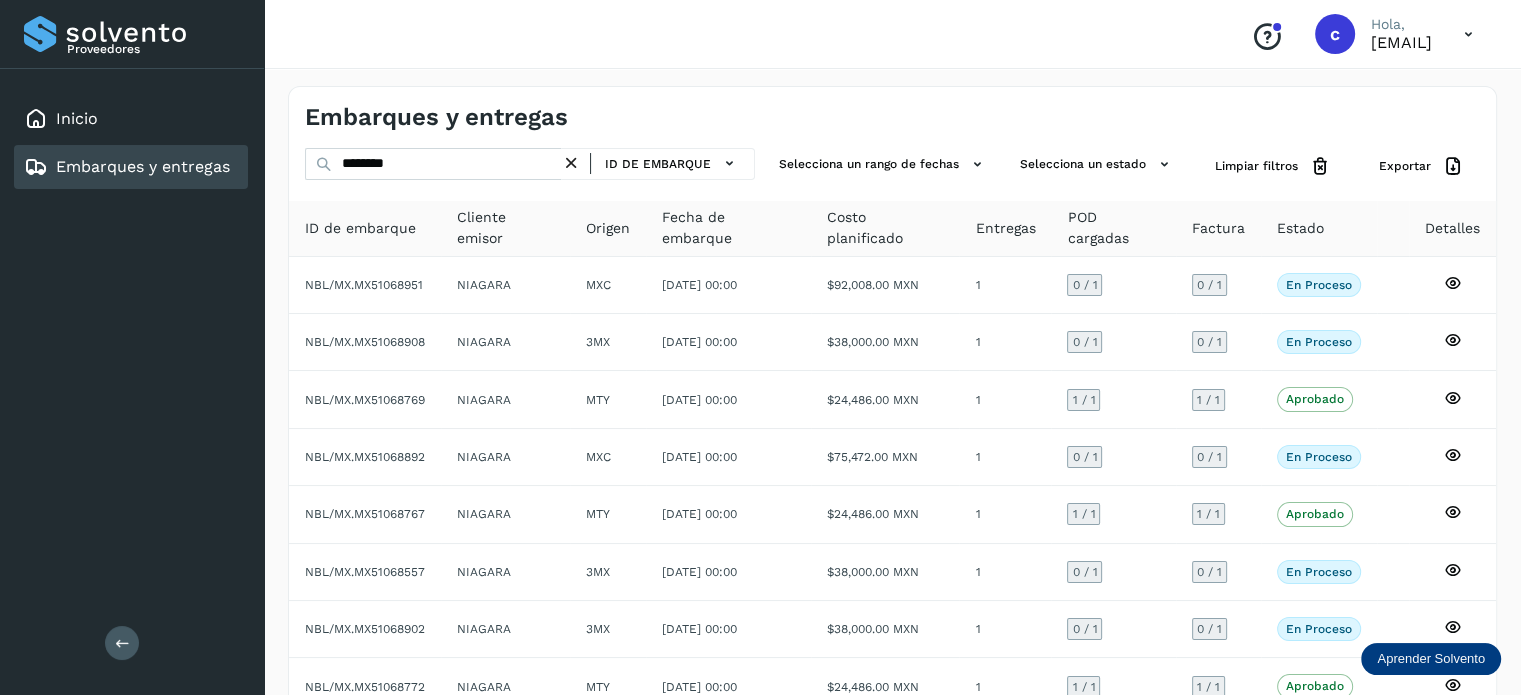type on "********" 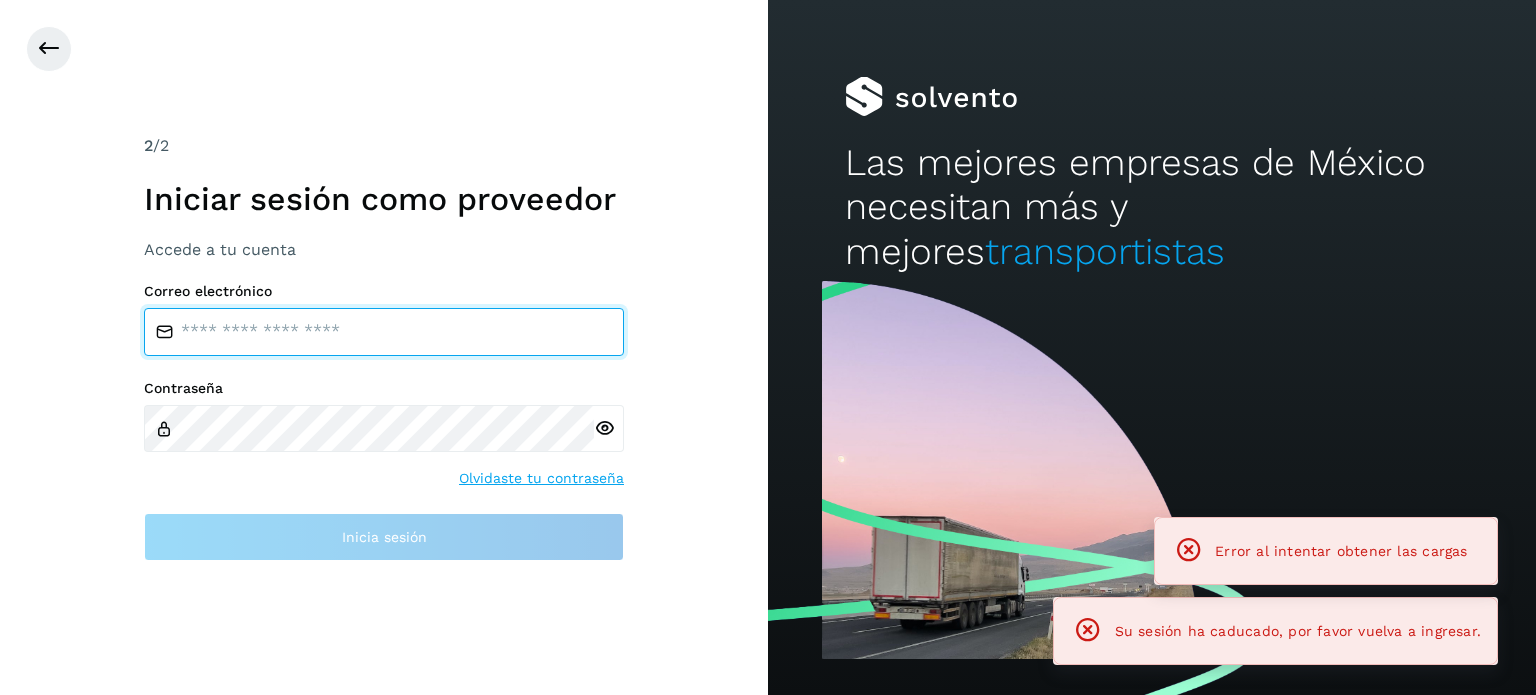 type on "**********" 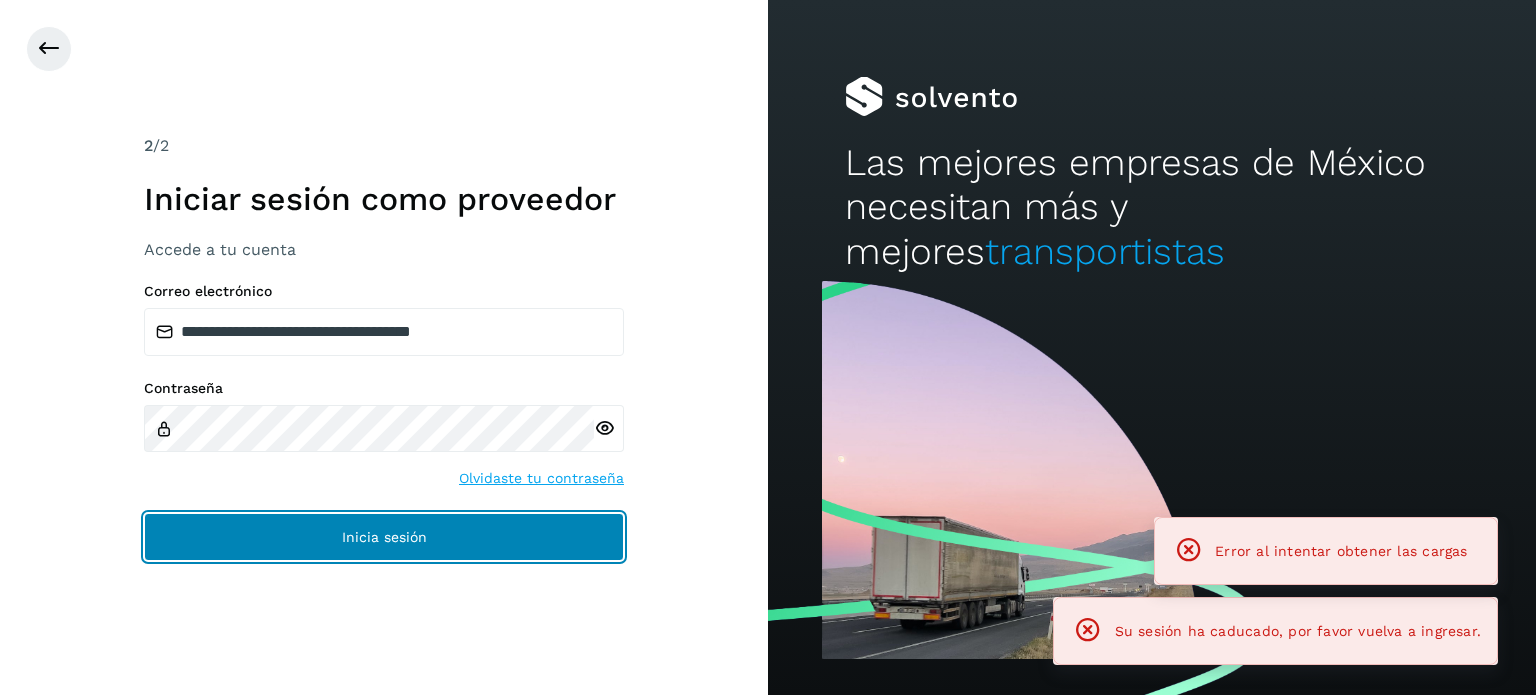 click on "Inicia sesión" 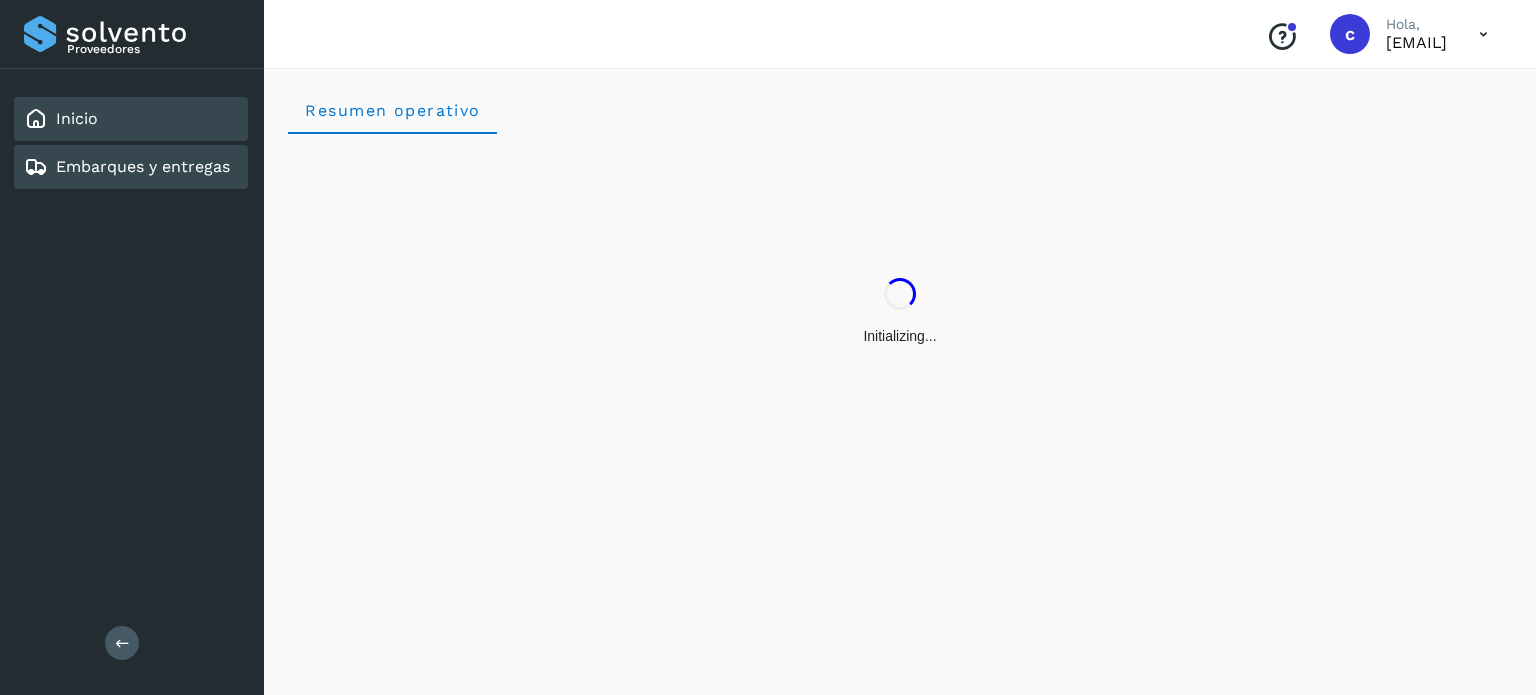 click on "Embarques y entregas" at bounding box center [143, 166] 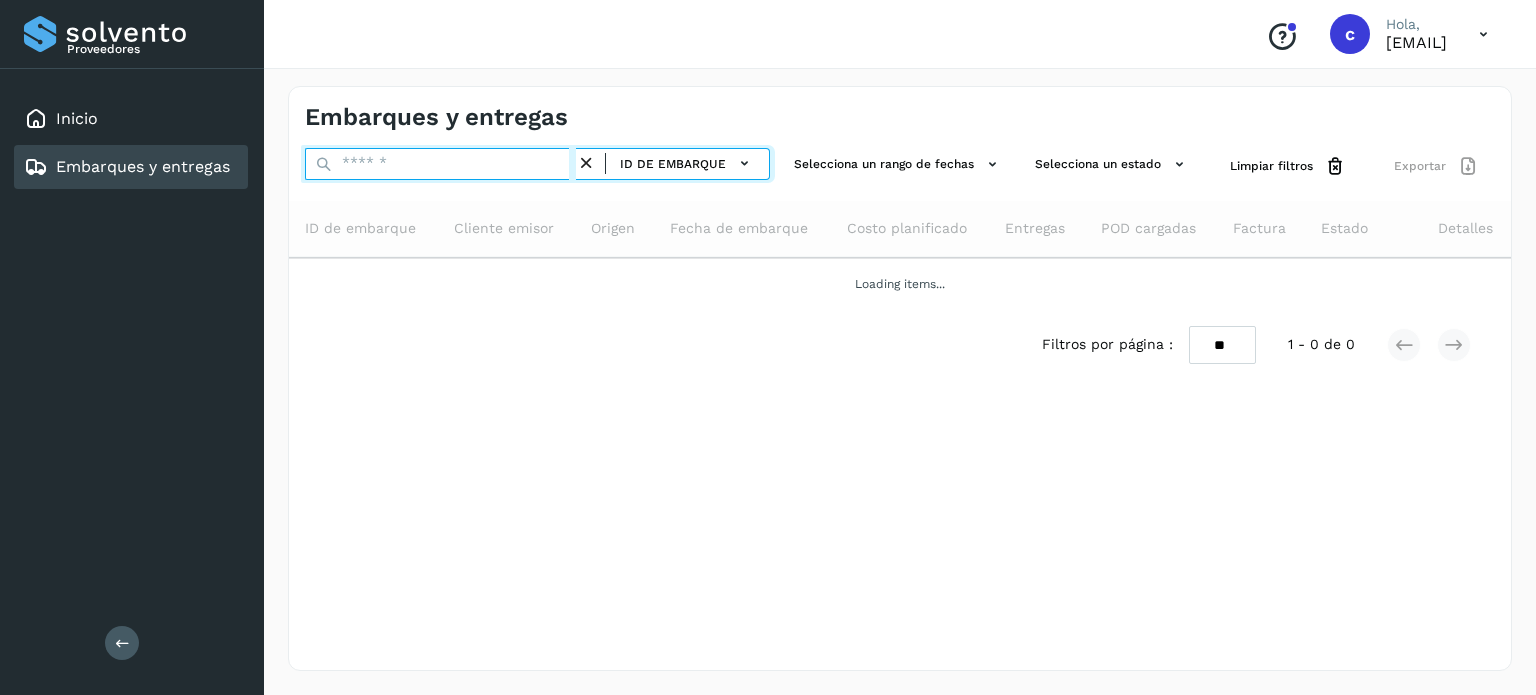 click at bounding box center (440, 164) 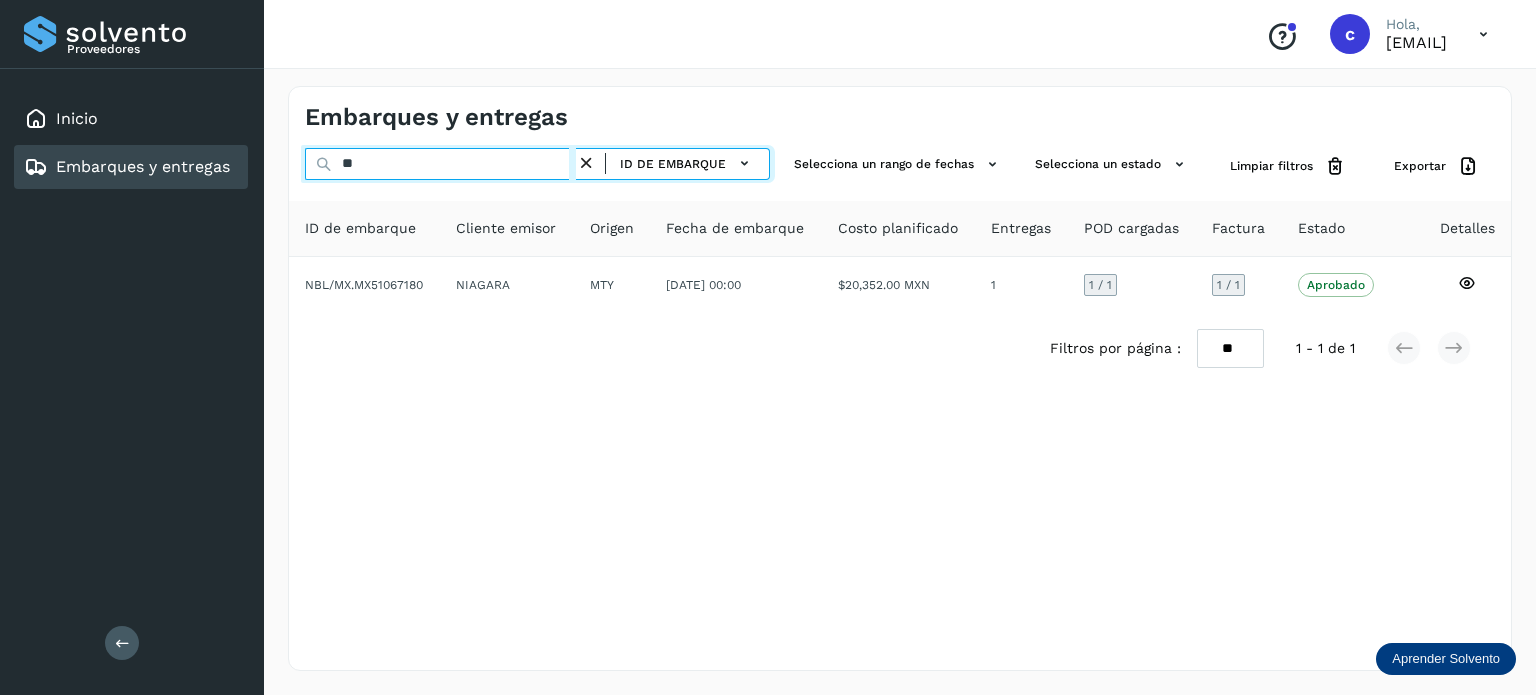type on "*" 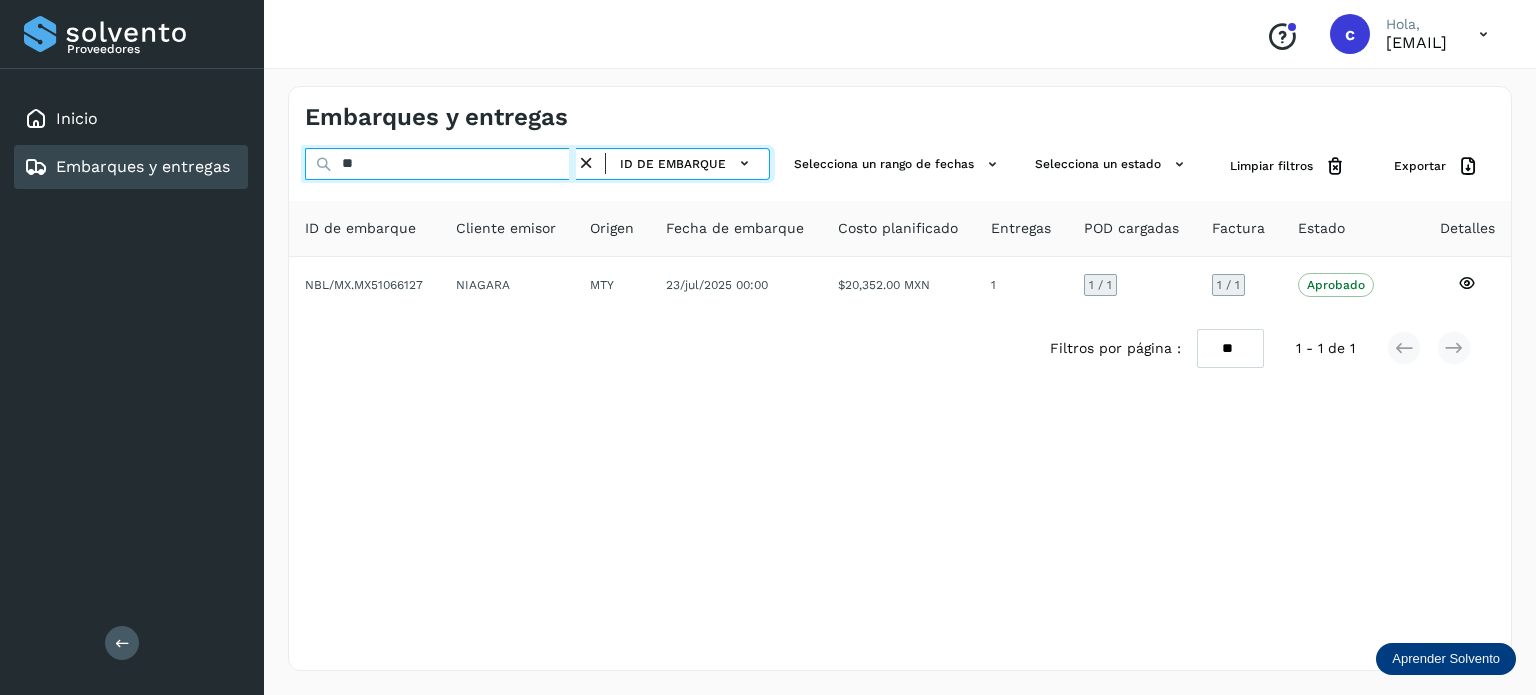 type on "*" 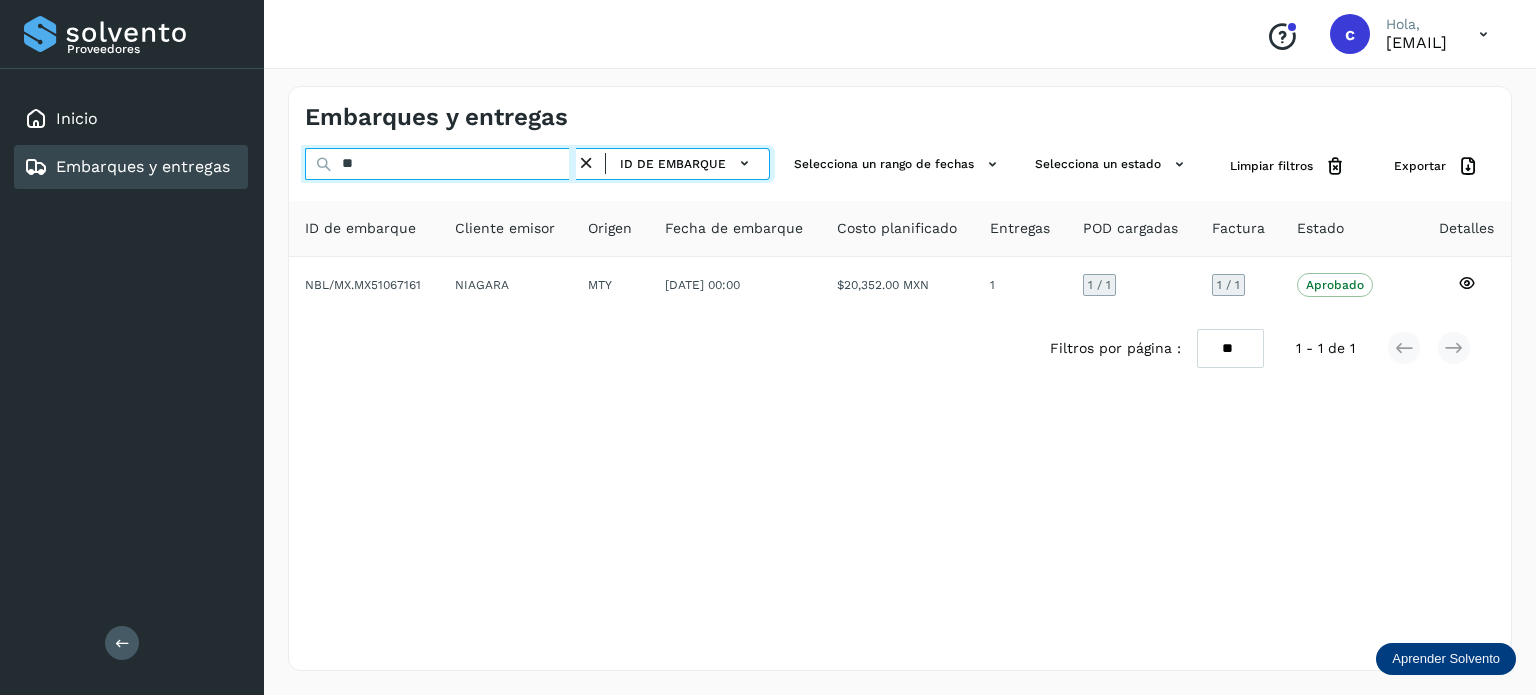 type on "*" 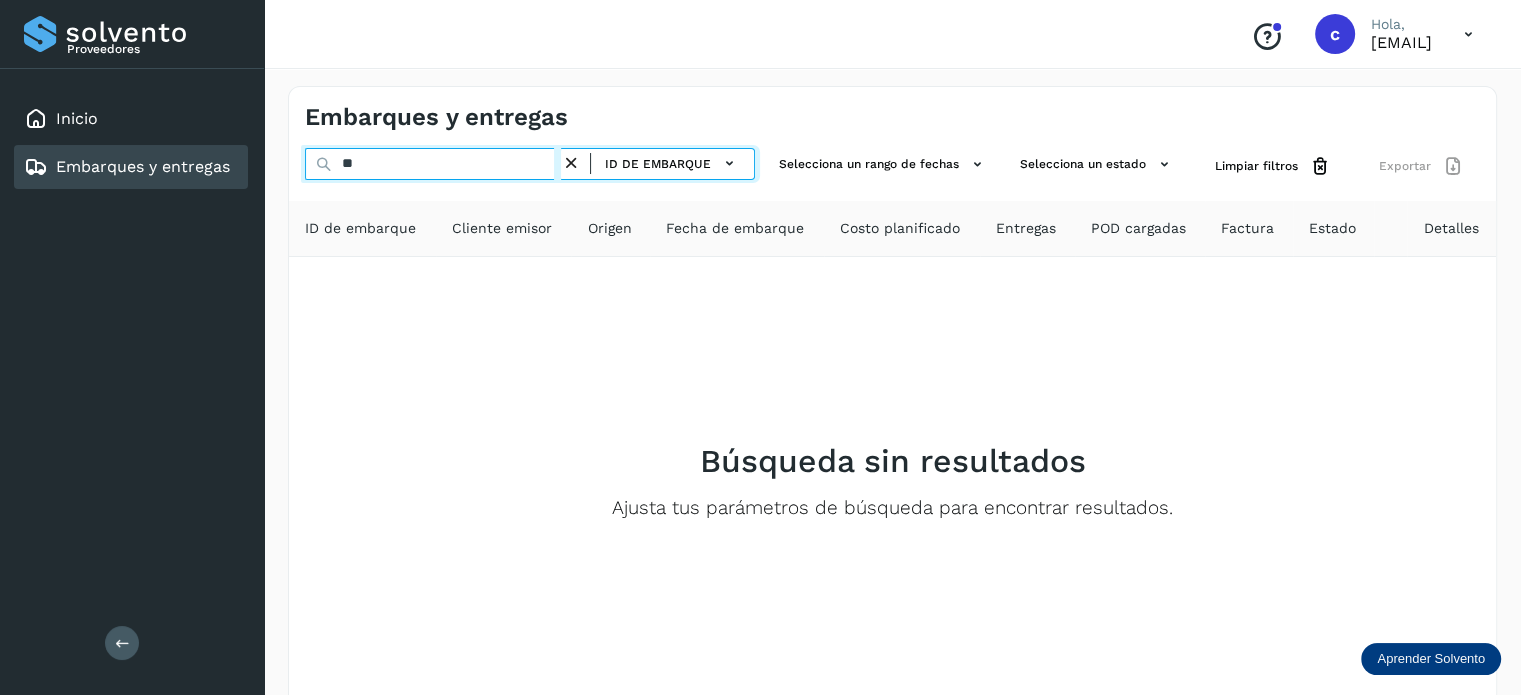 type on "*" 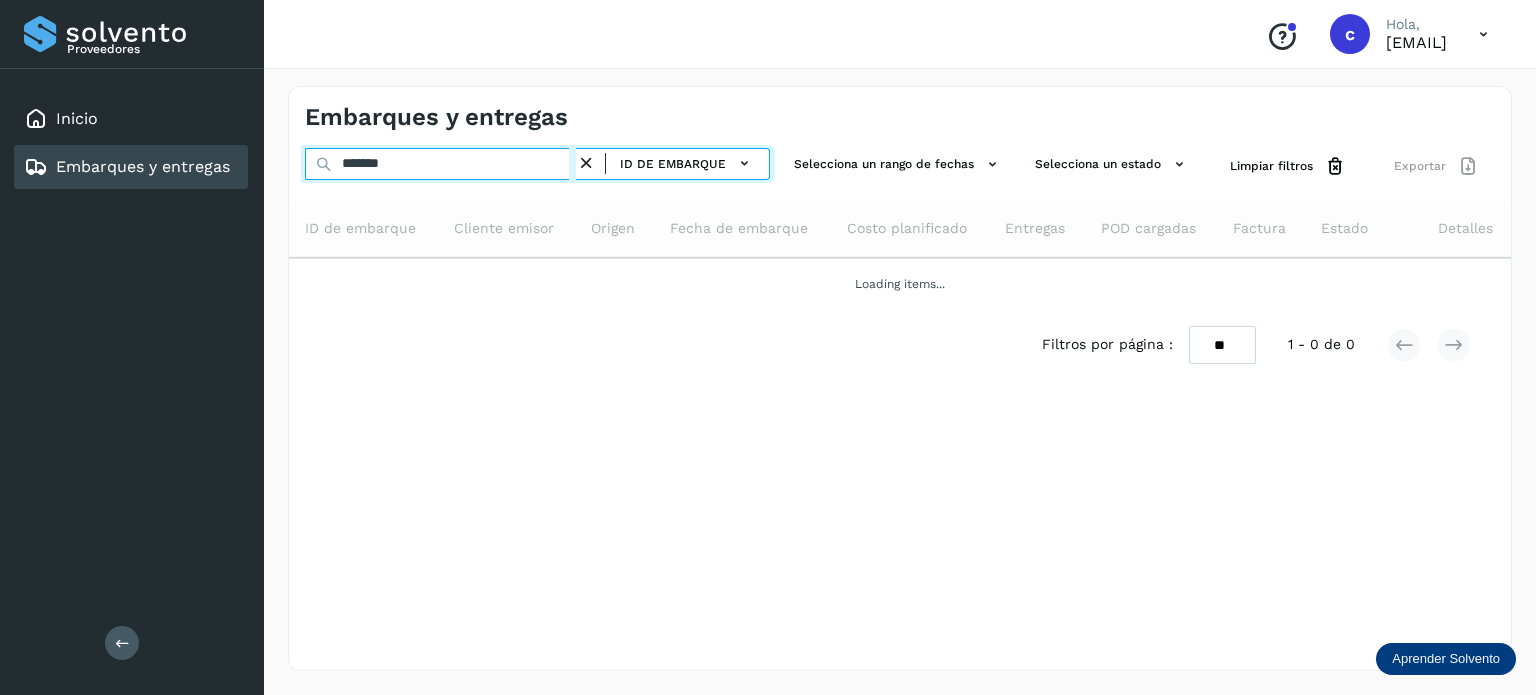type on "********" 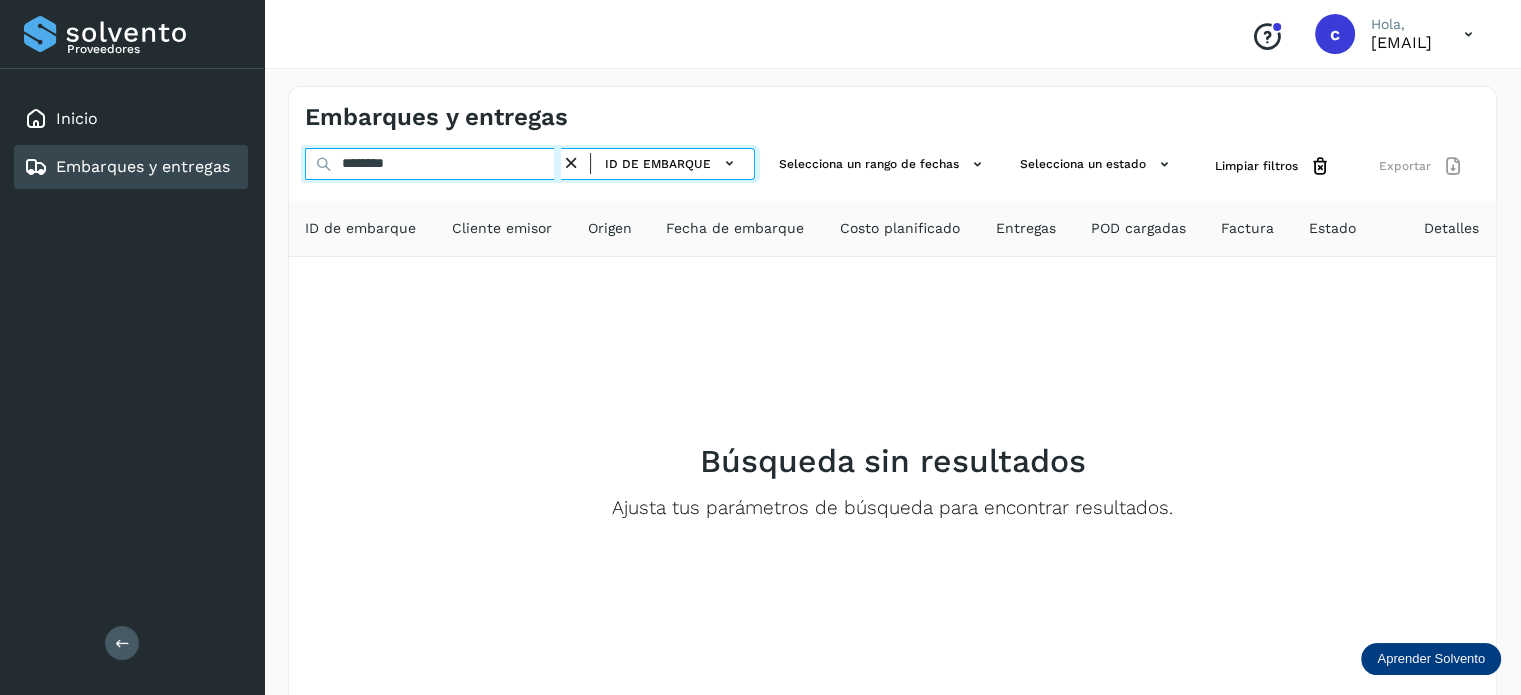 drag, startPoint x: 426, startPoint y: 160, endPoint x: 114, endPoint y: 169, distance: 312.1298 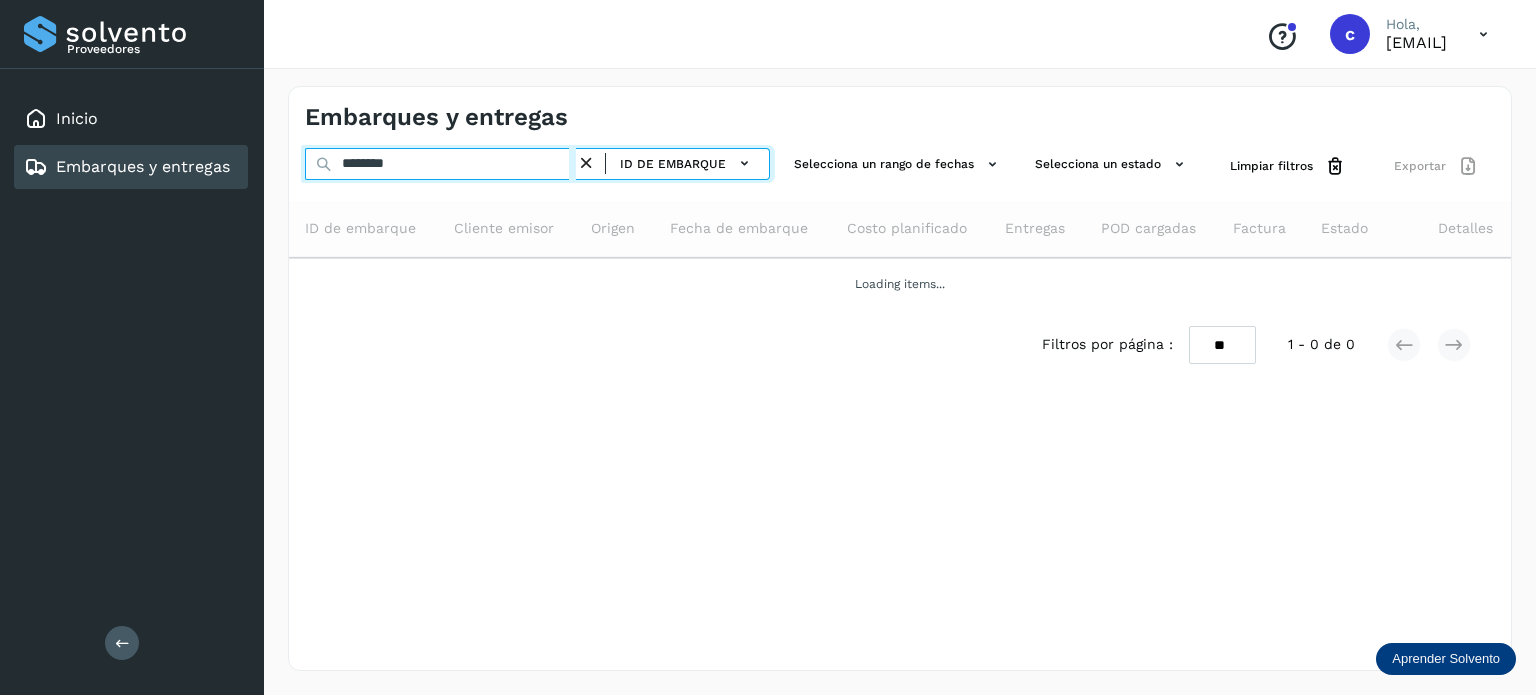 type on "********" 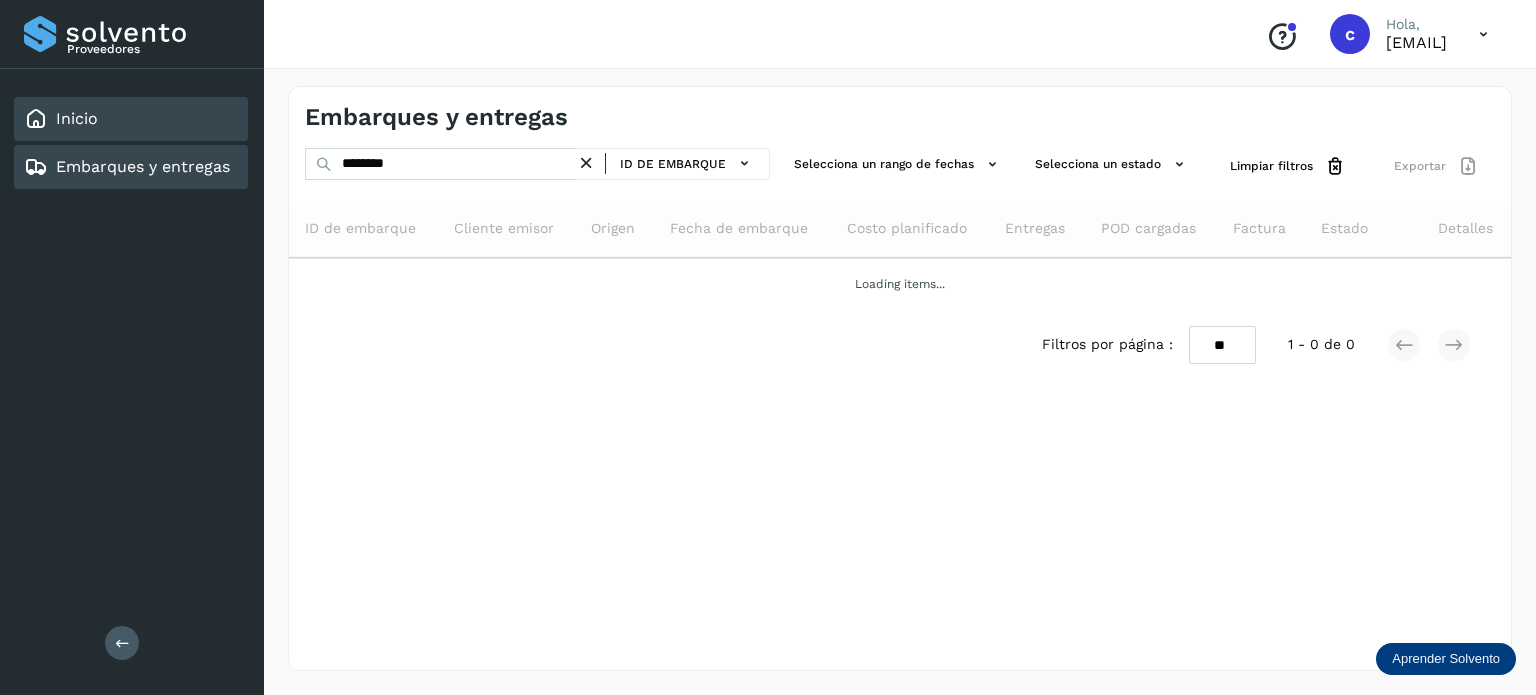 click on "Inicio" 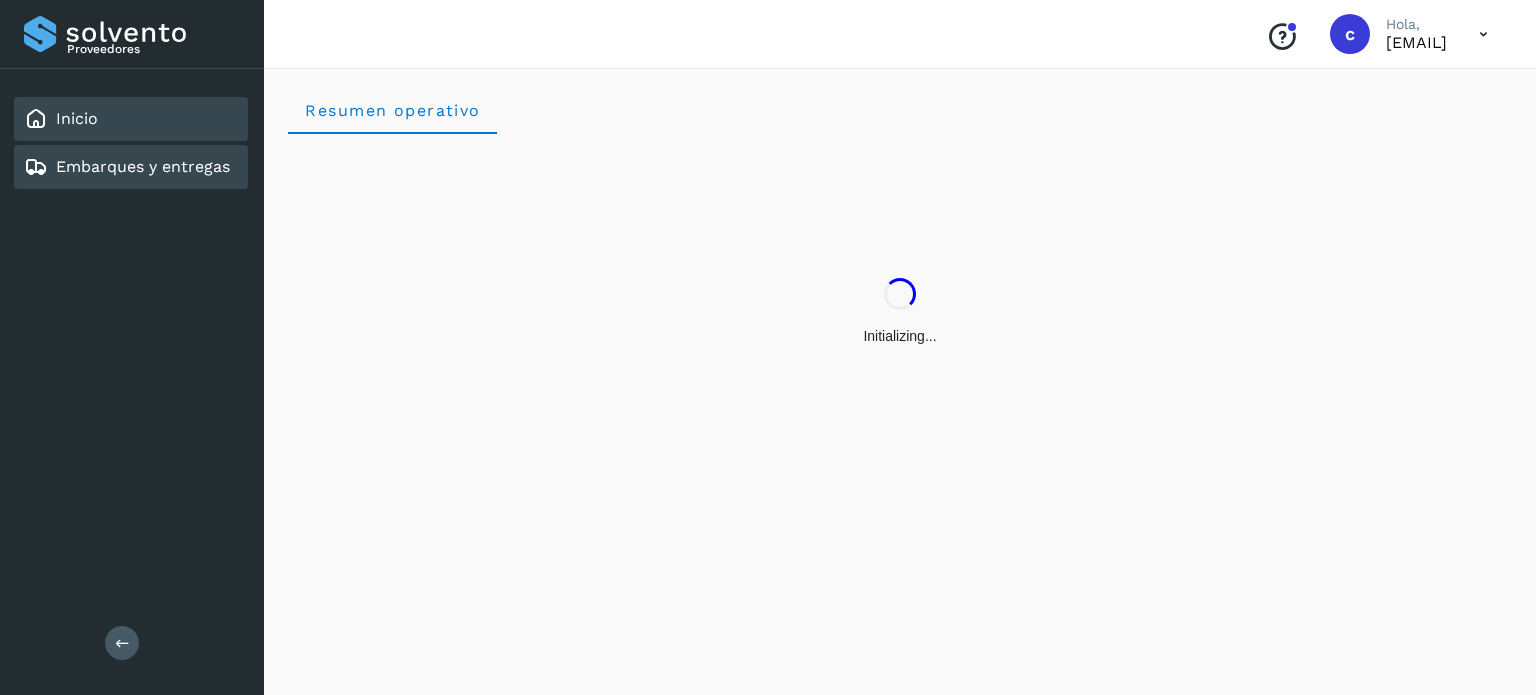 click on "Embarques y entregas" at bounding box center (143, 166) 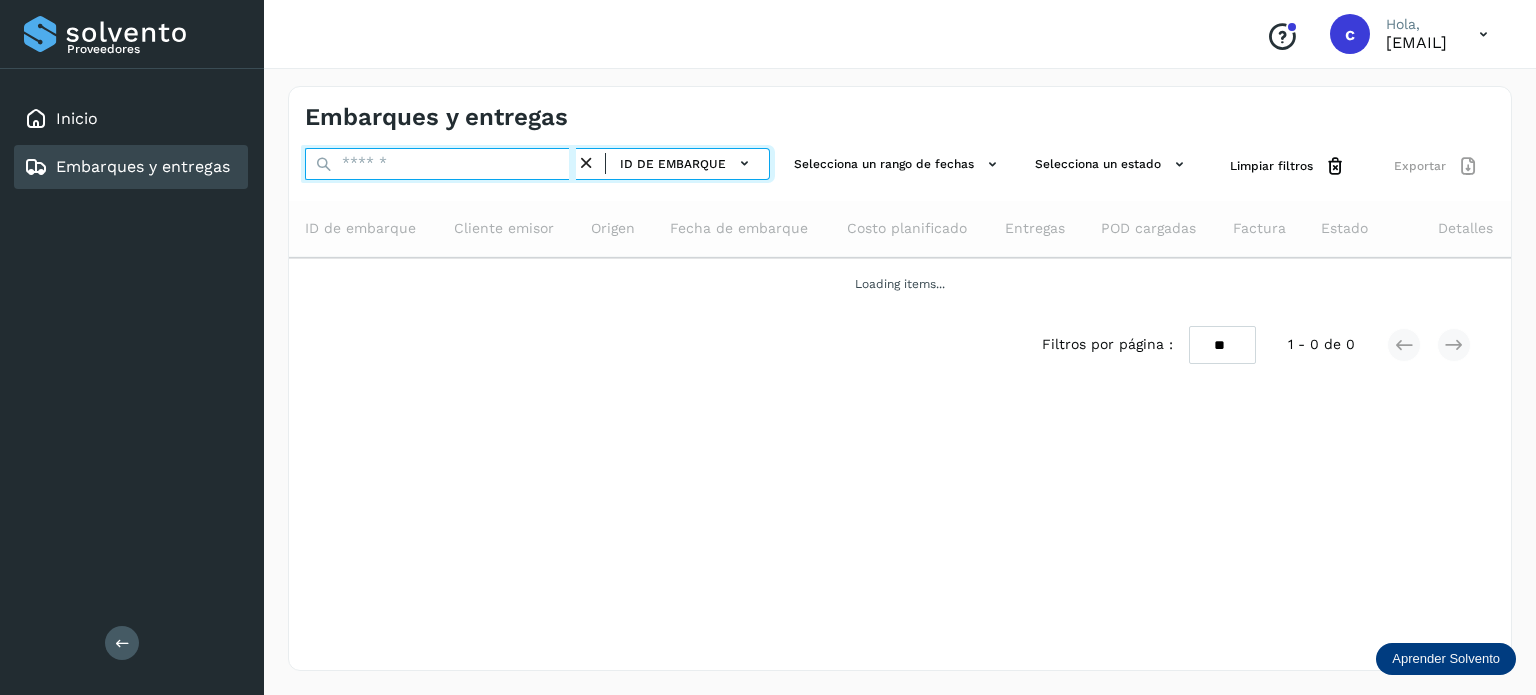 click at bounding box center (440, 164) 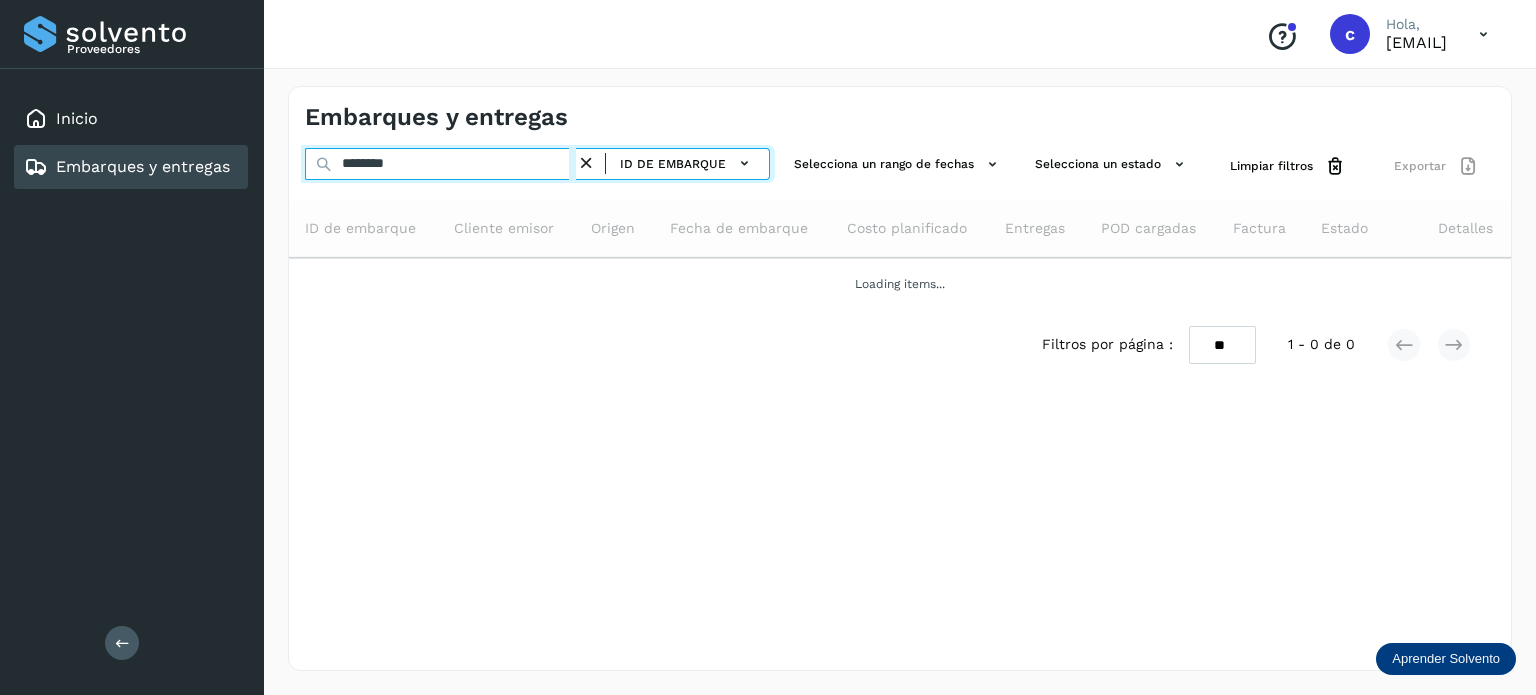 type on "********" 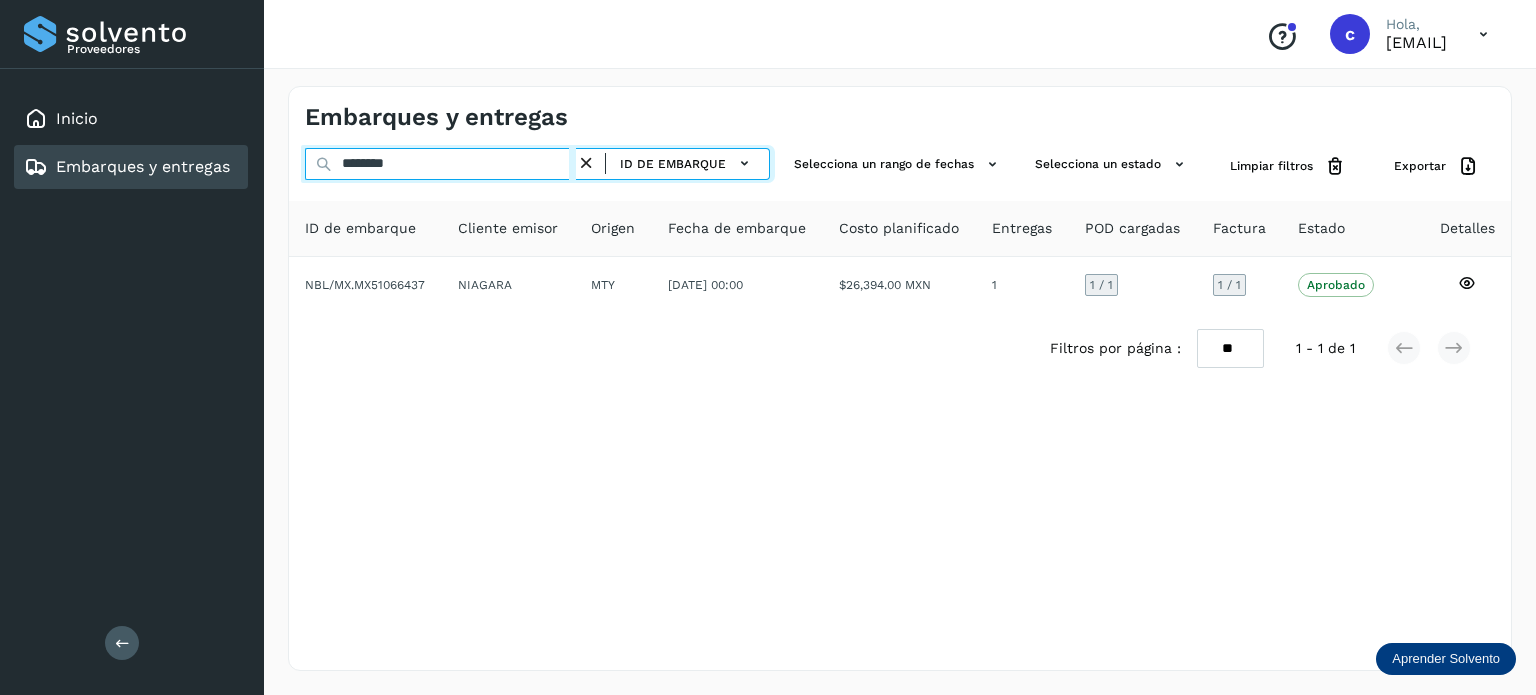 drag, startPoint x: 396, startPoint y: 164, endPoint x: 279, endPoint y: 183, distance: 118.5327 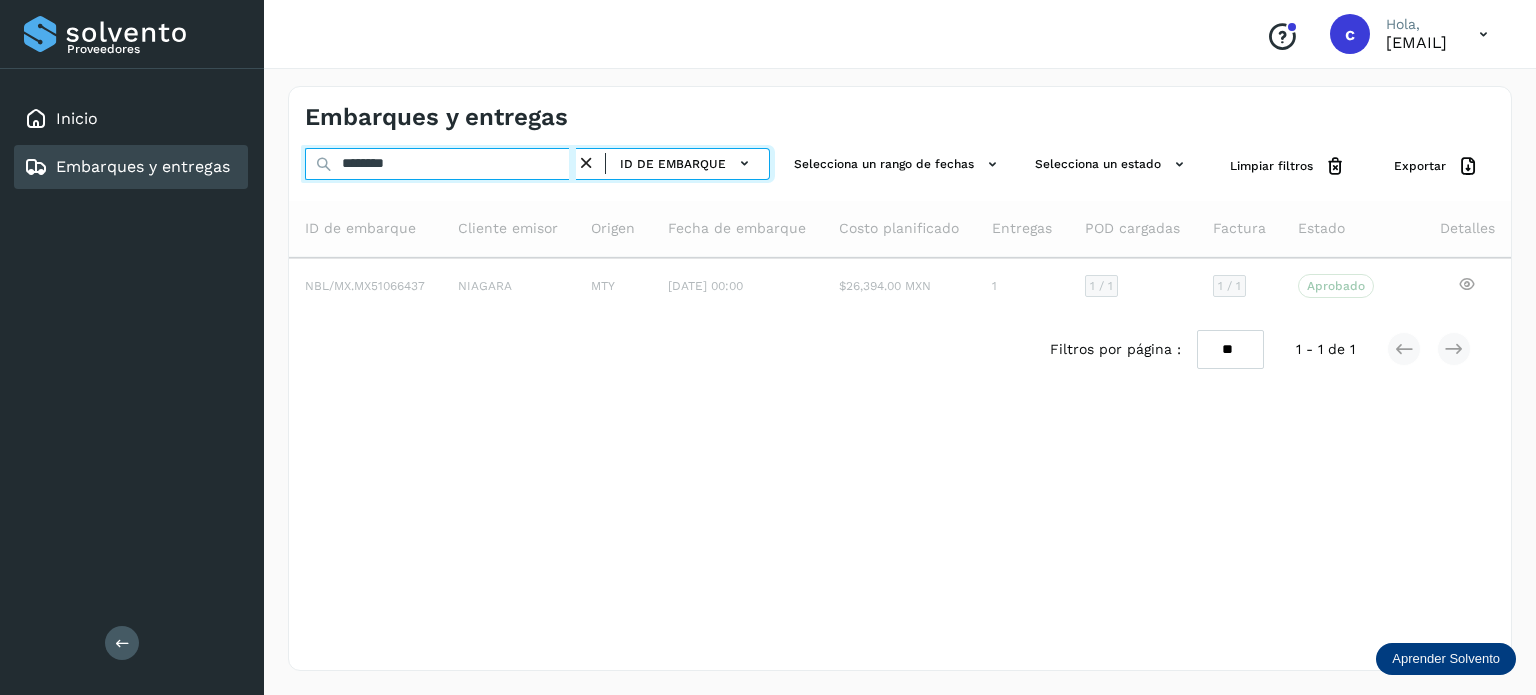 type on "********" 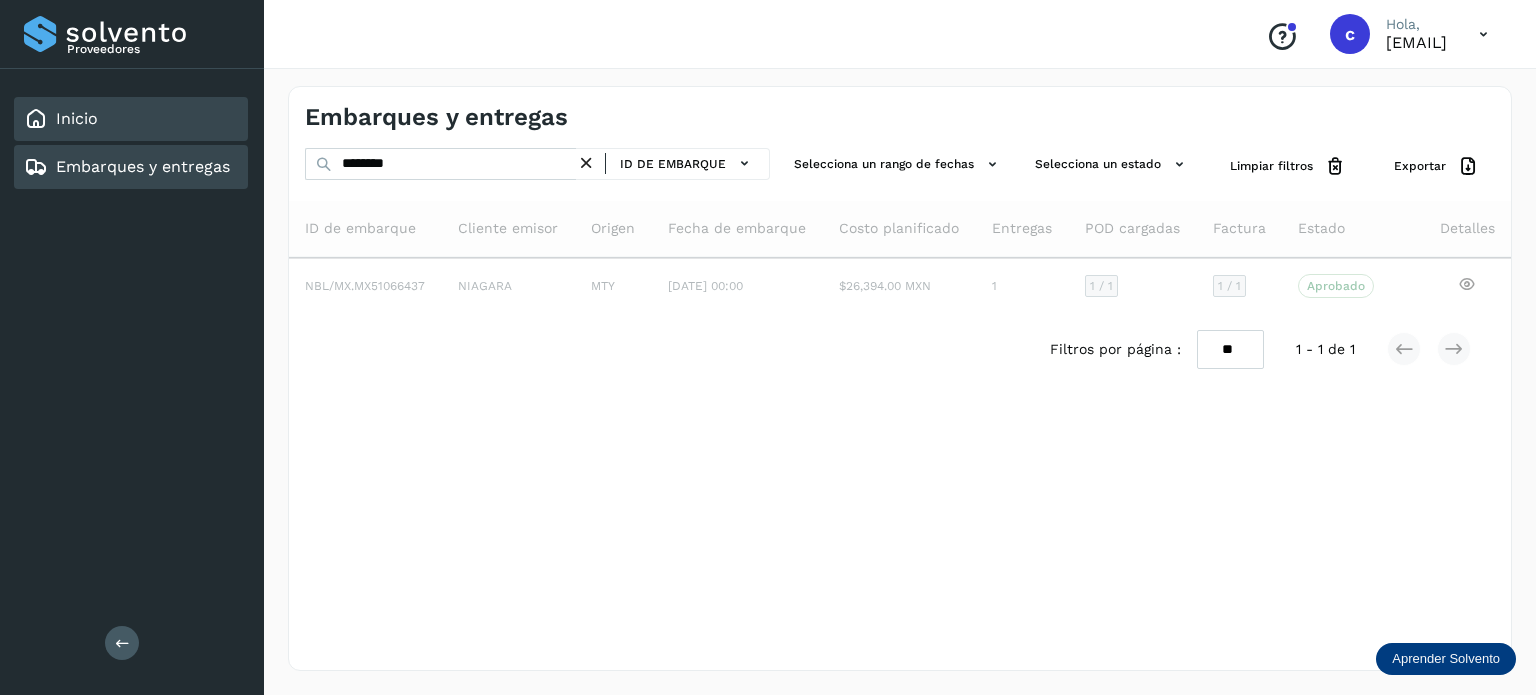 click on "Inicio" 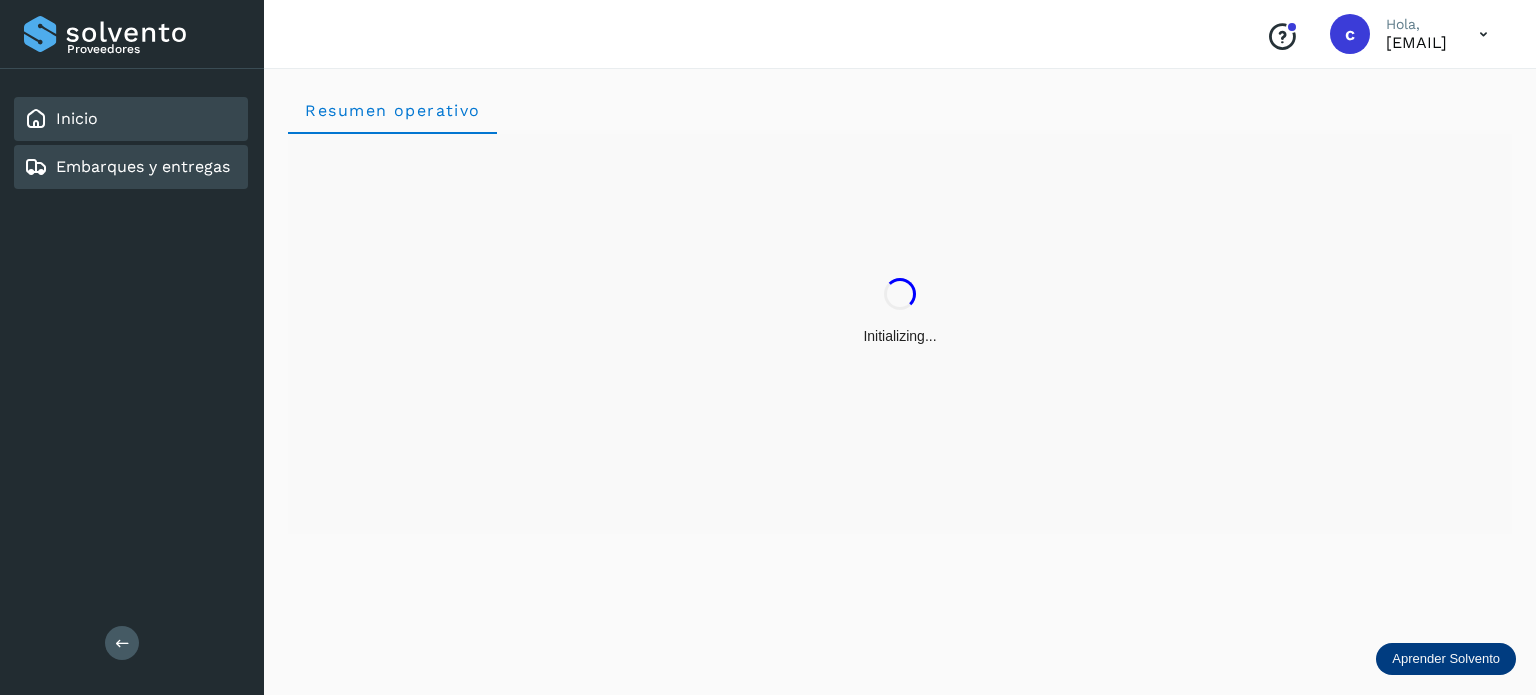 click on "Embarques y entregas" at bounding box center (143, 166) 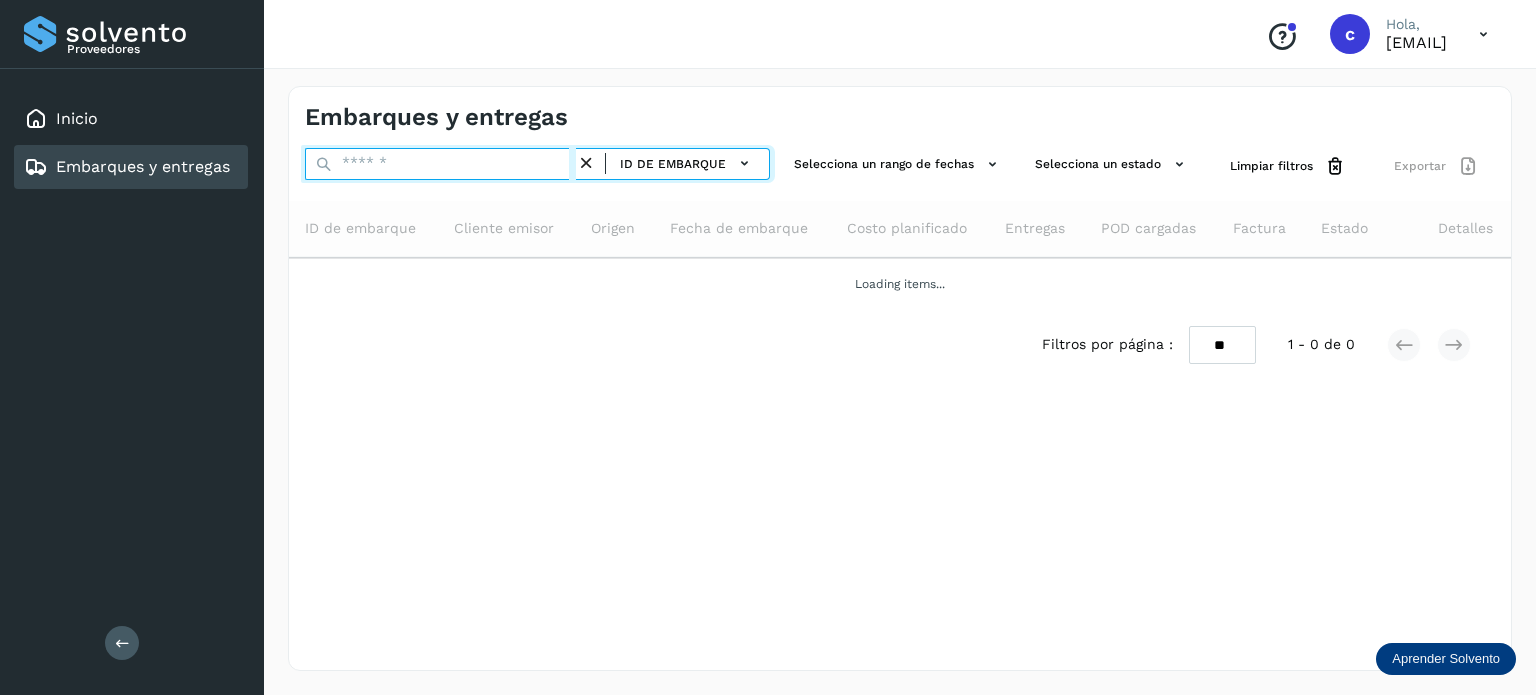 click at bounding box center (440, 164) 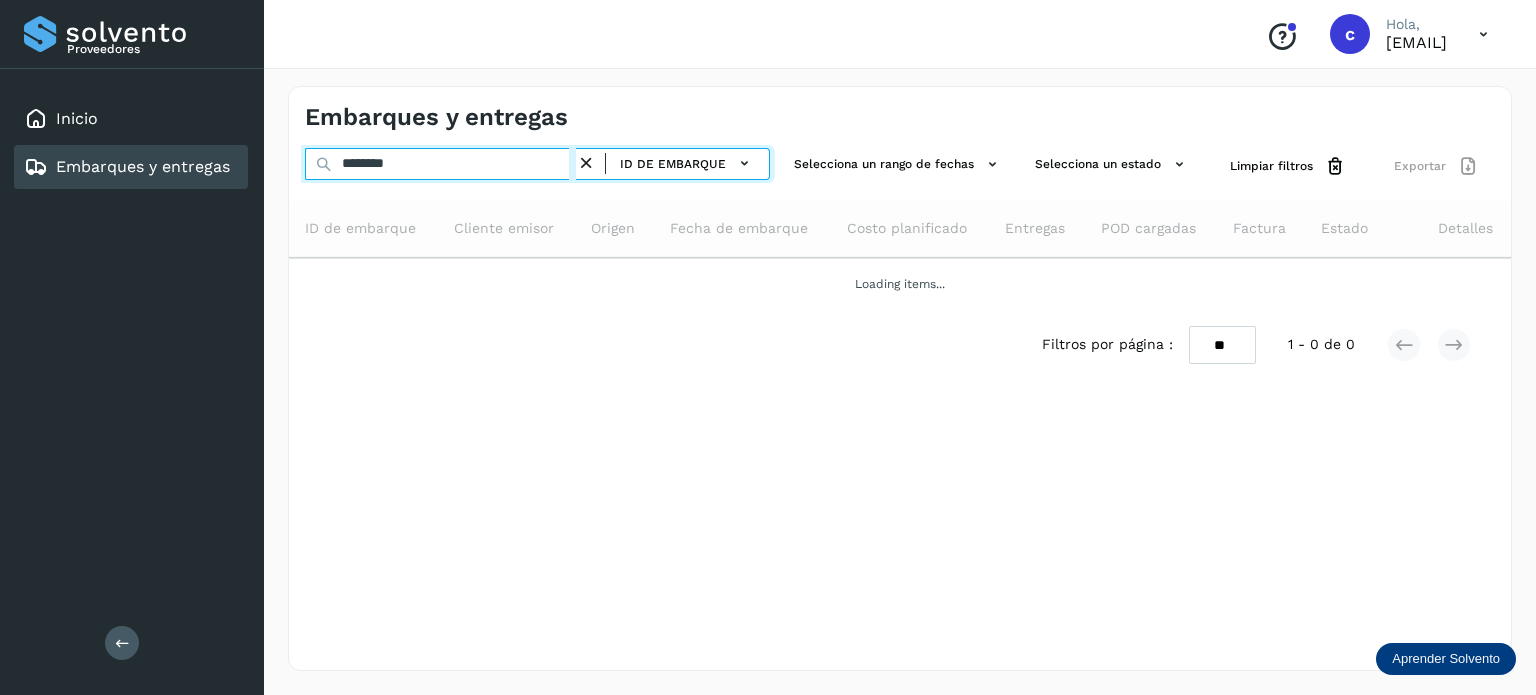 type on "********" 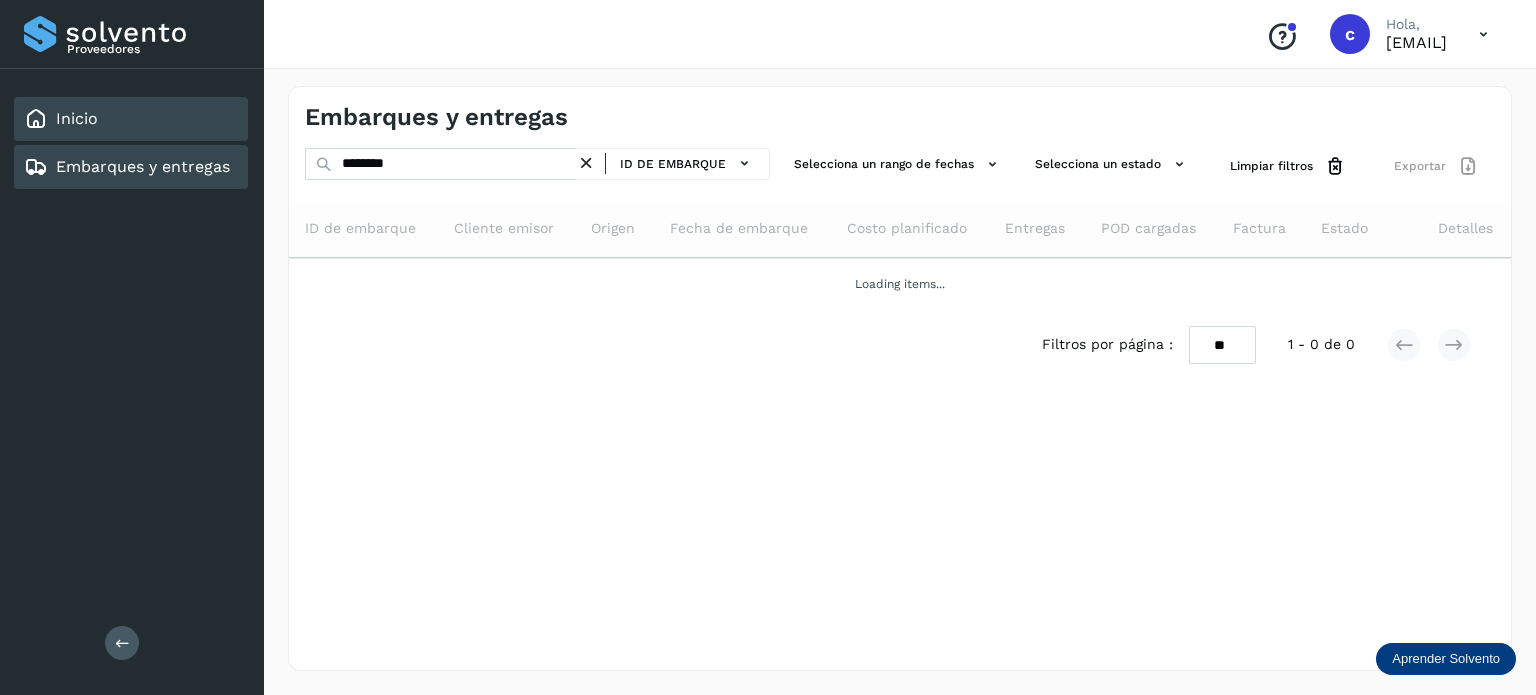 click on "Inicio" 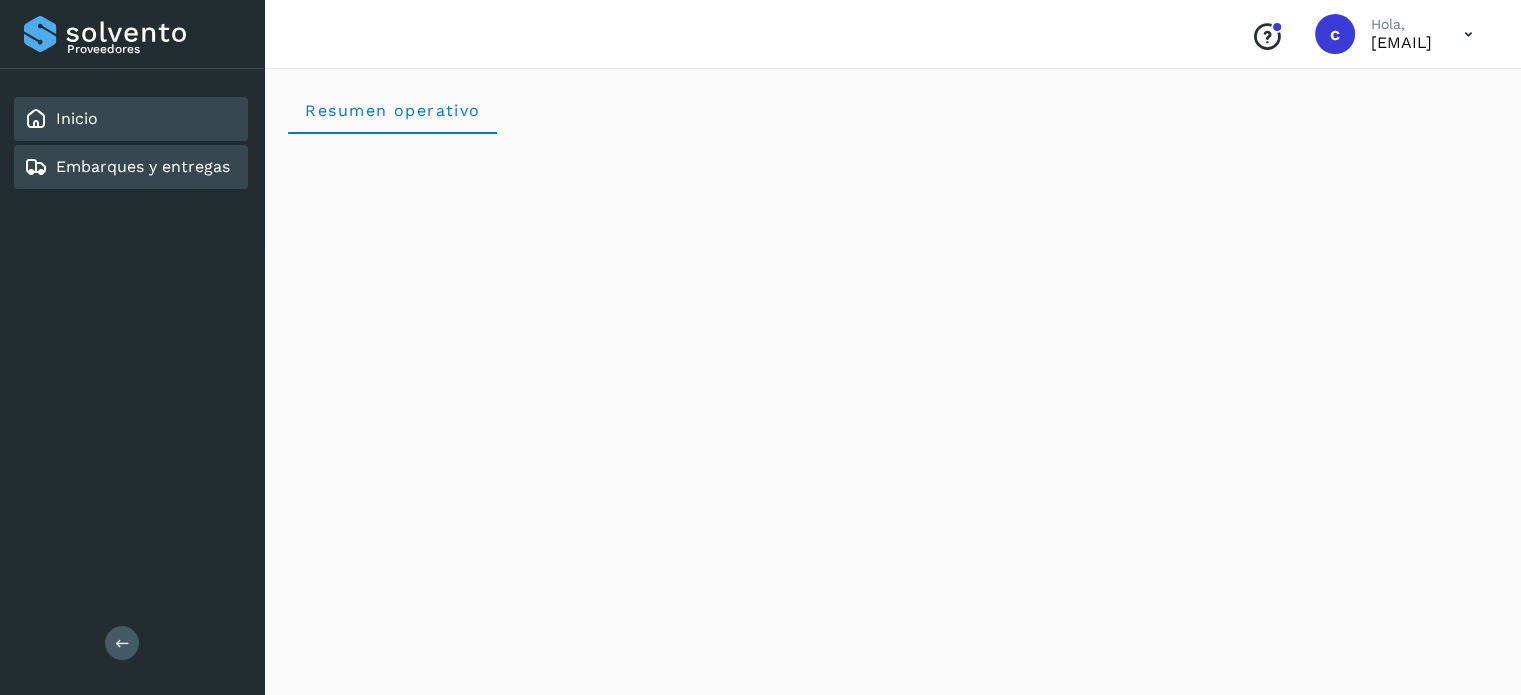 click on "Embarques y entregas" at bounding box center (143, 166) 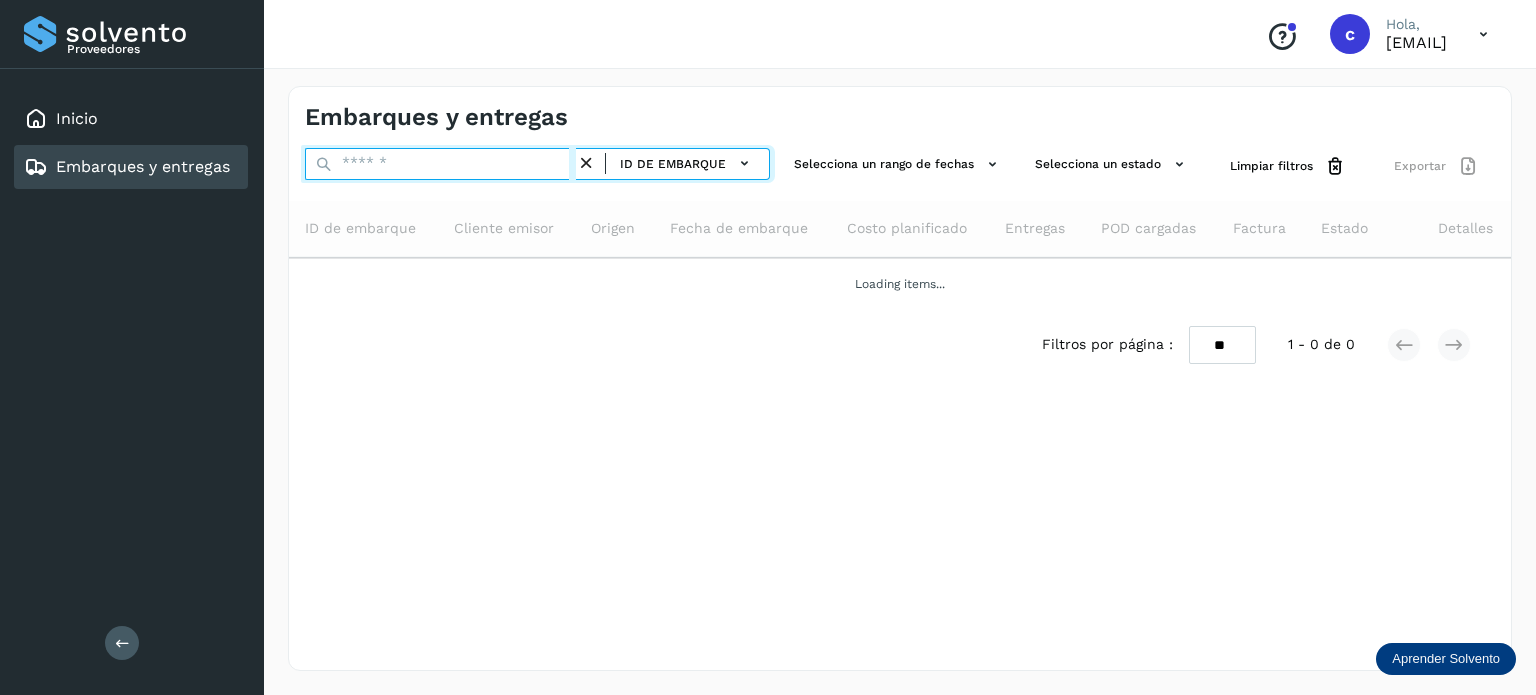 click at bounding box center [440, 164] 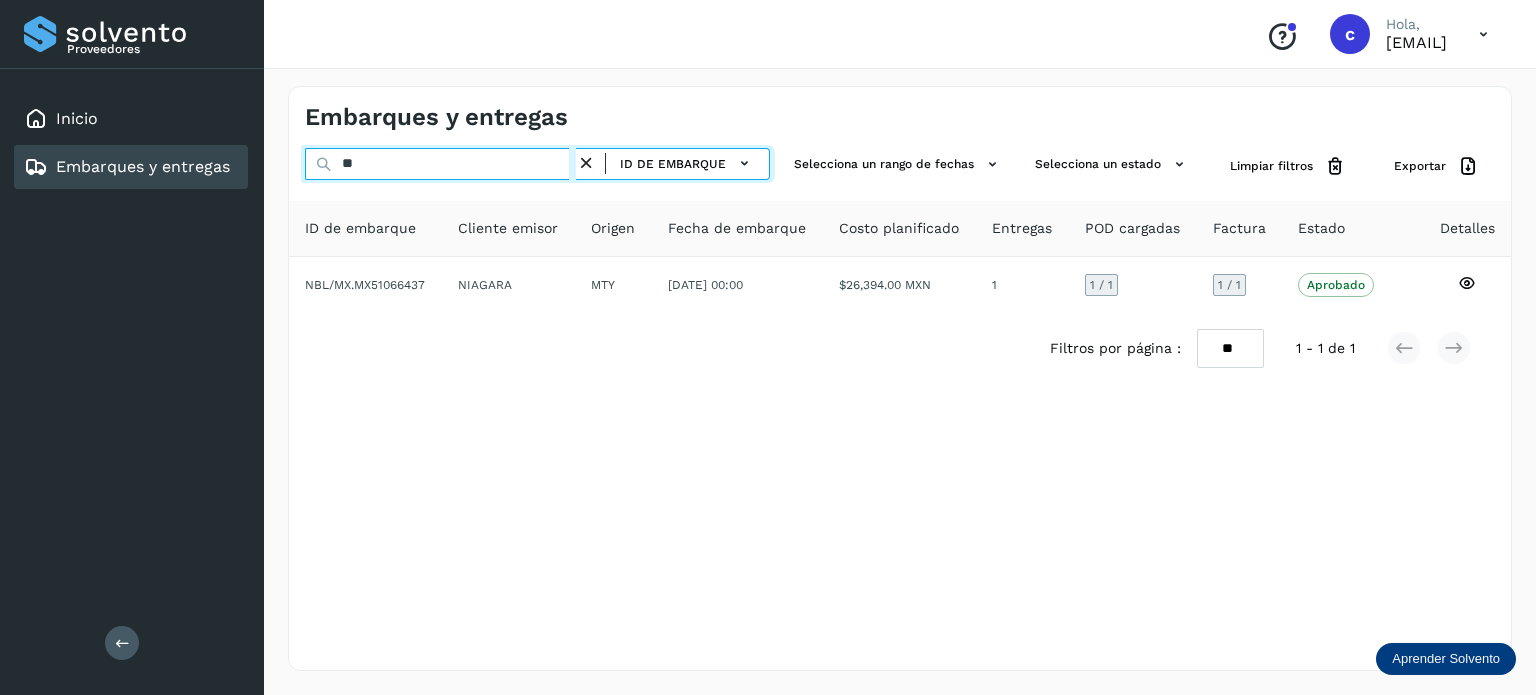 type on "*" 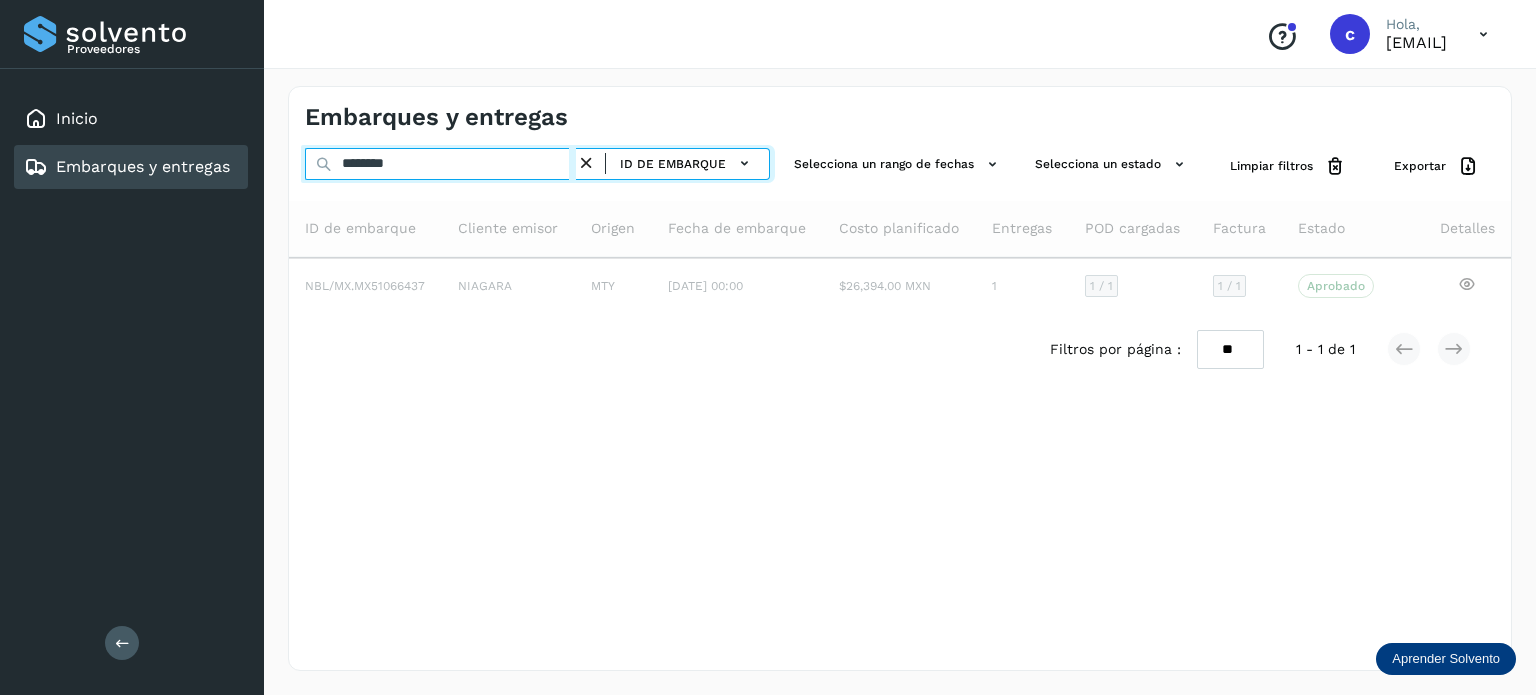 type on "********" 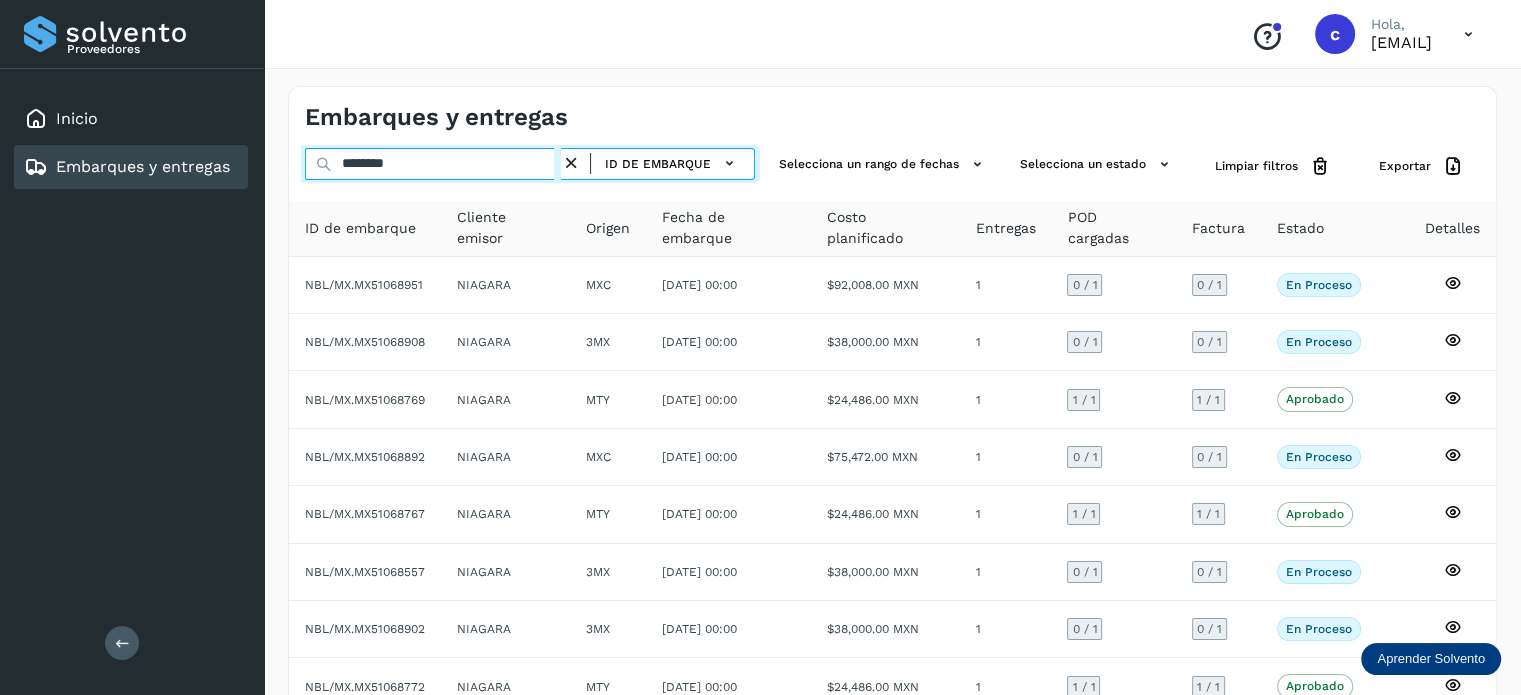 drag, startPoint x: 238, startPoint y: 163, endPoint x: 208, endPoint y: 170, distance: 30.805843 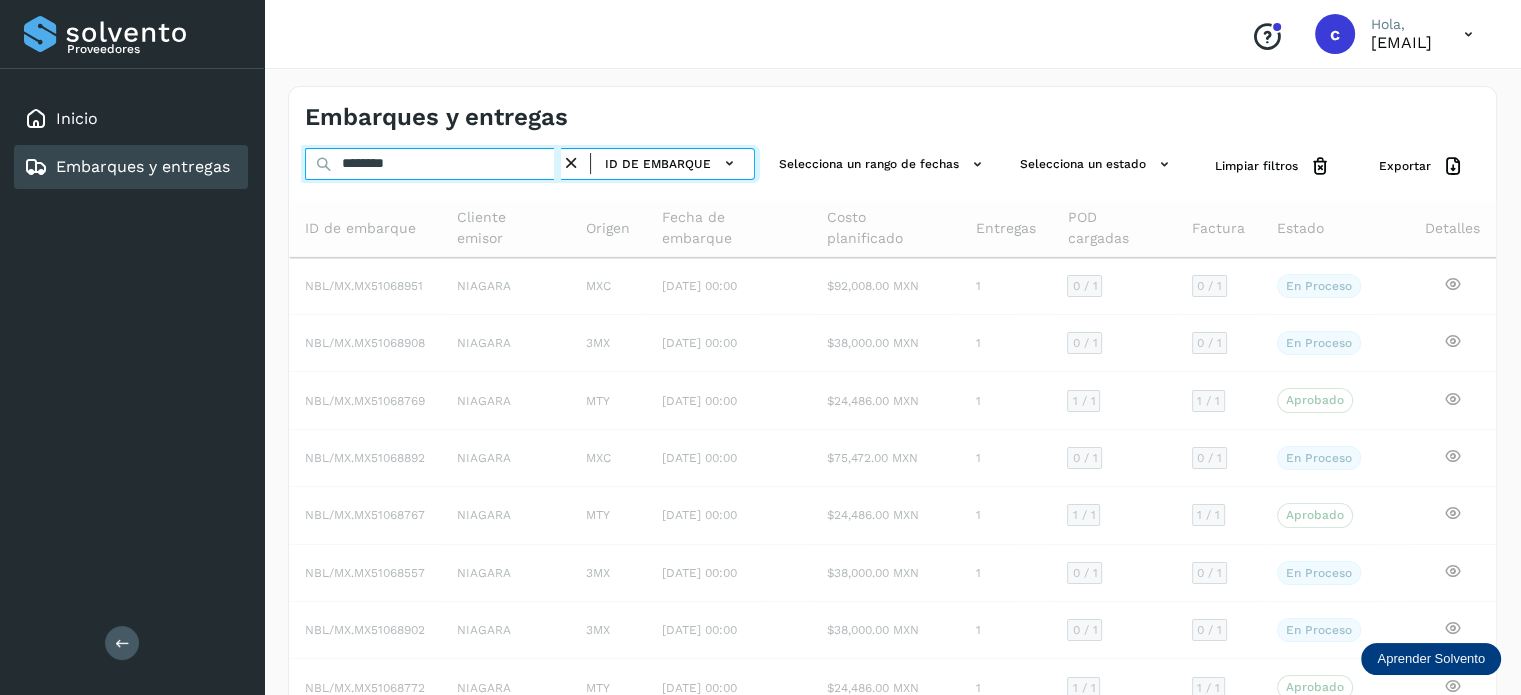 type on "********" 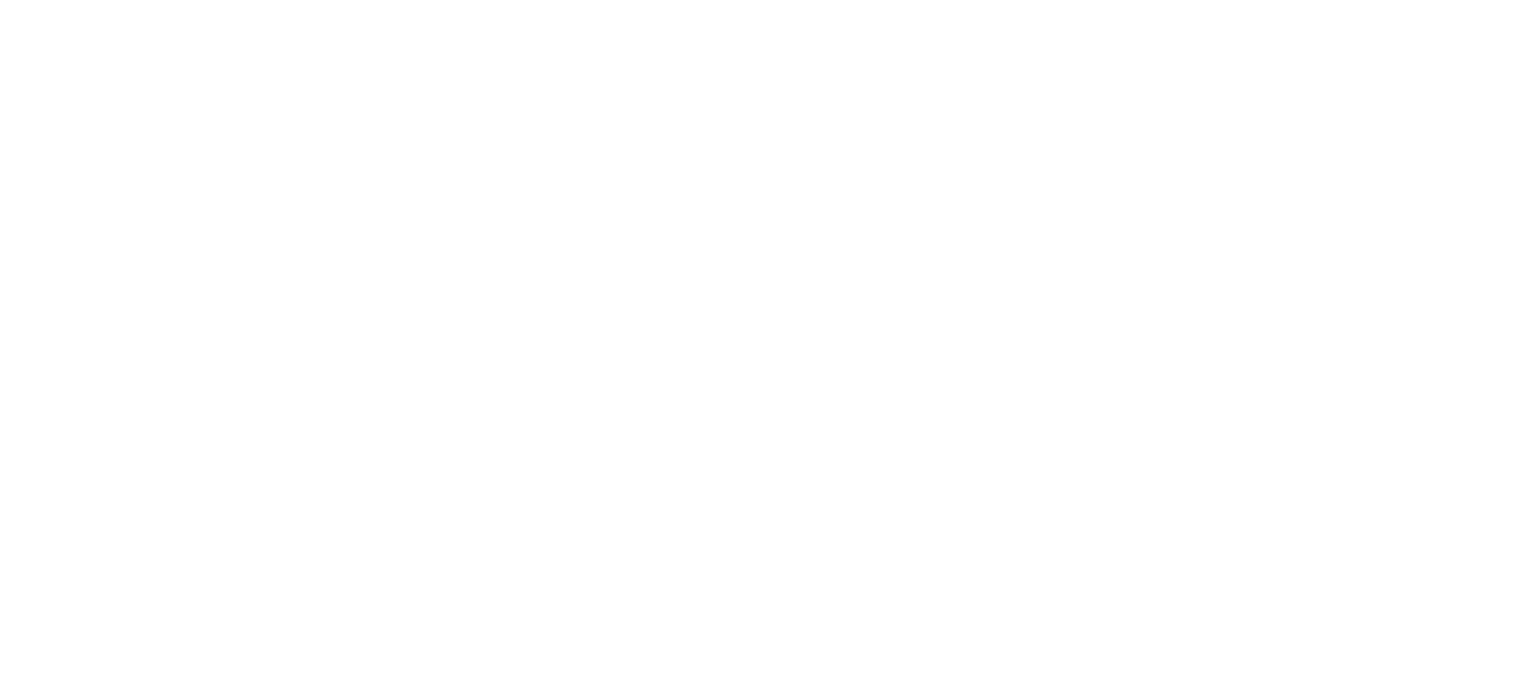 scroll, scrollTop: 0, scrollLeft: 0, axis: both 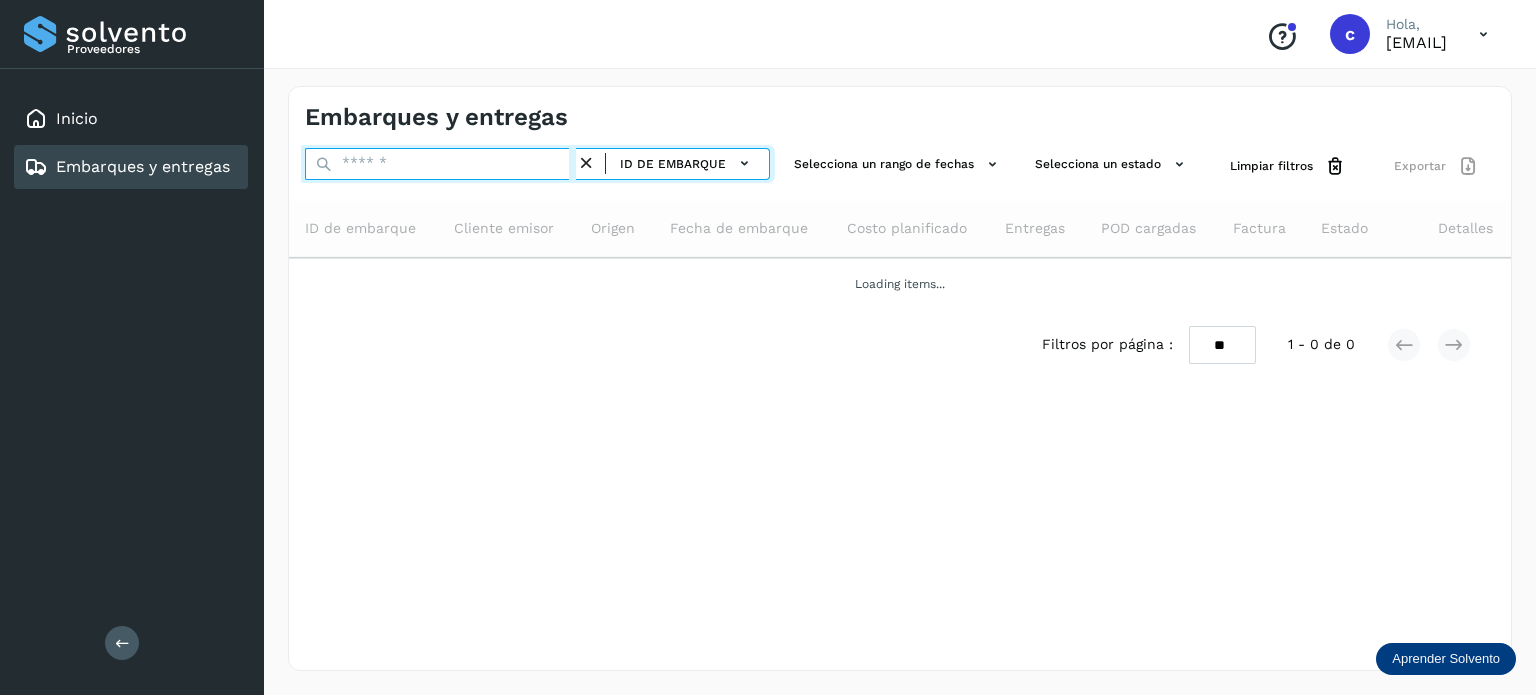 click at bounding box center (440, 164) 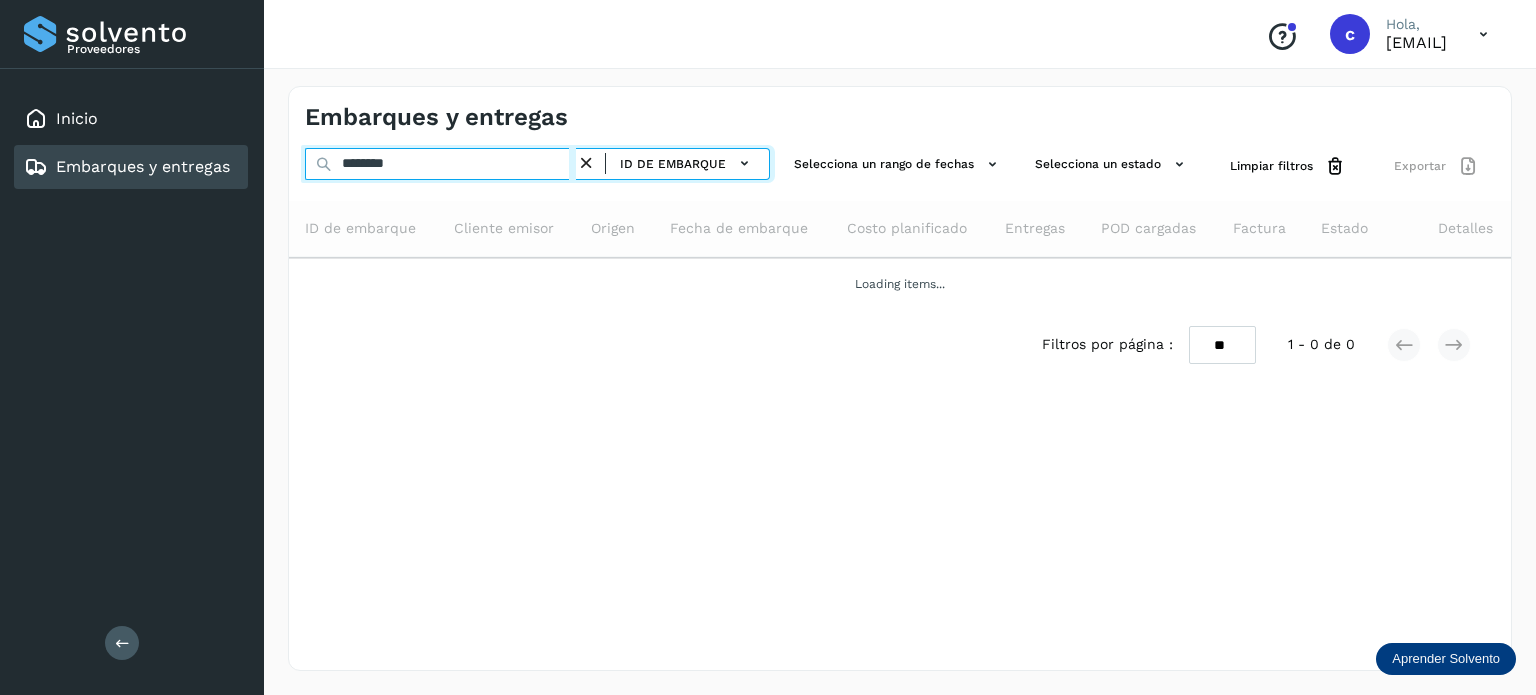 type on "********" 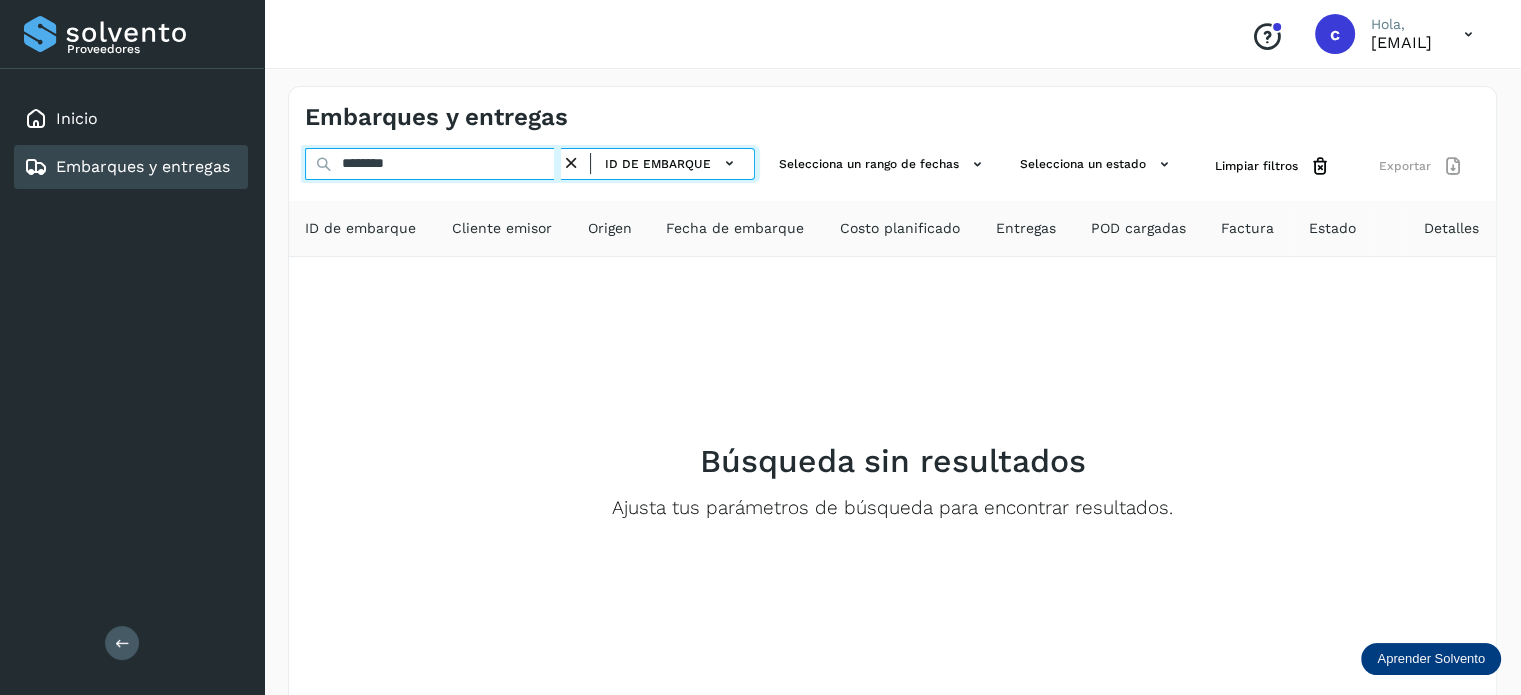 drag, startPoint x: 399, startPoint y: 163, endPoint x: 295, endPoint y: 165, distance: 104.019226 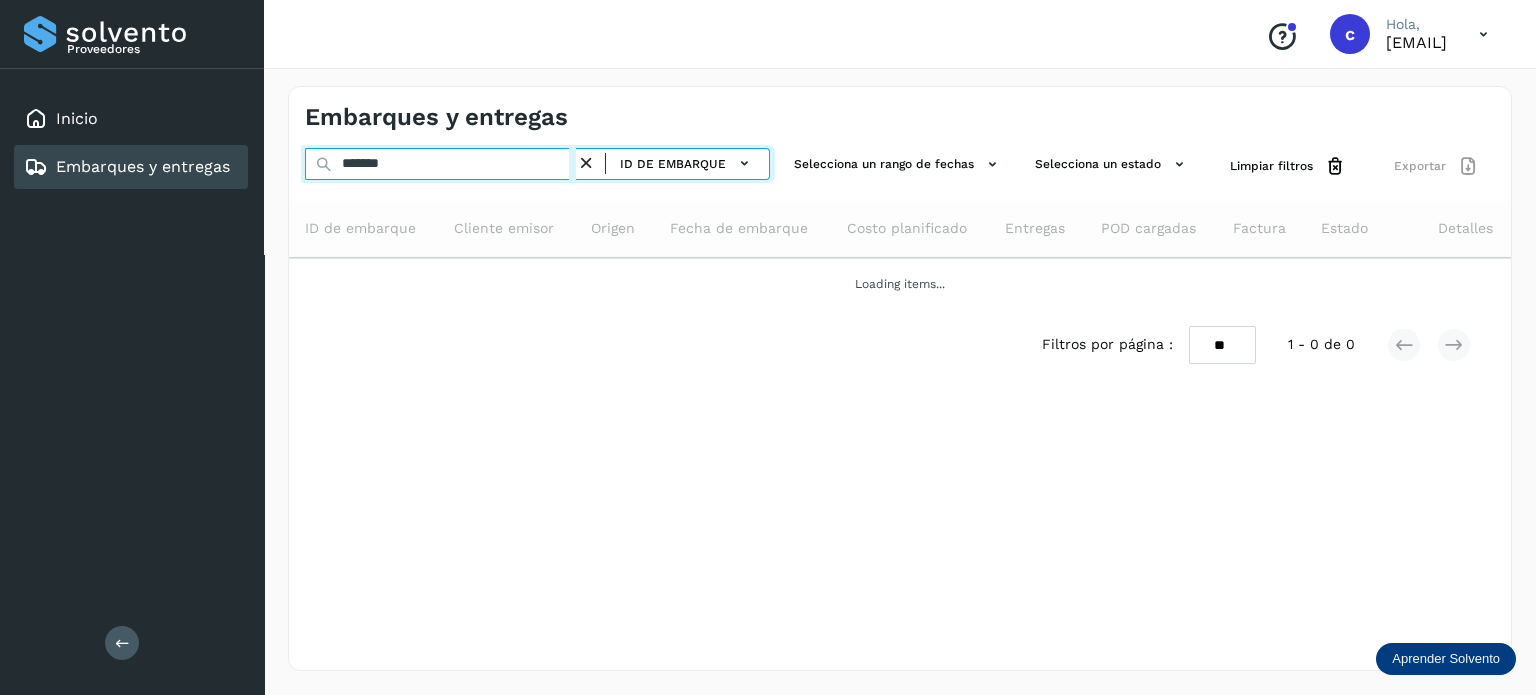 type on "********" 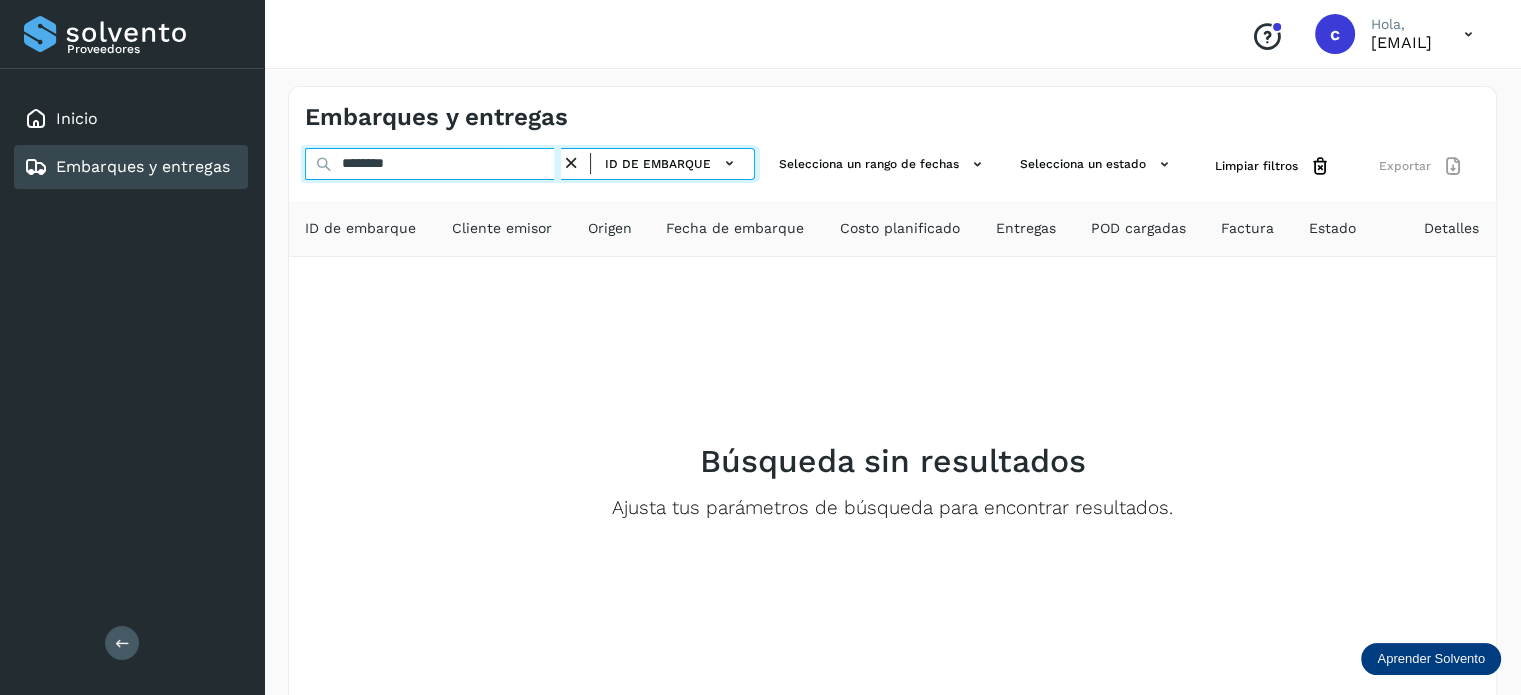 click on "c Hola, [EMAIL] Embarques y entregas ******** ID de embarque Selecciona un rango de fechas Selecciona un estado Limpiar filtros Exportar ID de embarque Cliente emisor Origen Fecha de embarque Costo planificado Entregas POD cargadas Factura Estado Detalles Búsqueda sin resultados Ajusta tus parámetros de búsqueda para encontrar resultados. Filtros por página : ** ** ** 1 - 0 de 0" 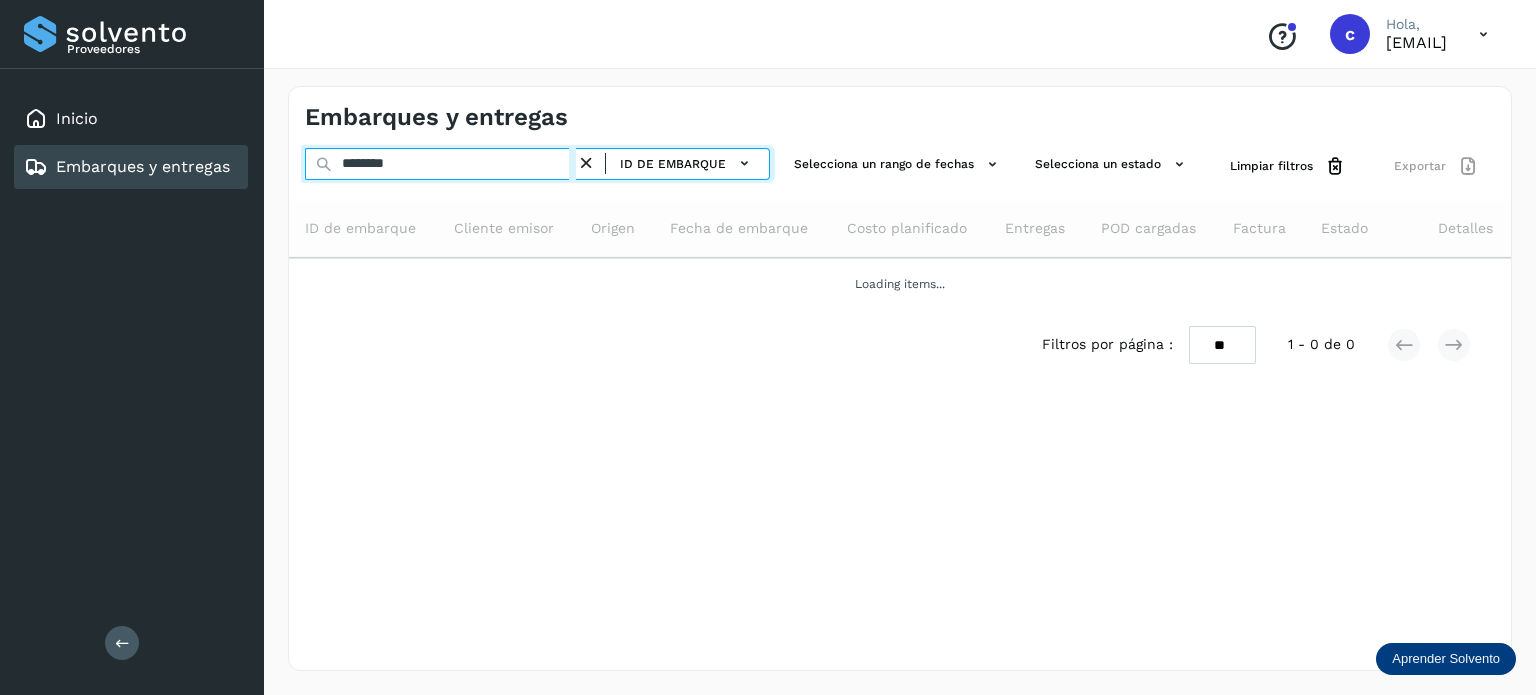 type on "********" 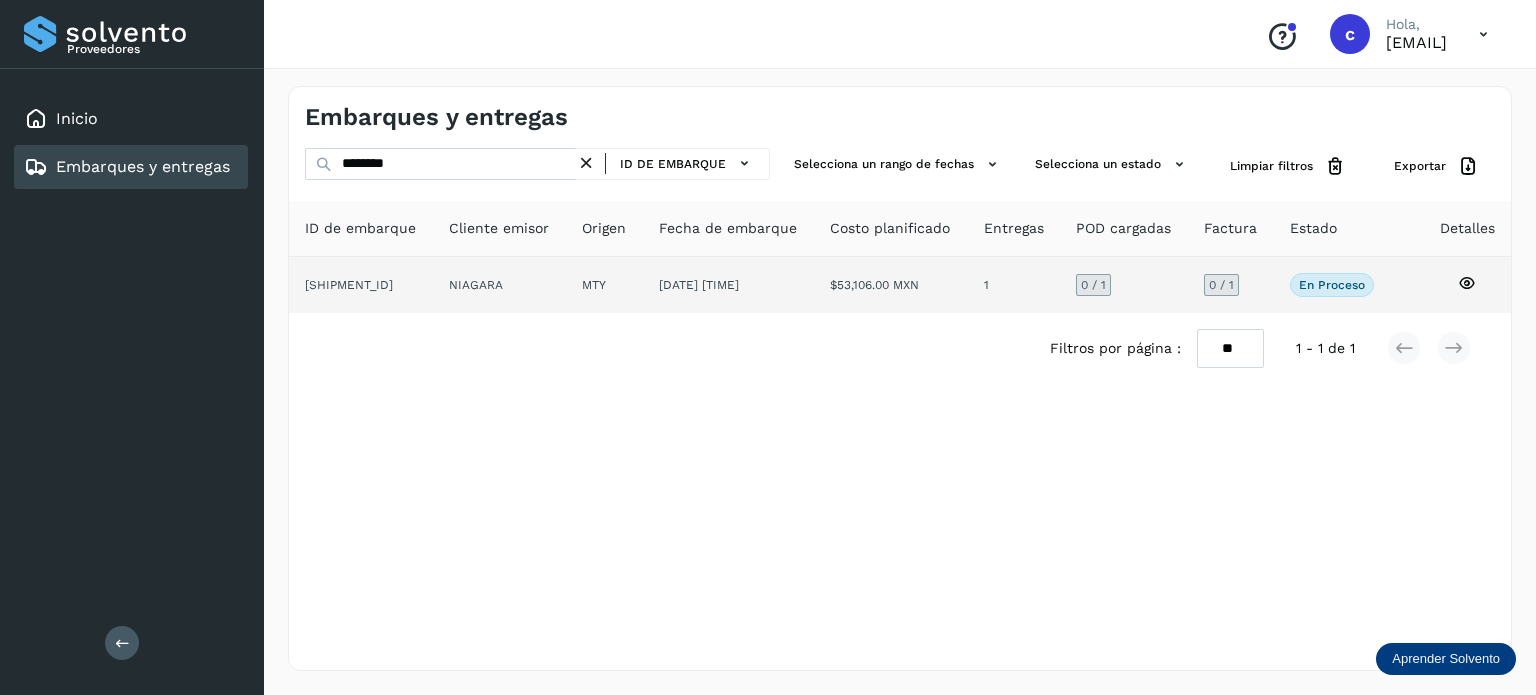 click 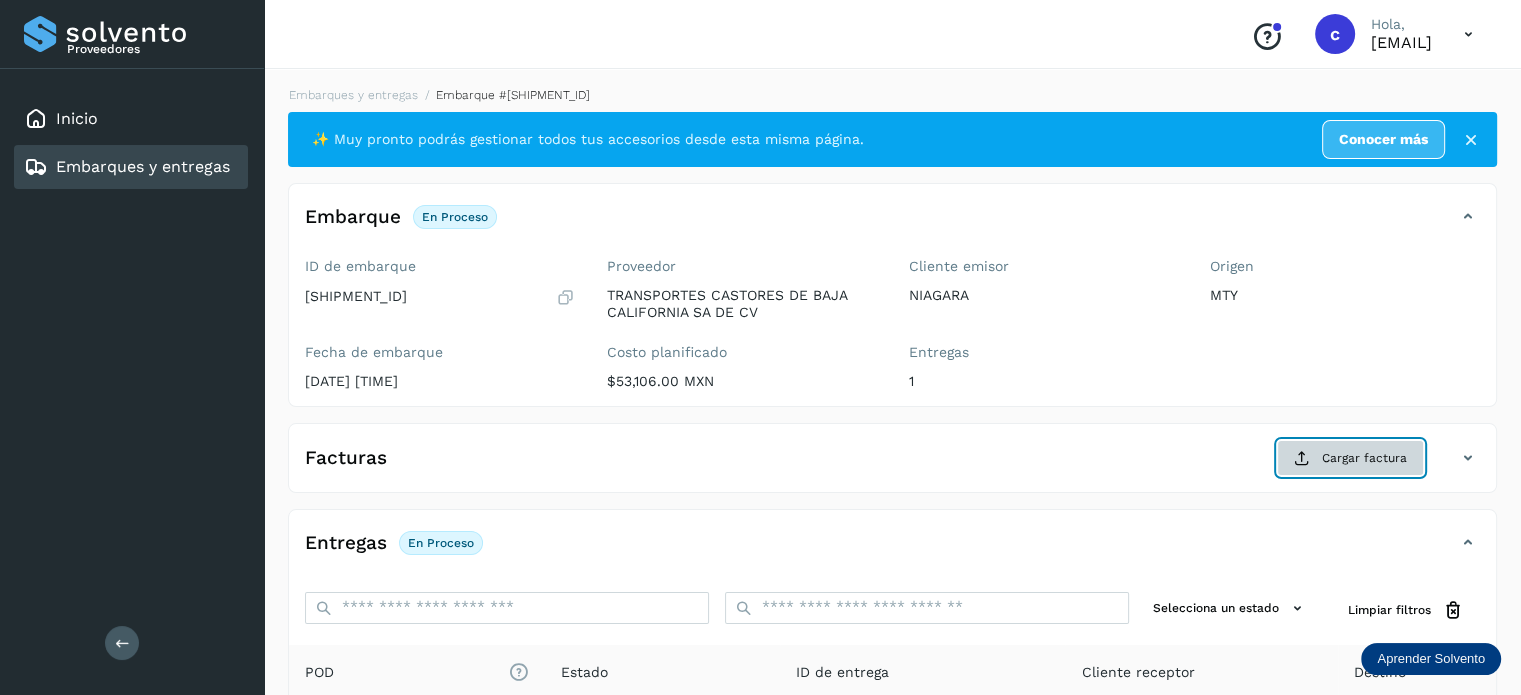 click on "Cargar factura" 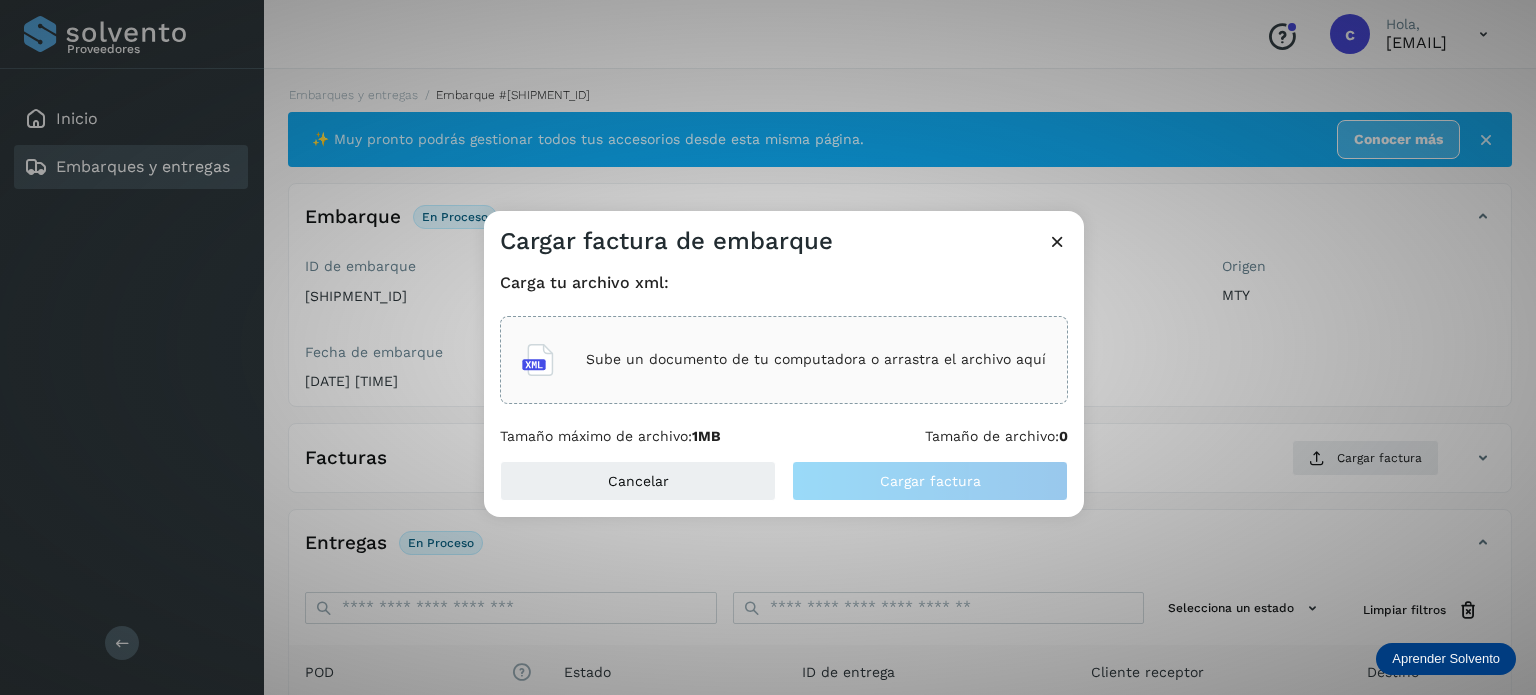 click on "Sube un documento de tu computadora o arrastra el archivo aquí" at bounding box center [816, 359] 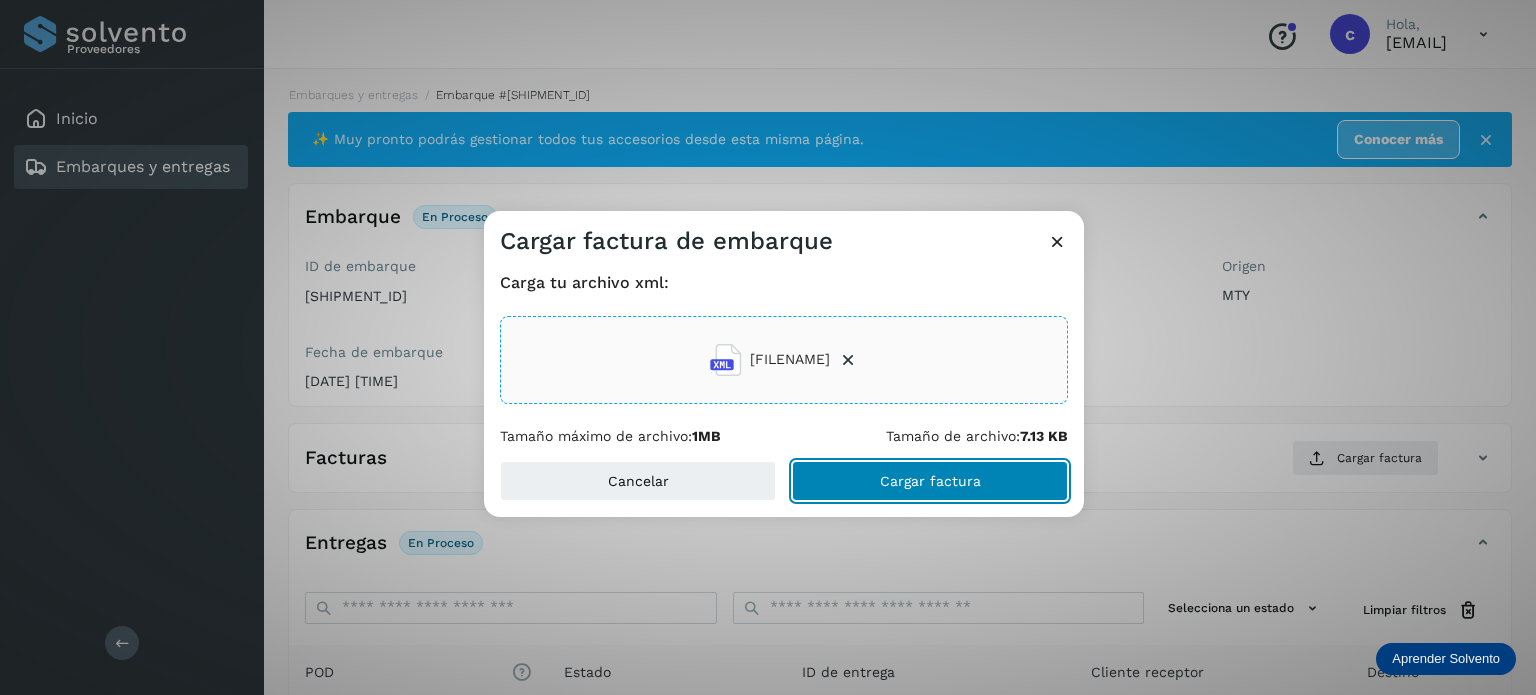 click on "Cargar factura" 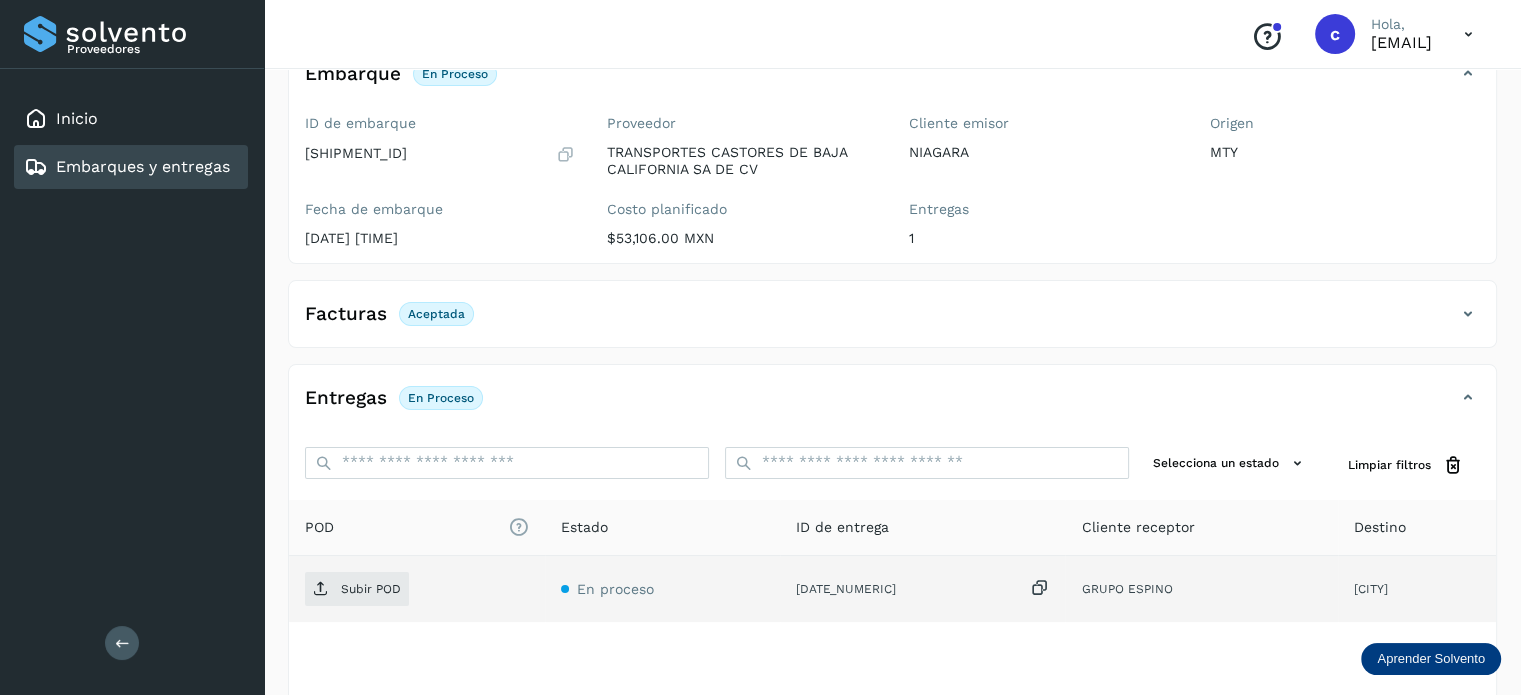 scroll, scrollTop: 264, scrollLeft: 0, axis: vertical 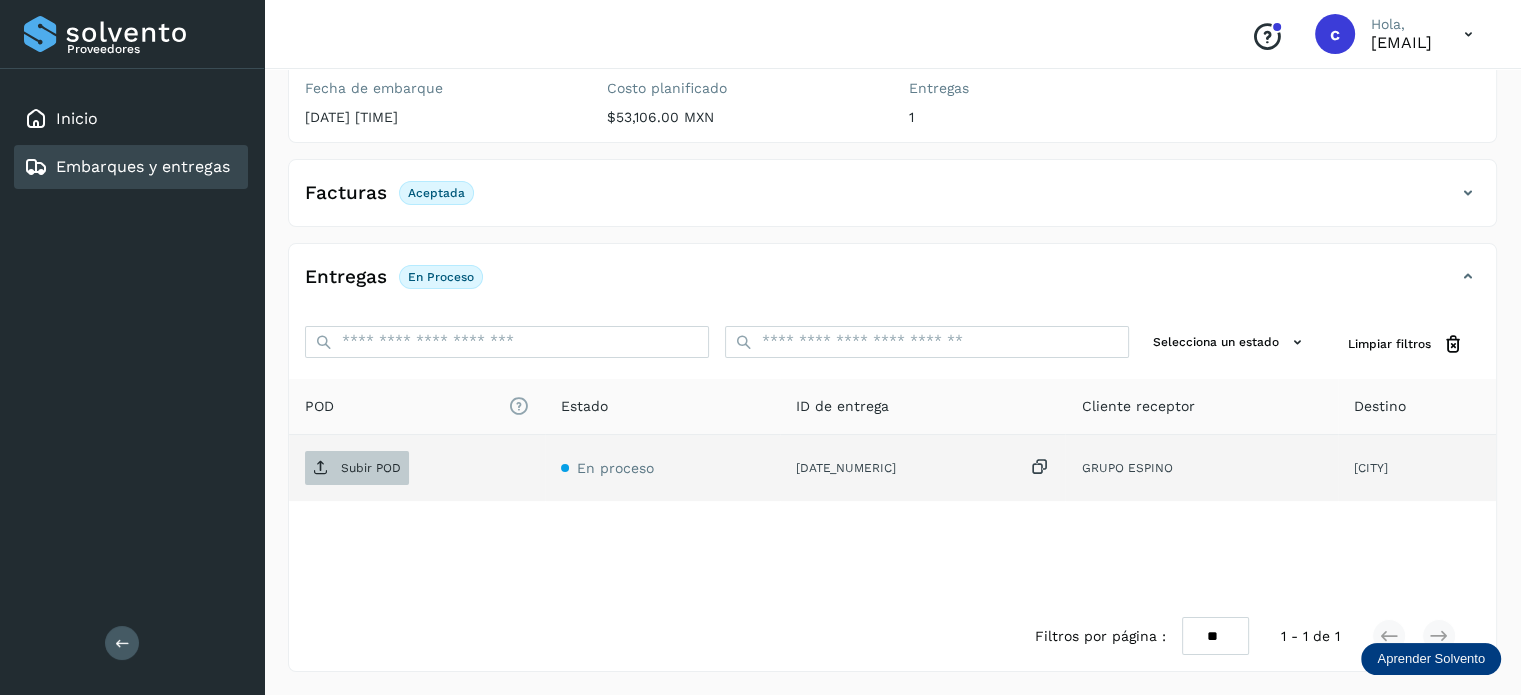 click on "Subir POD" at bounding box center [371, 468] 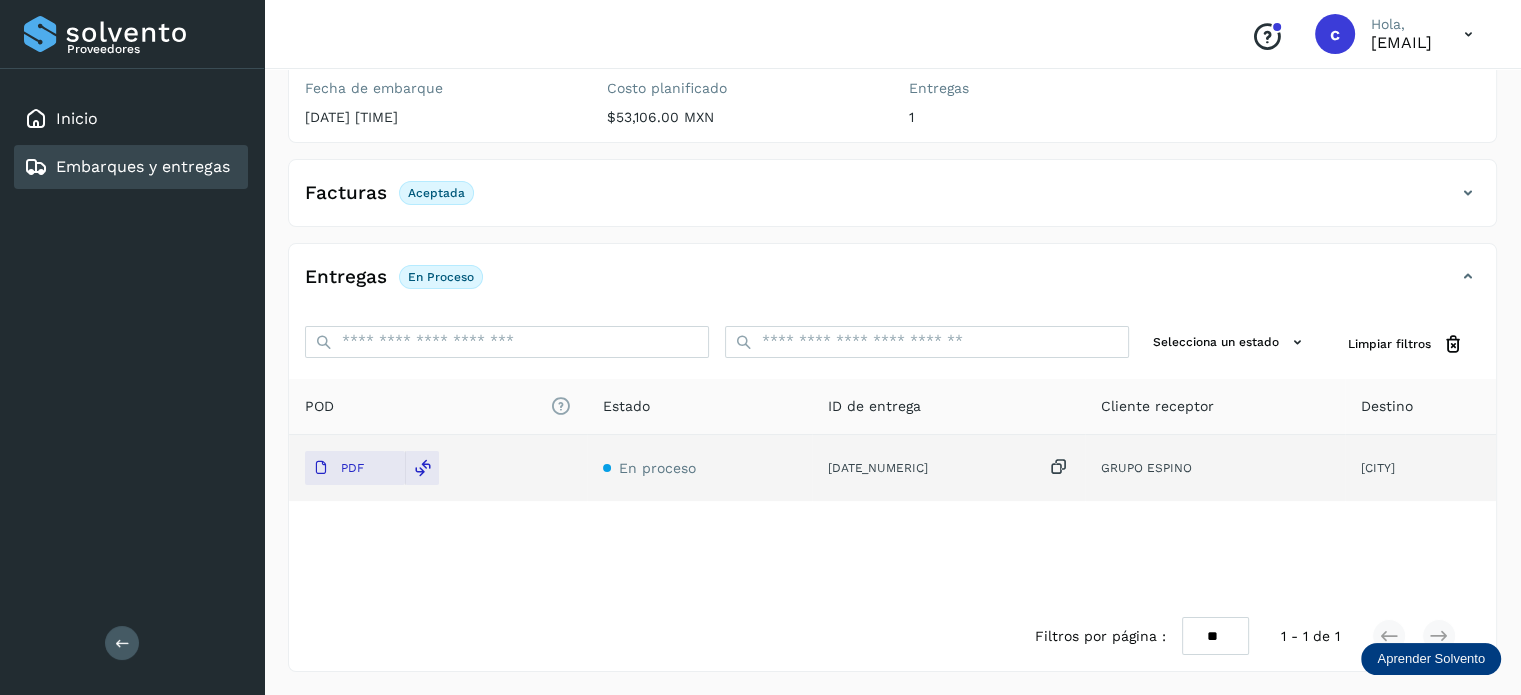 click on "Embarques y entregas" at bounding box center (143, 166) 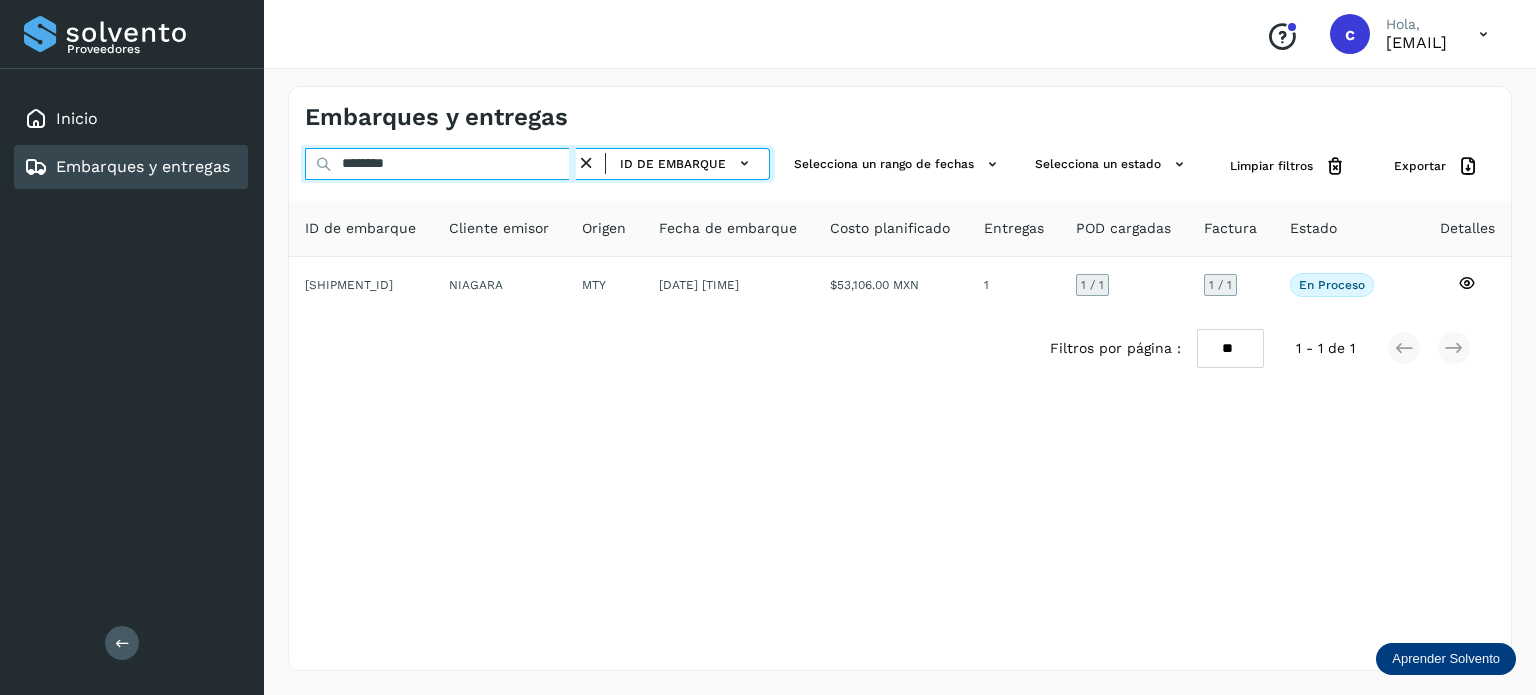 click on "******** ID de embarque Selecciona un rango de fechas Selecciona un estado Limpiar filtros Exportar" at bounding box center (900, 166) 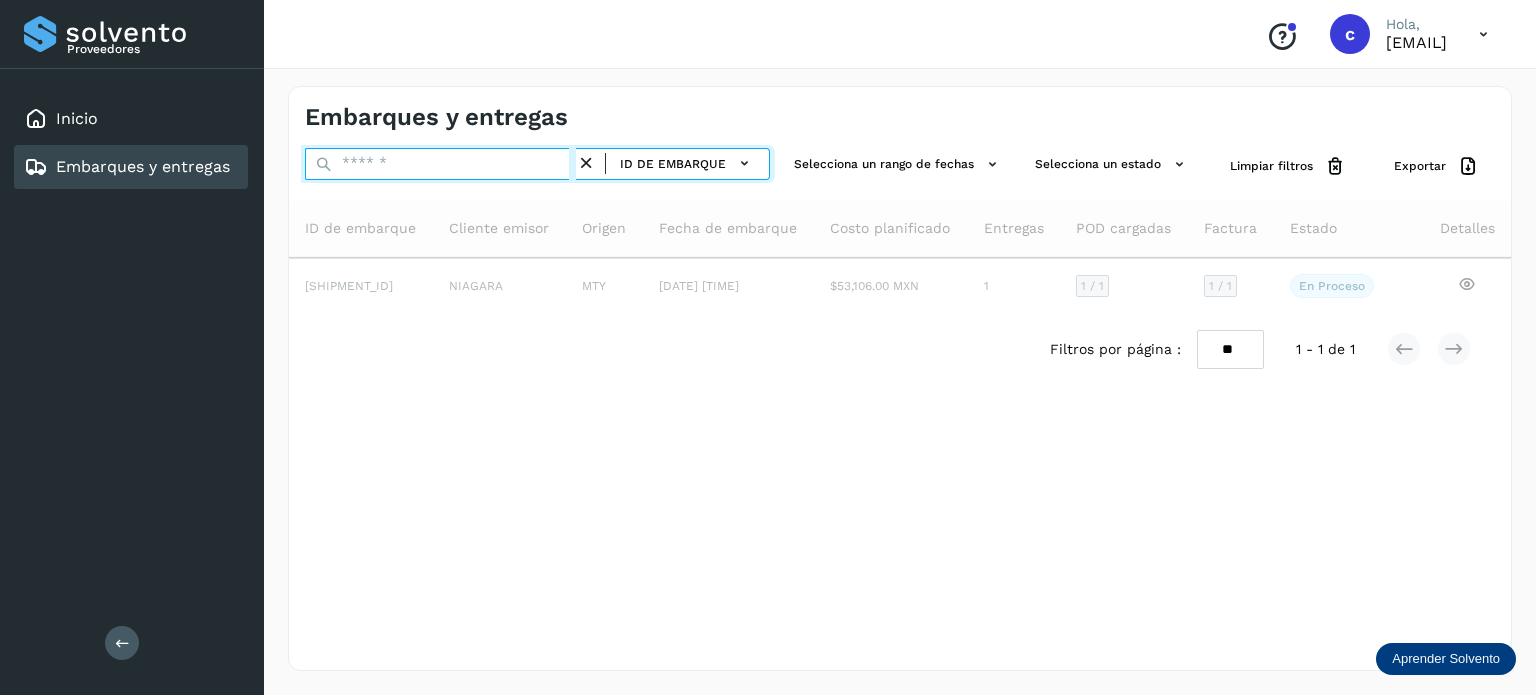 click at bounding box center [440, 164] 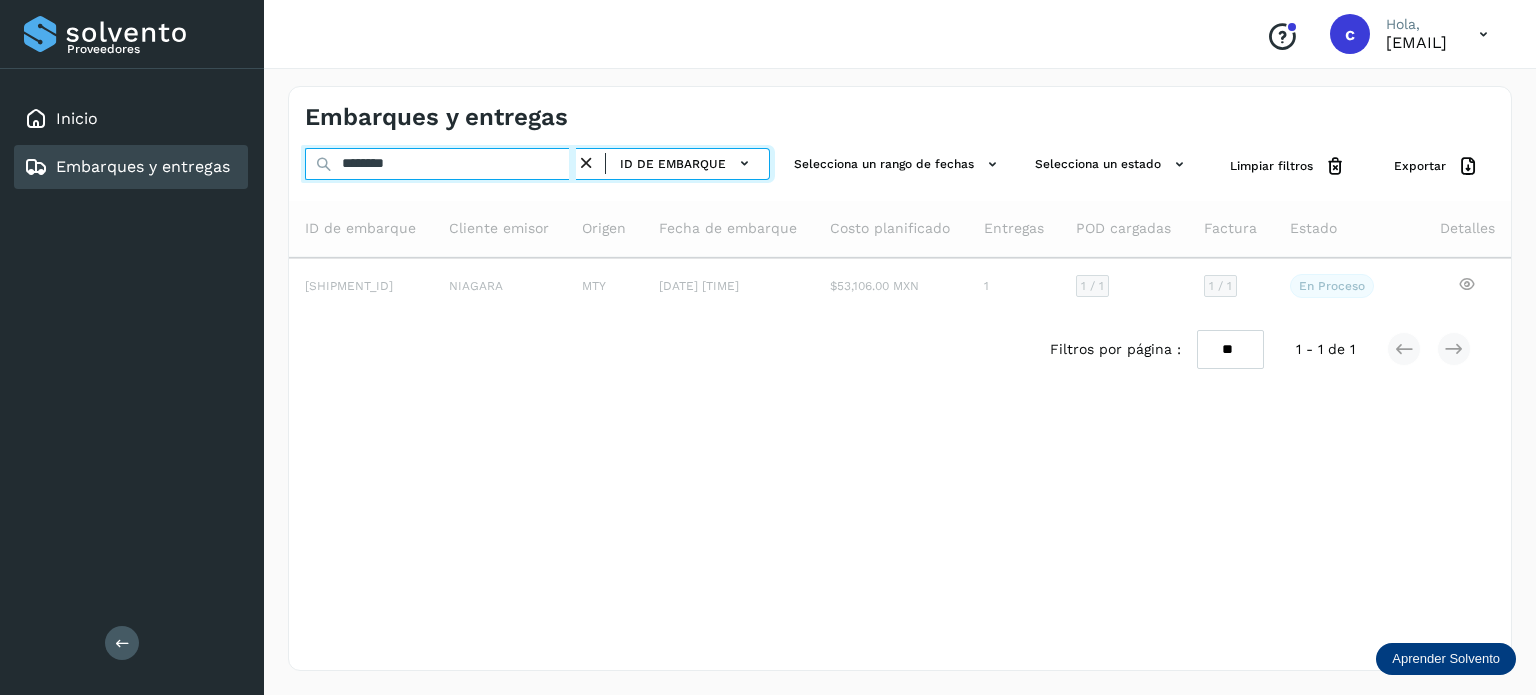type on "********" 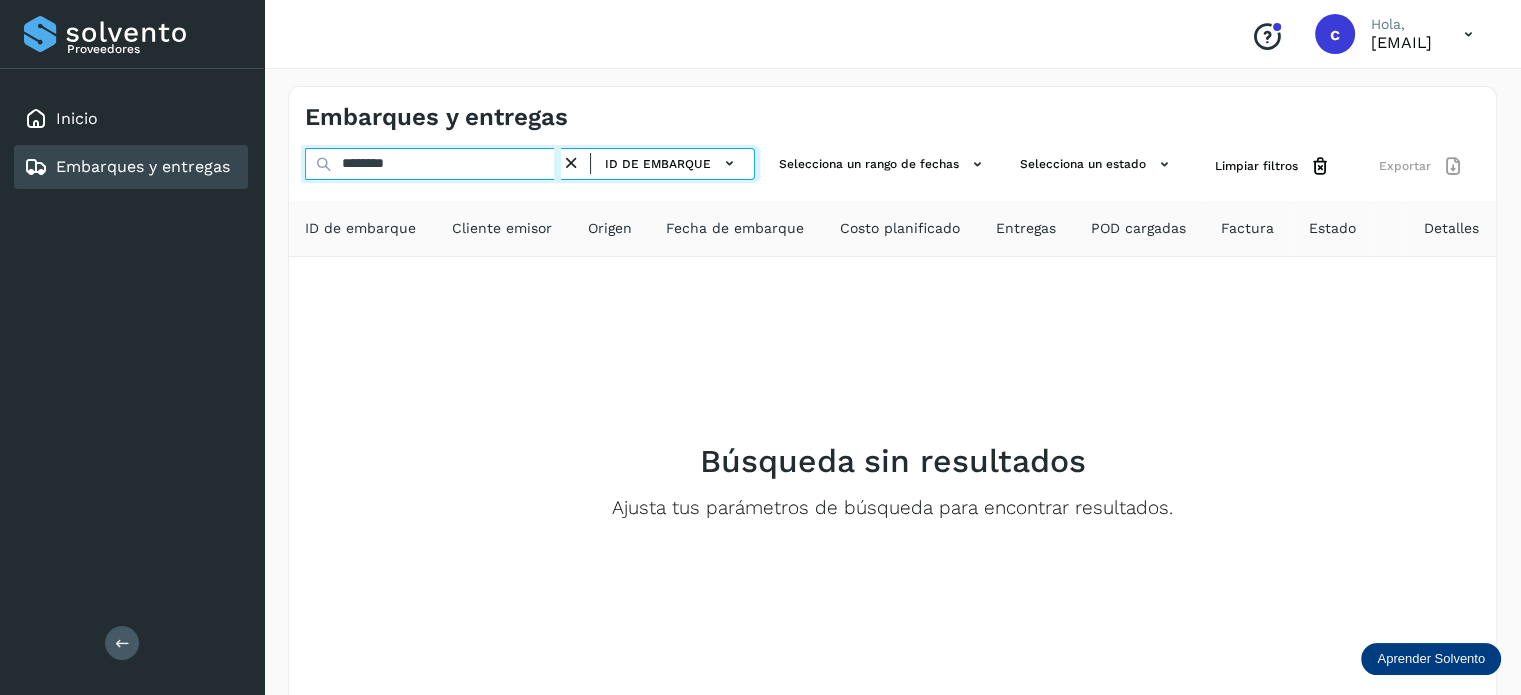 drag, startPoint x: 369, startPoint y: 167, endPoint x: 312, endPoint y: 171, distance: 57.14018 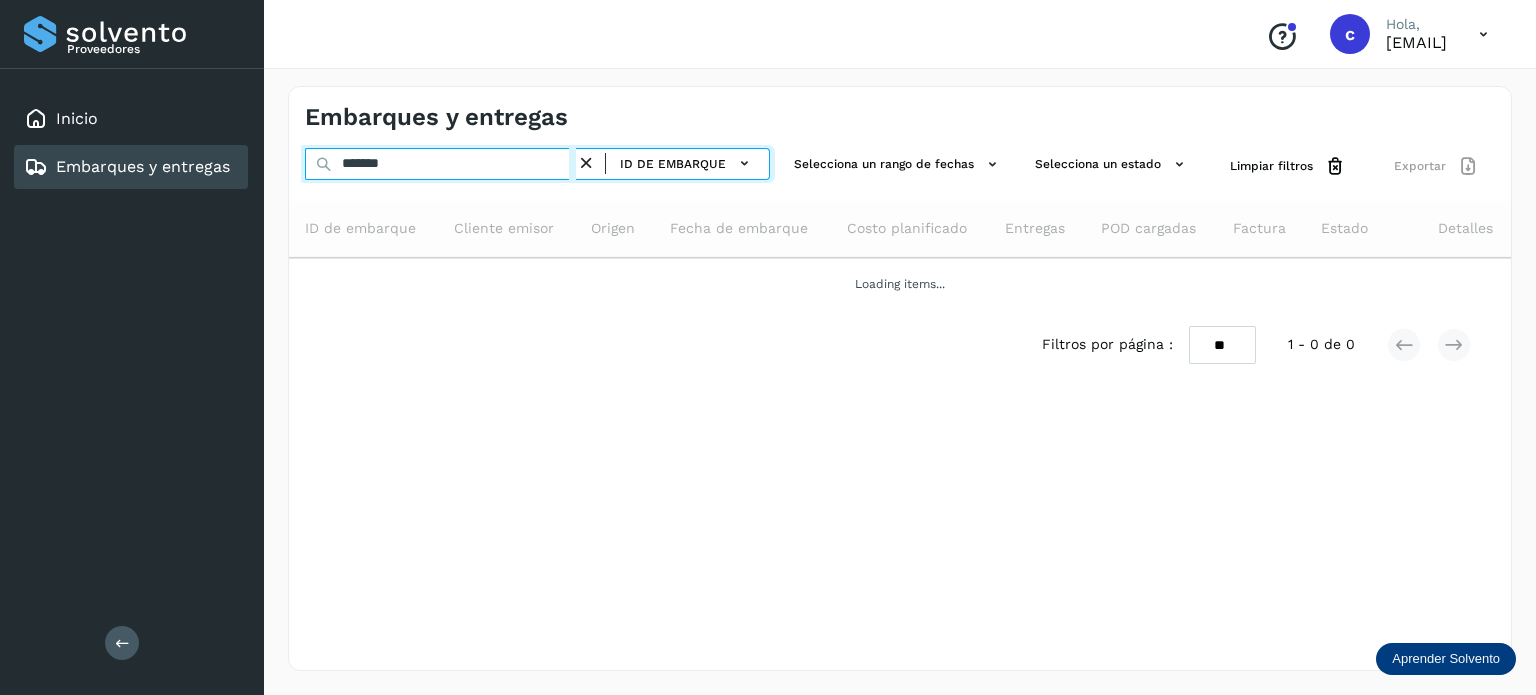 type on "********" 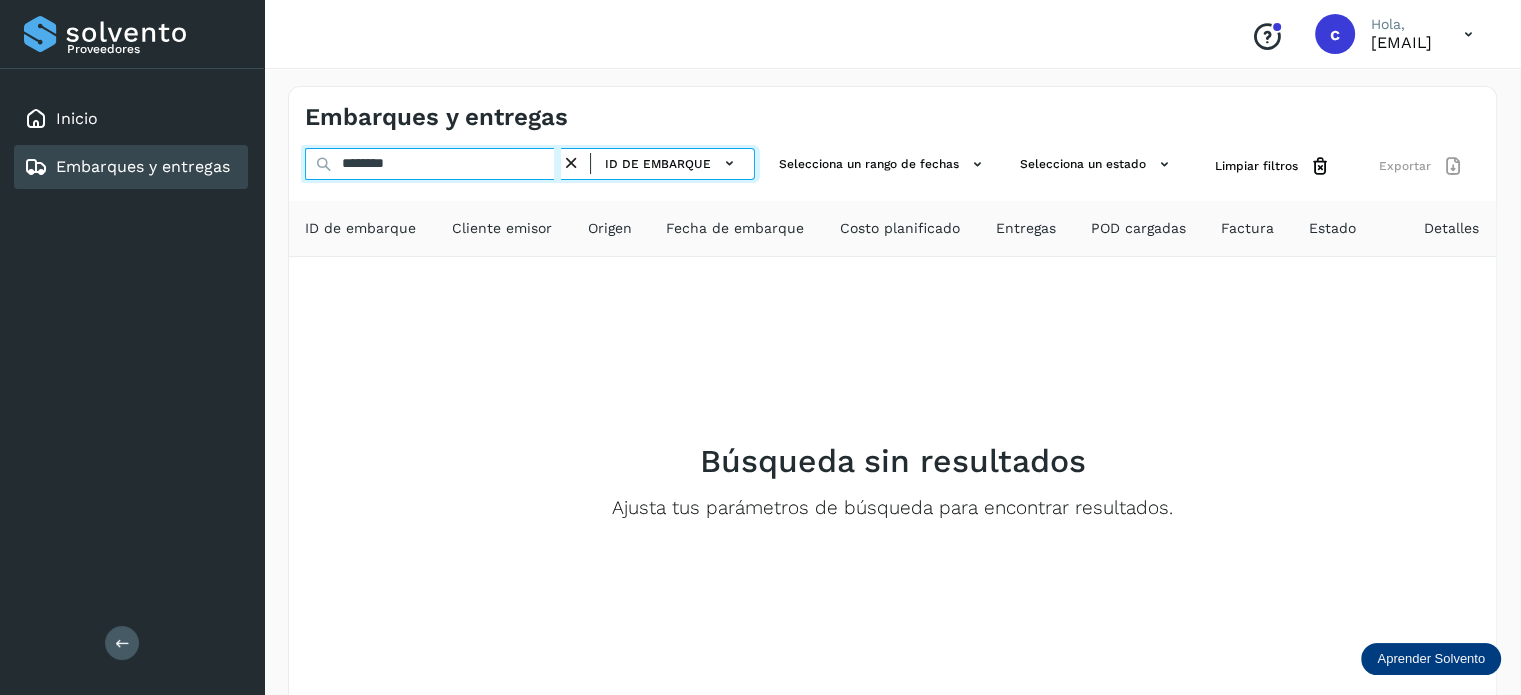 drag, startPoint x: 412, startPoint y: 167, endPoint x: 238, endPoint y: 175, distance: 174.1838 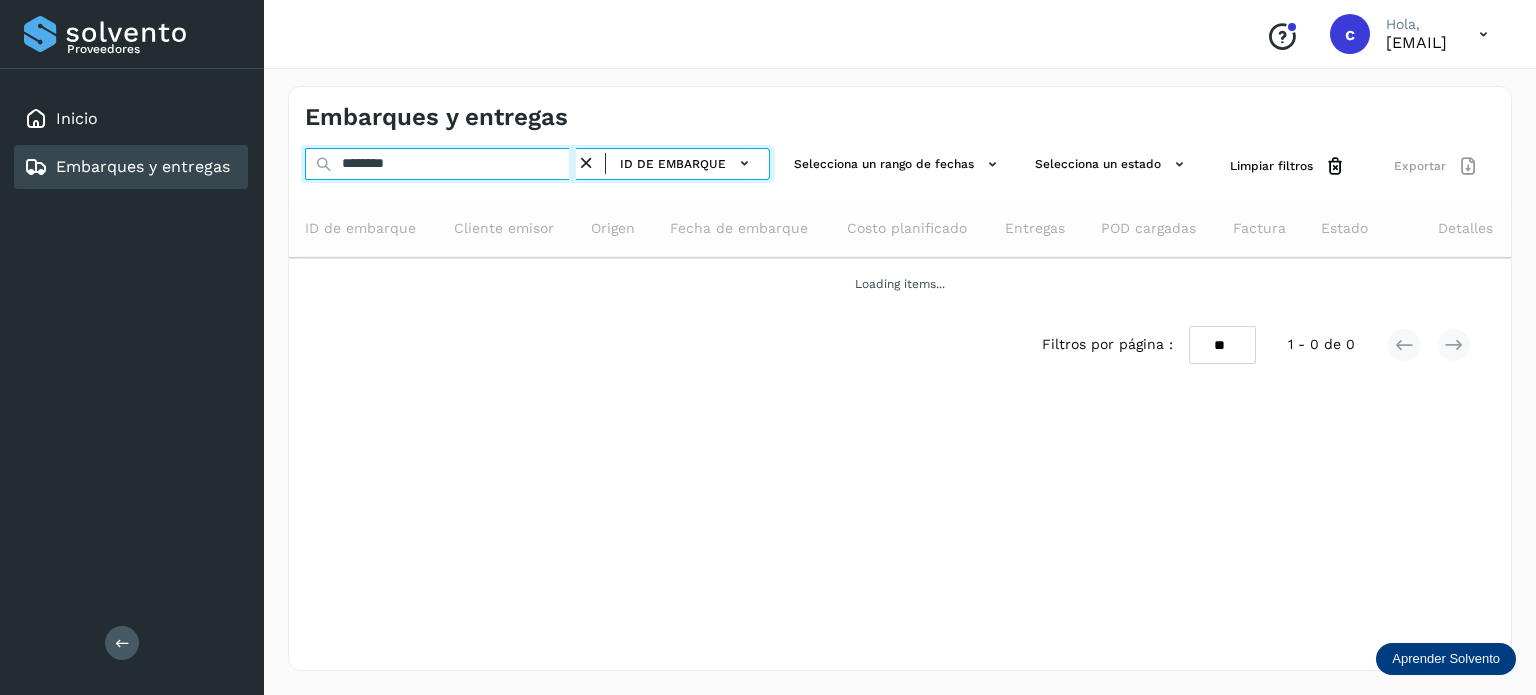 type on "********" 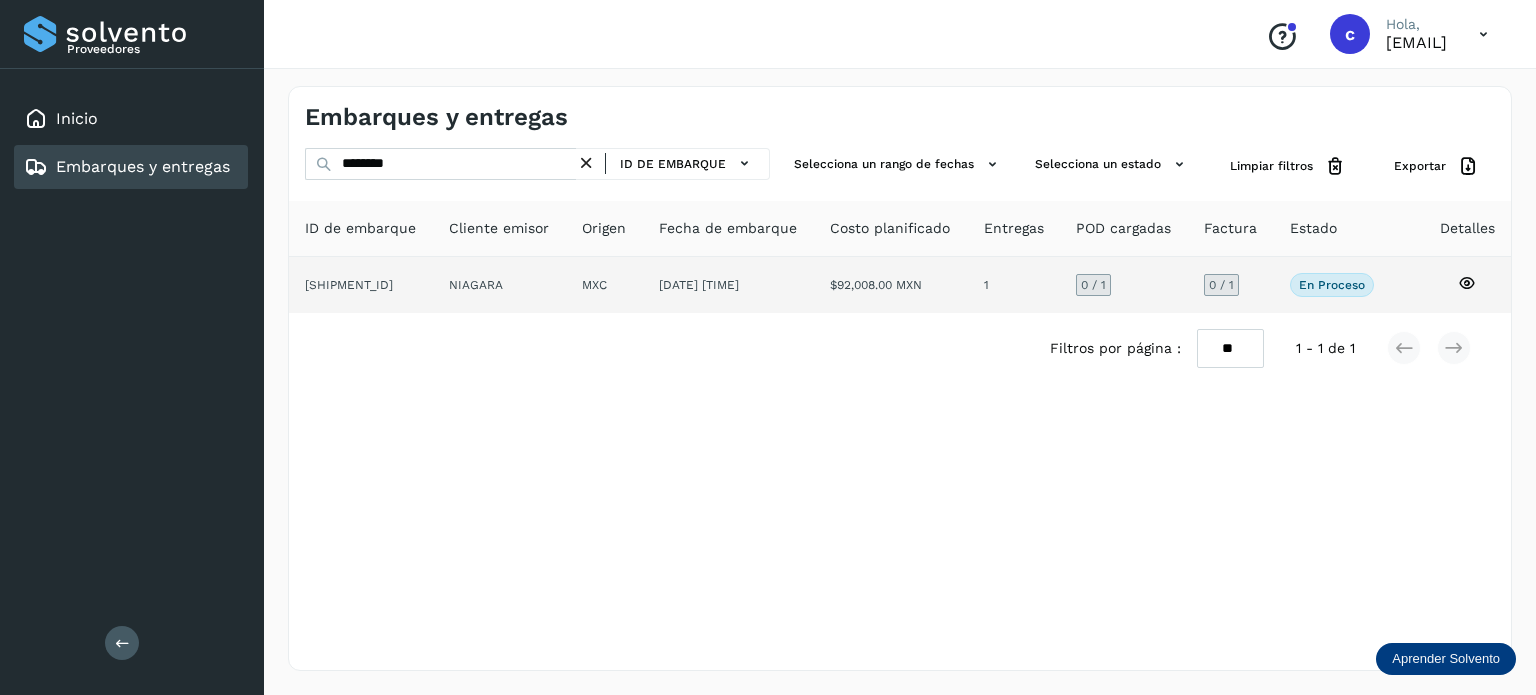 click 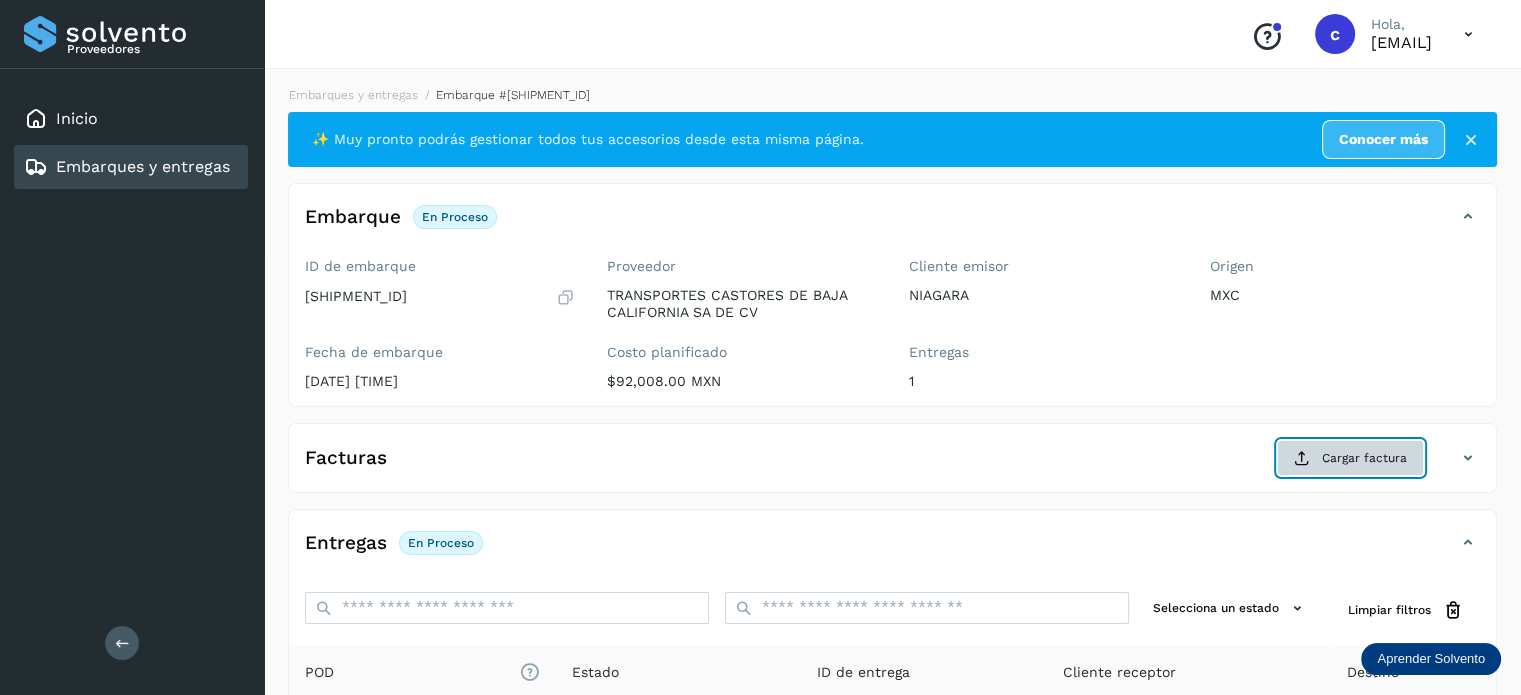 click on "Cargar factura" at bounding box center [1350, 458] 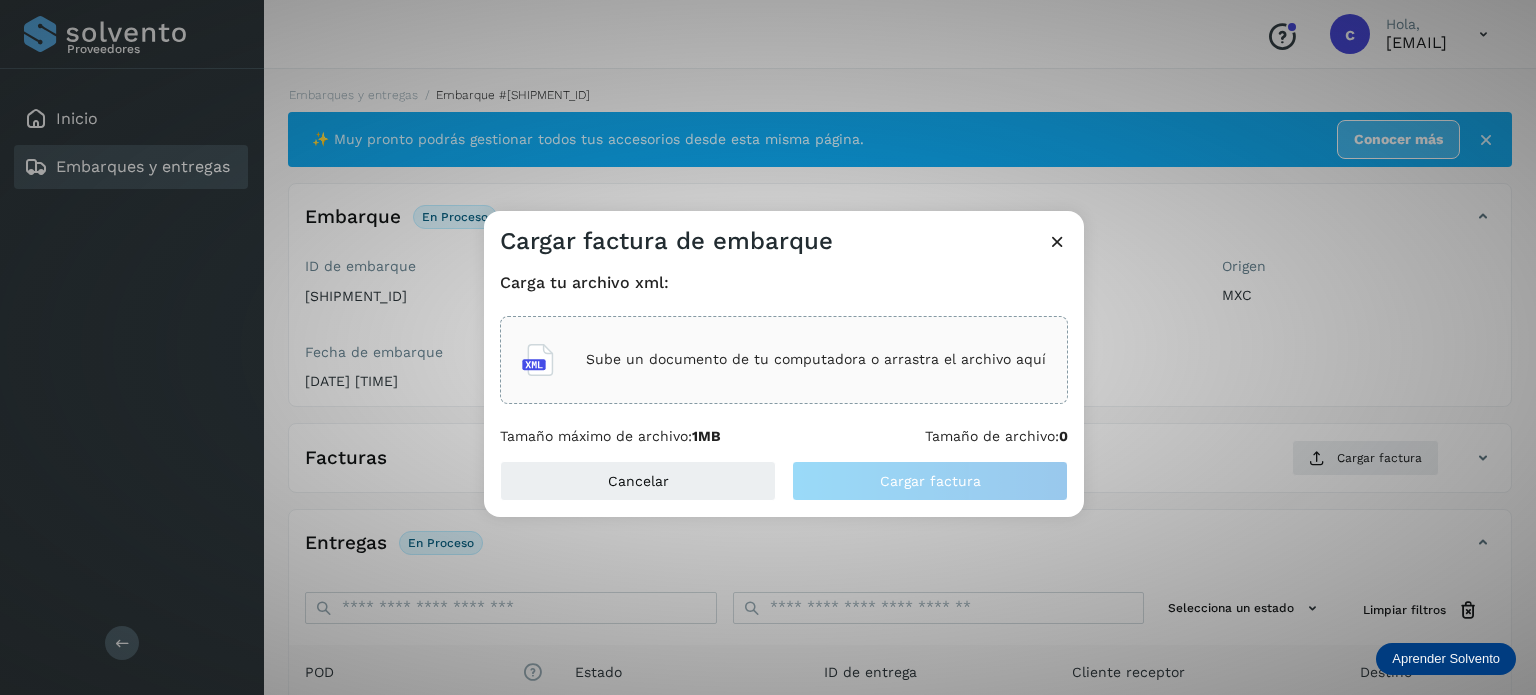 click on "Sube un documento de tu computadora o arrastra el archivo aquí" 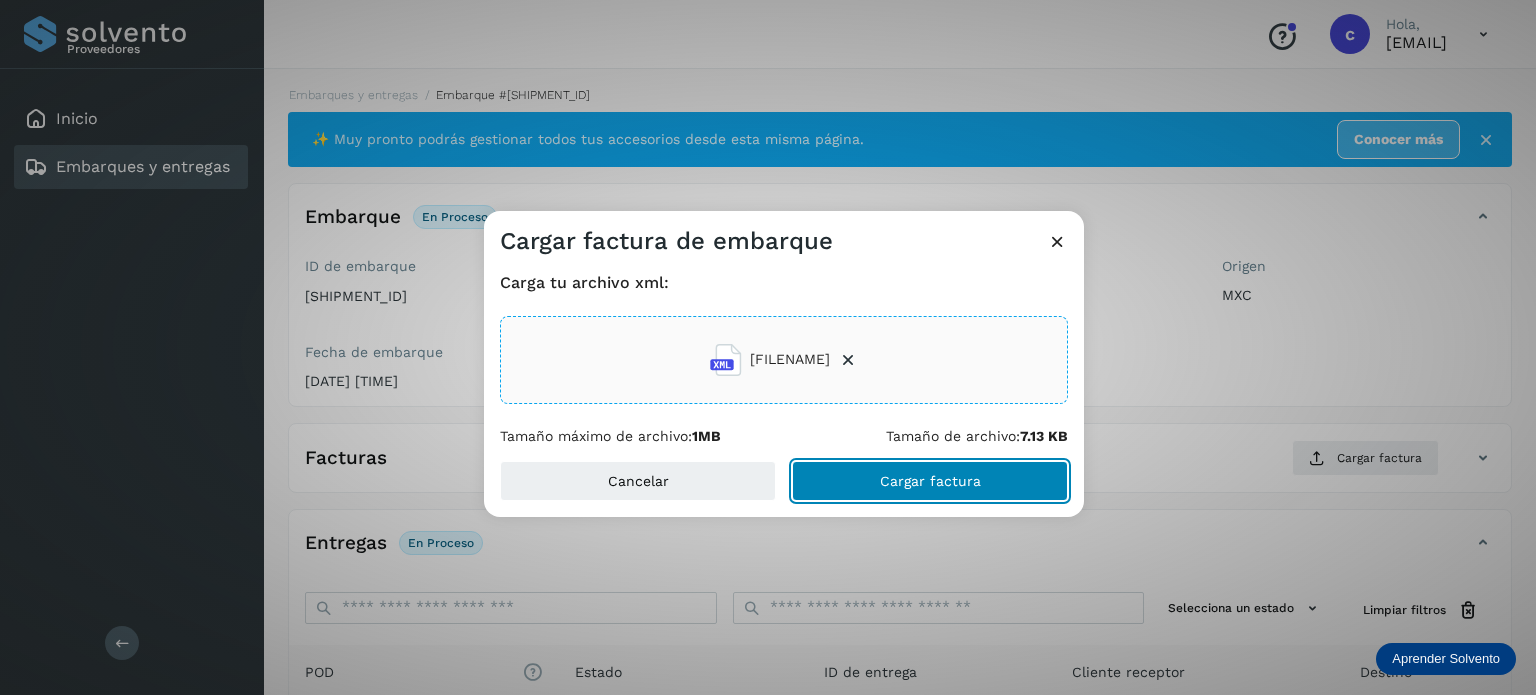 click on "Cargar factura" 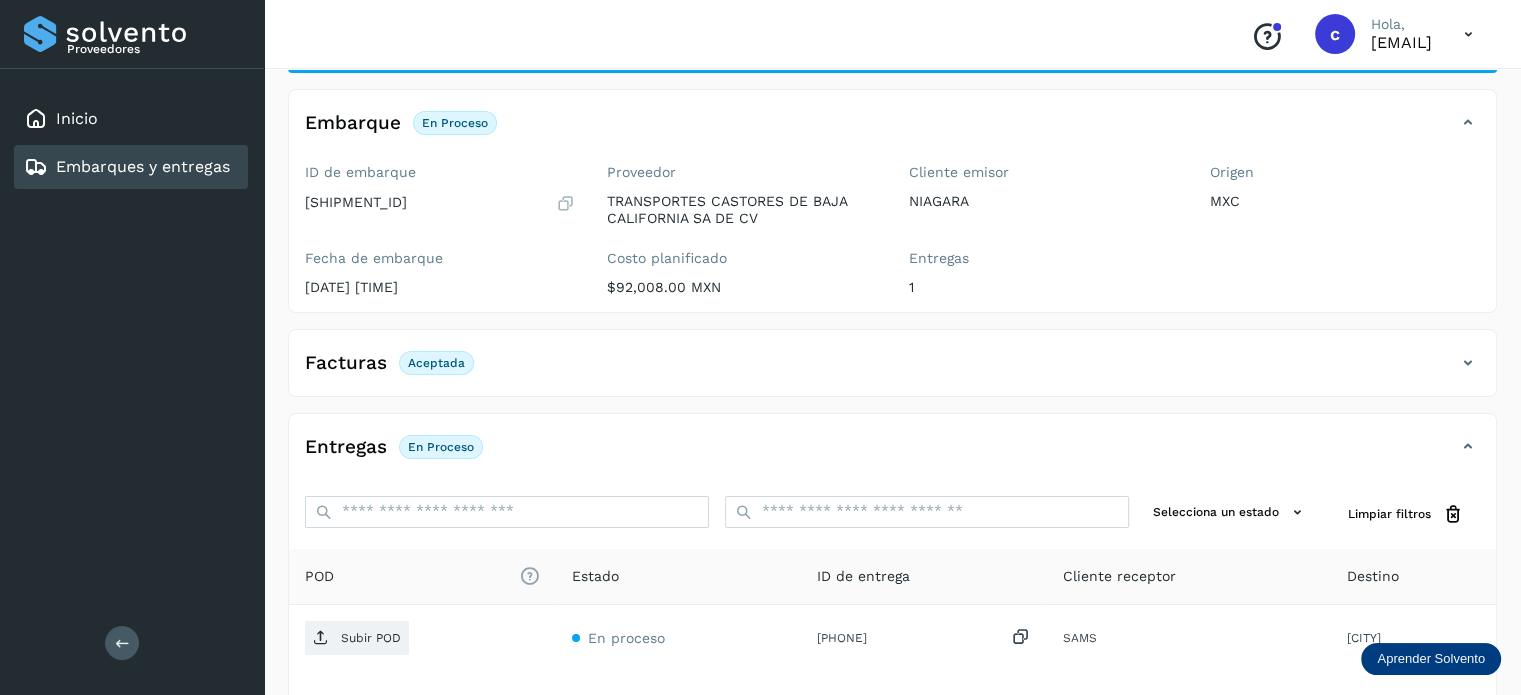 scroll, scrollTop: 200, scrollLeft: 0, axis: vertical 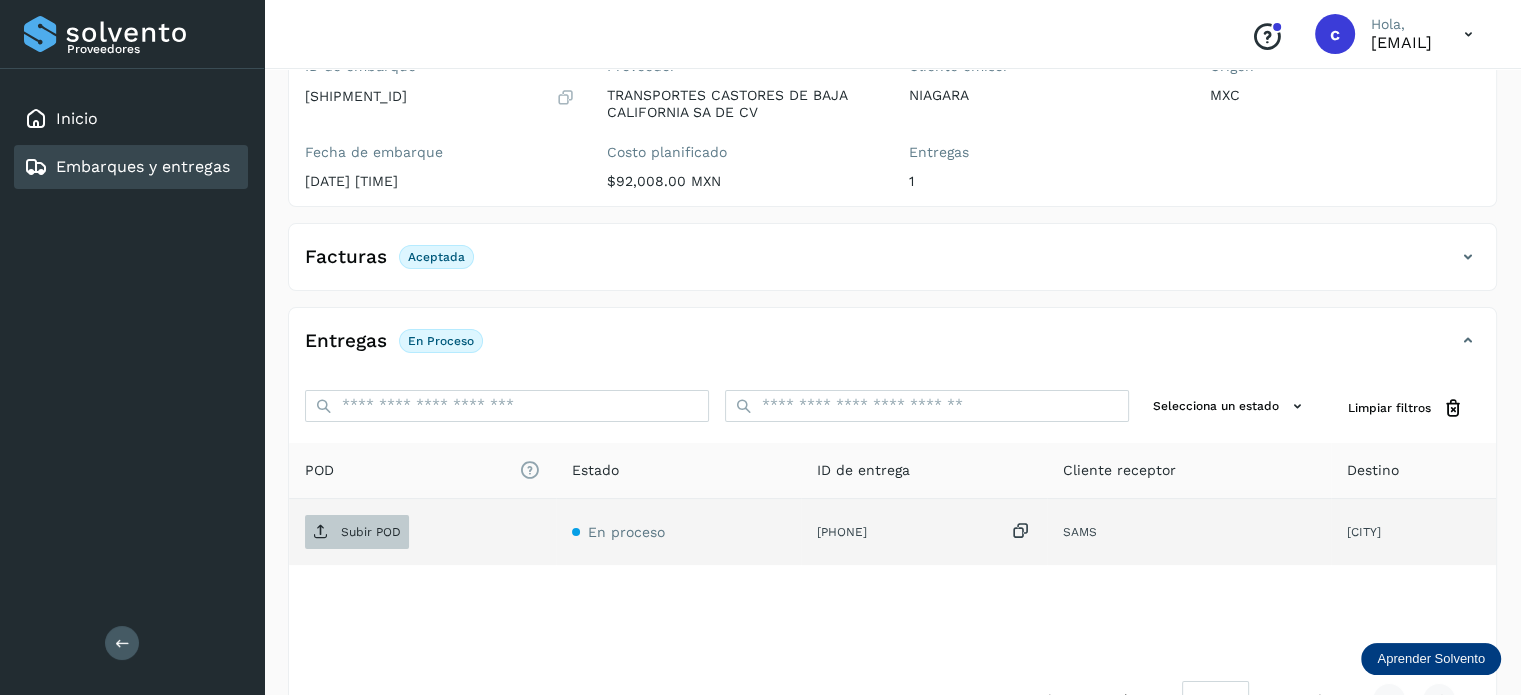 click on "Subir POD" at bounding box center (371, 532) 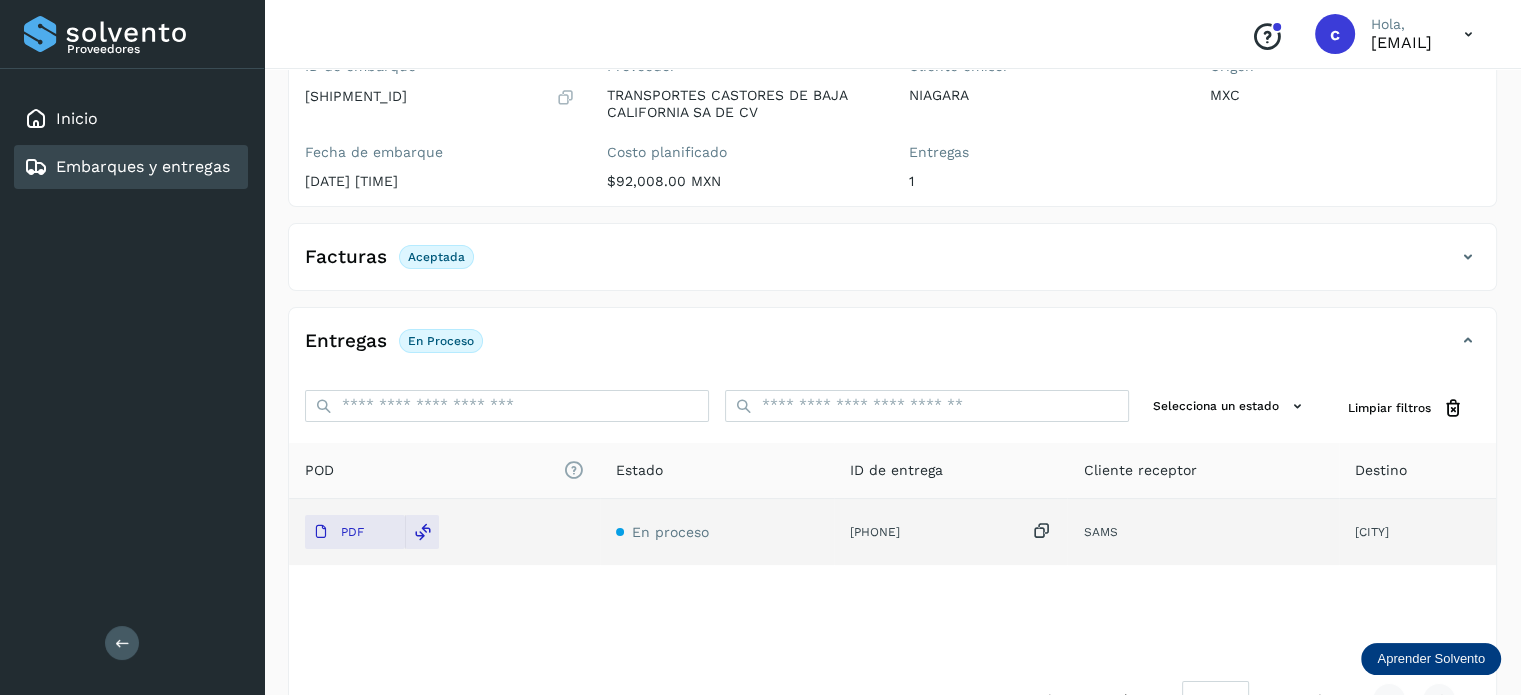 click on "Embarques y entregas" 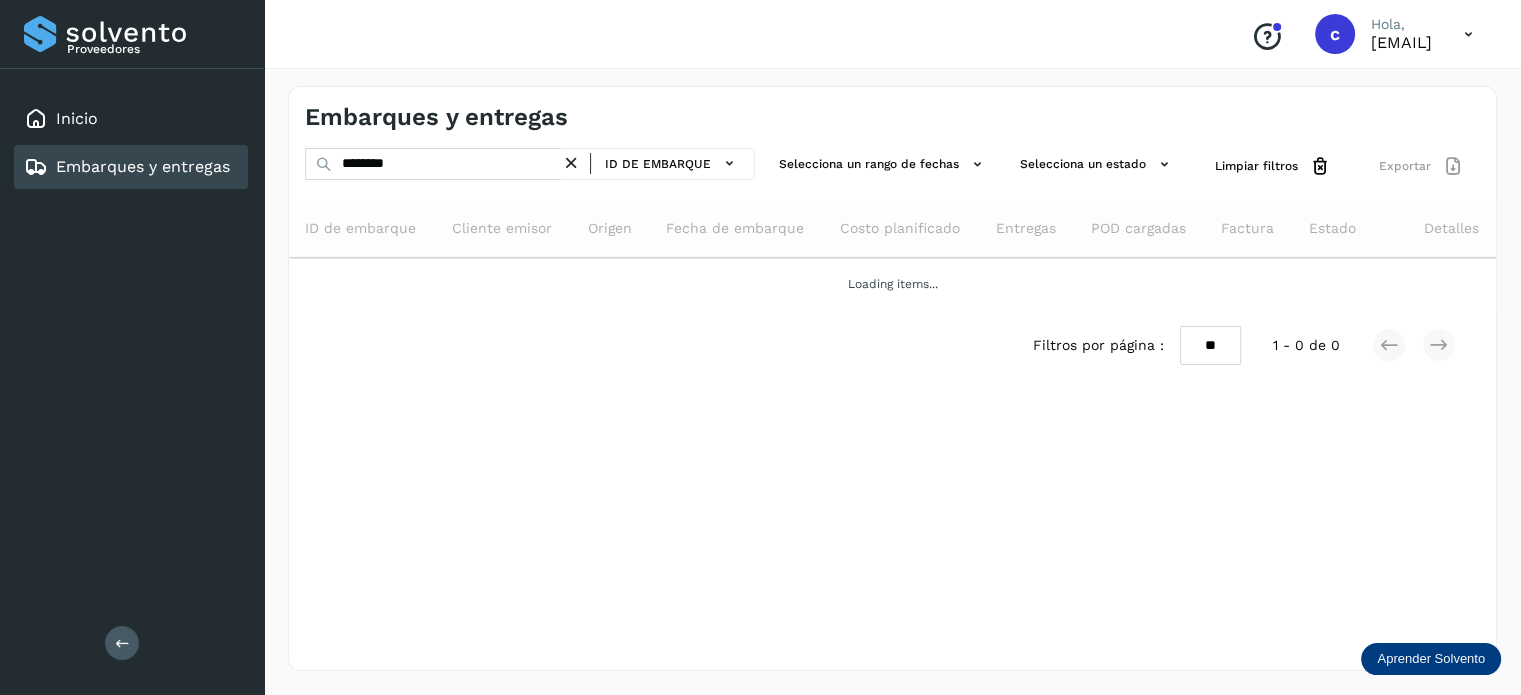 scroll, scrollTop: 0, scrollLeft: 0, axis: both 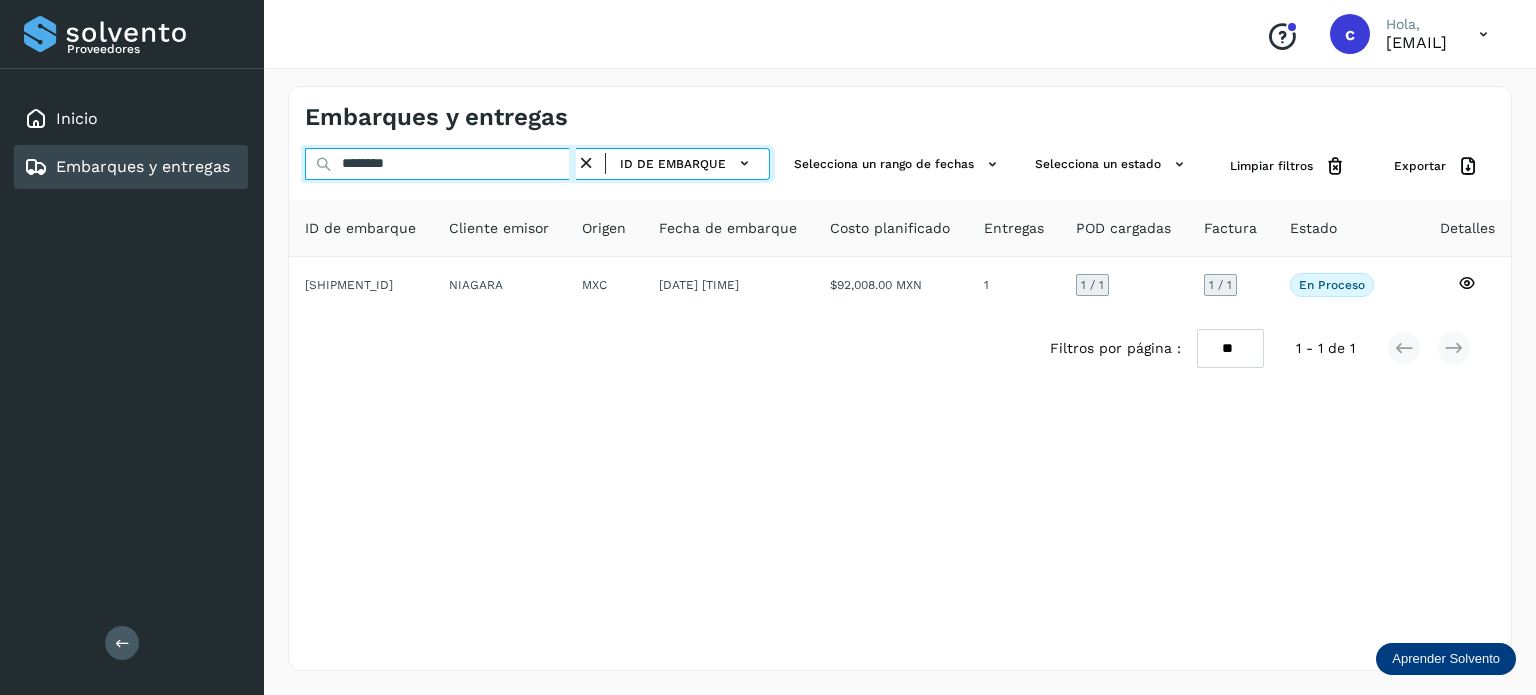 drag, startPoint x: 216, startPoint y: 155, endPoint x: 119, endPoint y: 154, distance: 97.00516 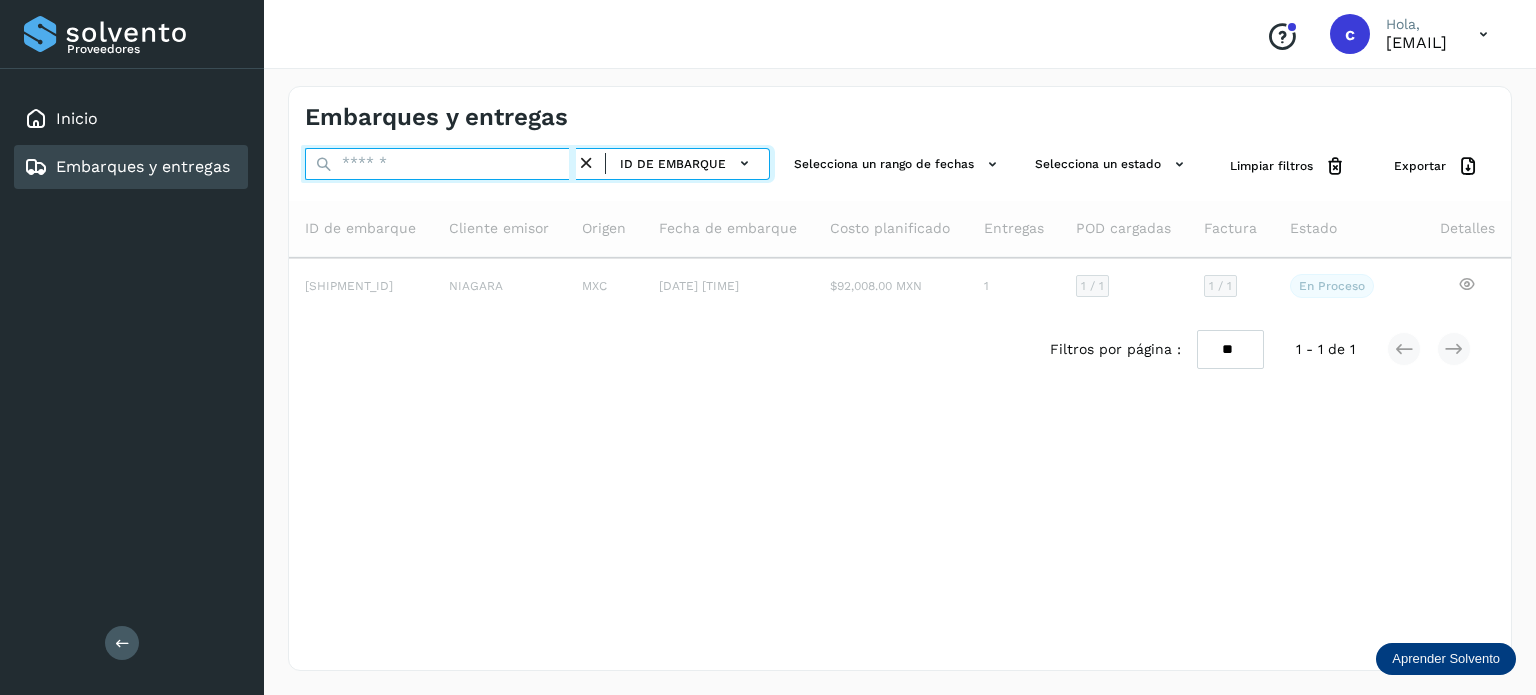 click at bounding box center (440, 164) 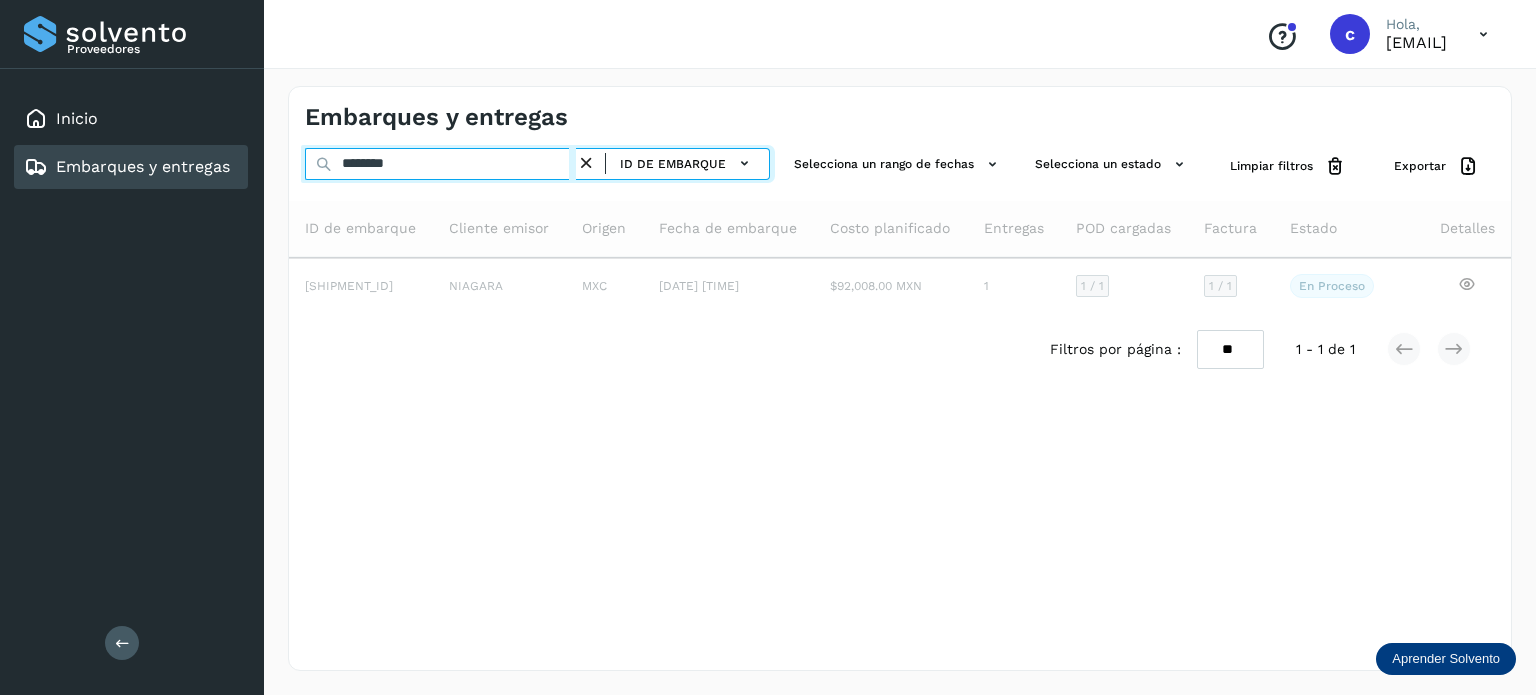 type on "********" 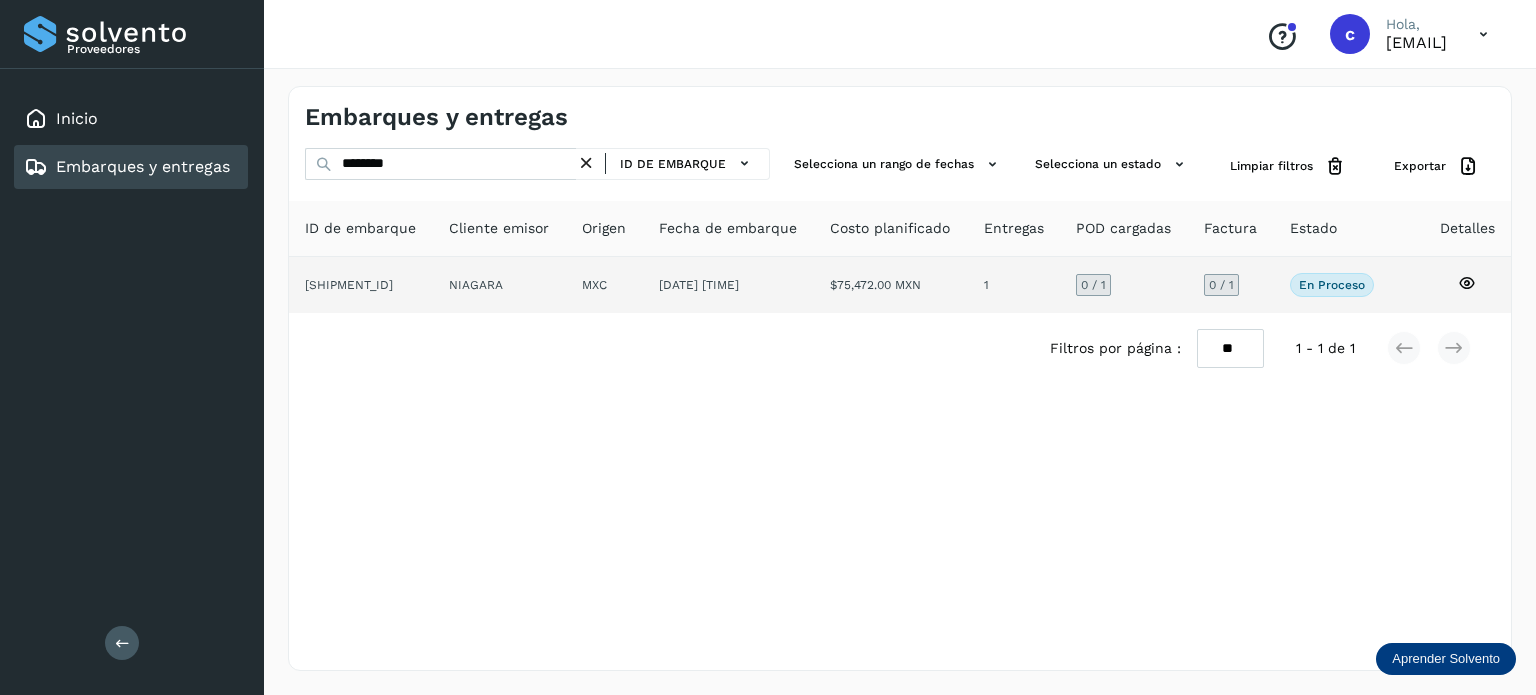 click 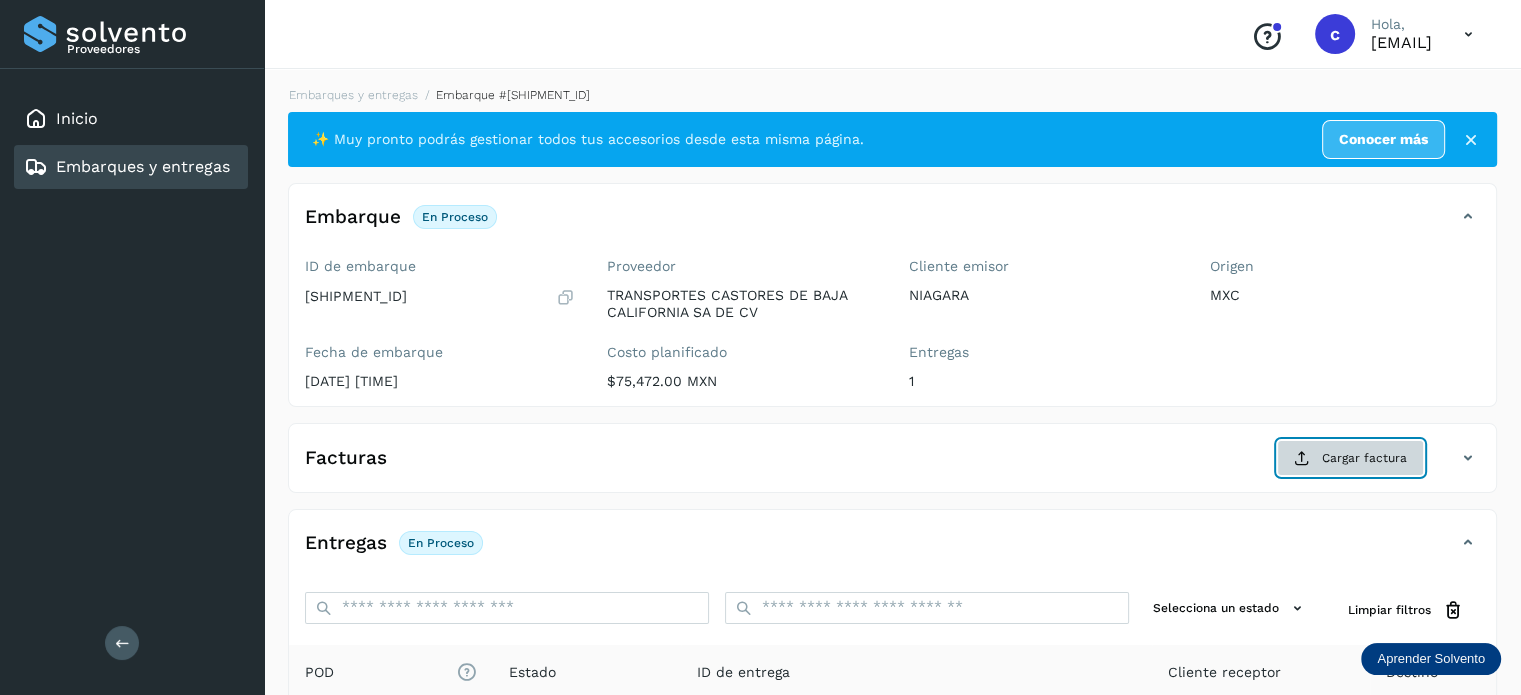 click on "Cargar factura" 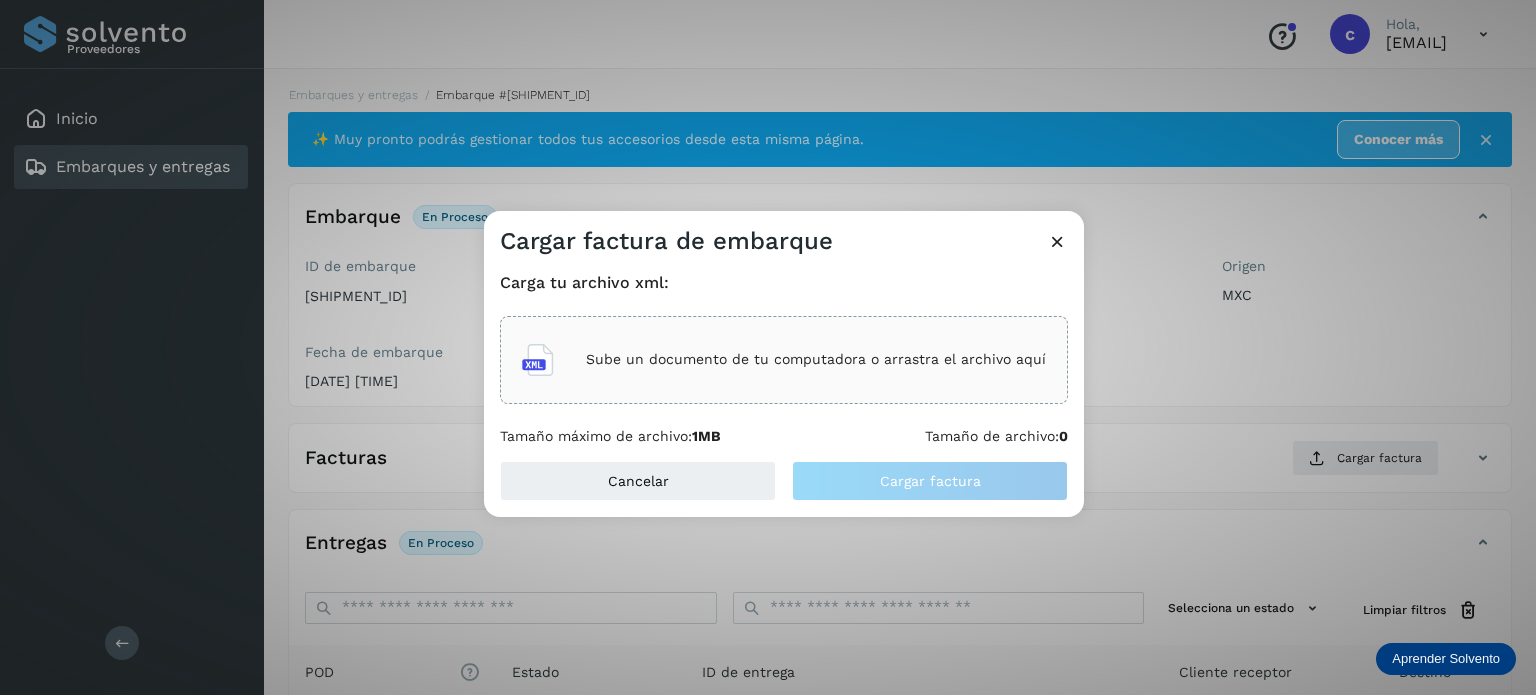 click on "Sube un documento de tu computadora o arrastra el archivo aquí" 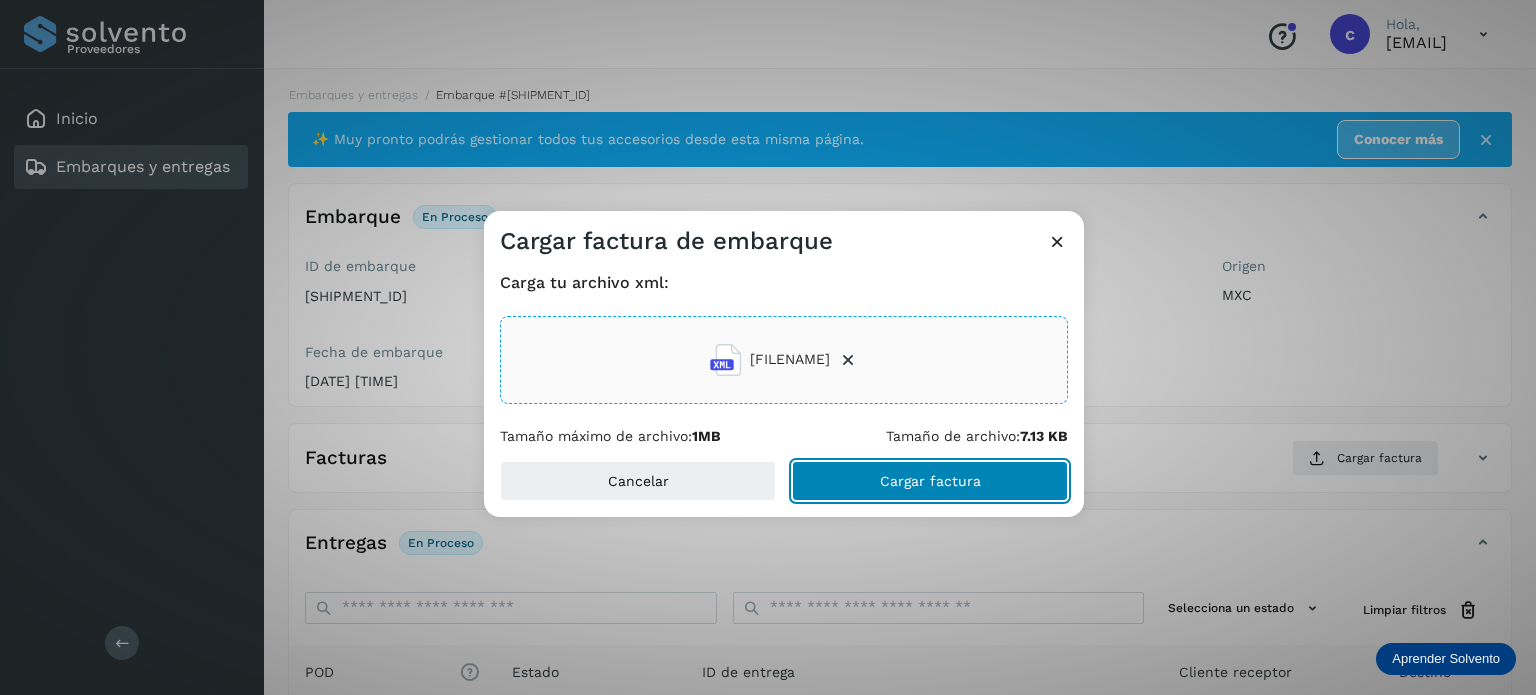 click on "Cargar factura" 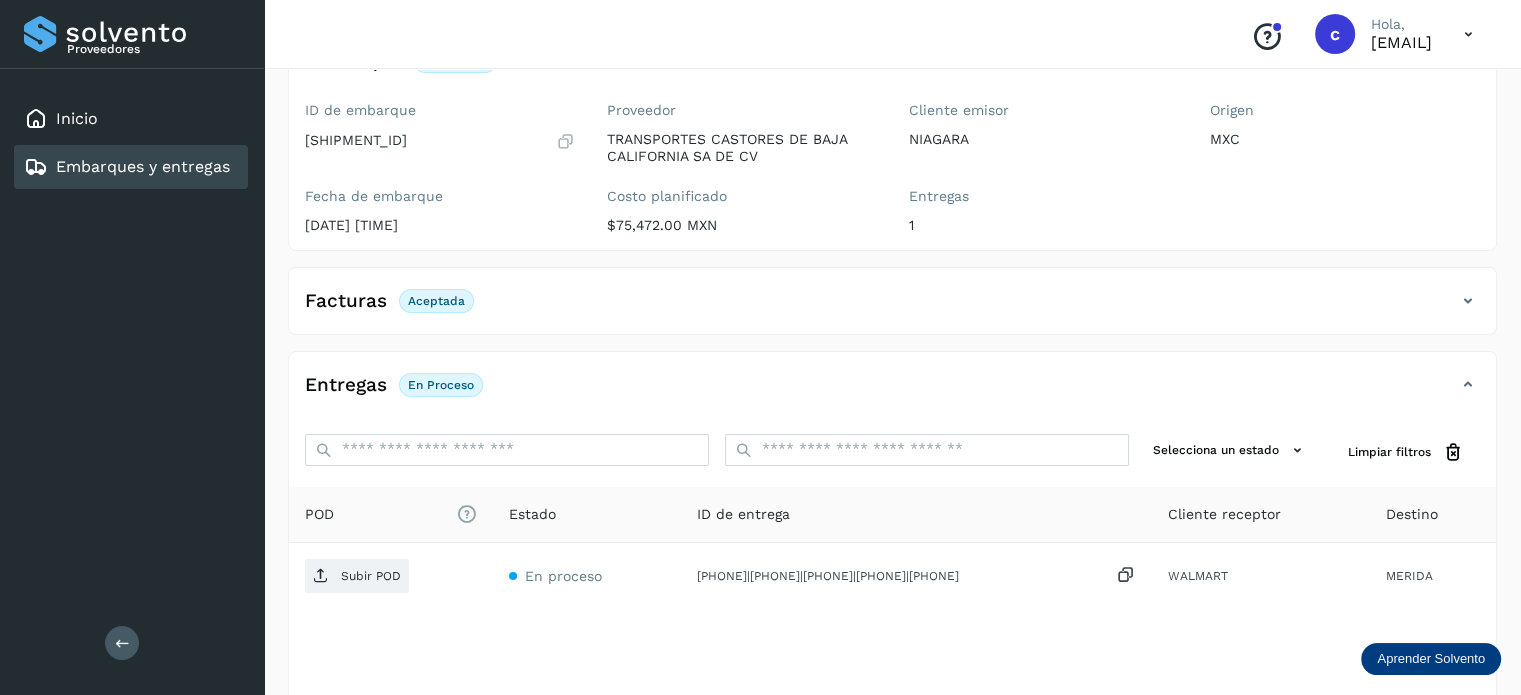 scroll, scrollTop: 200, scrollLeft: 0, axis: vertical 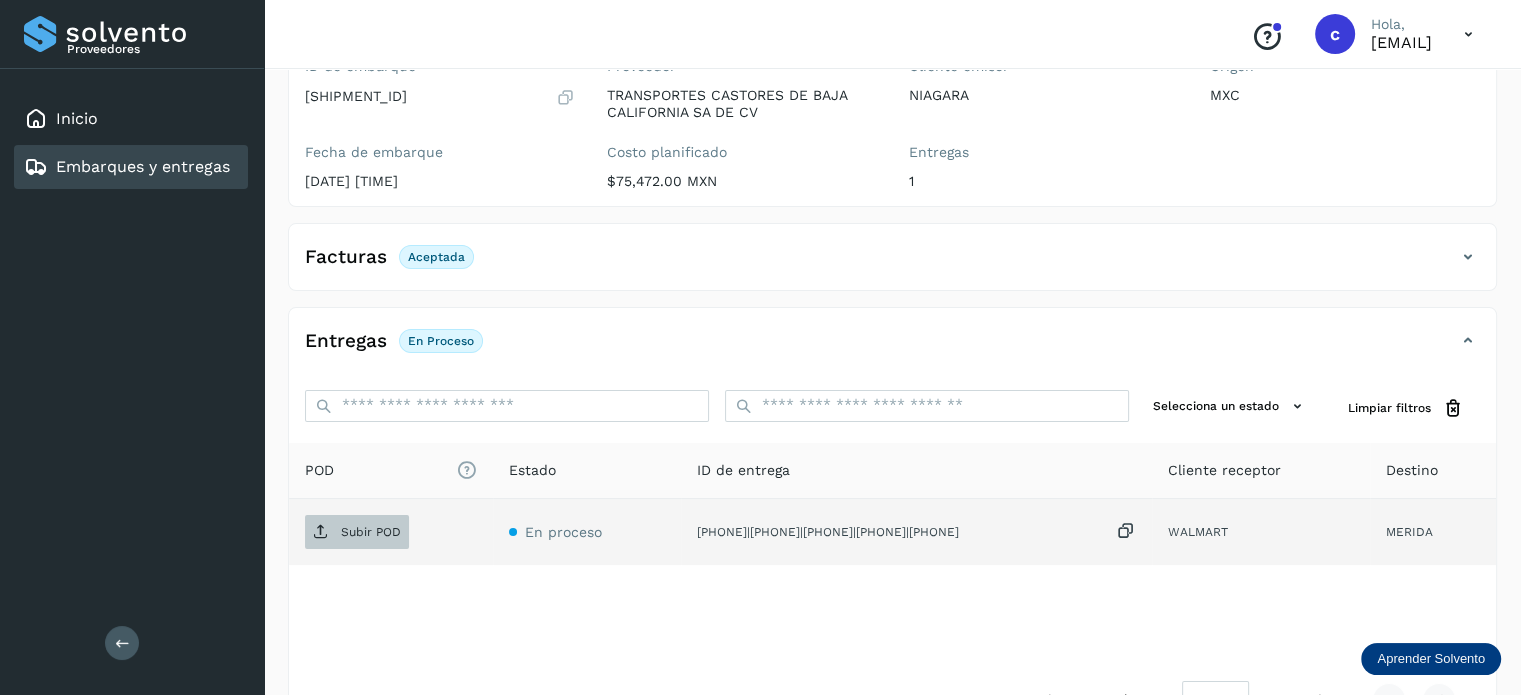 click on "Subir POD" at bounding box center (371, 532) 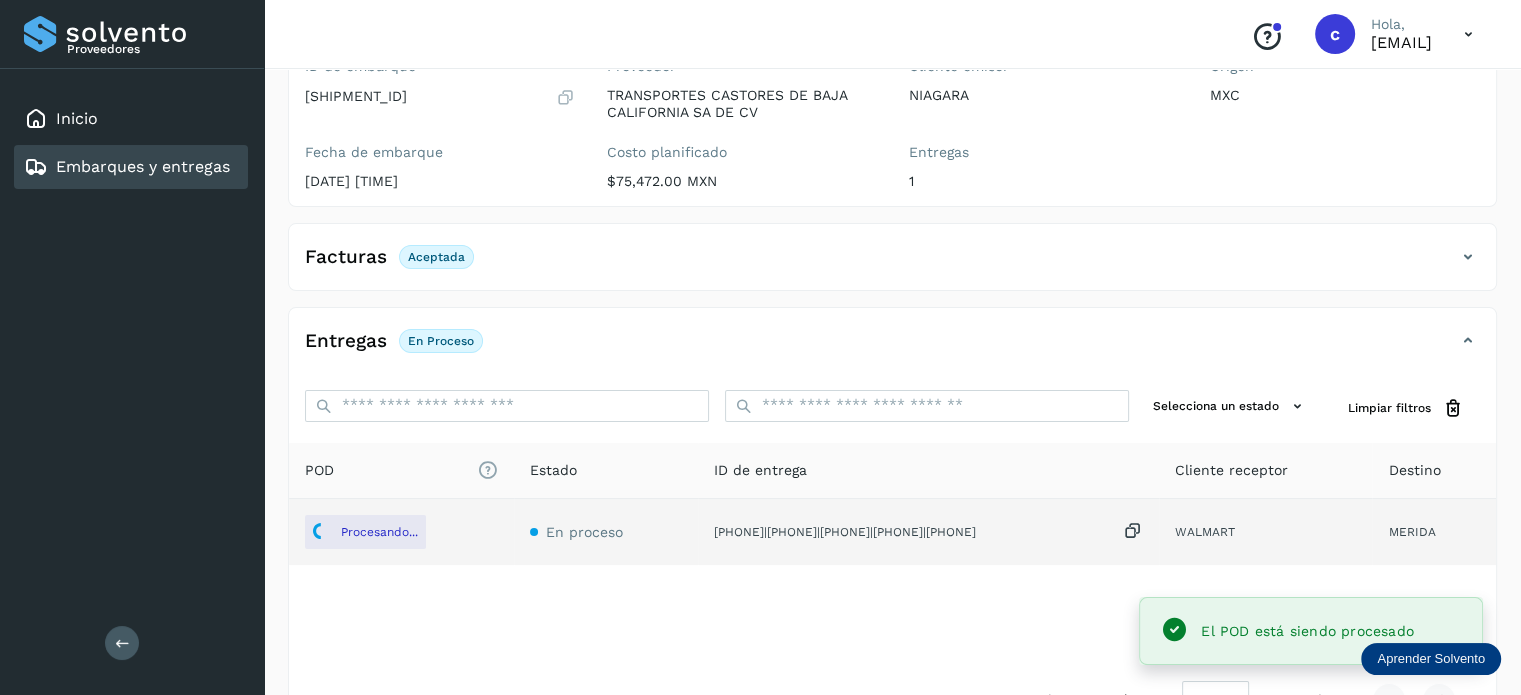 click on "Embarques y entregas" at bounding box center [143, 166] 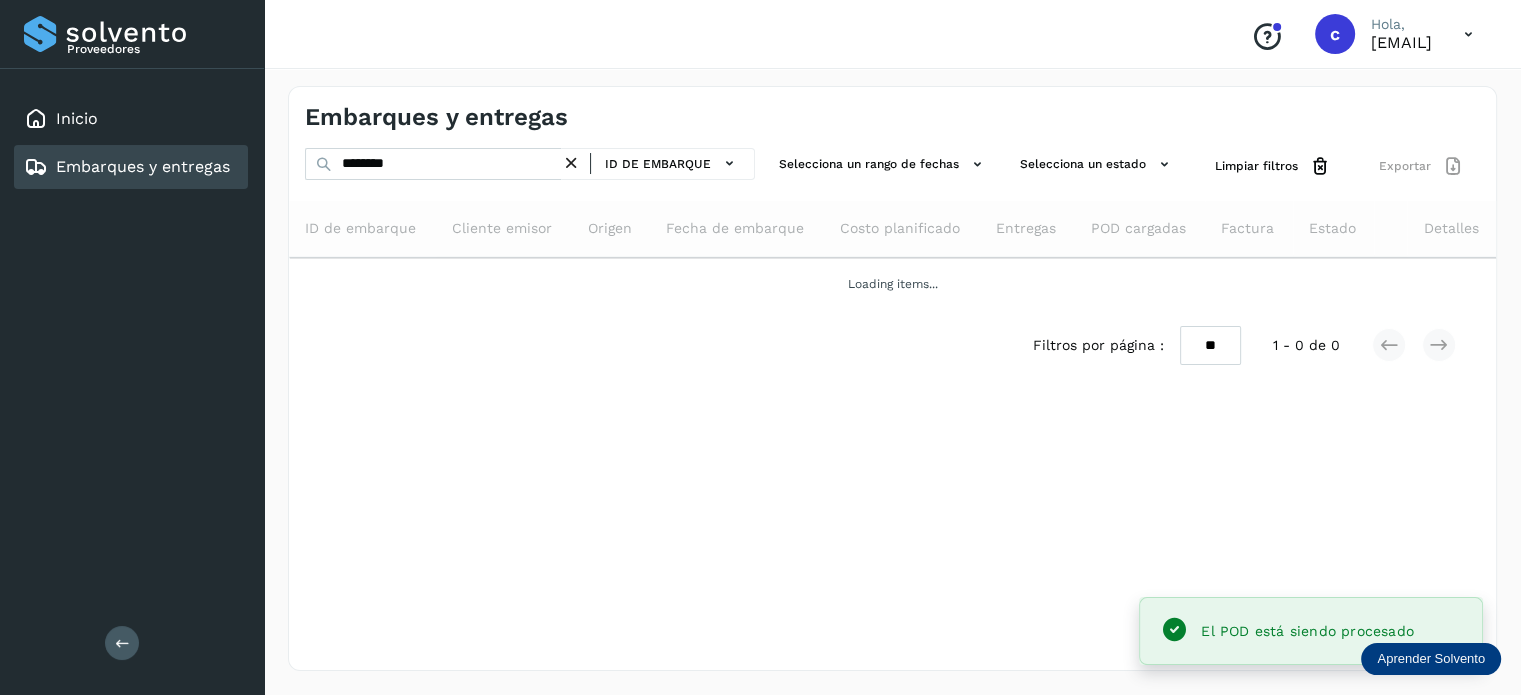 scroll, scrollTop: 0, scrollLeft: 0, axis: both 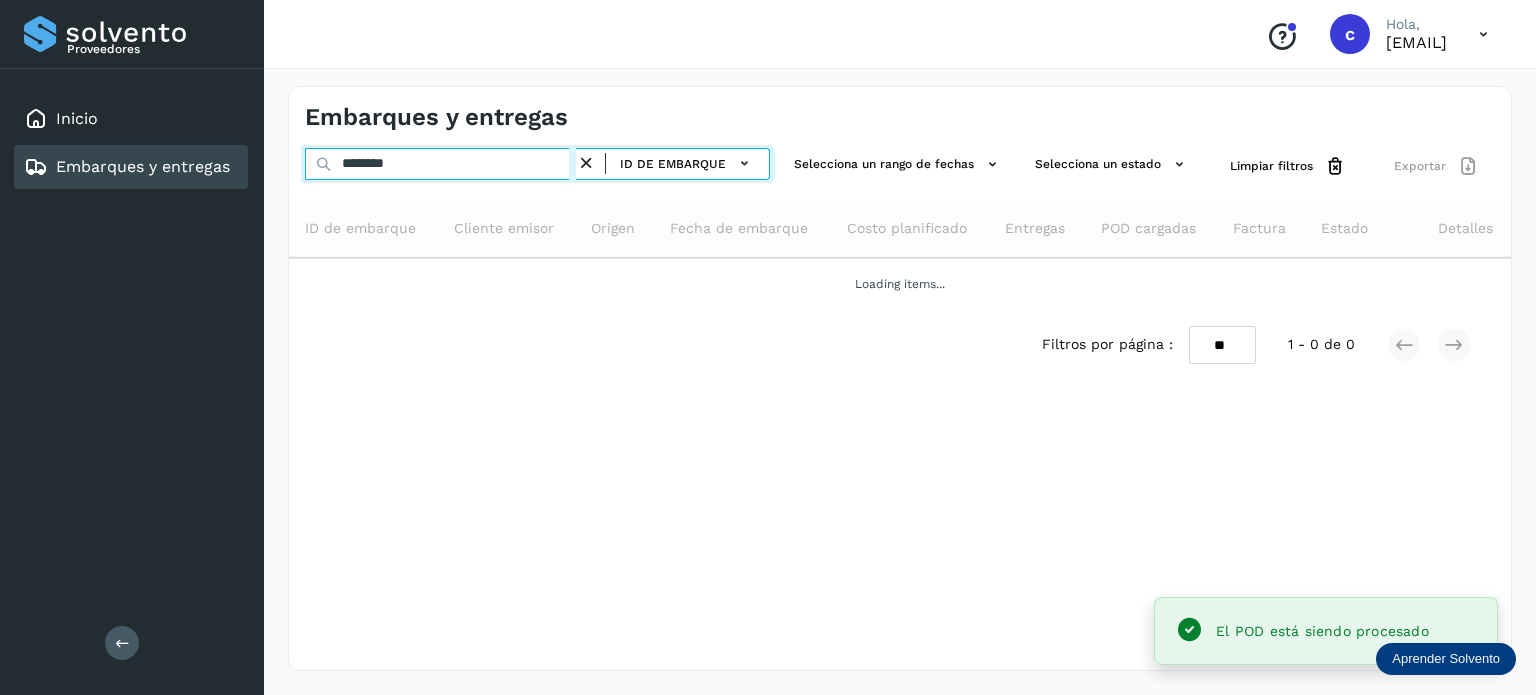 drag, startPoint x: 452, startPoint y: 171, endPoint x: 259, endPoint y: 158, distance: 193.43733 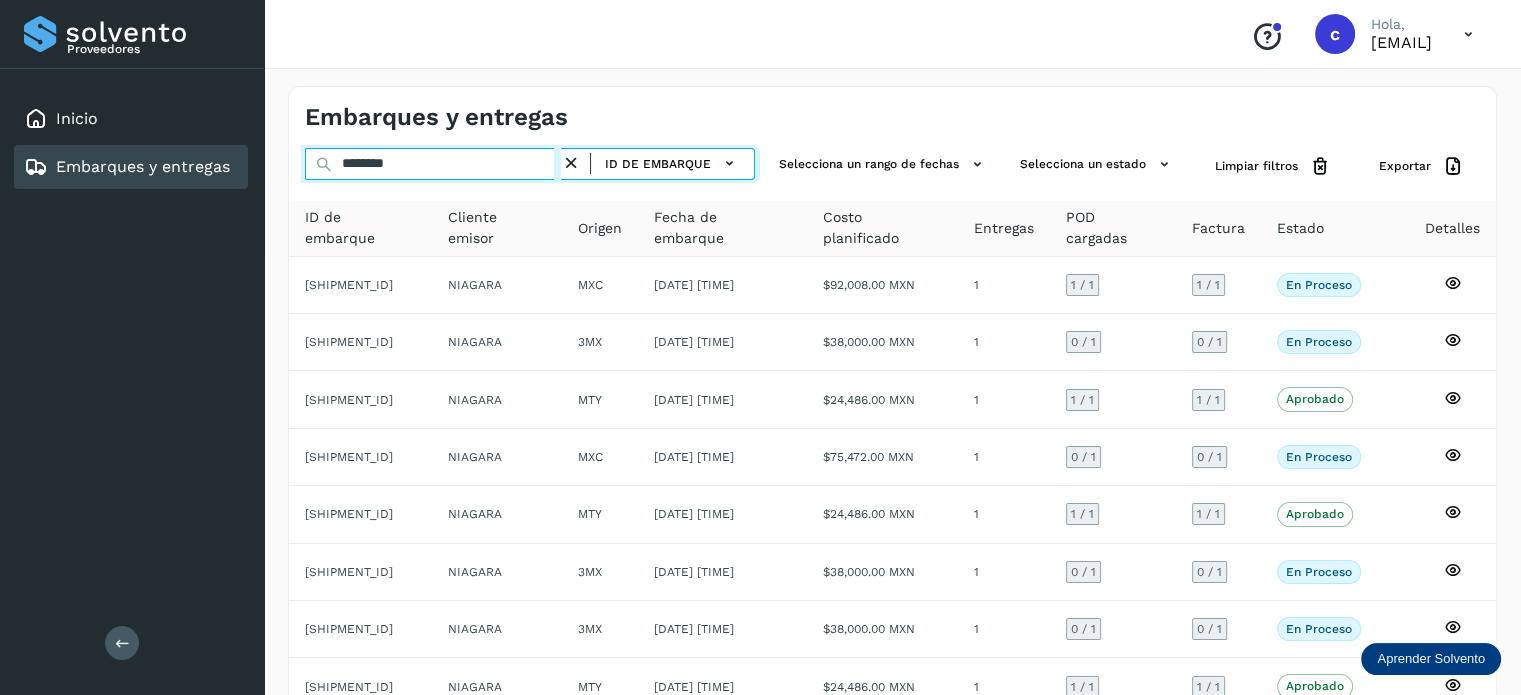 type on "********" 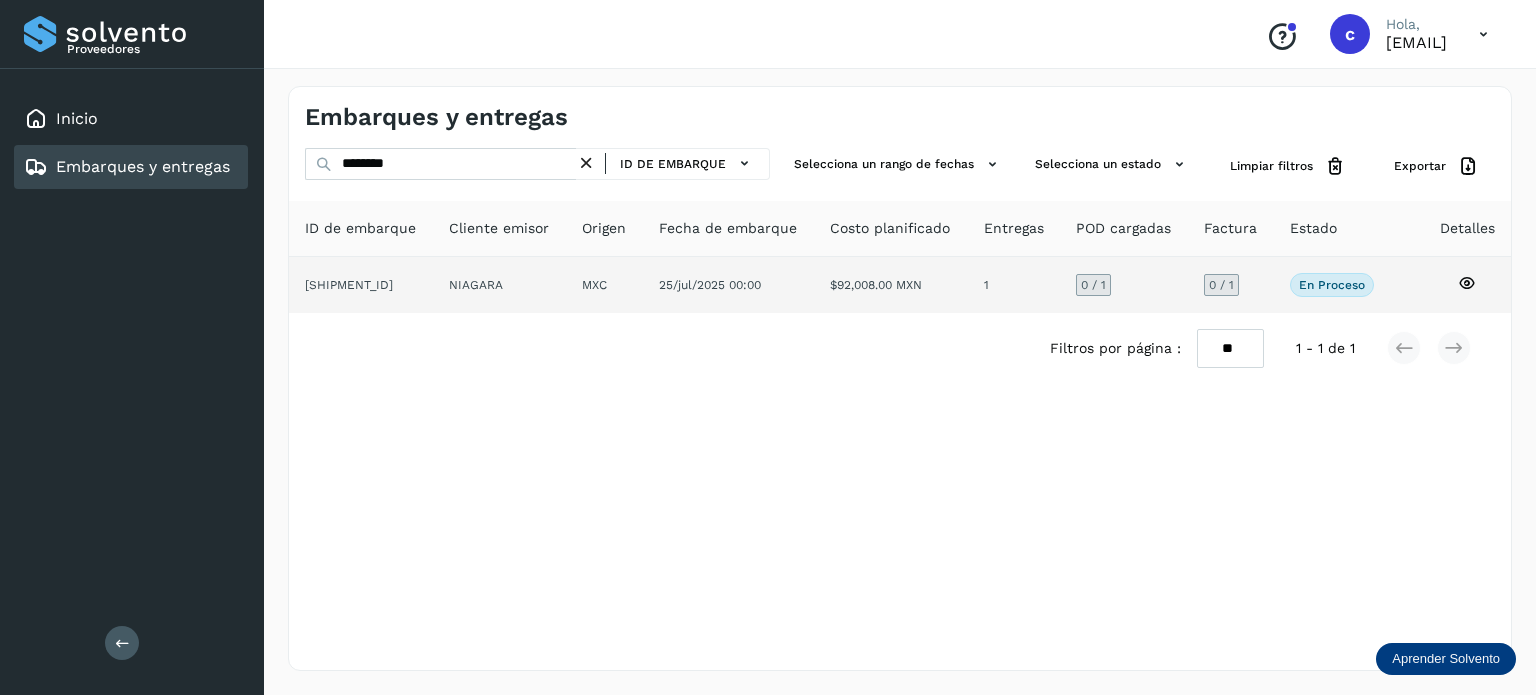 click 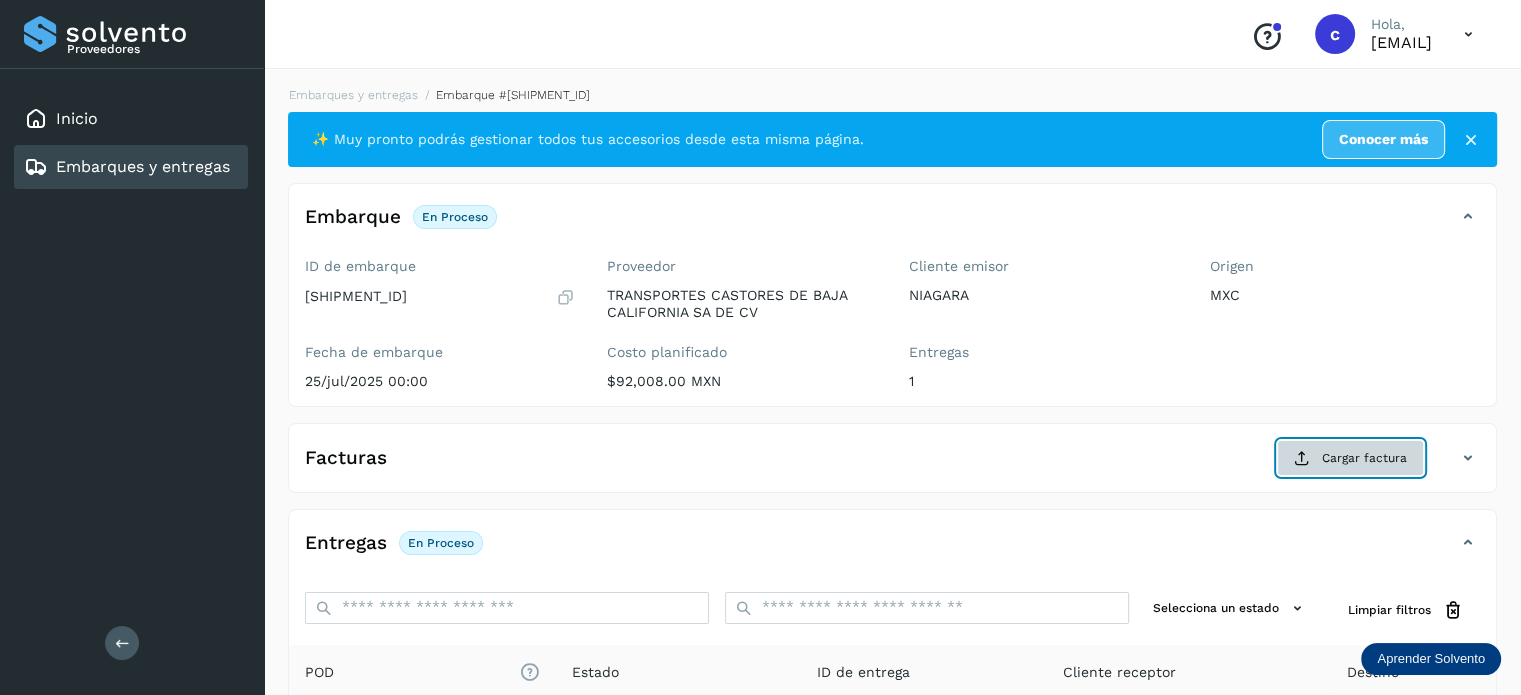 click on "Cargar factura" 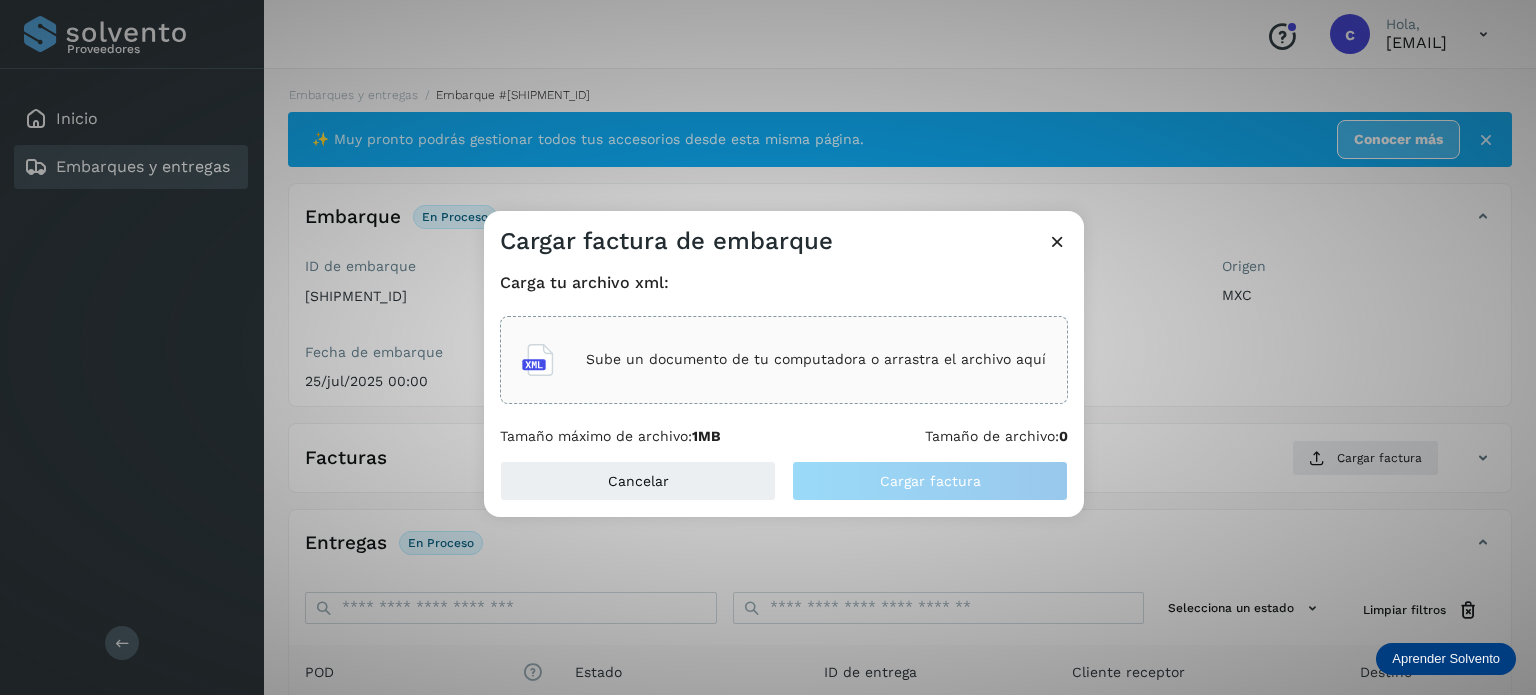 click on "Sube un documento de tu computadora o arrastra el archivo aquí" at bounding box center (816, 359) 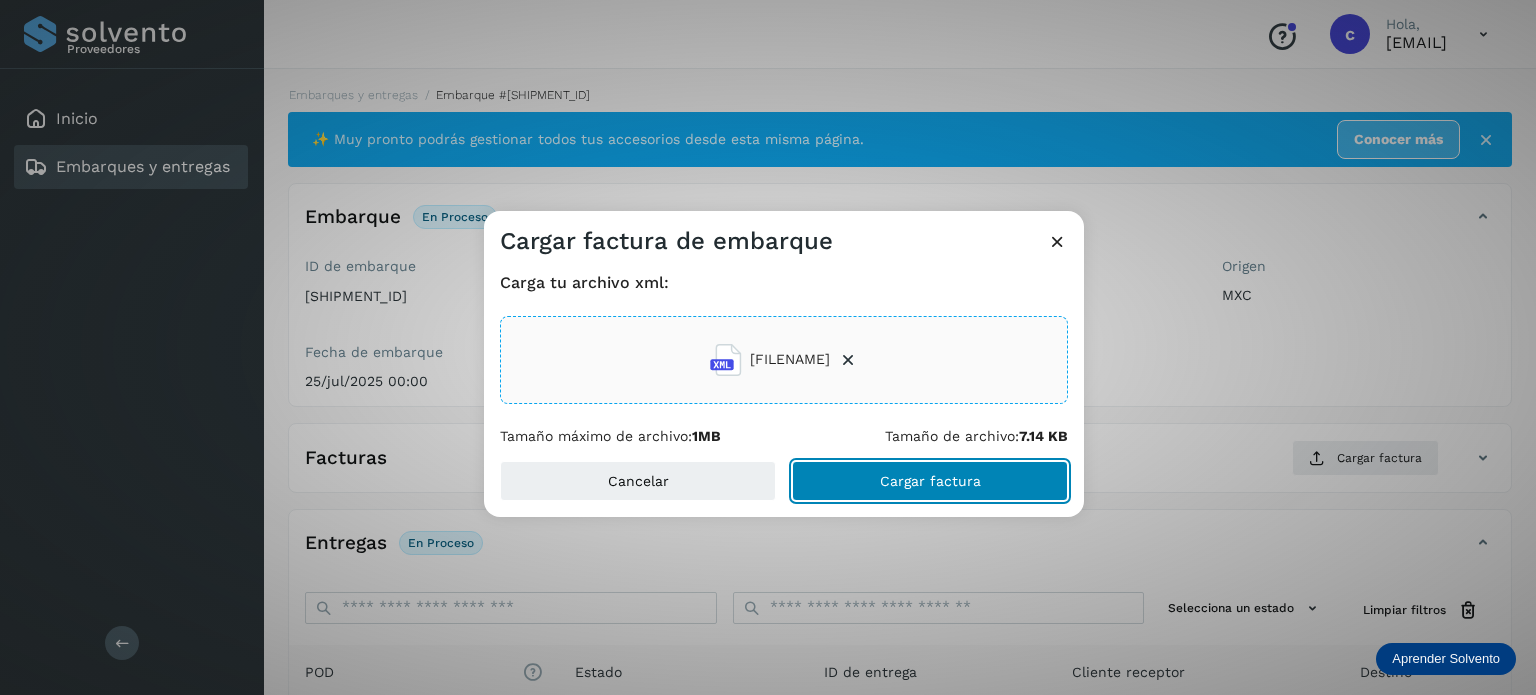 click on "Cargar factura" 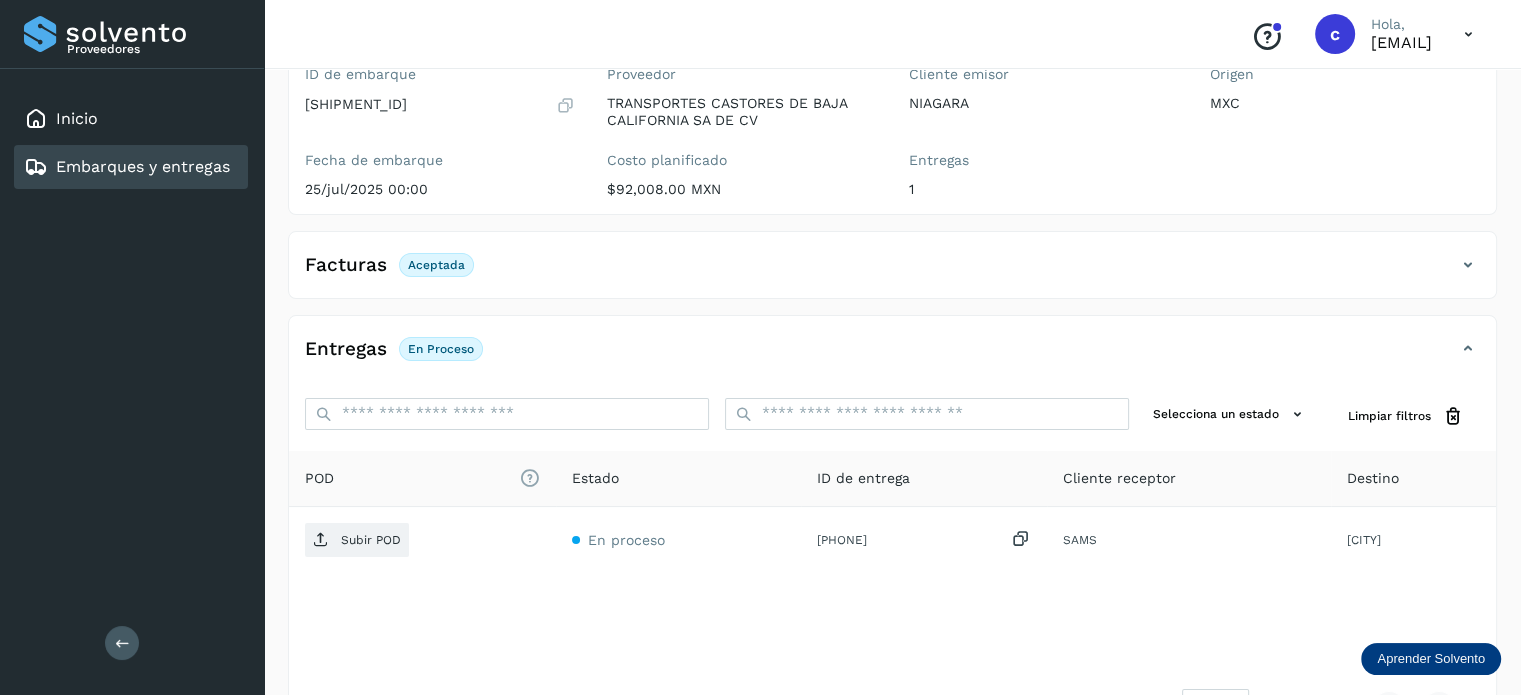 scroll, scrollTop: 200, scrollLeft: 0, axis: vertical 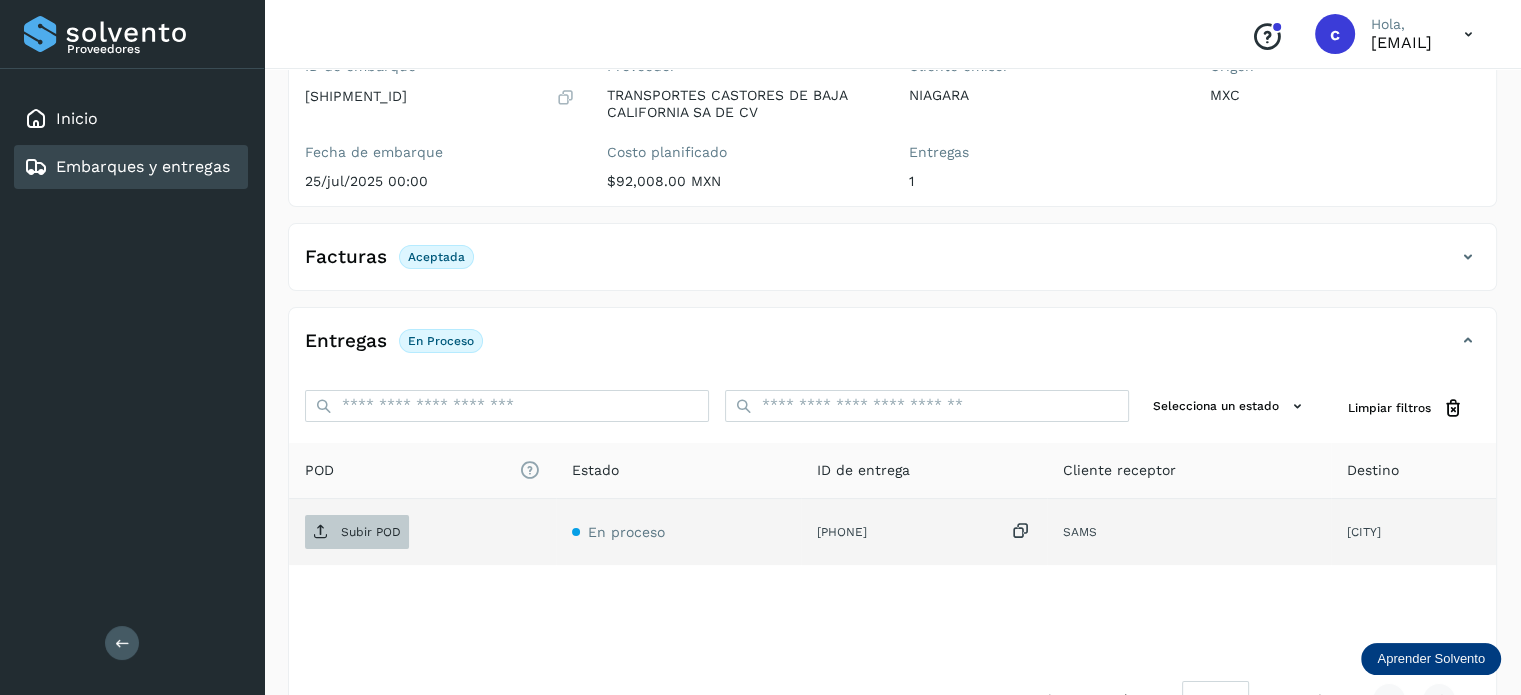 click on "Subir POD" at bounding box center (371, 532) 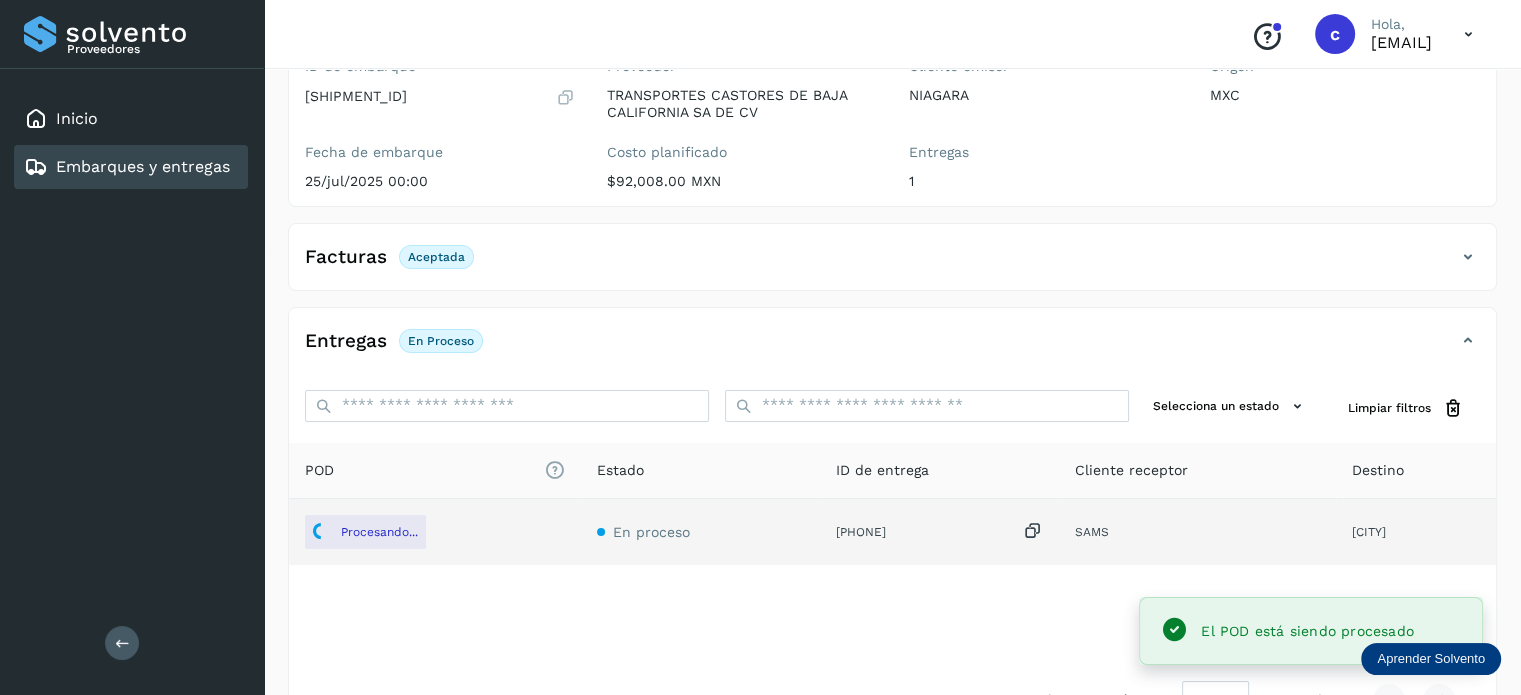 click on "Embarques y entregas" at bounding box center (143, 166) 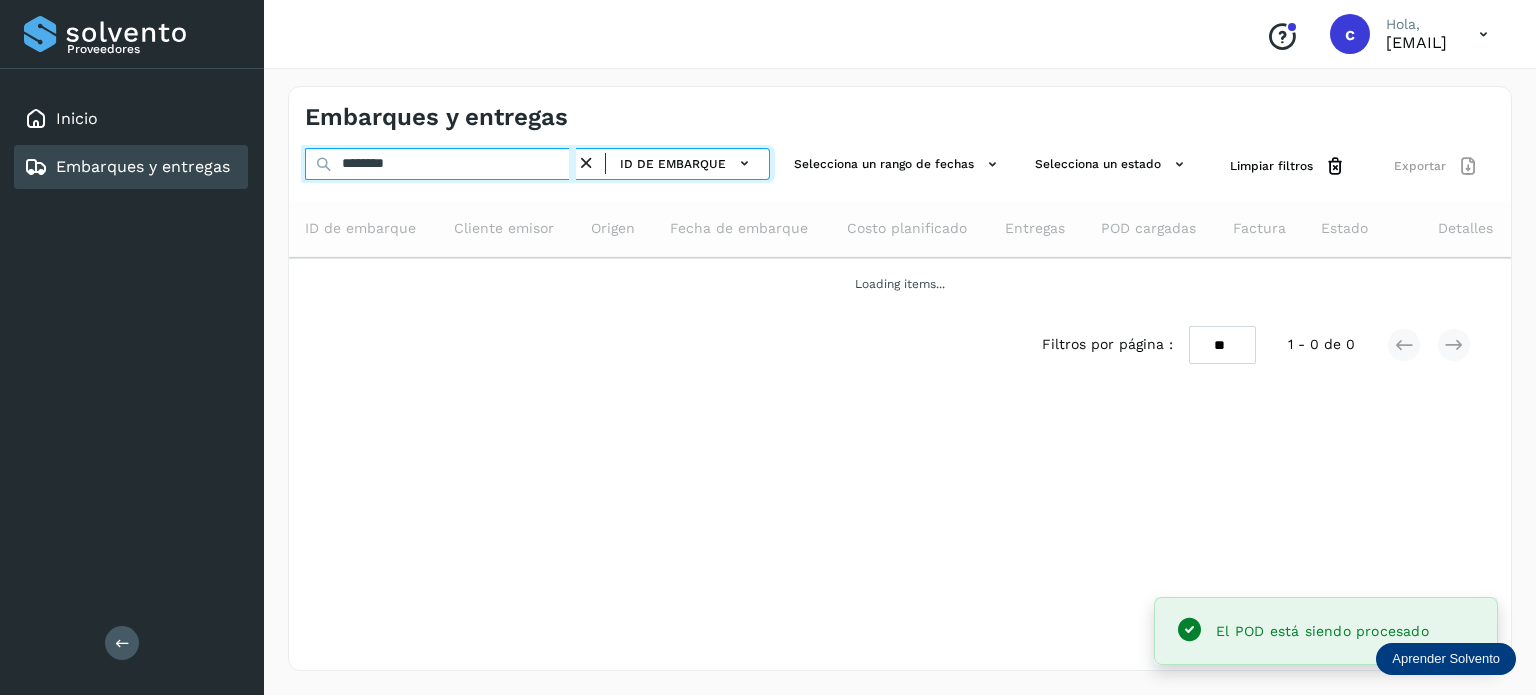click on "********" at bounding box center (440, 164) 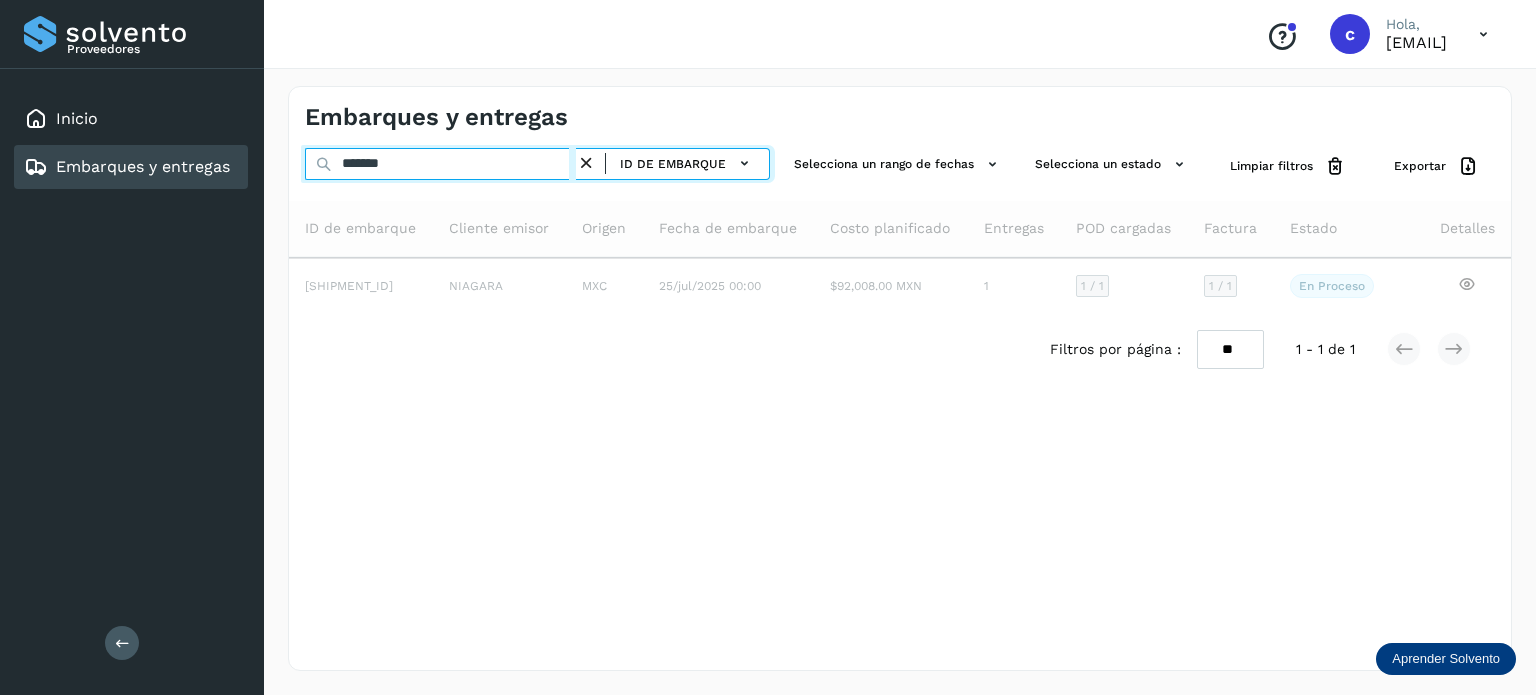 type on "*******" 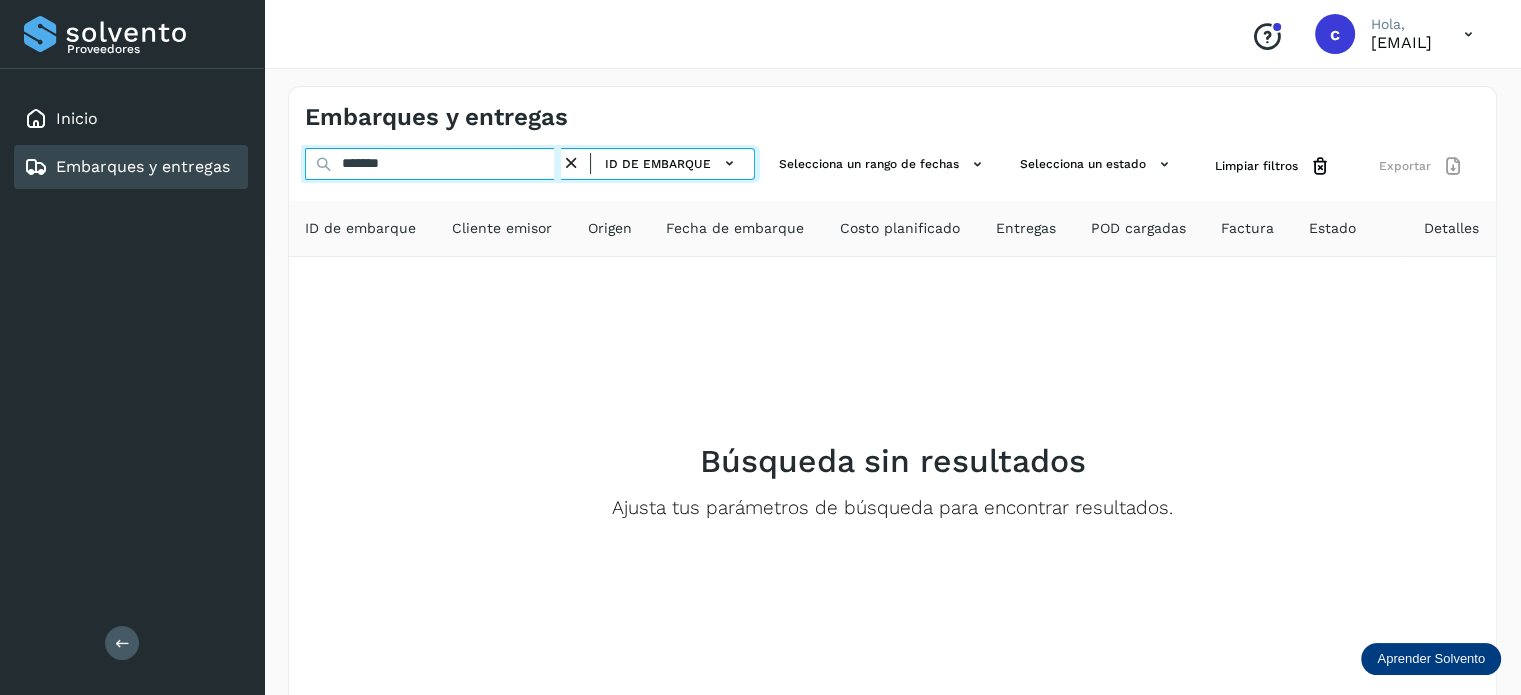 drag, startPoint x: 266, startPoint y: 163, endPoint x: 226, endPoint y: 148, distance: 42.72002 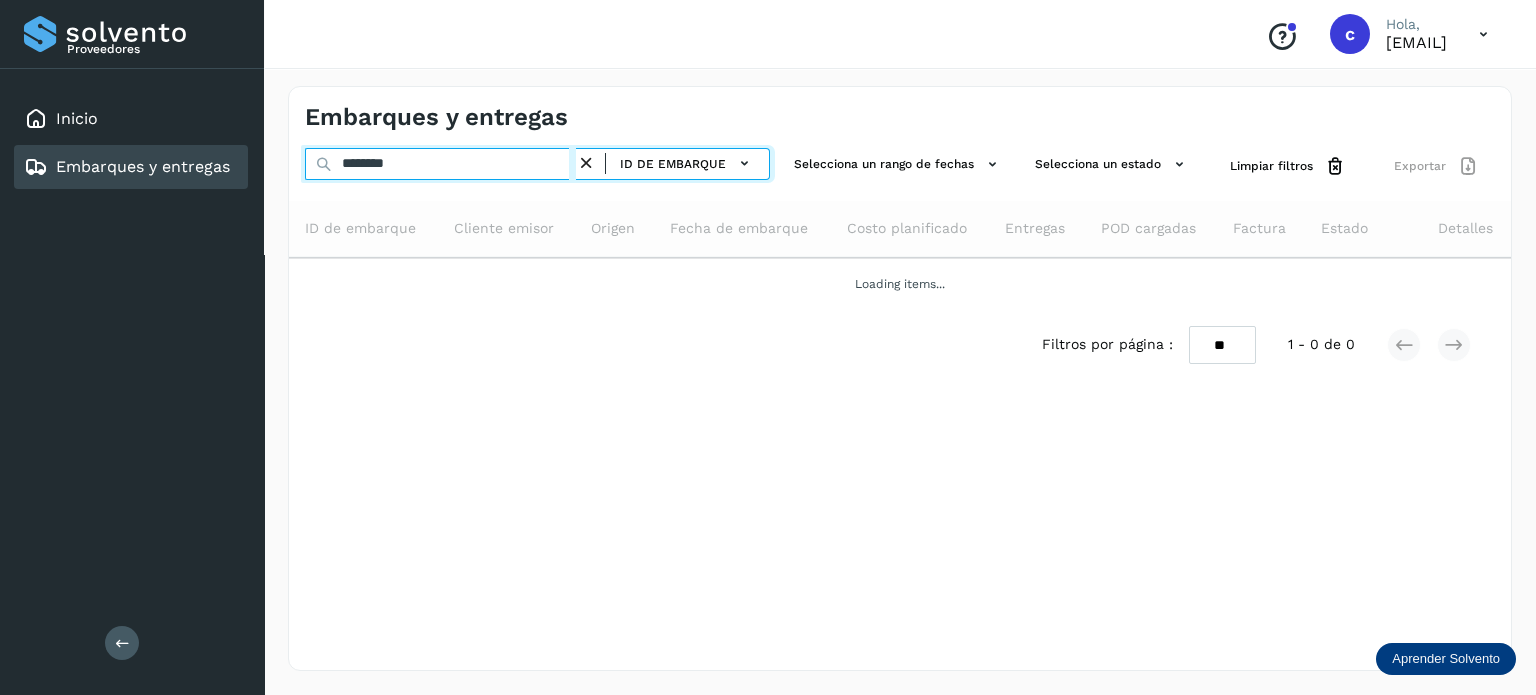 type on "********" 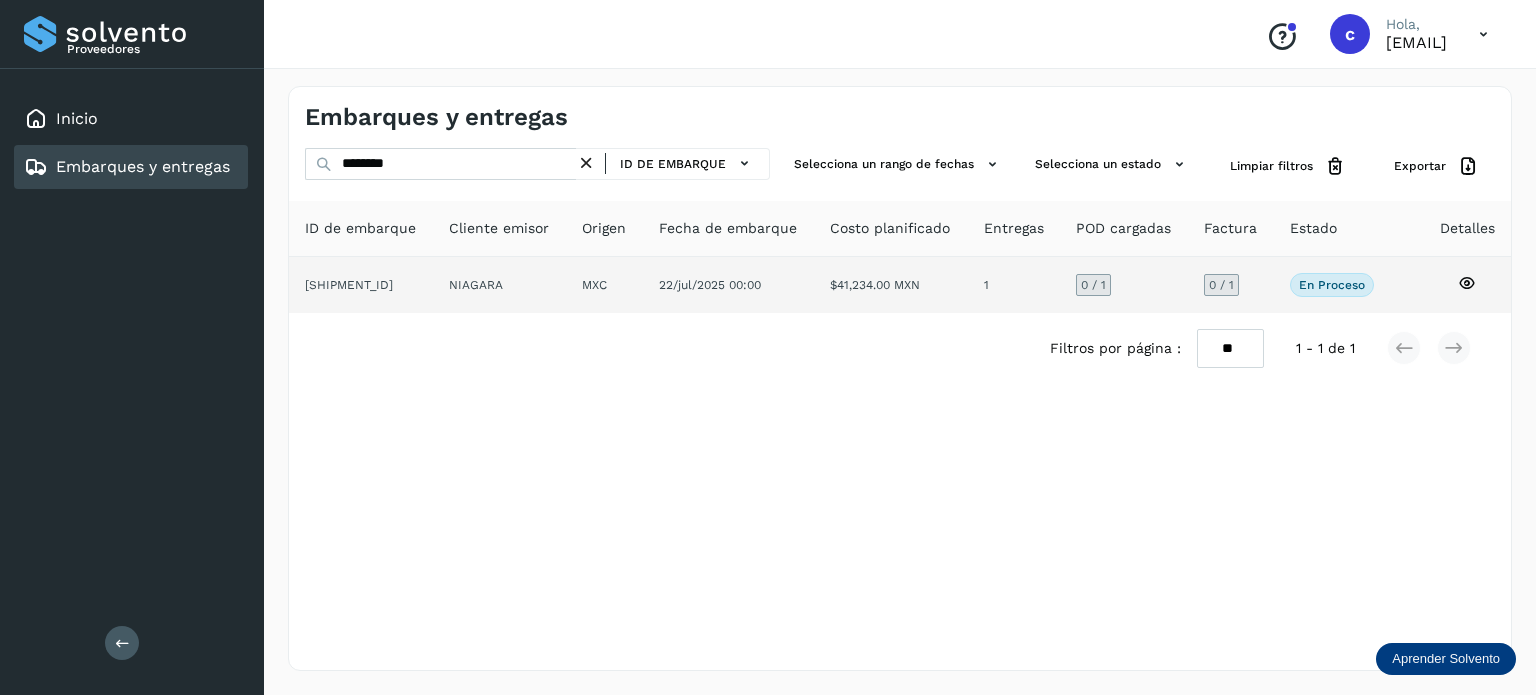 click 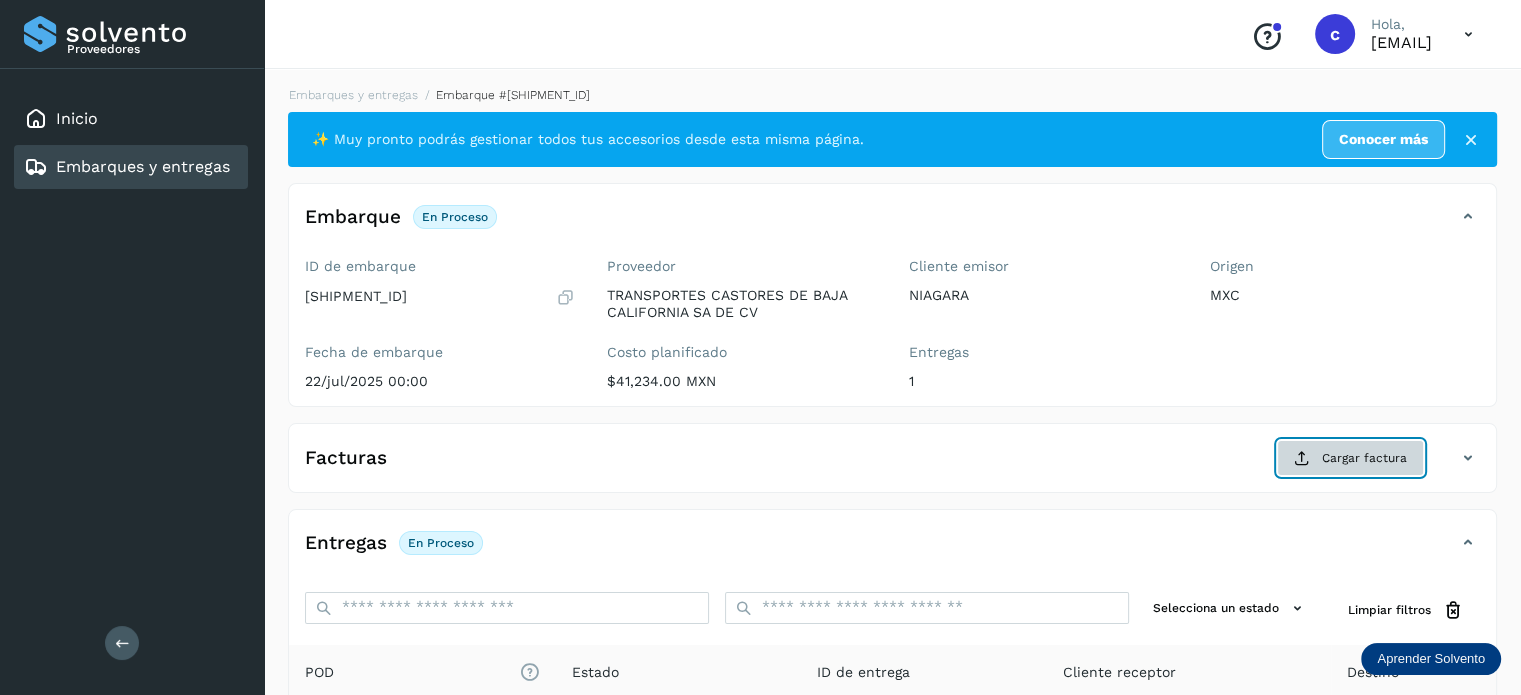 click on "Cargar factura" at bounding box center (1350, 458) 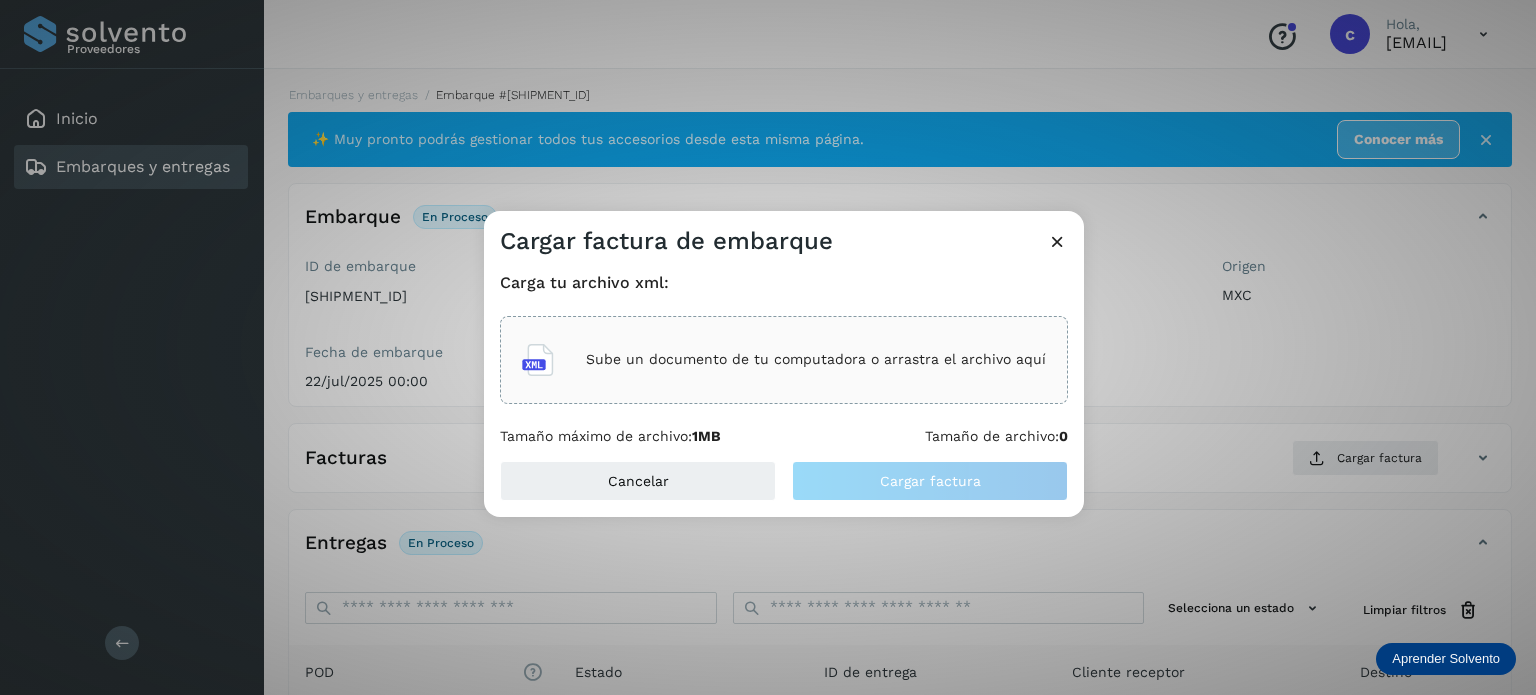 click on "Sube un documento de tu computadora o arrastra el archivo aquí" at bounding box center (816, 359) 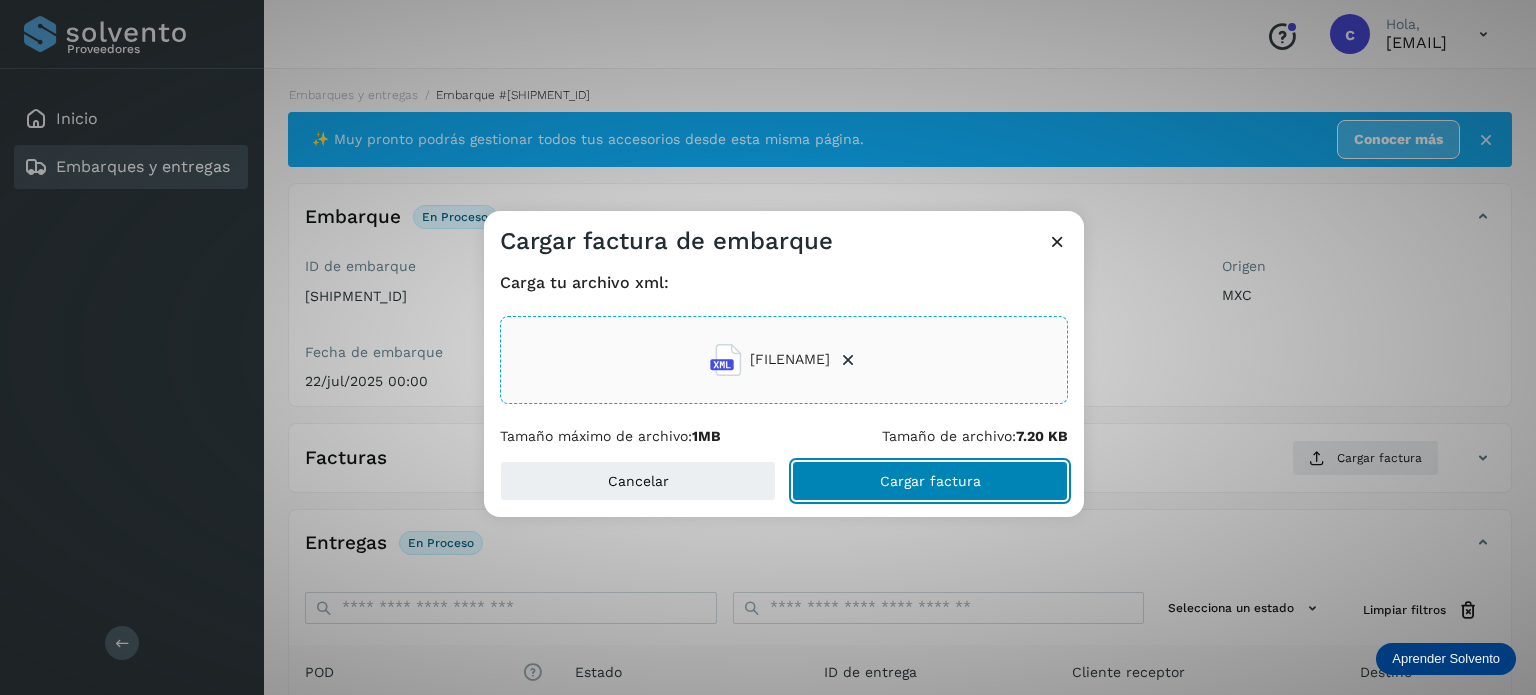 click on "Cargar factura" 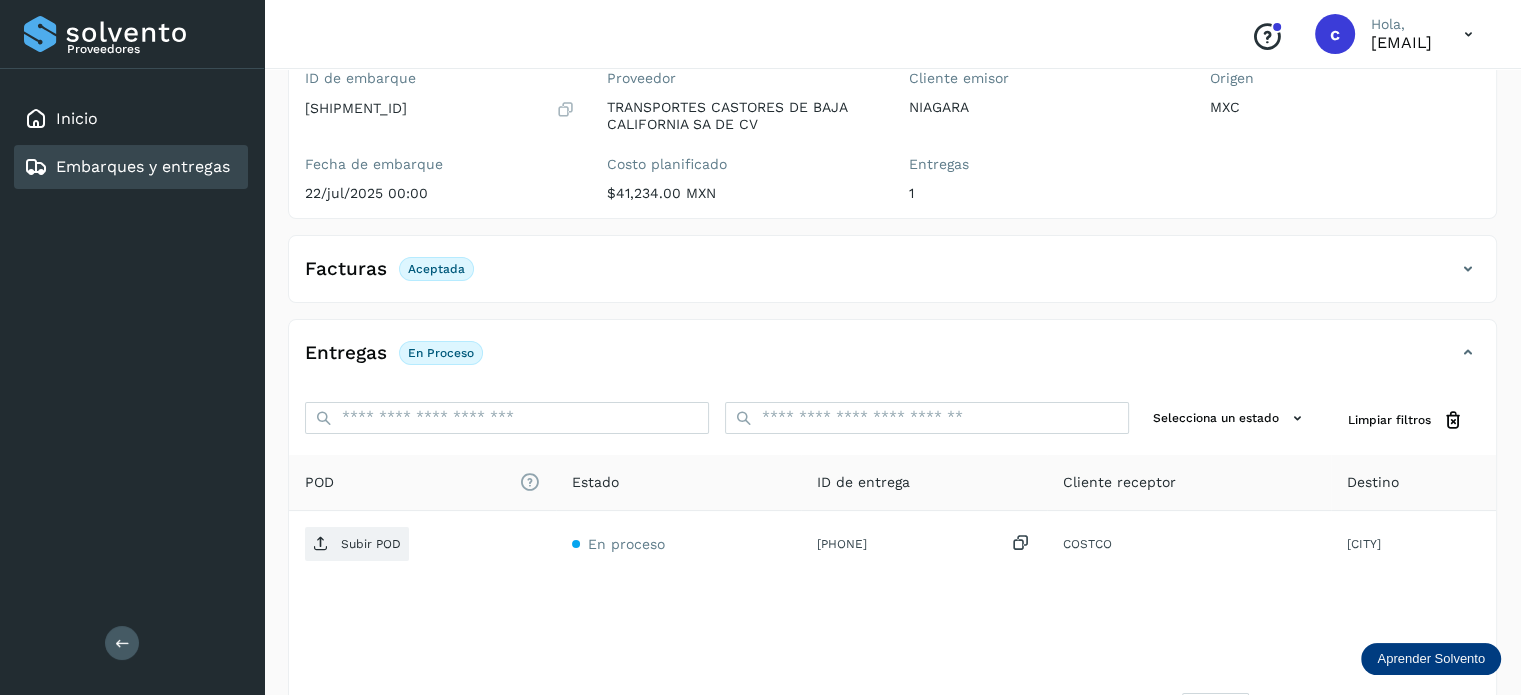 scroll, scrollTop: 200, scrollLeft: 0, axis: vertical 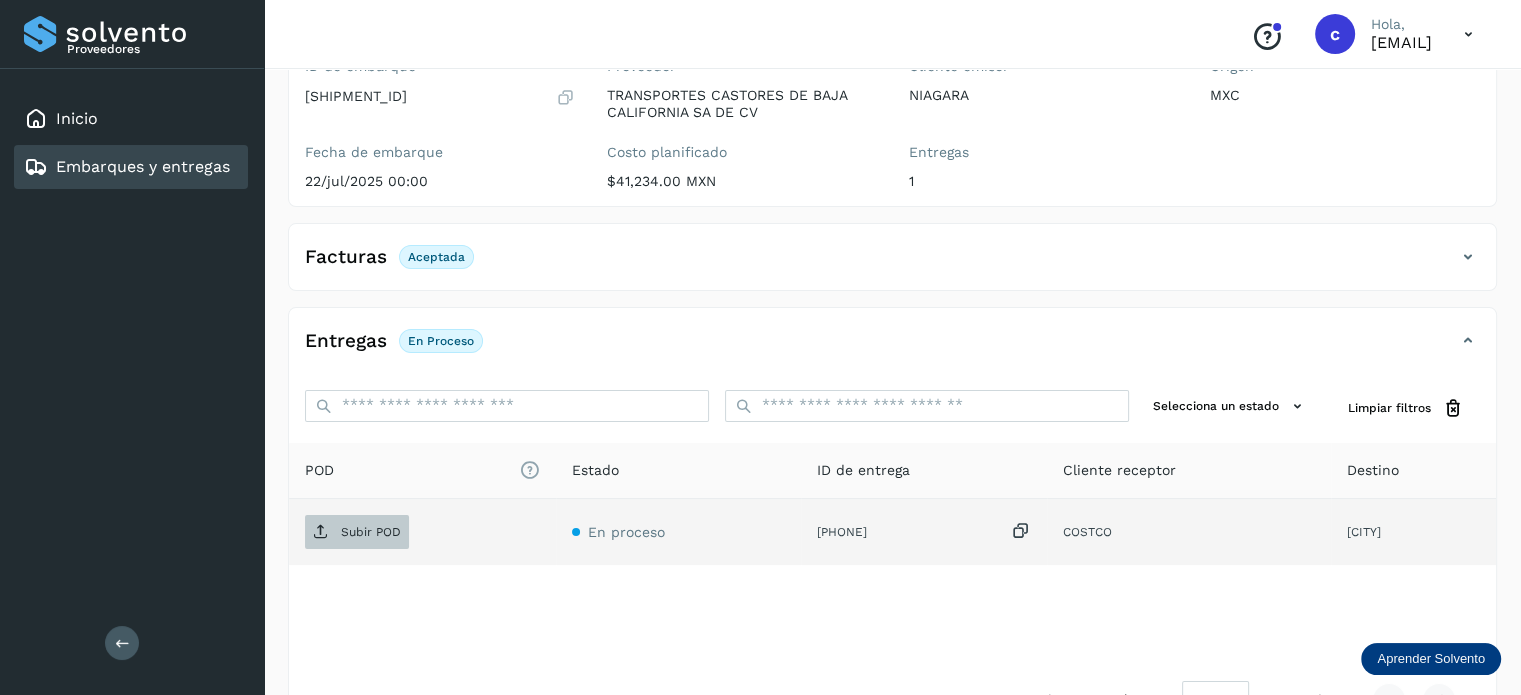 click on "Subir POD" at bounding box center (371, 532) 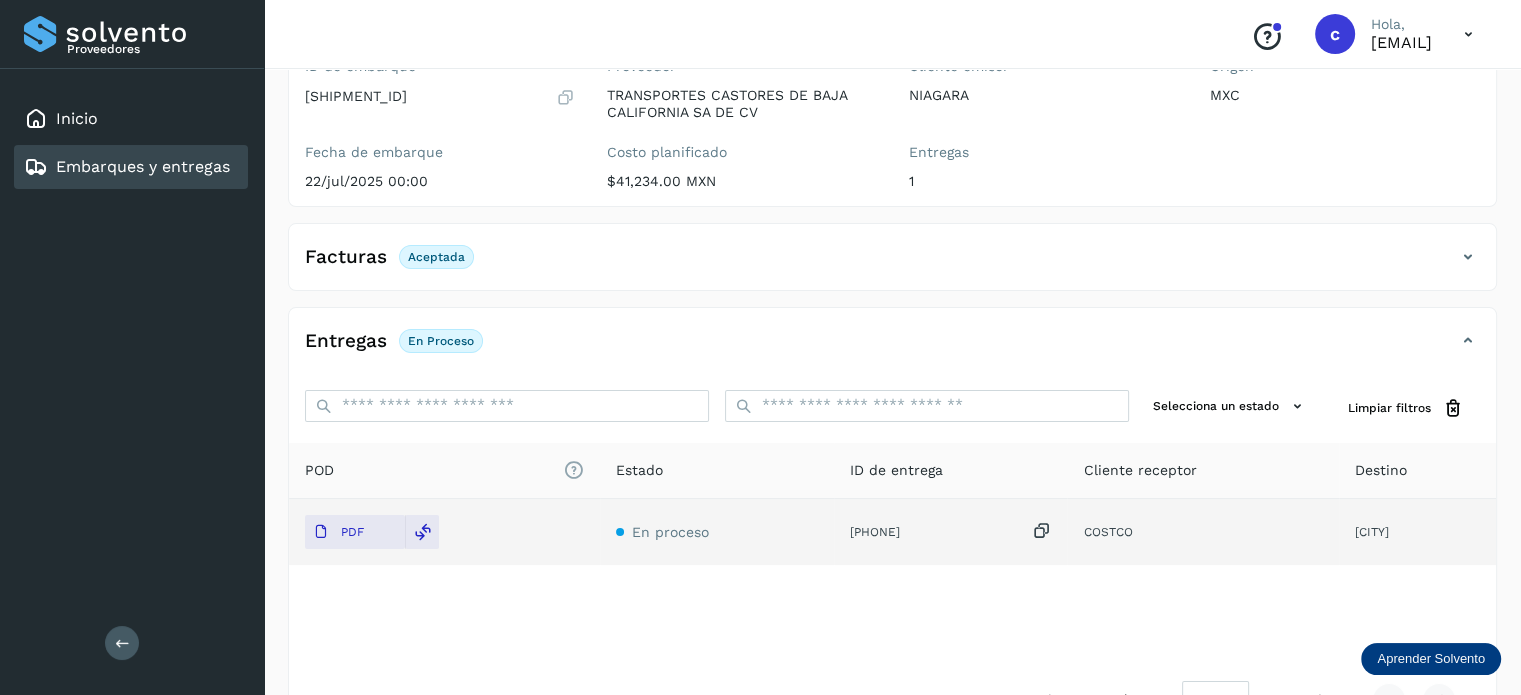 click on "Embarques y entregas" at bounding box center (143, 166) 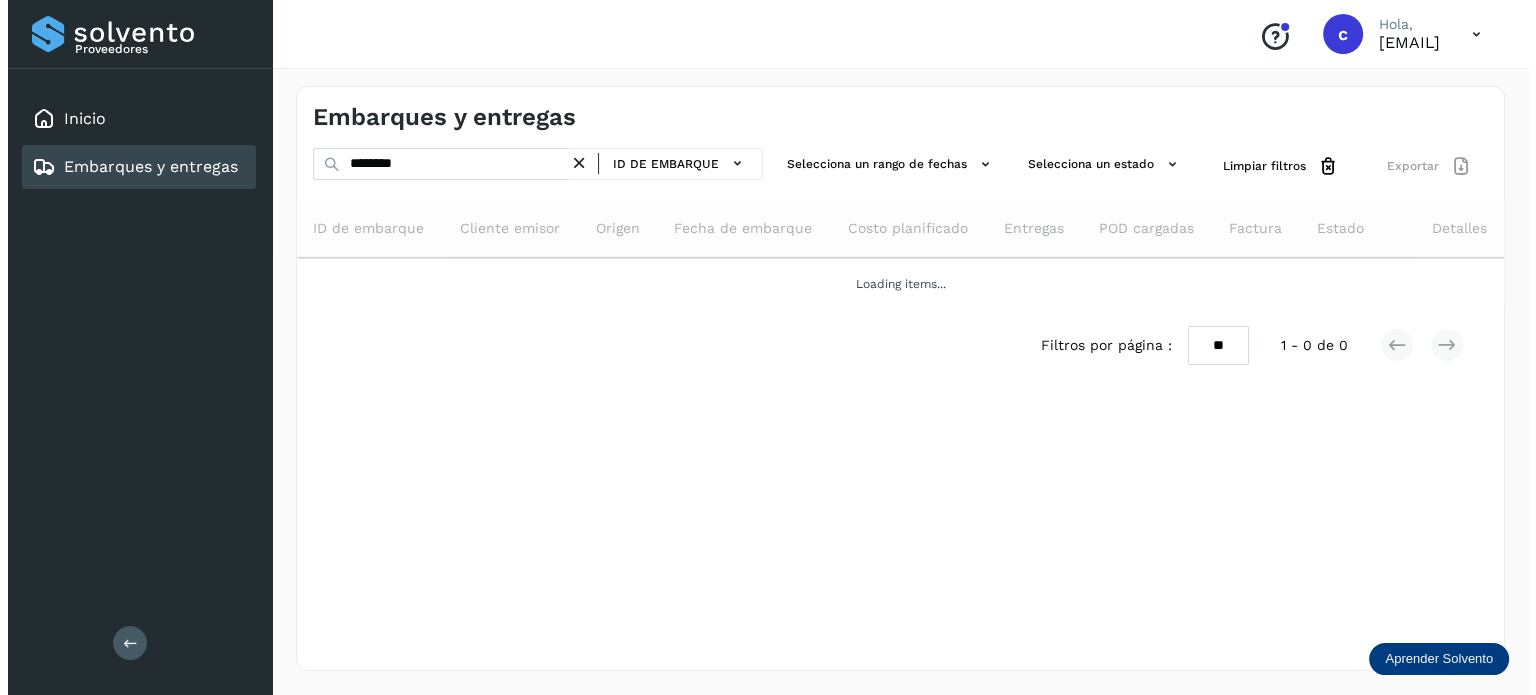 scroll, scrollTop: 0, scrollLeft: 0, axis: both 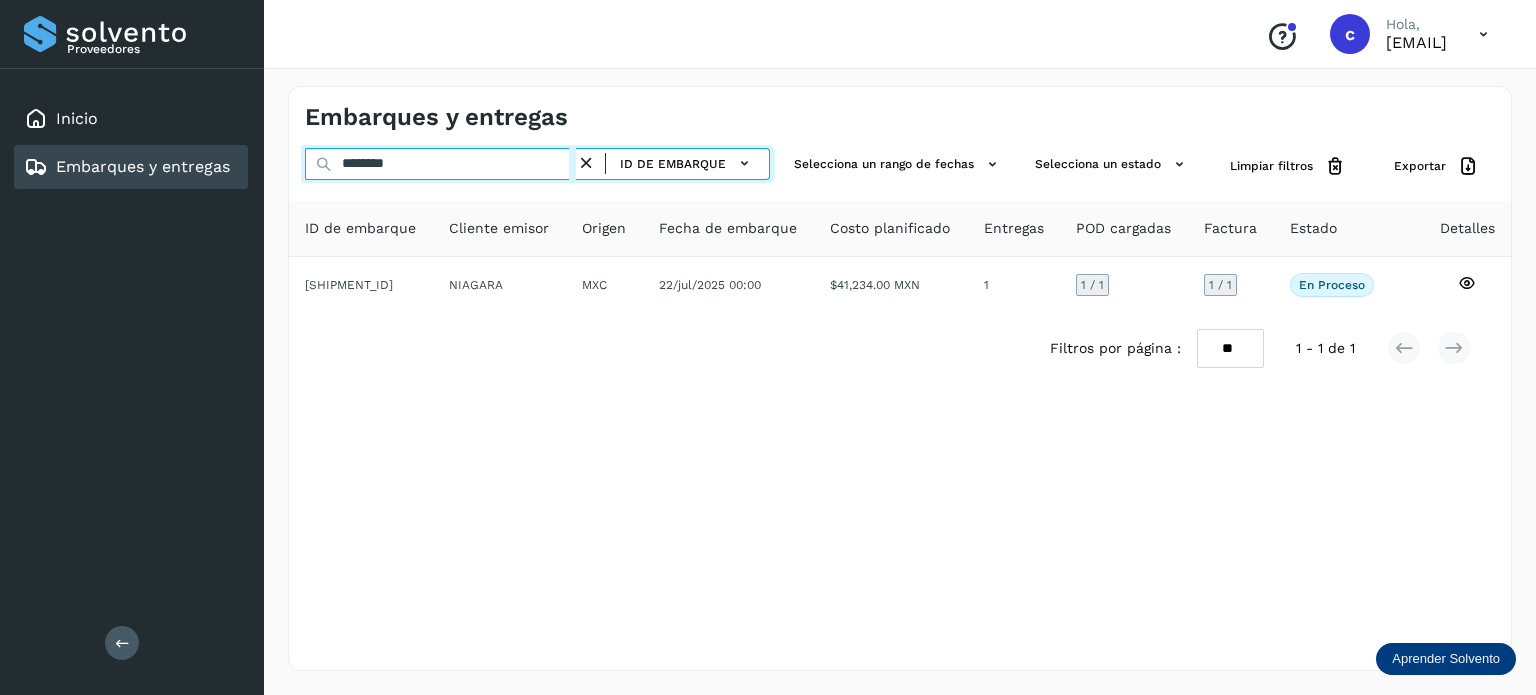 drag, startPoint x: 443, startPoint y: 156, endPoint x: 269, endPoint y: 173, distance: 174.82849 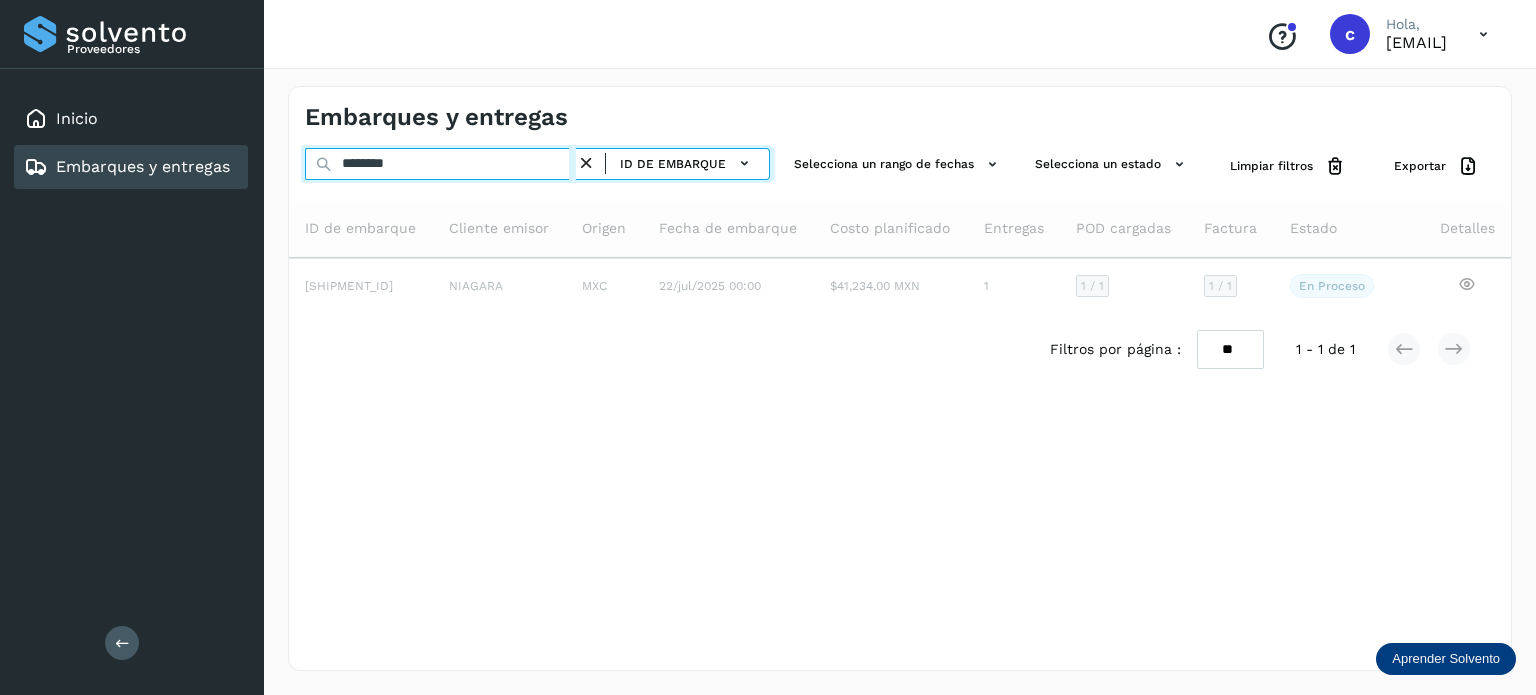 type on "********" 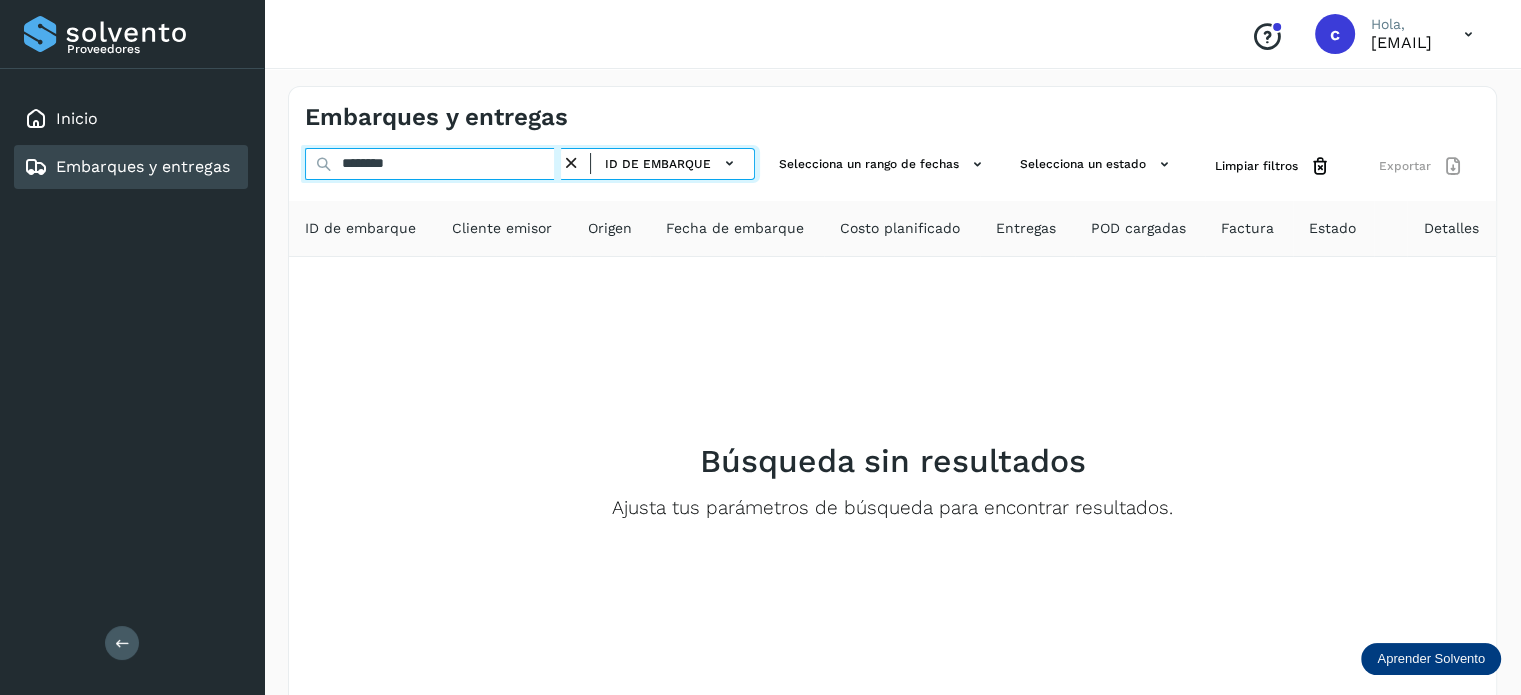 drag, startPoint x: 376, startPoint y: 162, endPoint x: 311, endPoint y: 199, distance: 74.793045 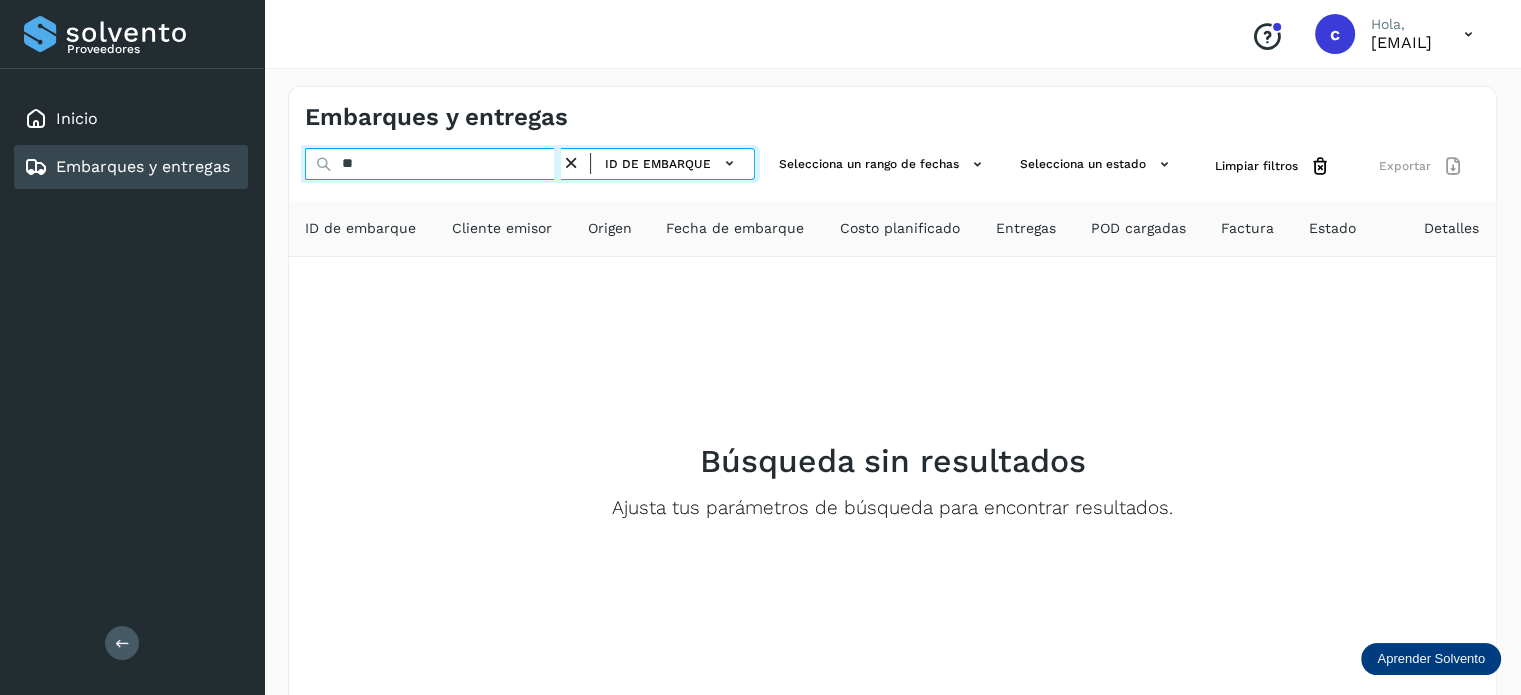 type on "*" 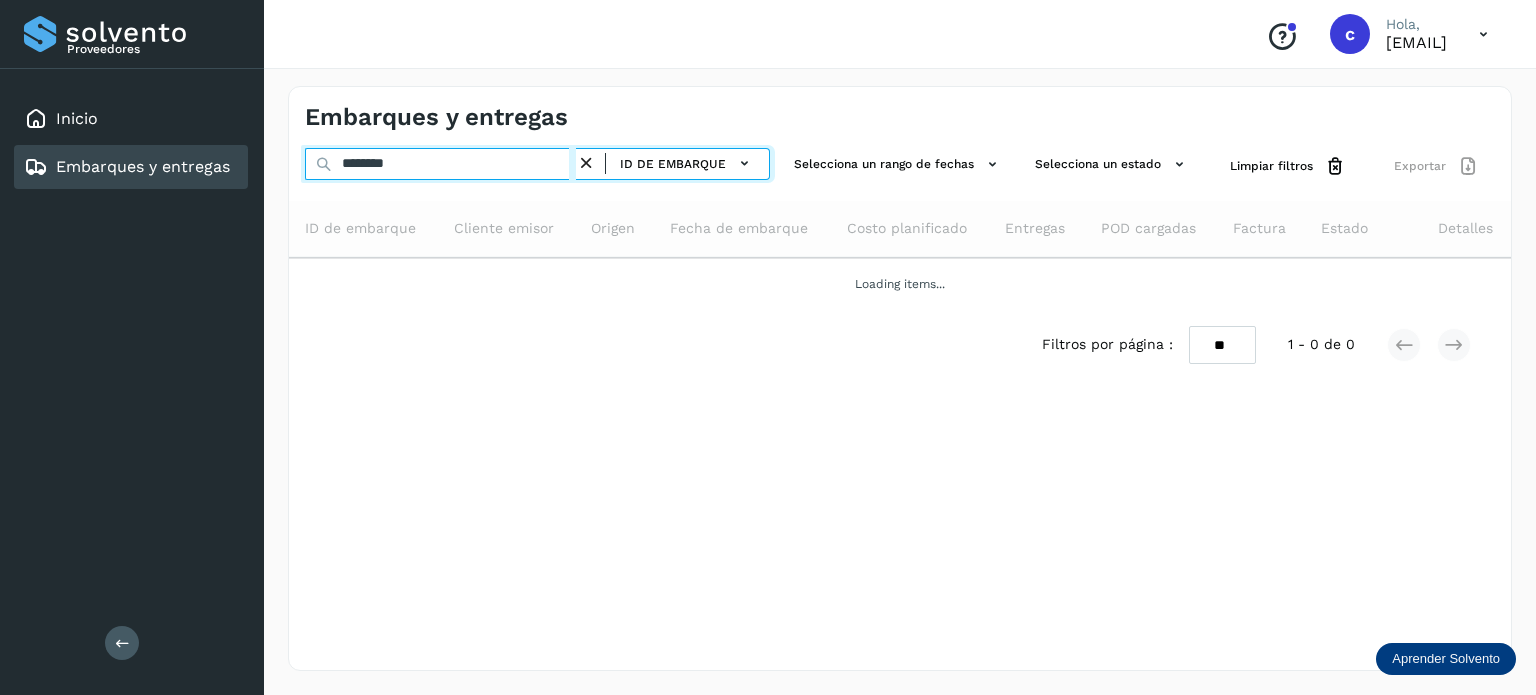 type on "********" 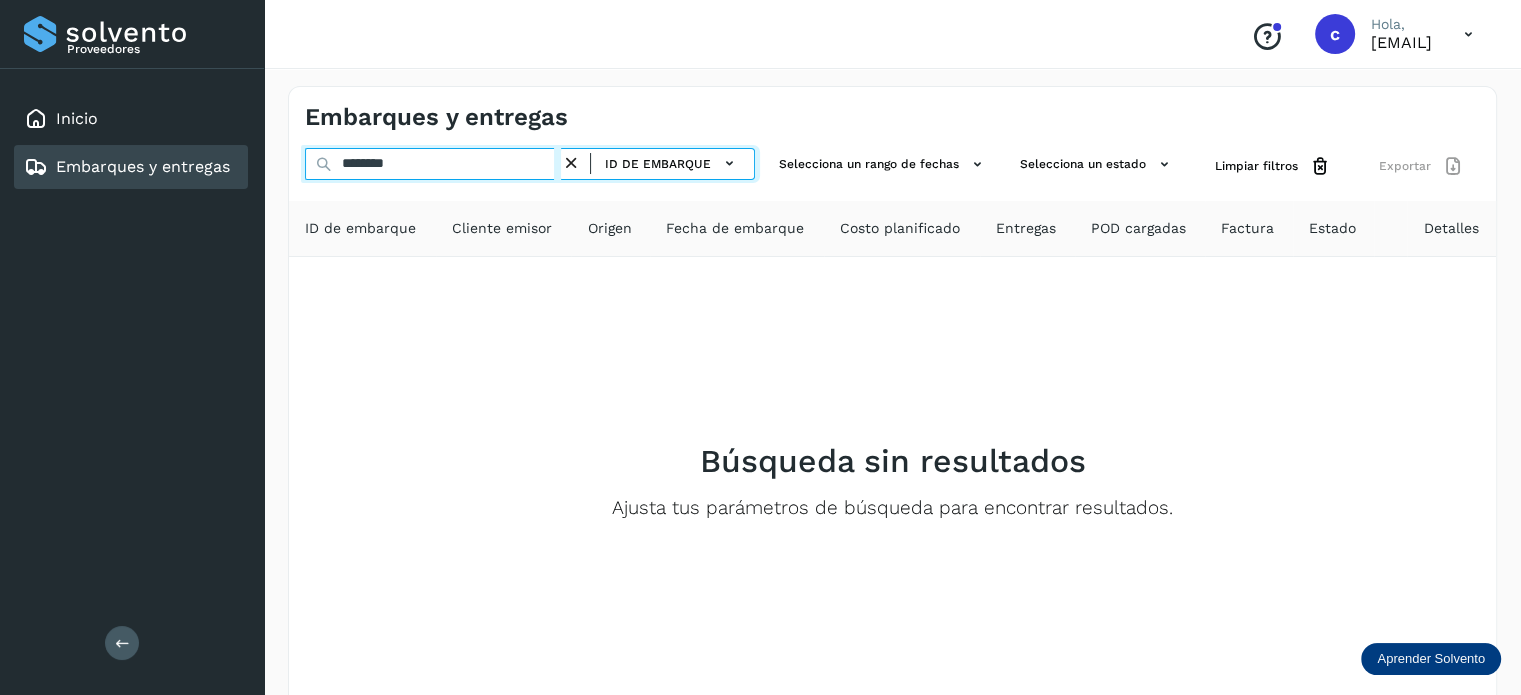 drag, startPoint x: 416, startPoint y: 166, endPoint x: 283, endPoint y: 155, distance: 133.45412 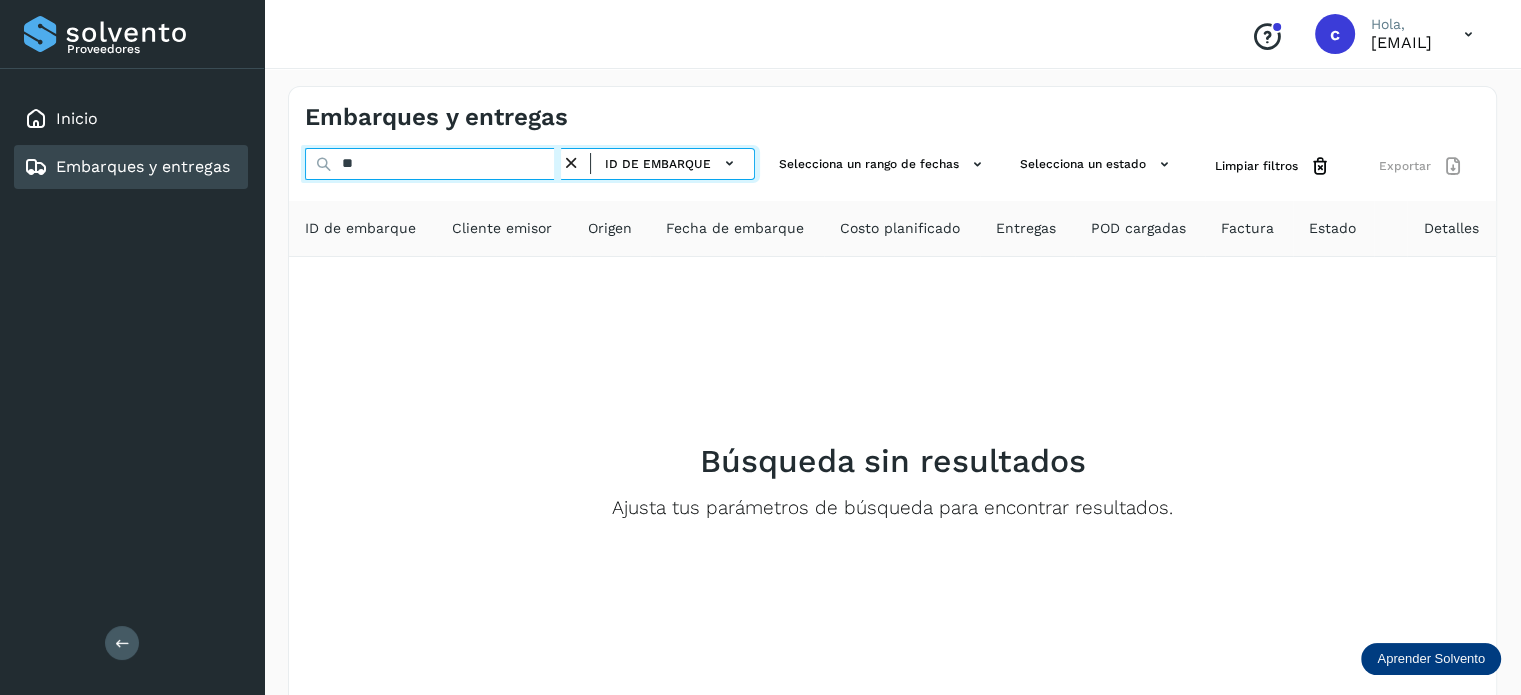type on "*" 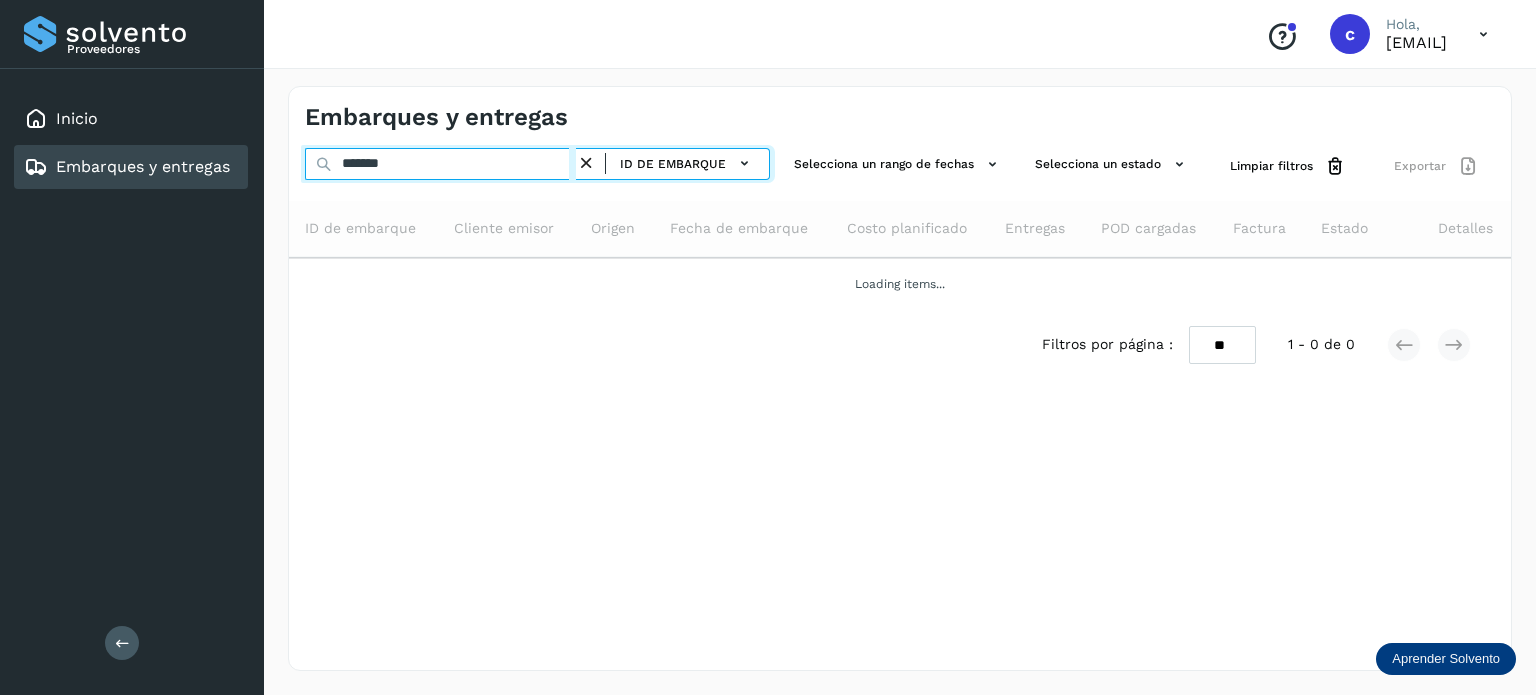 type on "********" 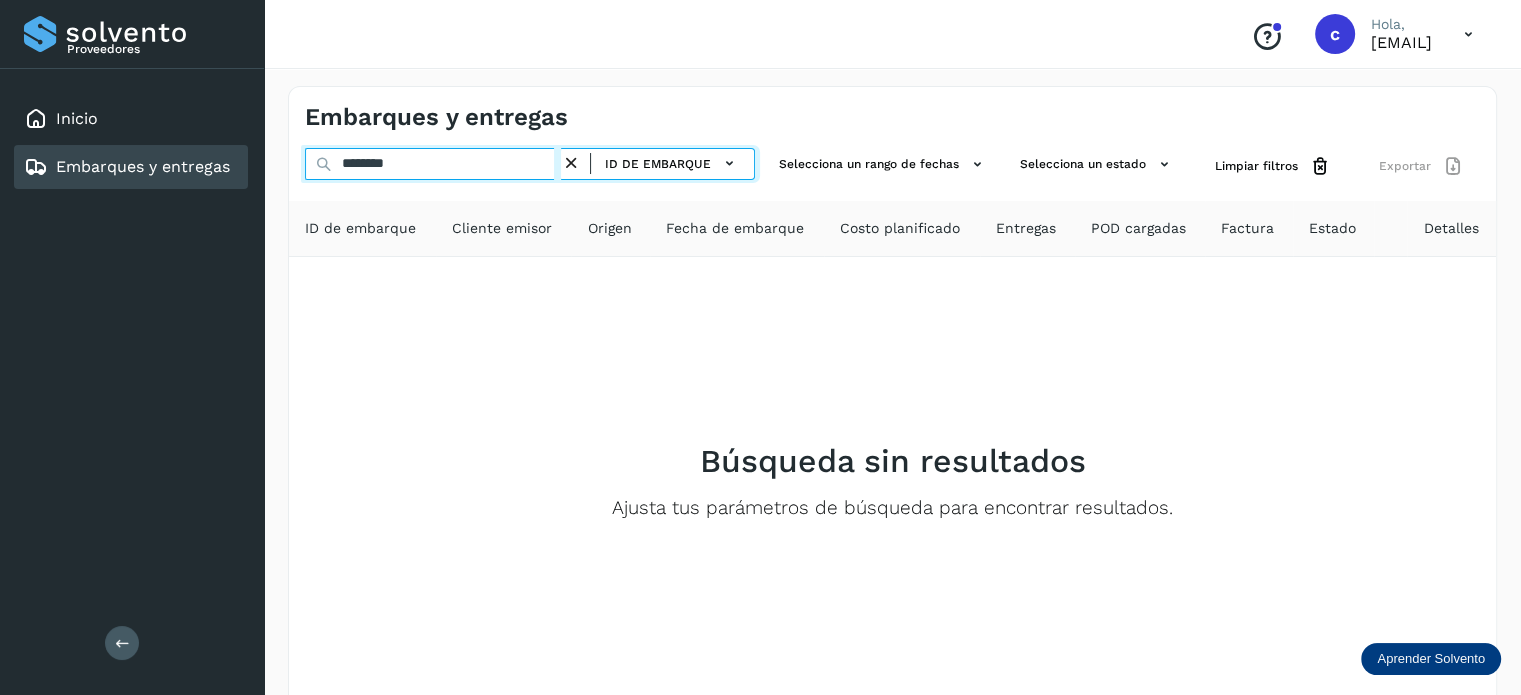 drag, startPoint x: 409, startPoint y: 162, endPoint x: 290, endPoint y: 188, distance: 121.80723 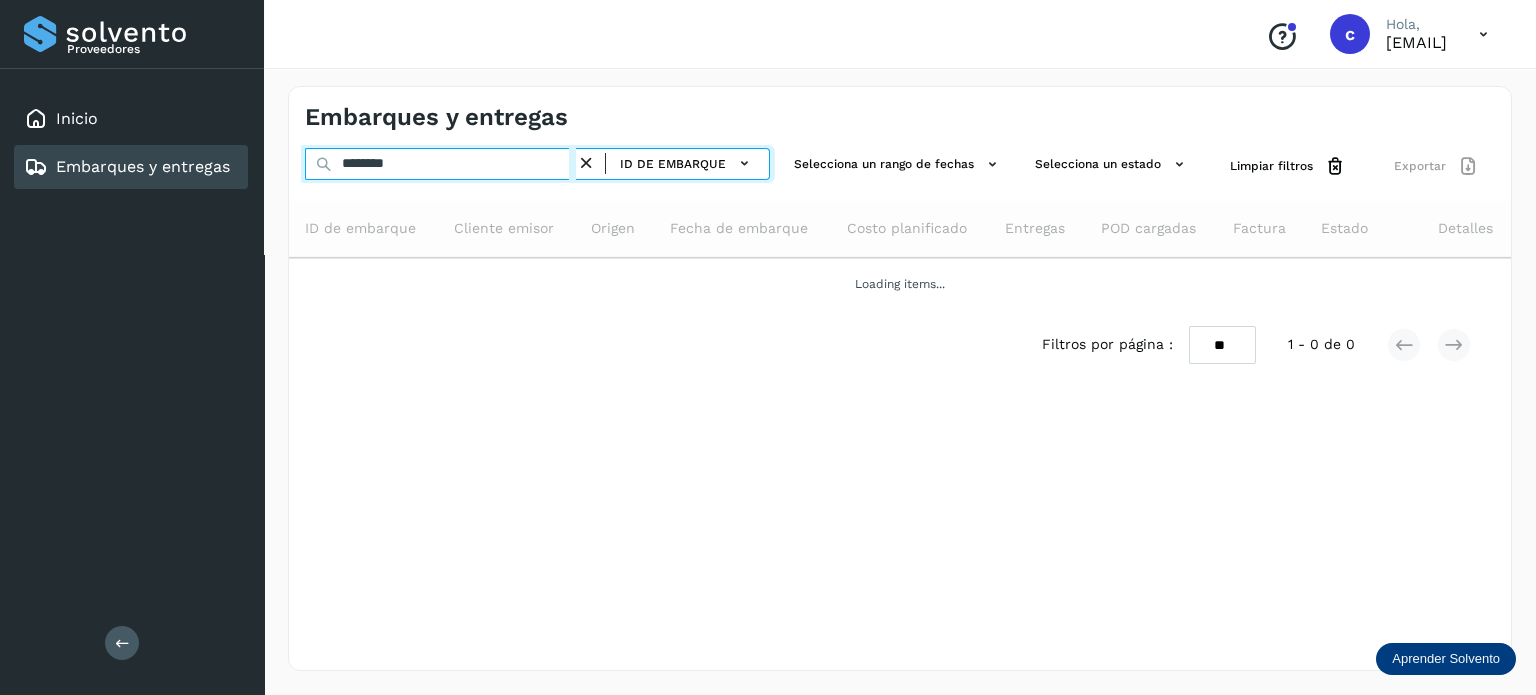 type on "********" 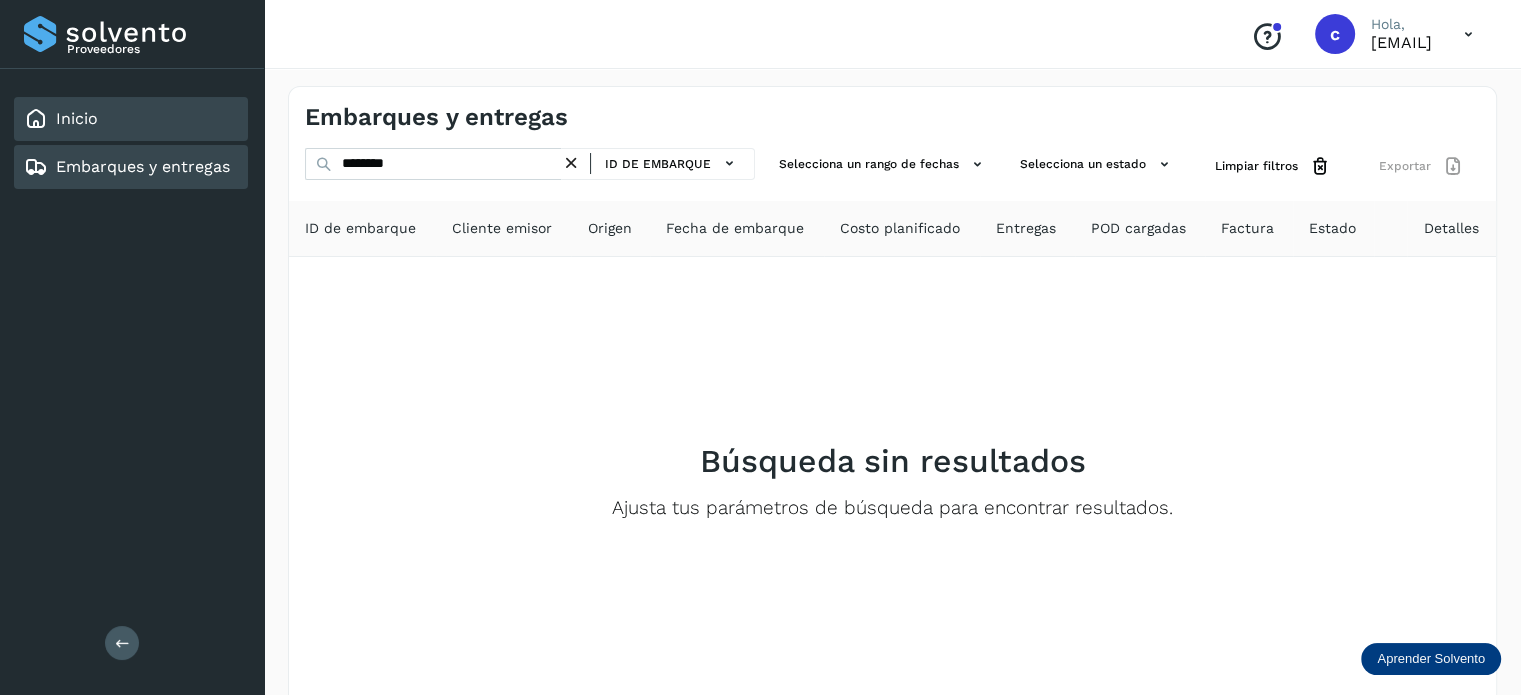 click on "Inicio" 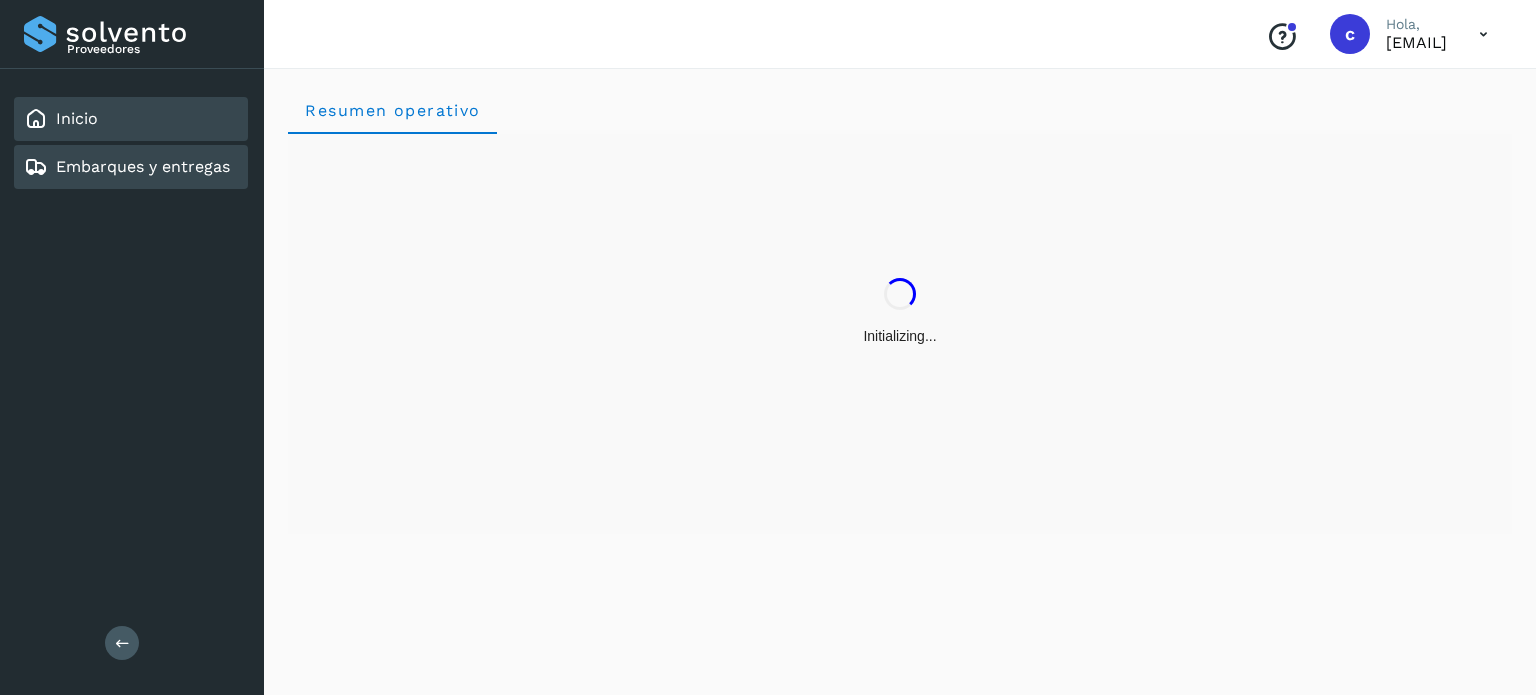 click on "Embarques y entregas" at bounding box center (143, 166) 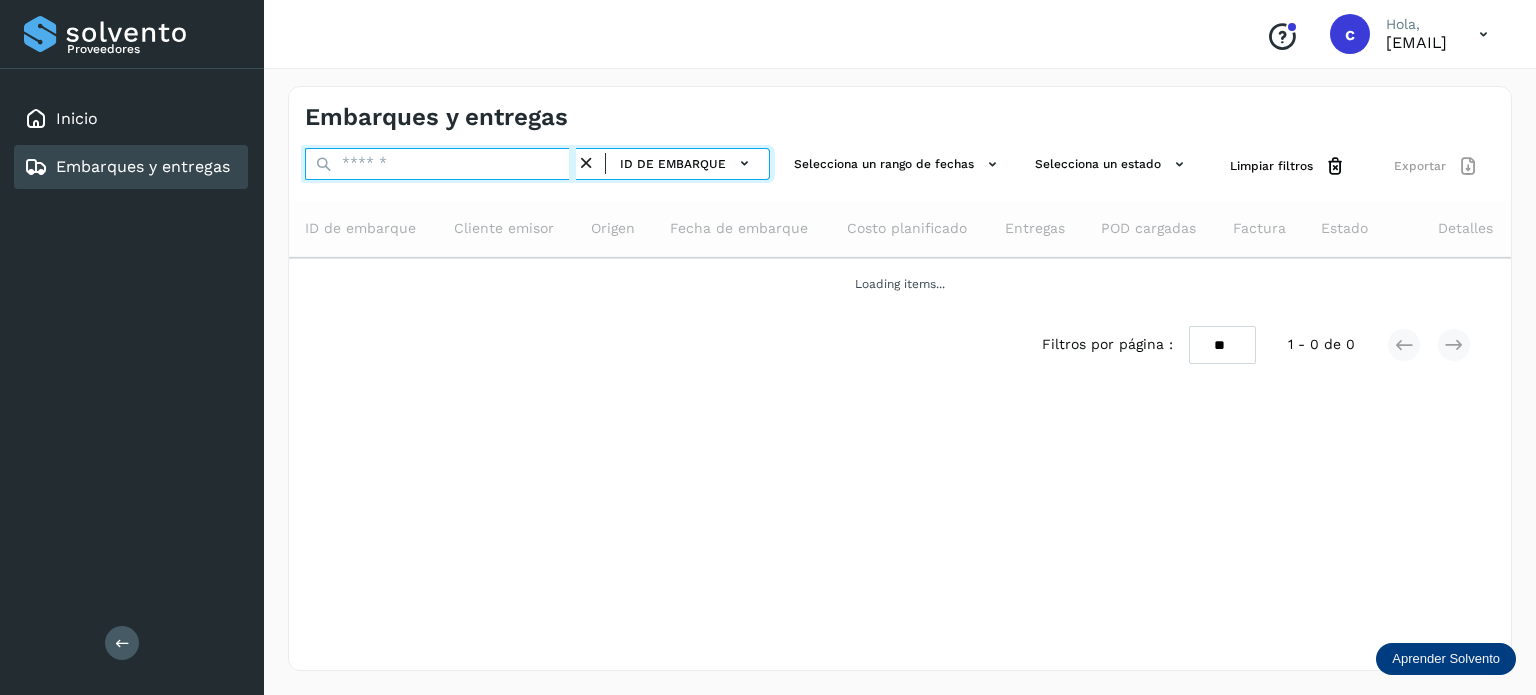click at bounding box center [440, 164] 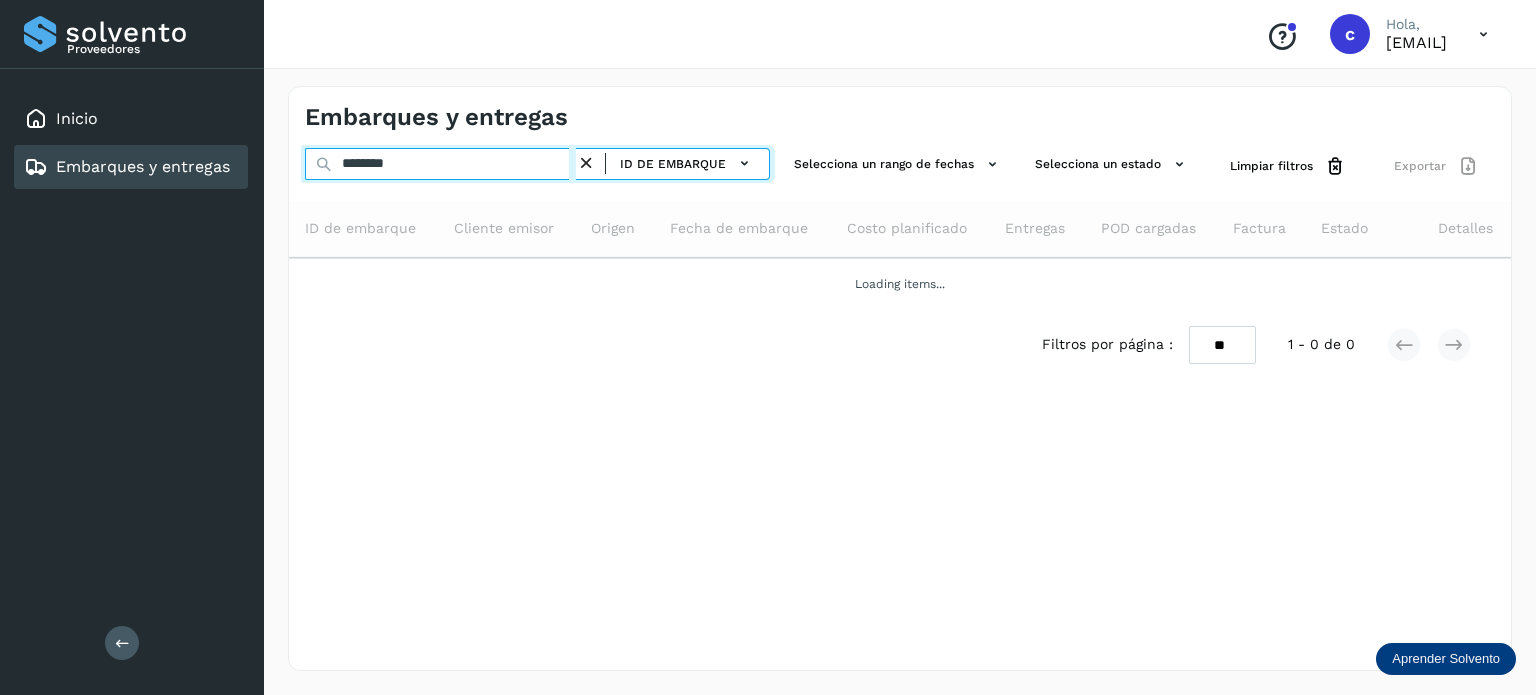 type on "********" 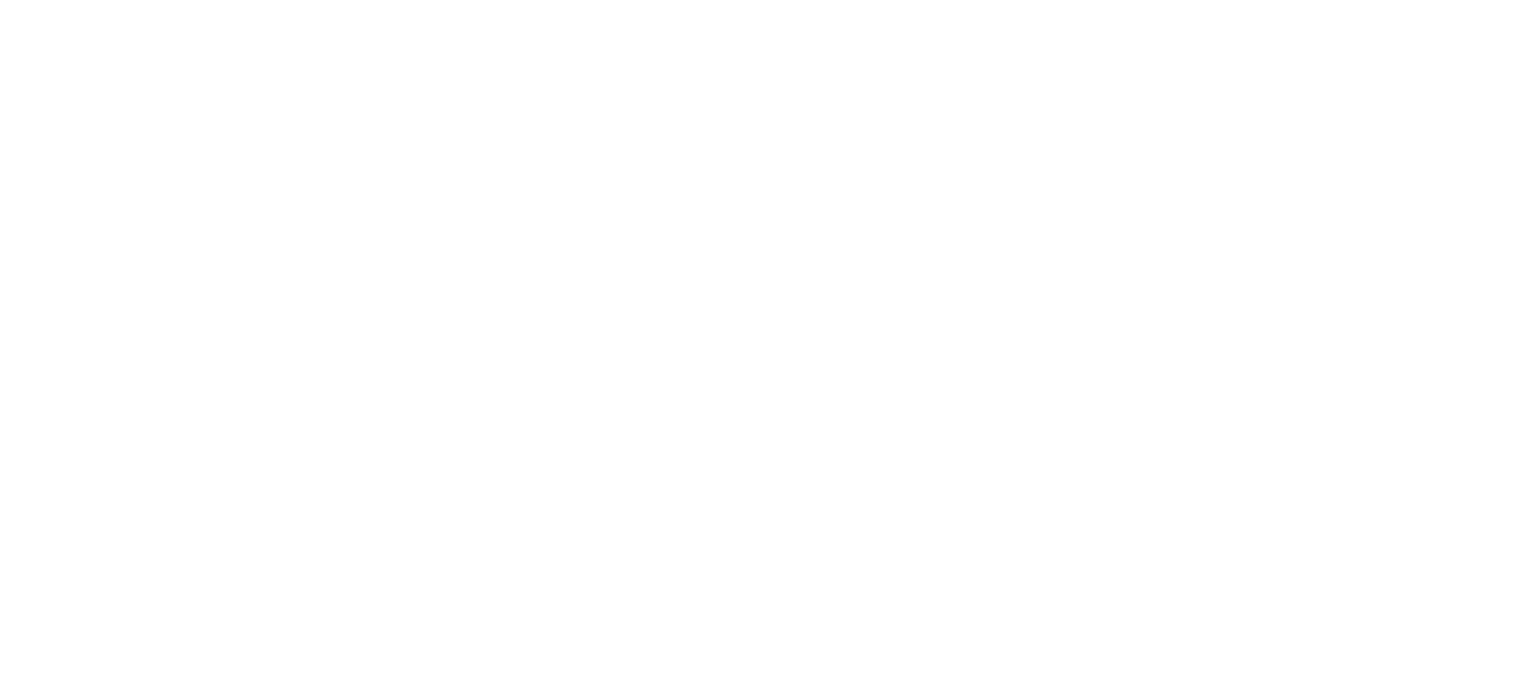 scroll, scrollTop: 0, scrollLeft: 0, axis: both 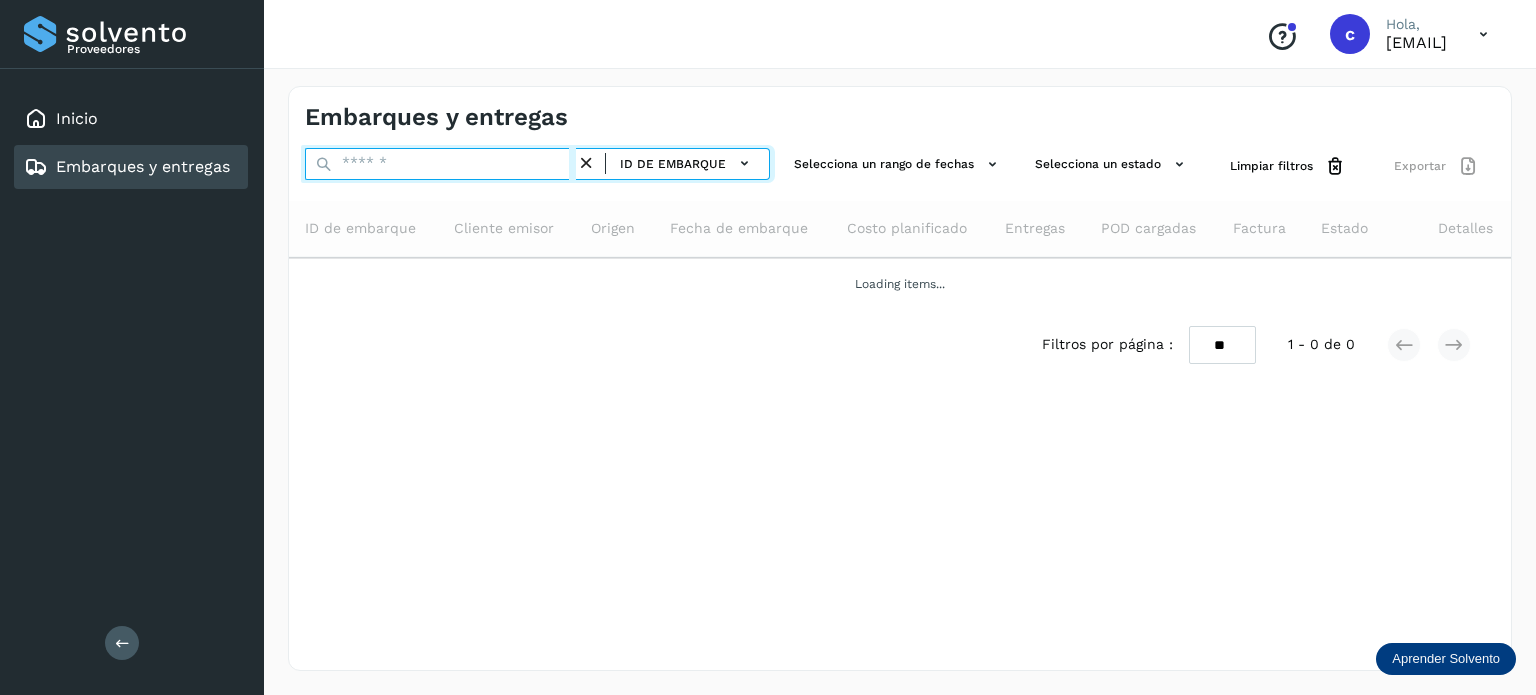 click at bounding box center (440, 164) 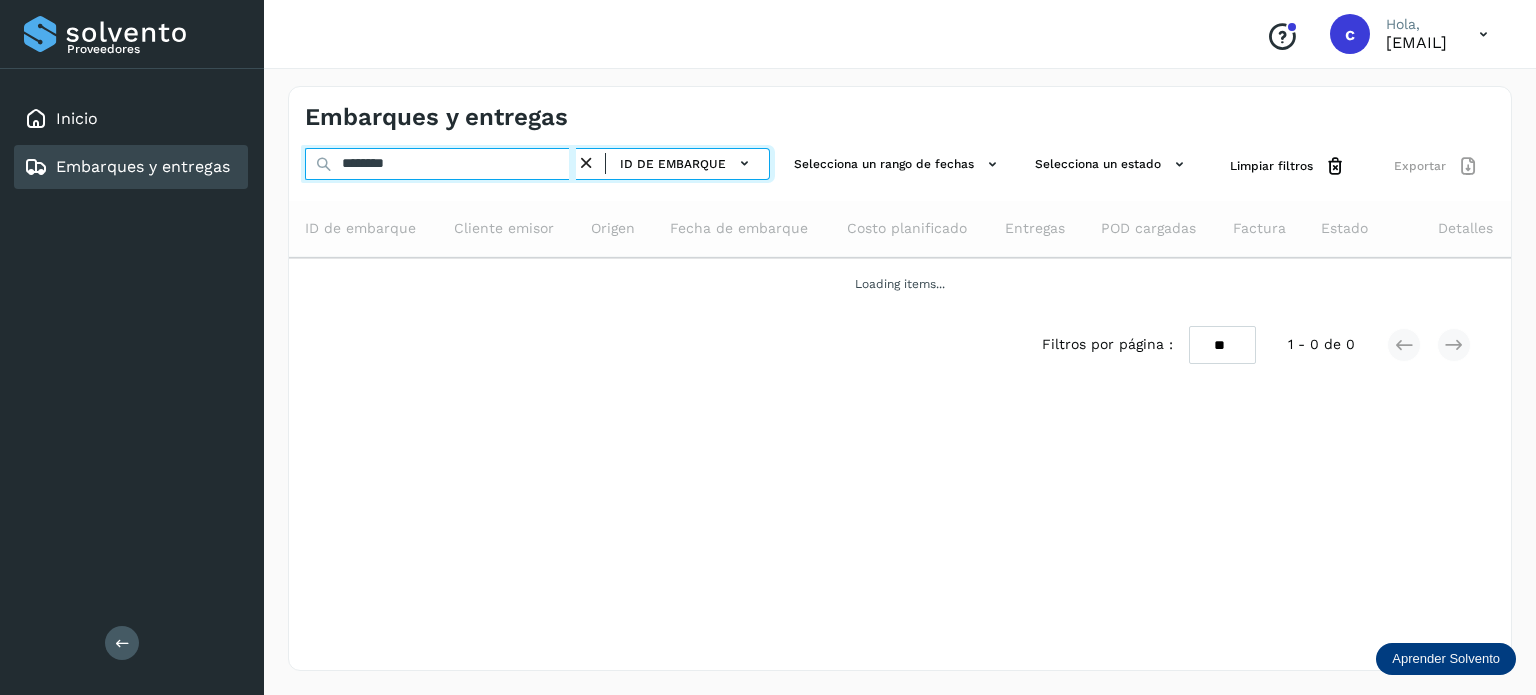 type on "********" 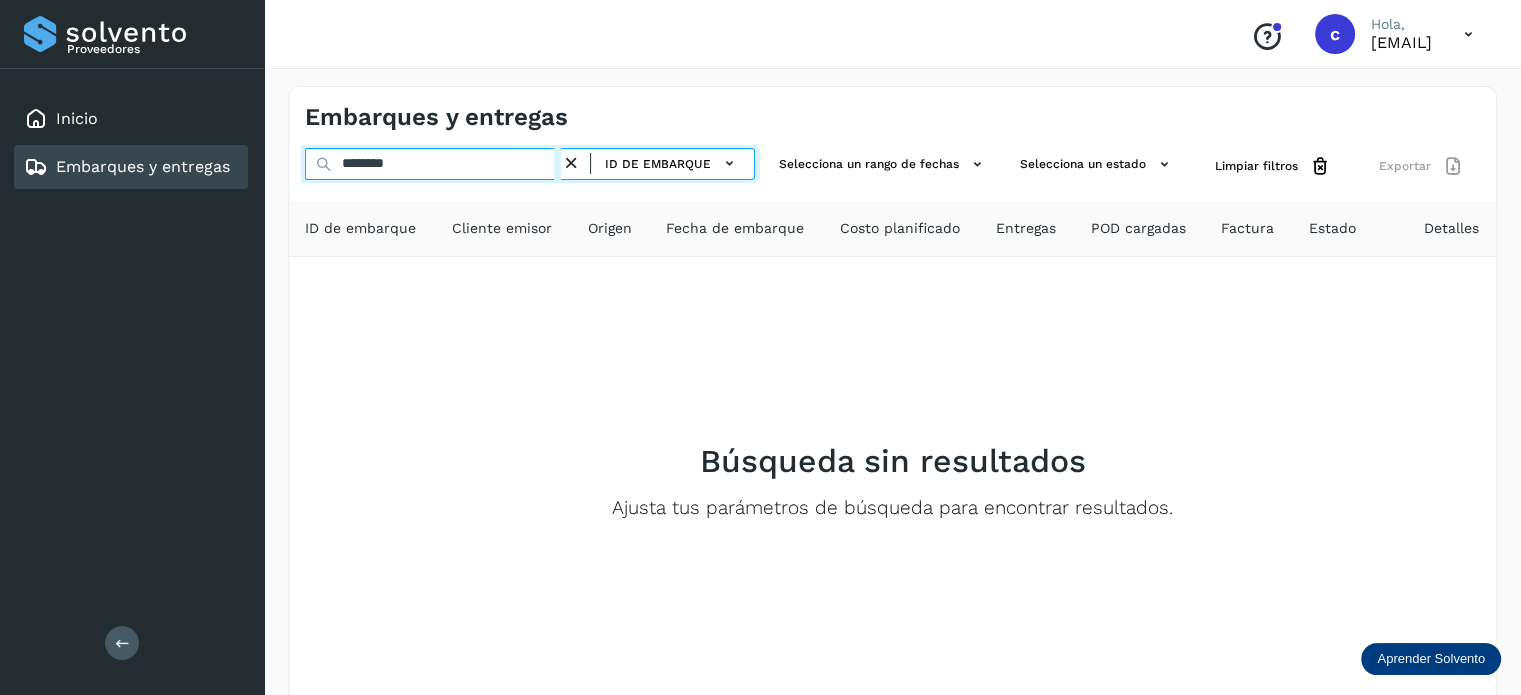 drag, startPoint x: 437, startPoint y: 162, endPoint x: 212, endPoint y: 174, distance: 225.31978 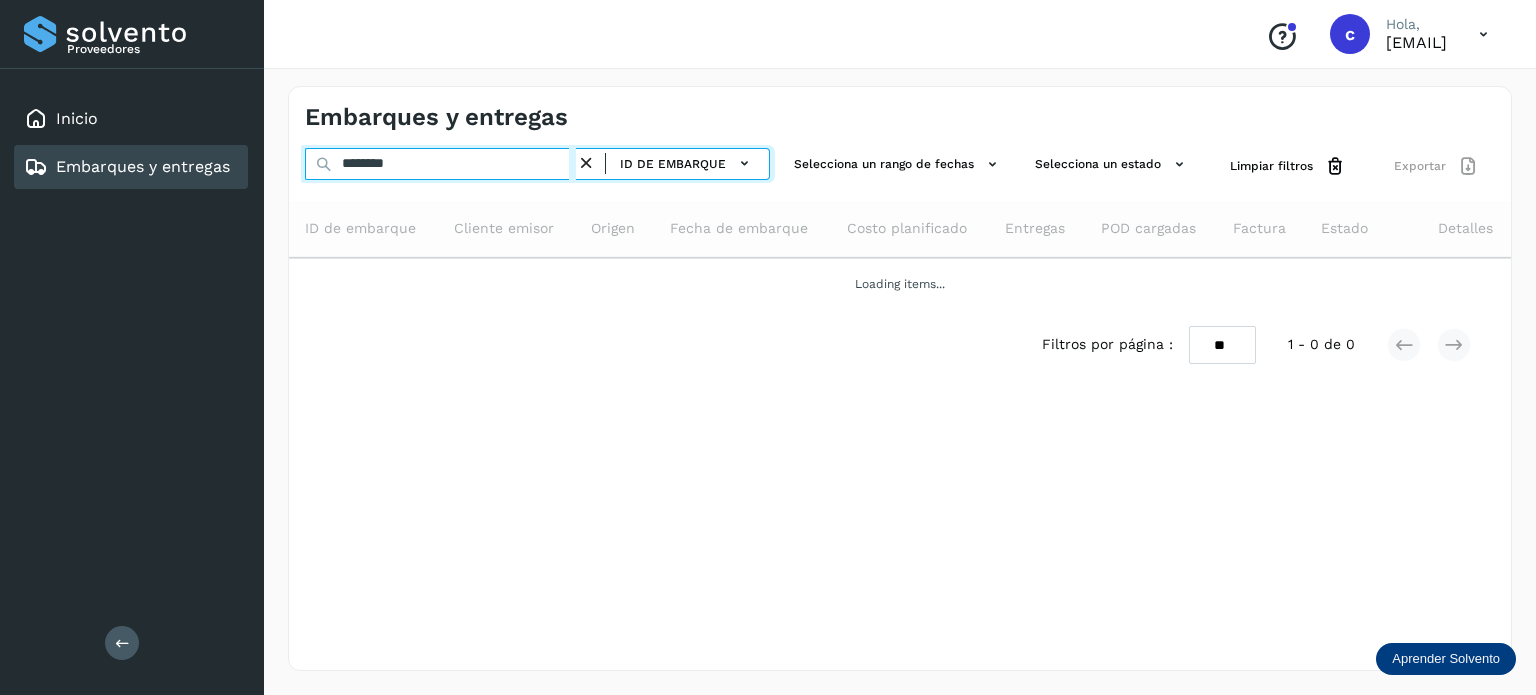 type on "********" 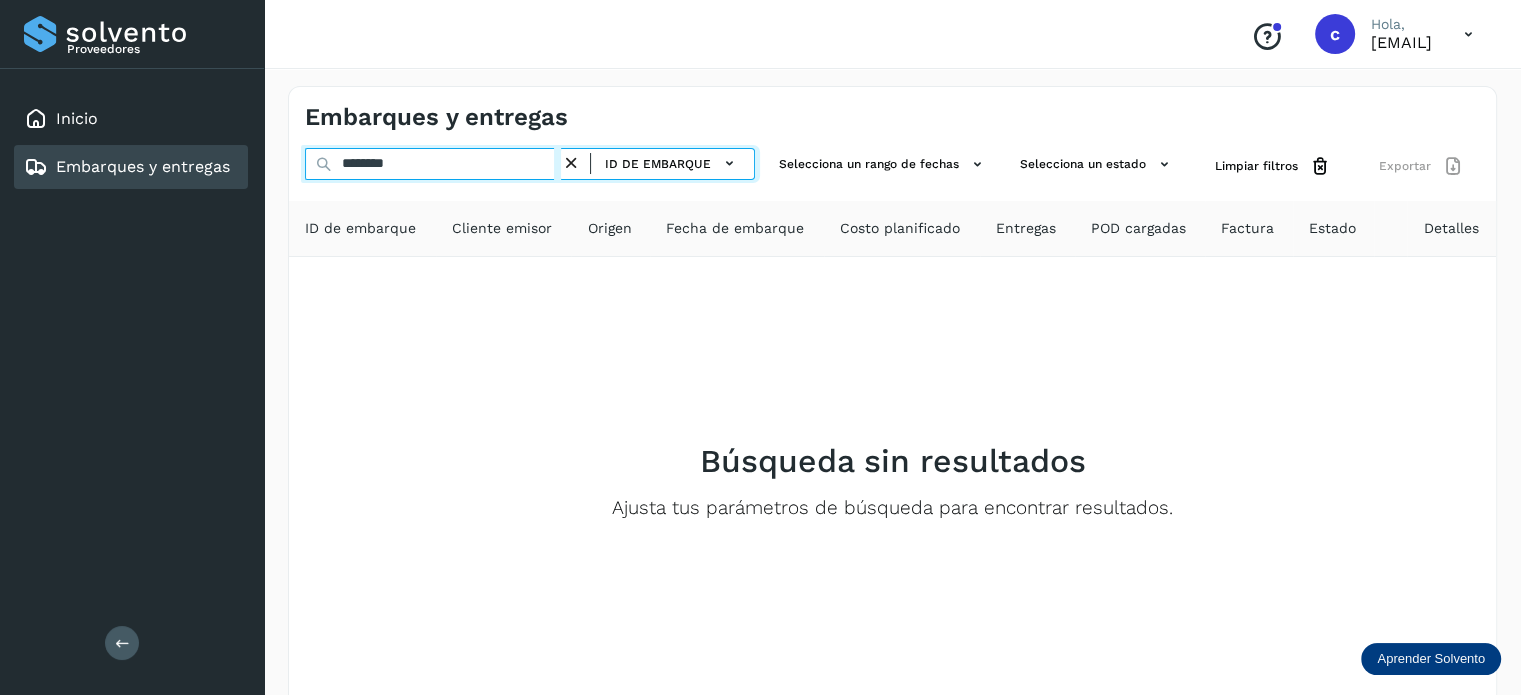 drag, startPoint x: 420, startPoint y: 167, endPoint x: 289, endPoint y: 173, distance: 131.13733 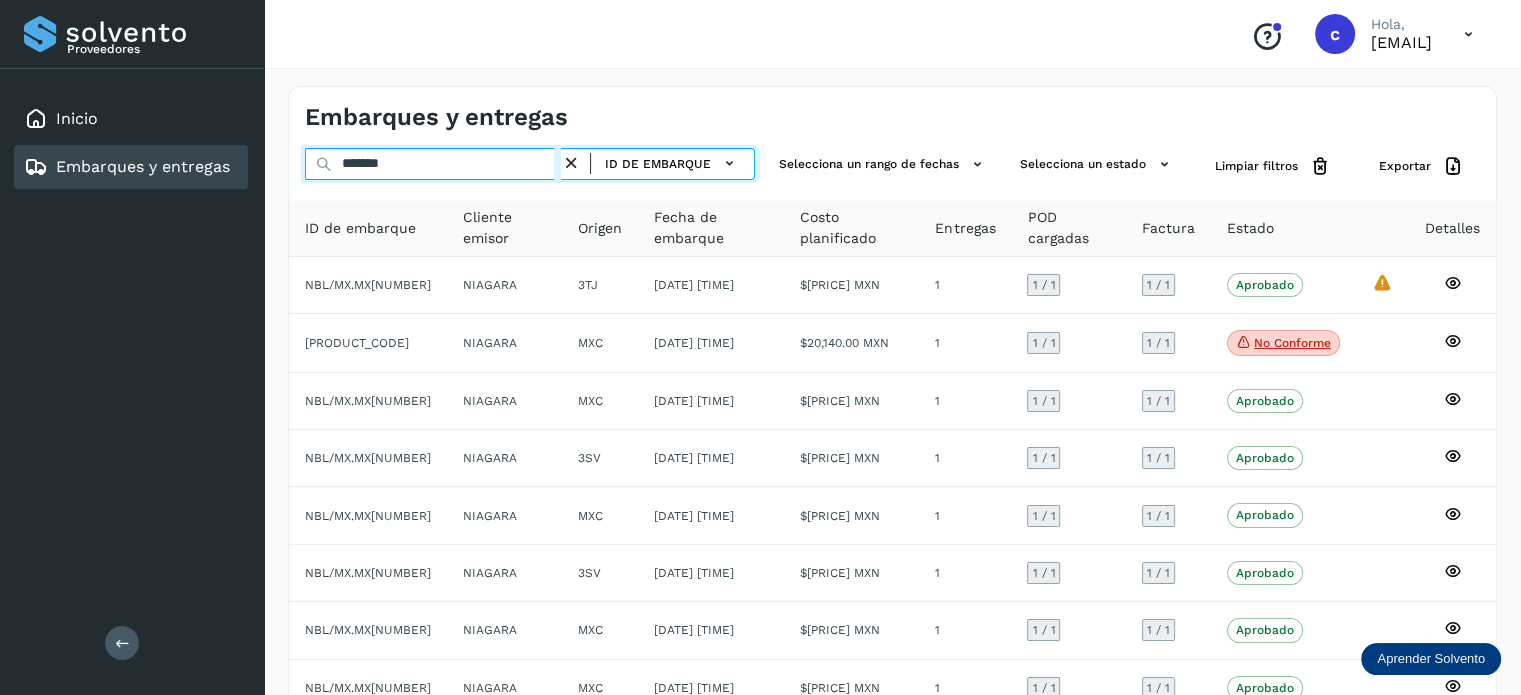type on "********" 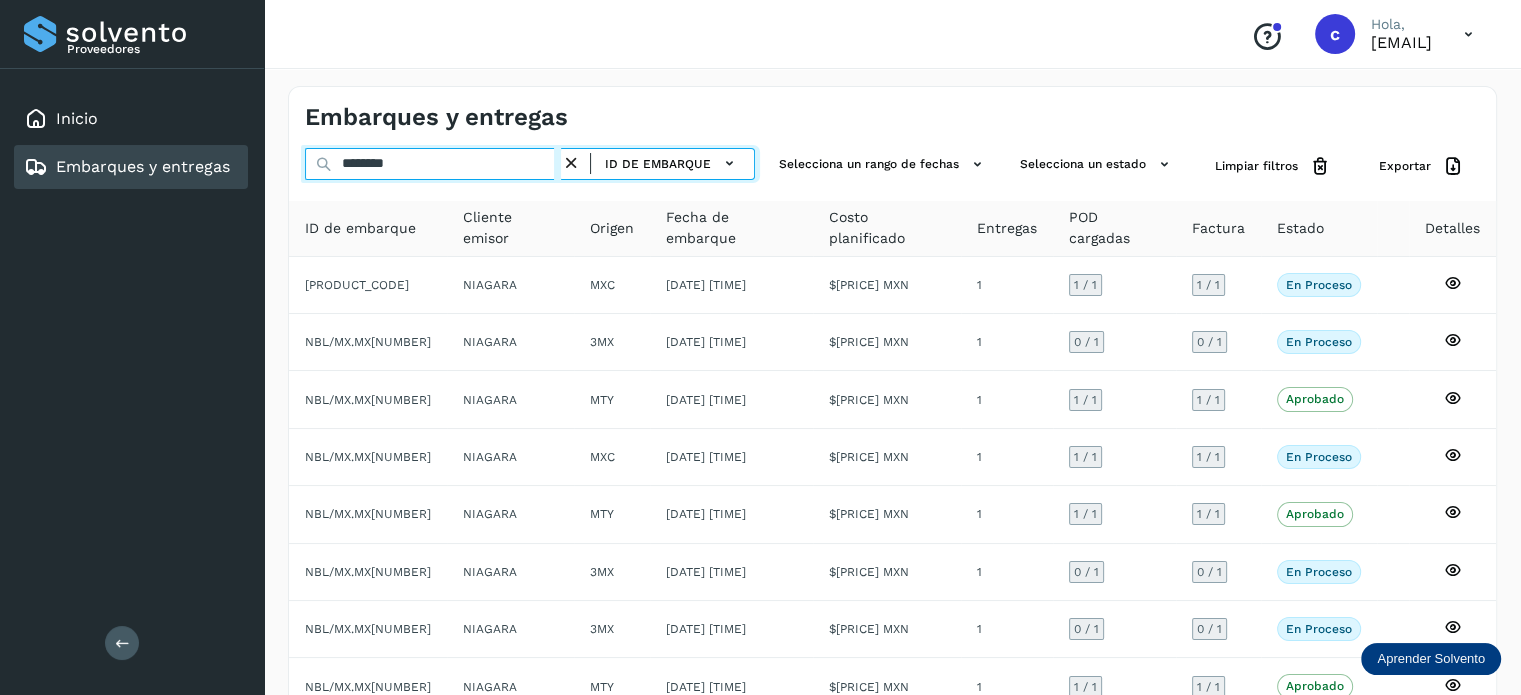 drag, startPoint x: 458, startPoint y: 166, endPoint x: 164, endPoint y: 168, distance: 294.0068 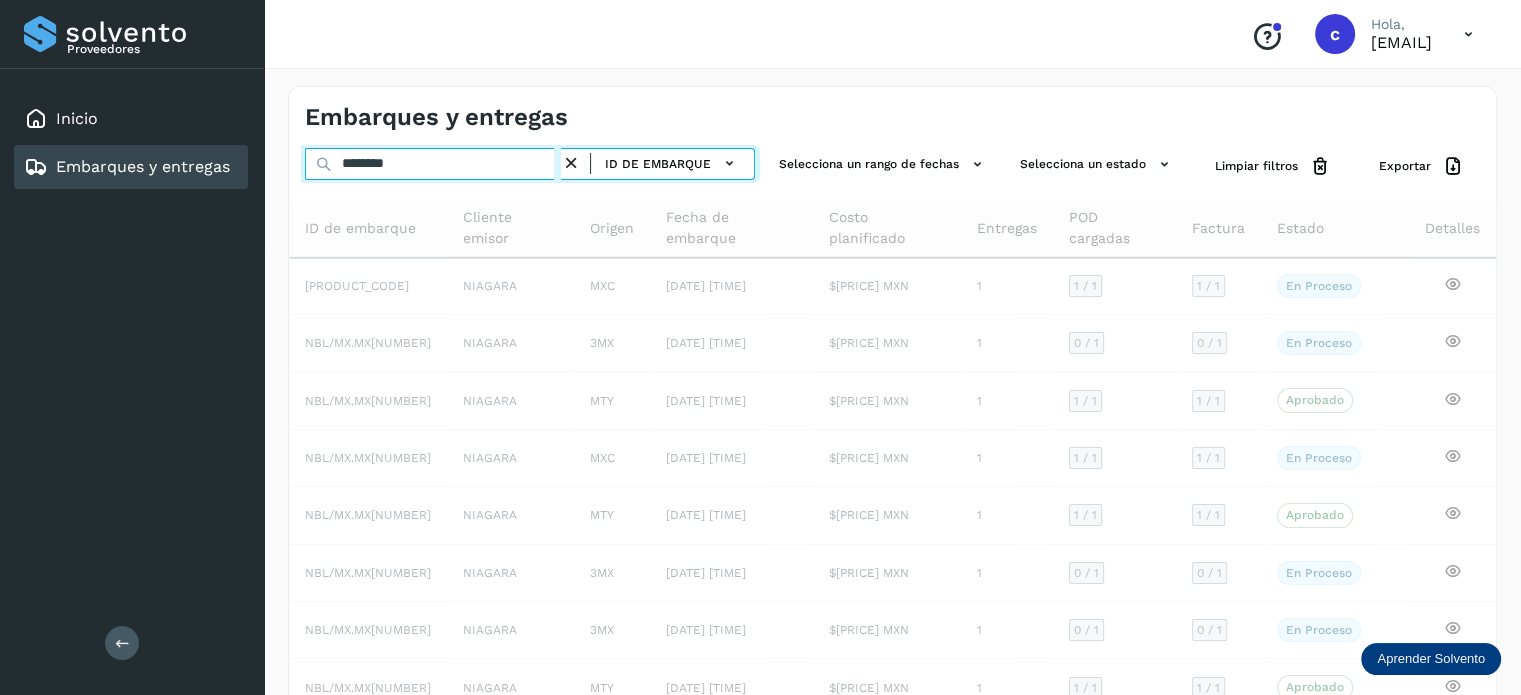 type on "********" 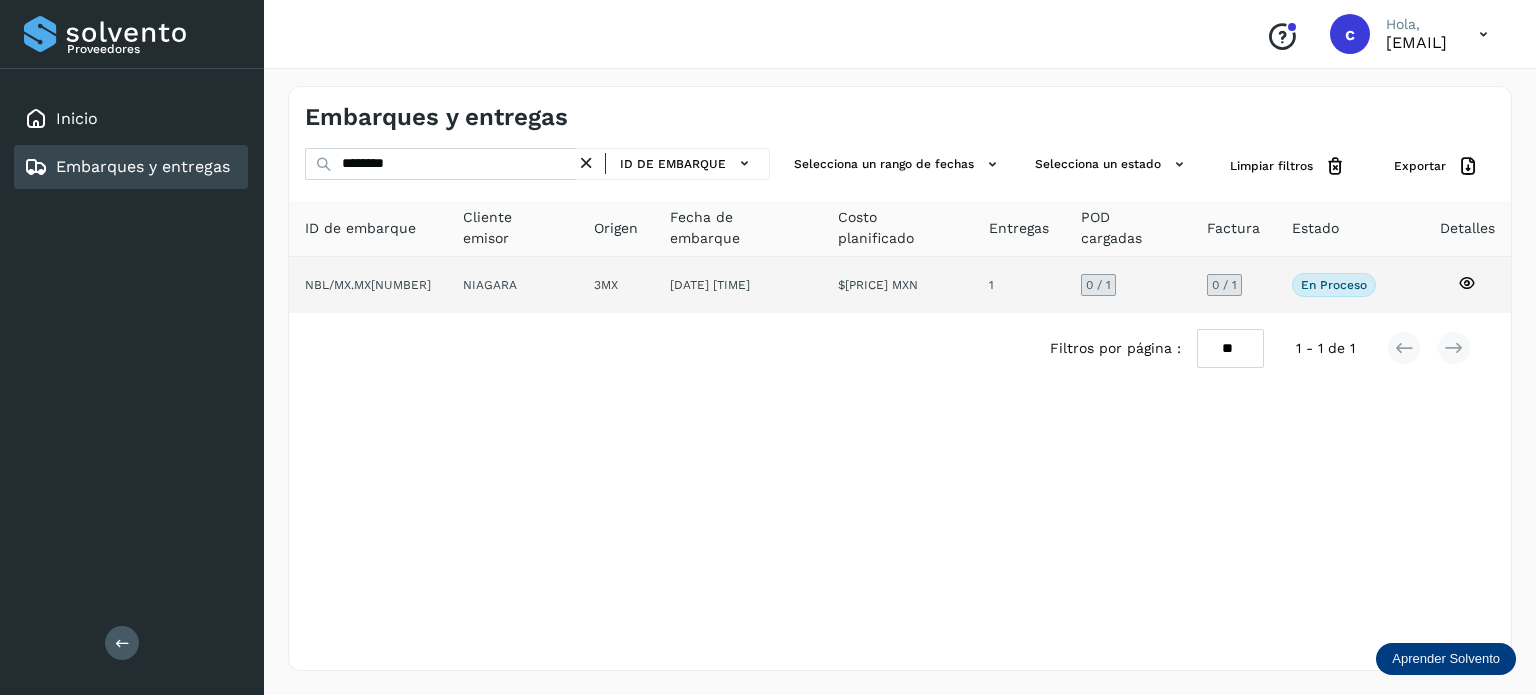 click 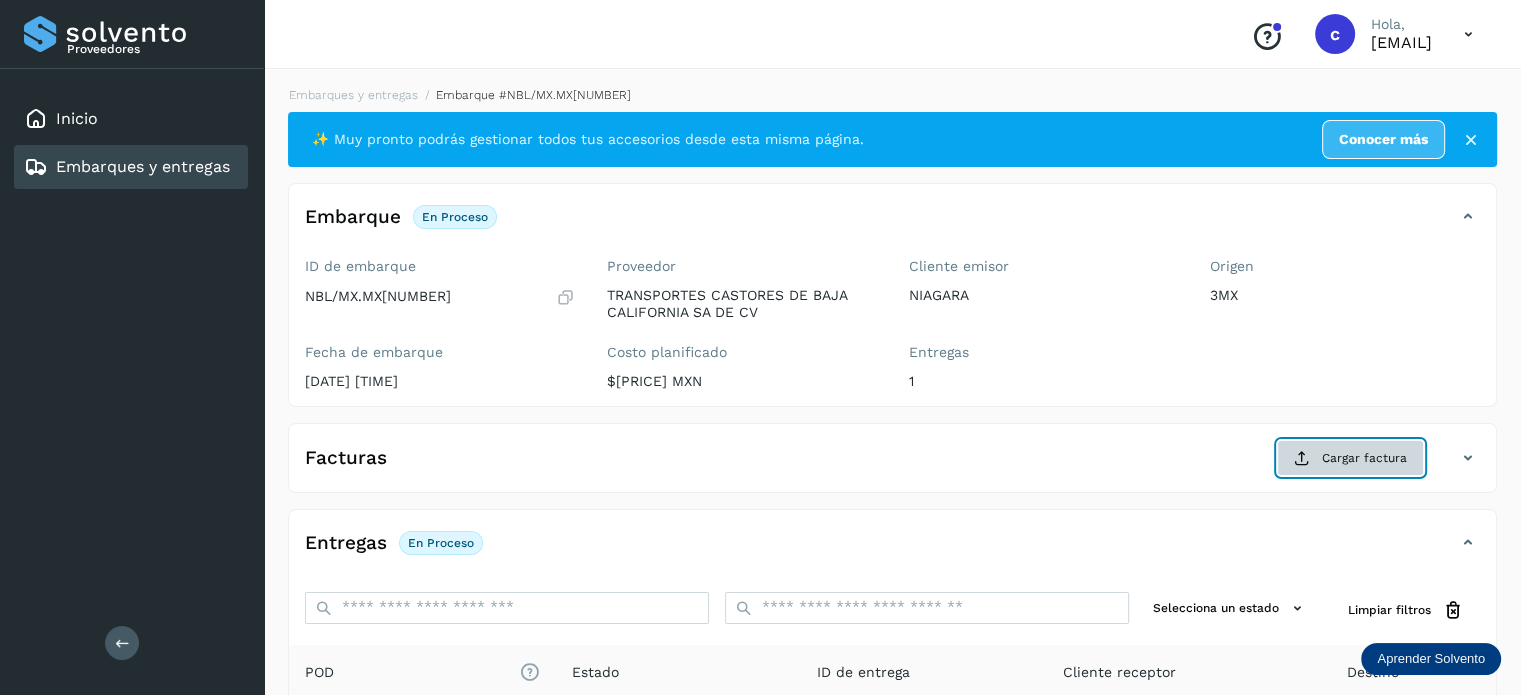 click on "Cargar factura" 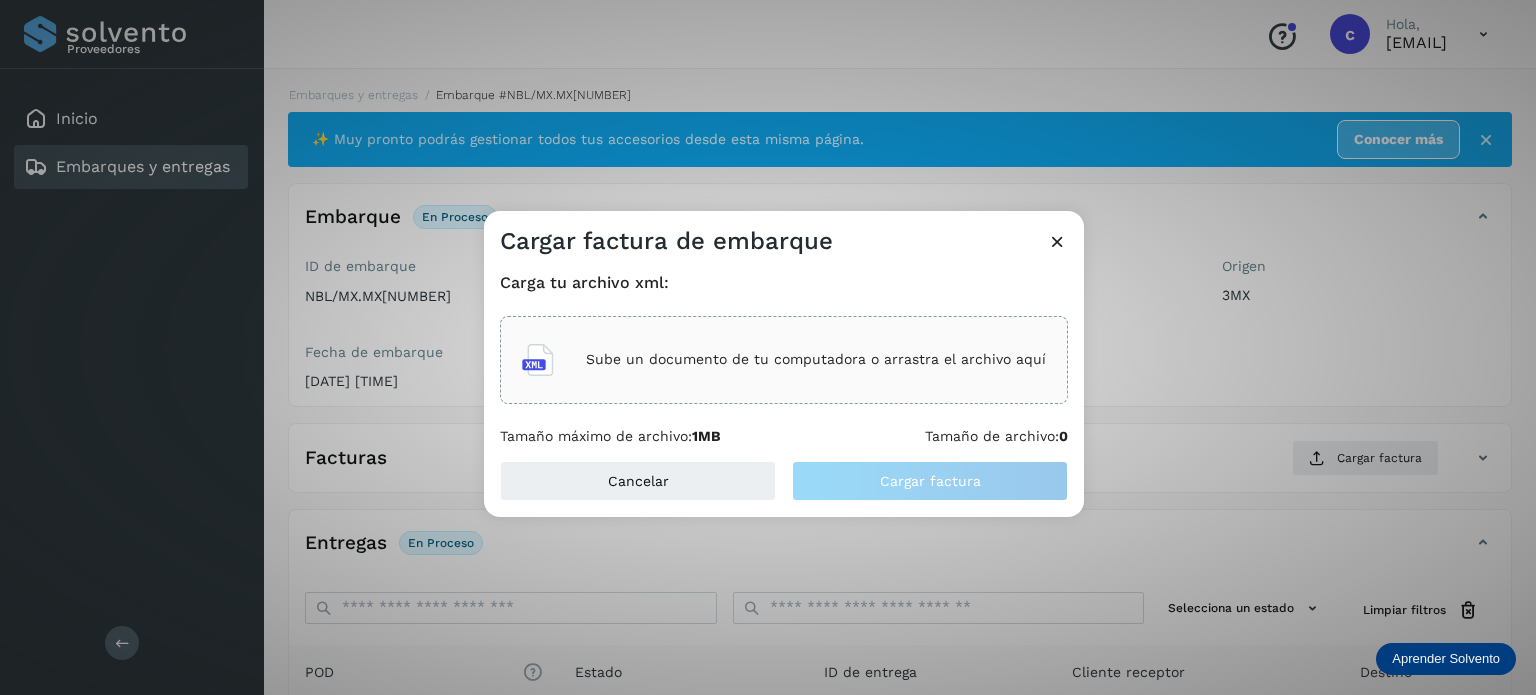 click on "Sube un documento de tu computadora o arrastra el archivo aquí" at bounding box center (816, 359) 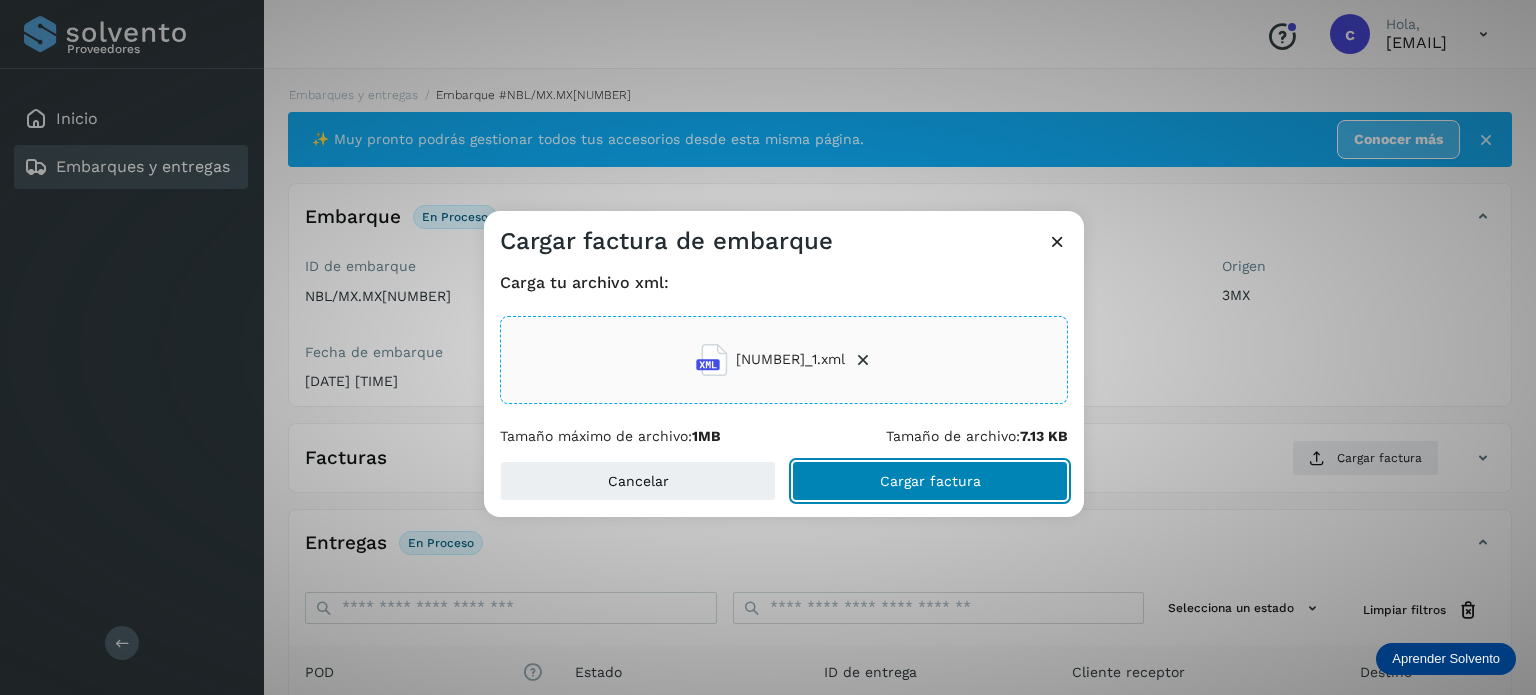click on "Cargar factura" 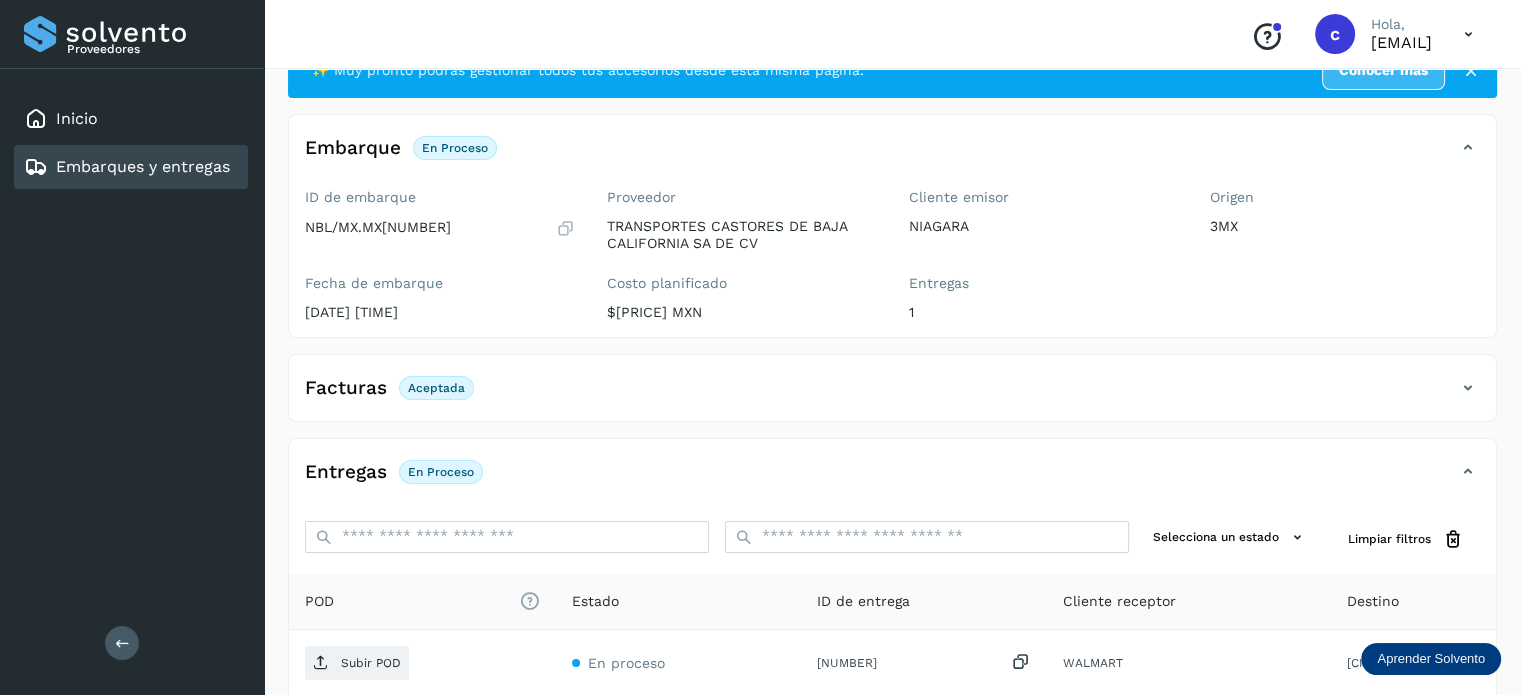 scroll, scrollTop: 200, scrollLeft: 0, axis: vertical 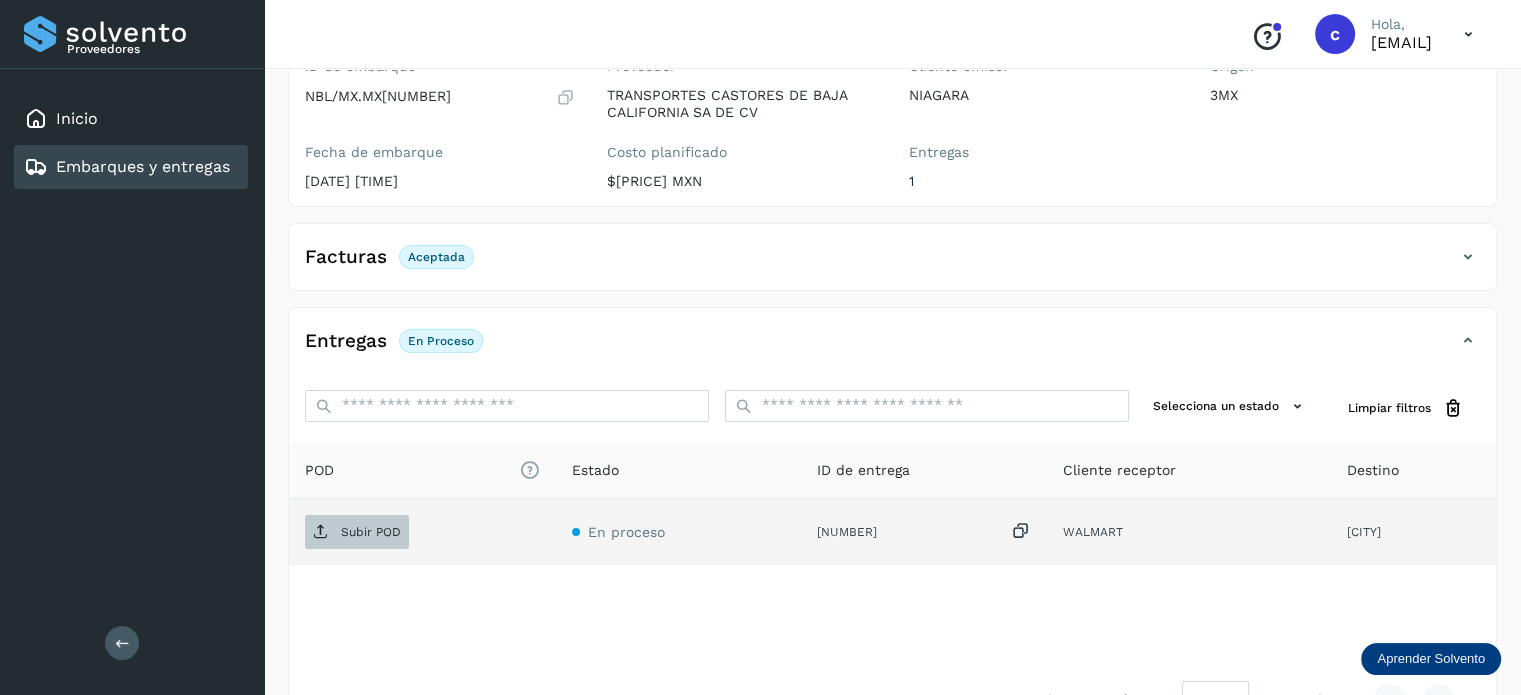 click on "Subir POD" at bounding box center [371, 532] 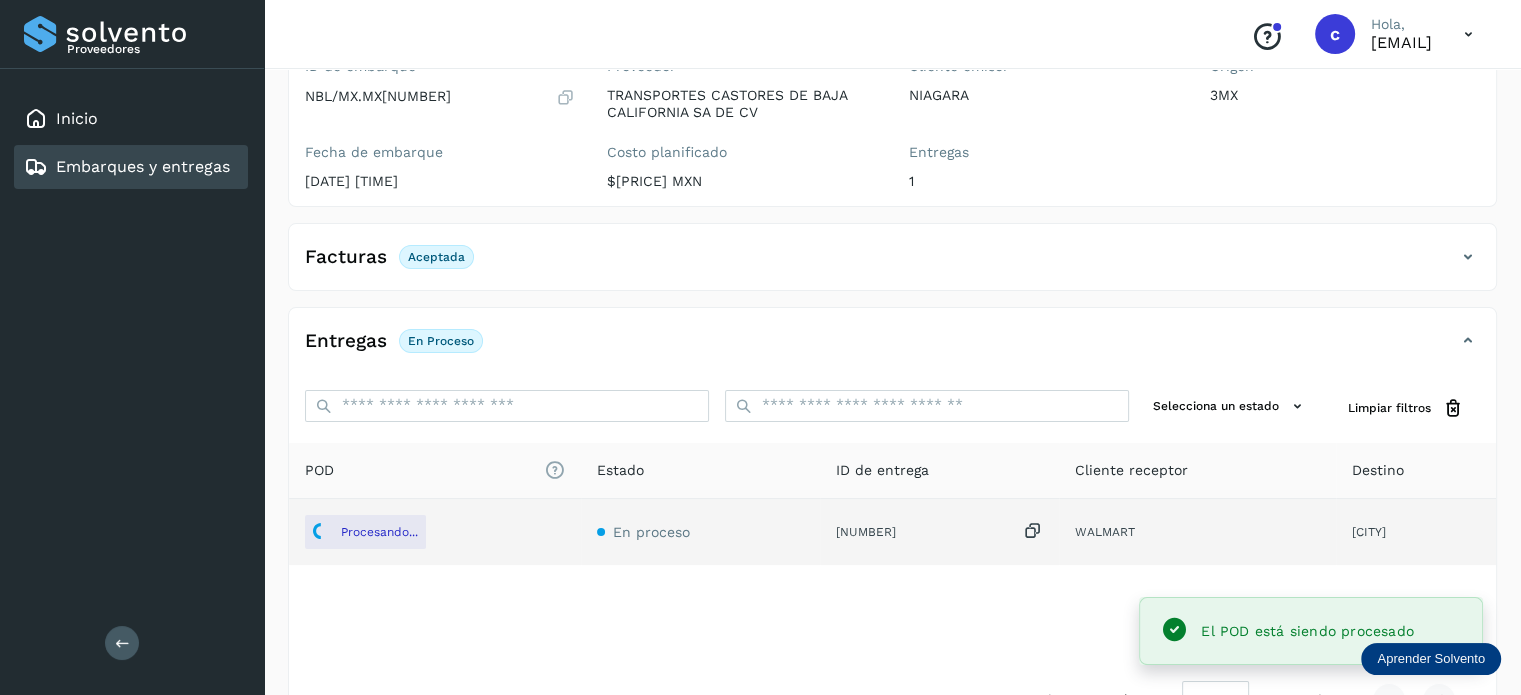 click on "Embarques y entregas" at bounding box center [143, 166] 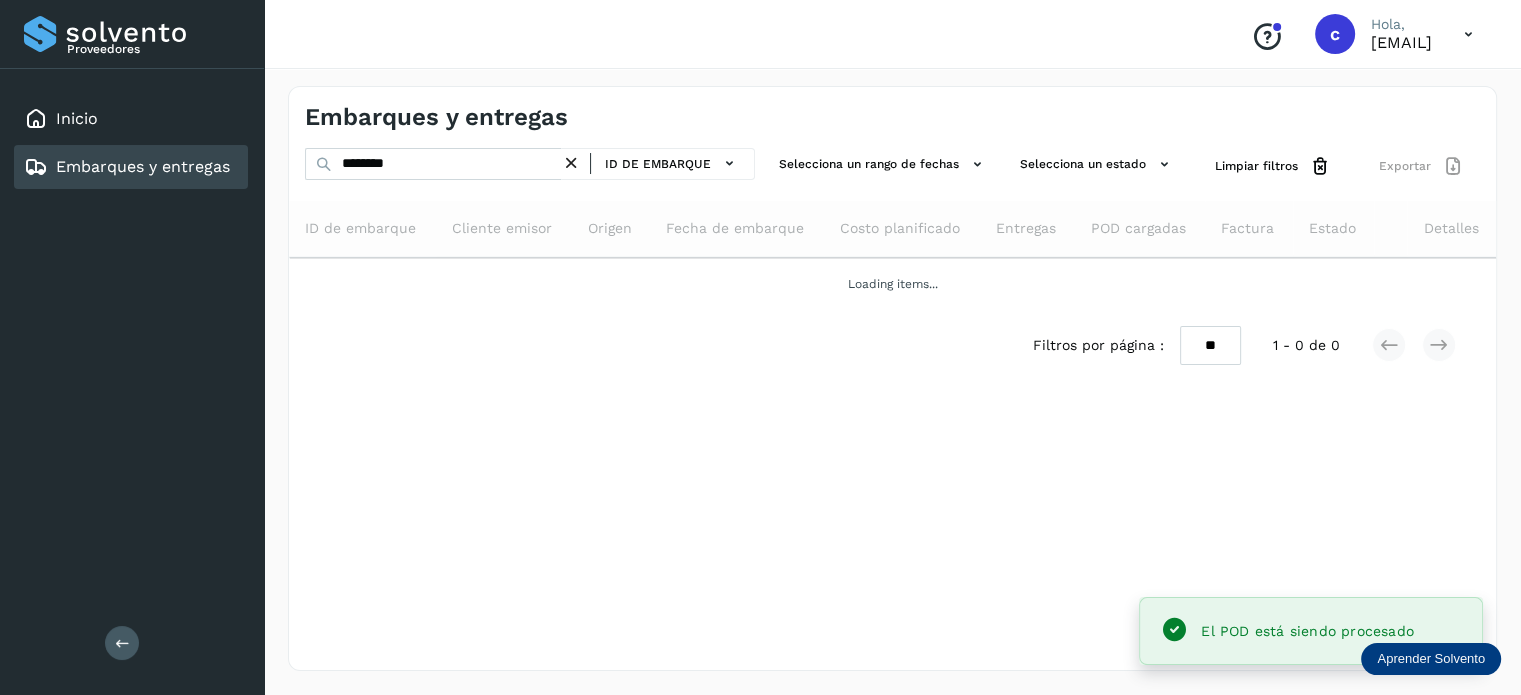 scroll, scrollTop: 0, scrollLeft: 0, axis: both 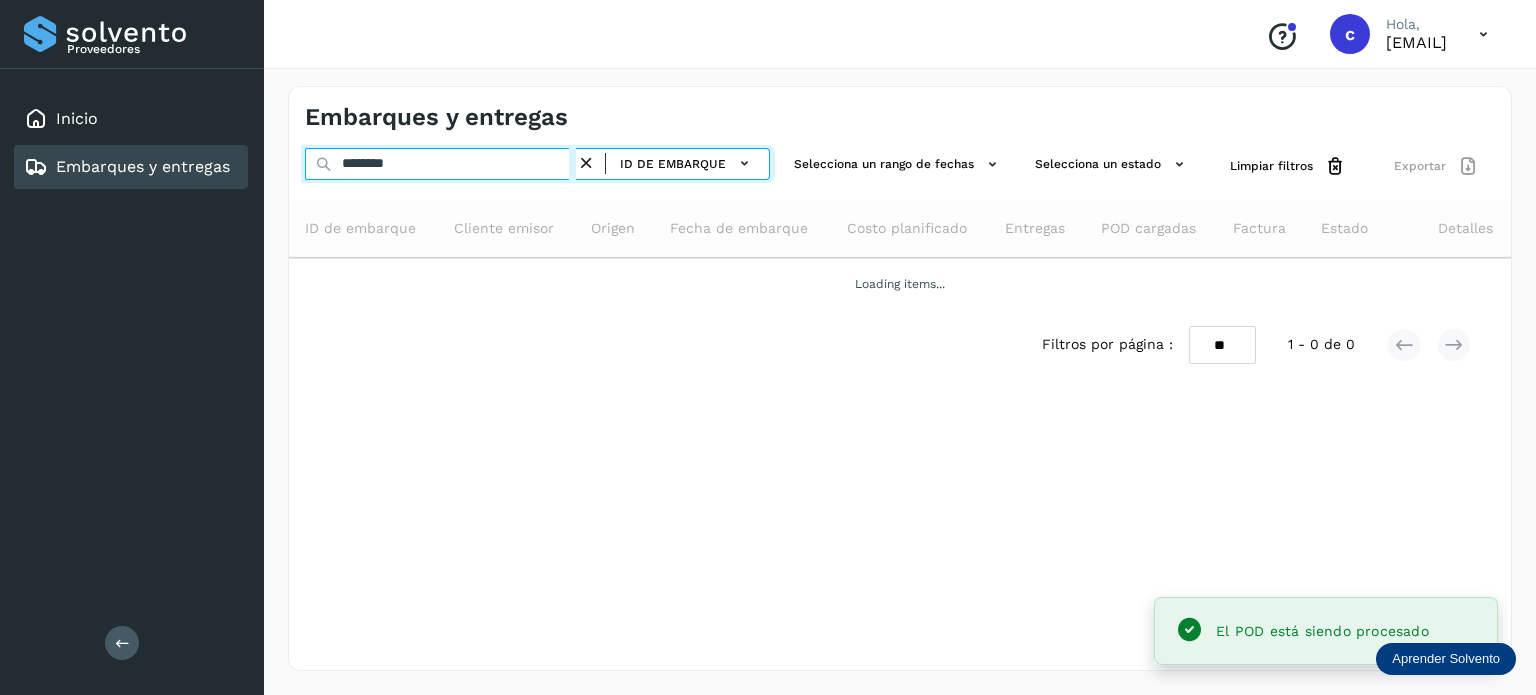 drag, startPoint x: 447, startPoint y: 164, endPoint x: 241, endPoint y: 155, distance: 206.1965 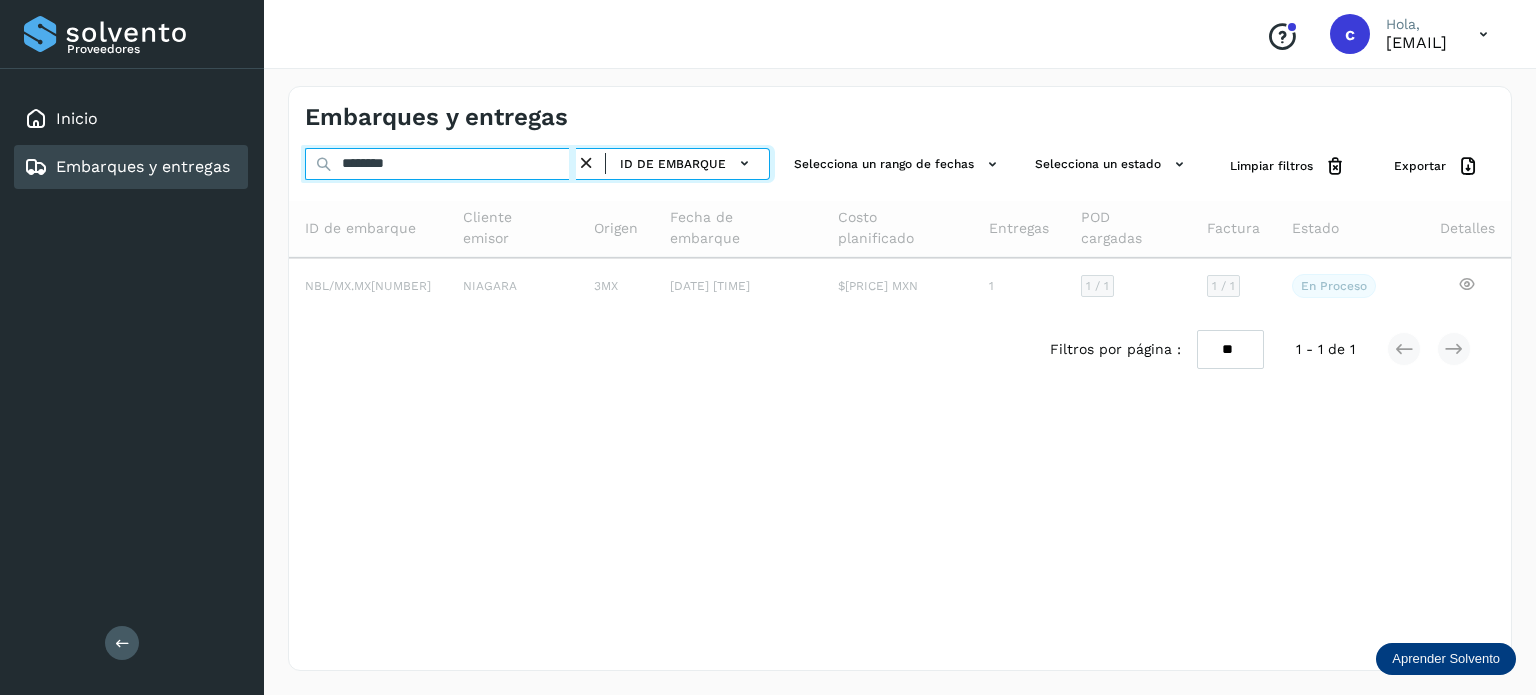 type on "********" 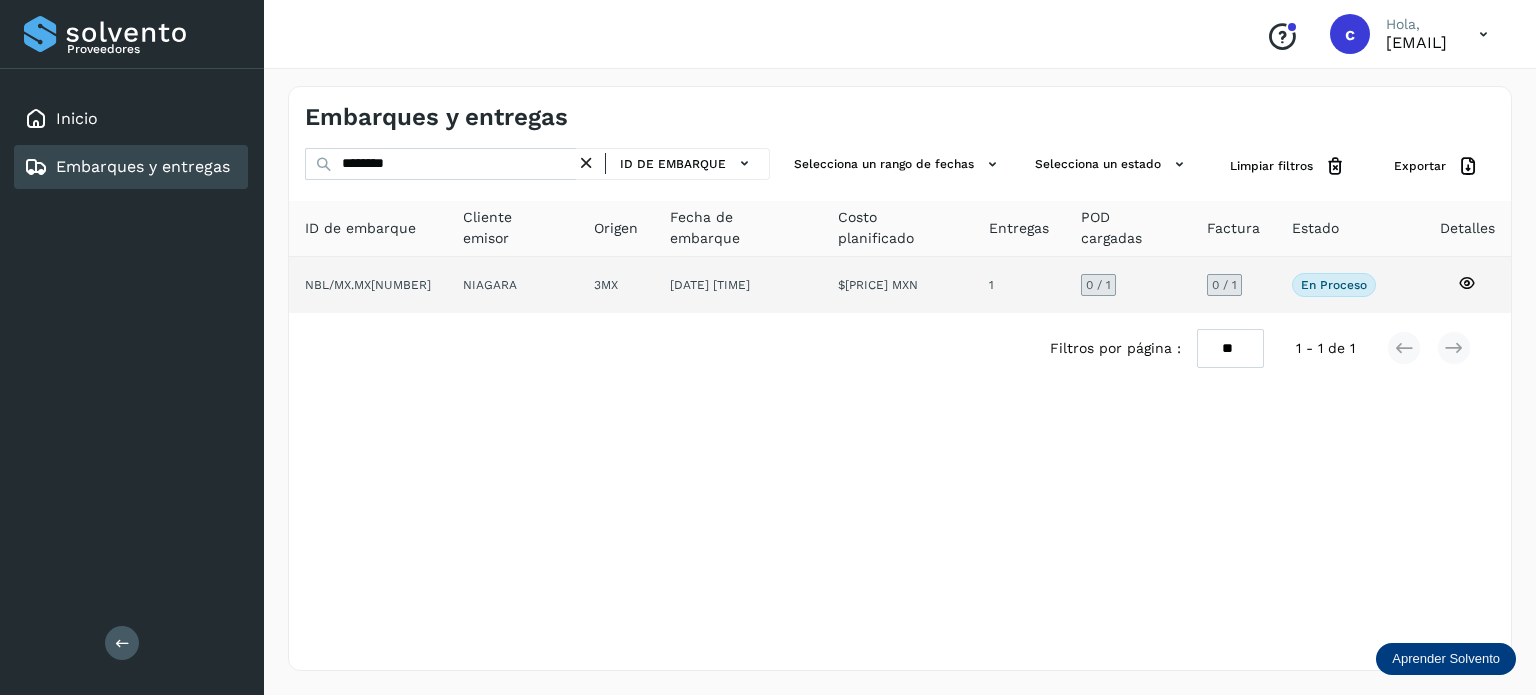 click 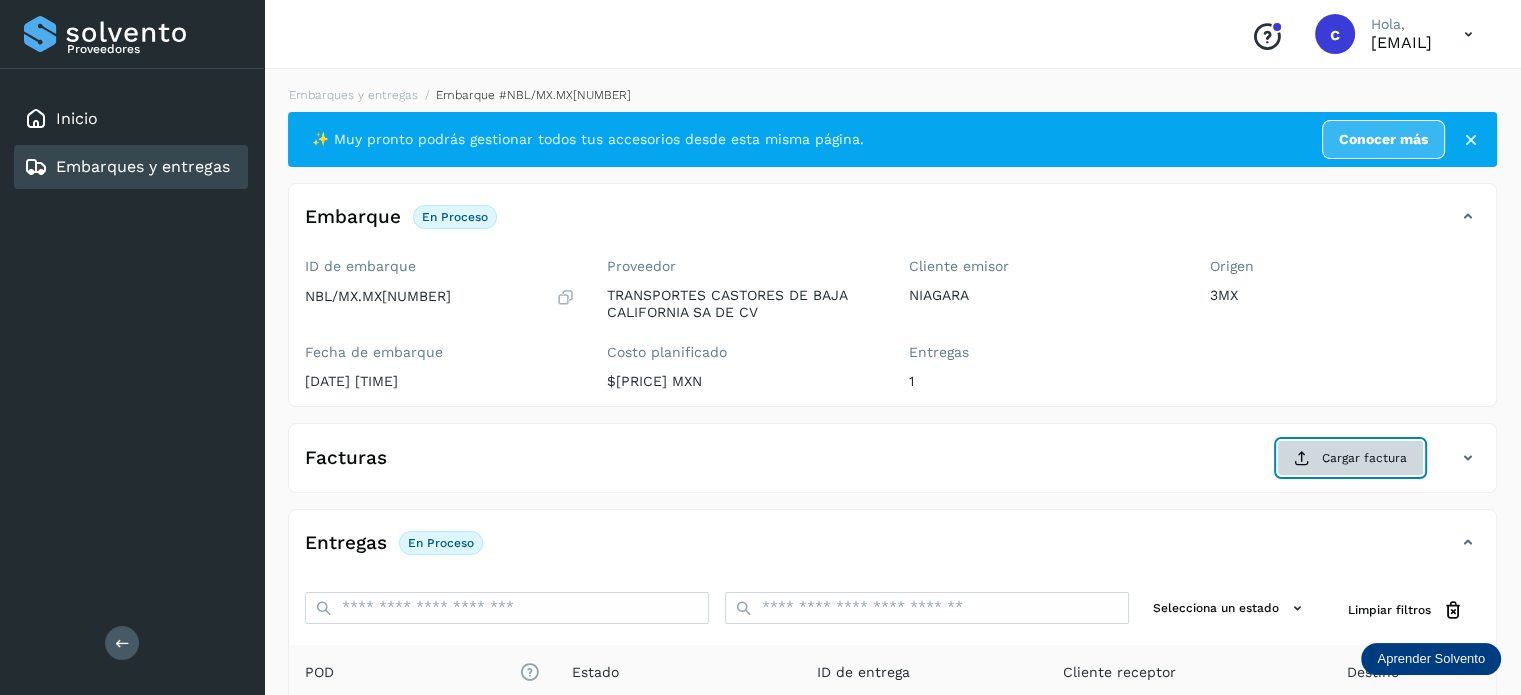 click on "Cargar factura" at bounding box center [1350, 458] 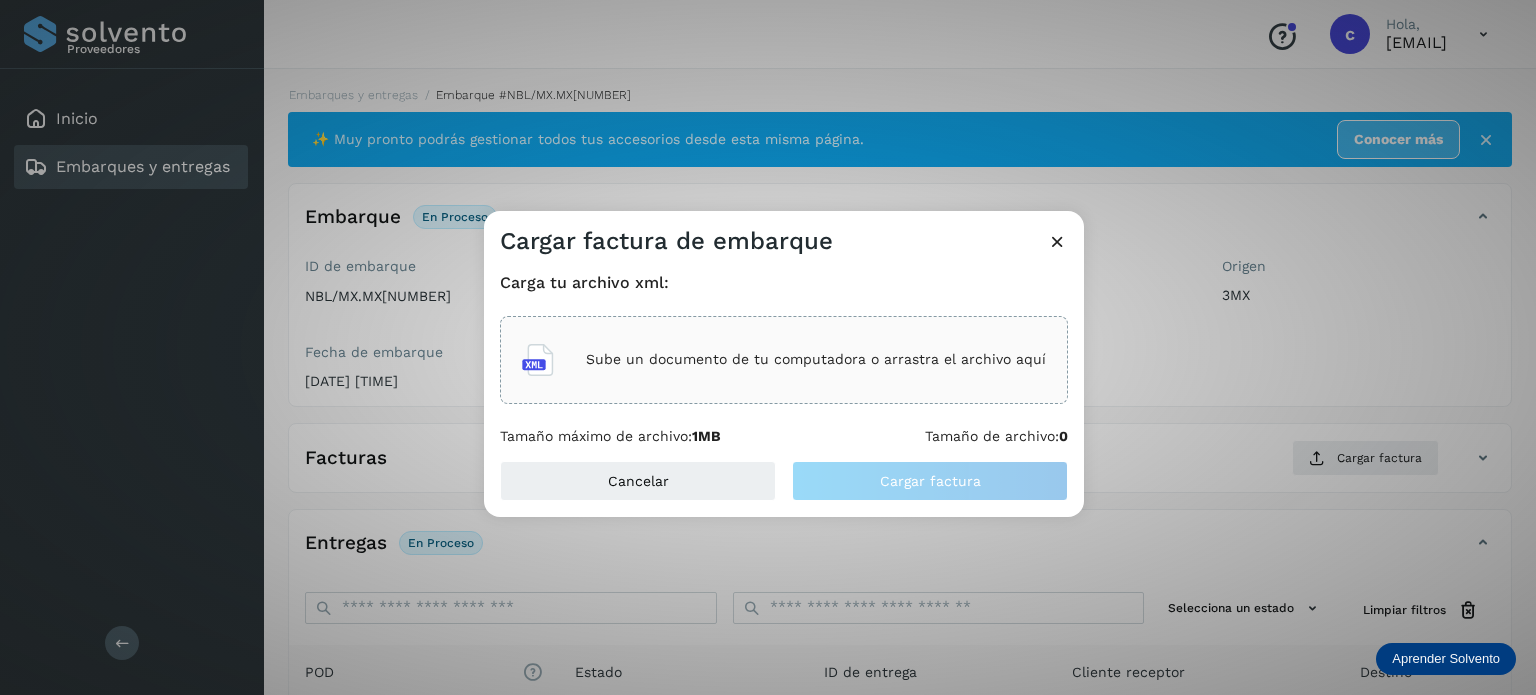 click on "Sube un documento de tu computadora o arrastra el archivo aquí" at bounding box center (816, 359) 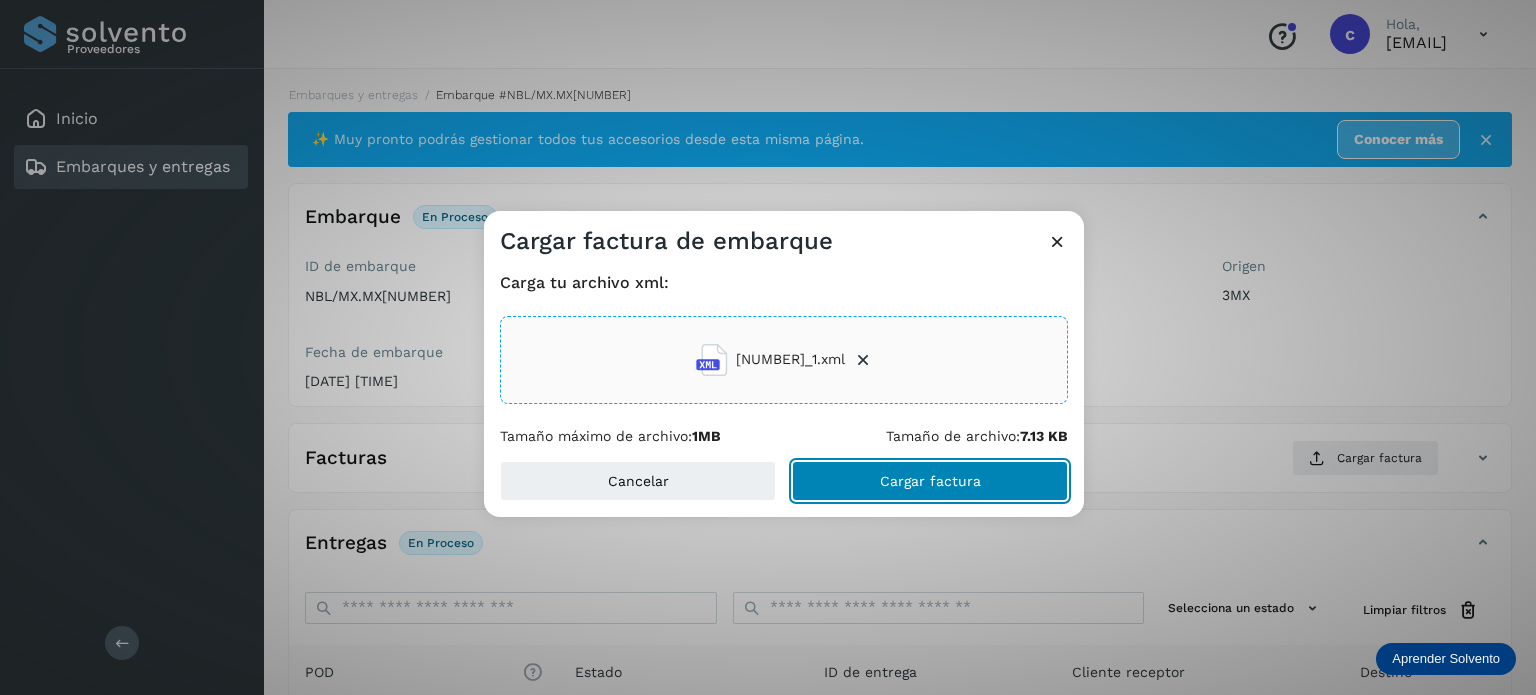 click on "Cargar factura" 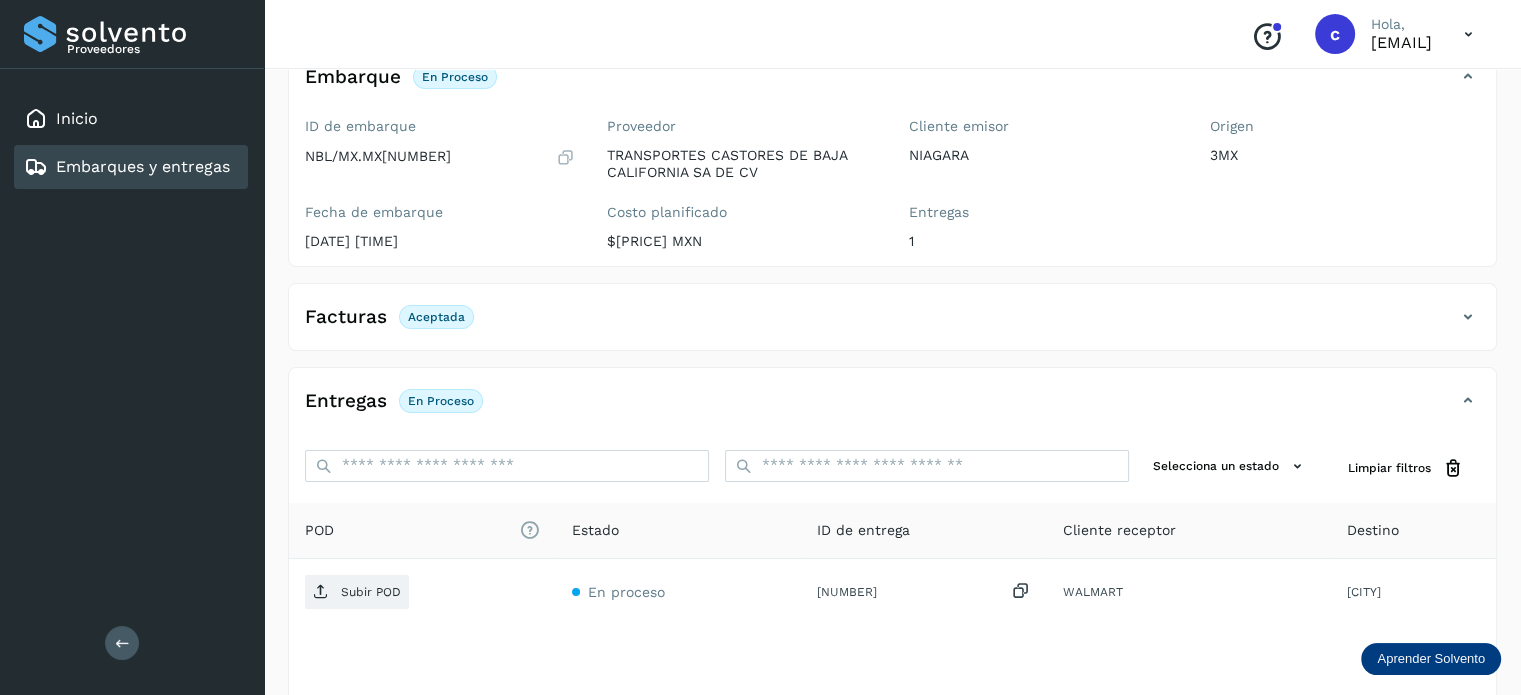 scroll, scrollTop: 200, scrollLeft: 0, axis: vertical 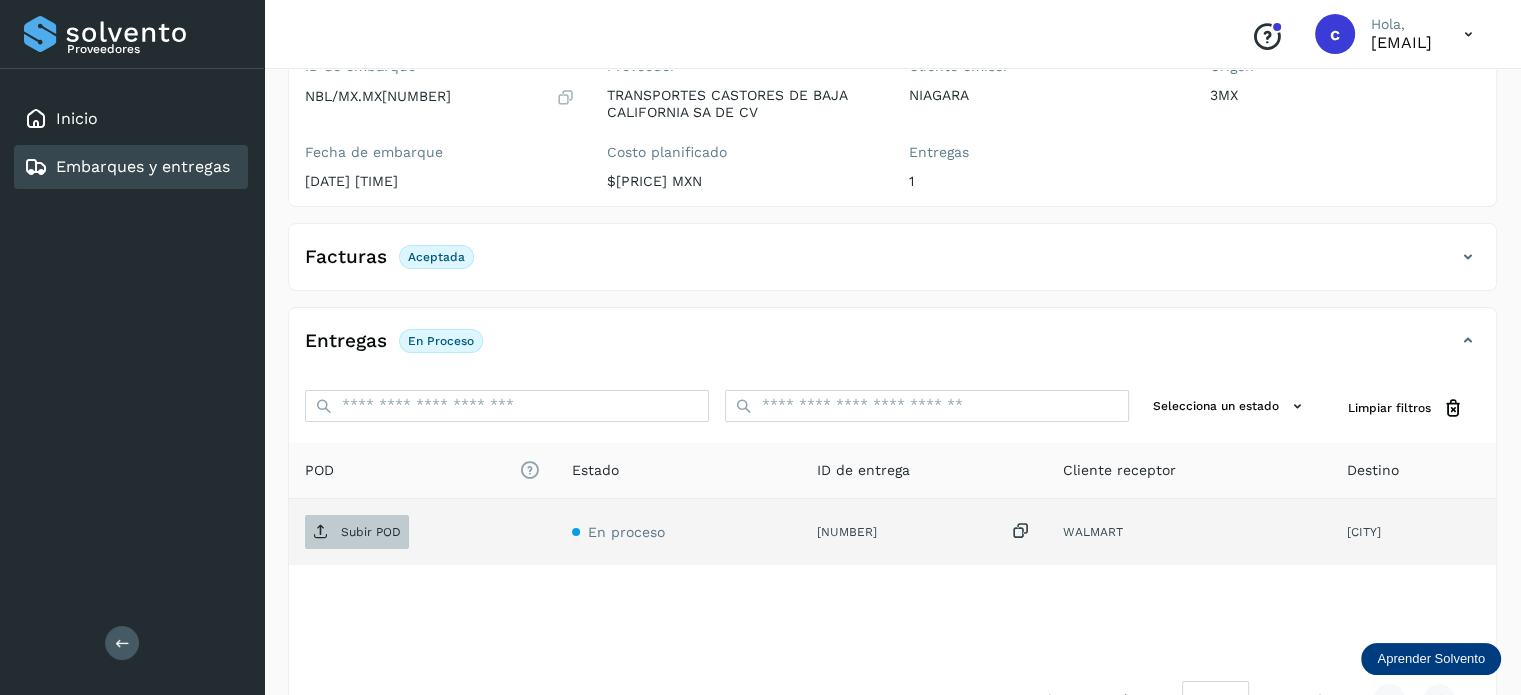 click on "Subir POD" at bounding box center (371, 532) 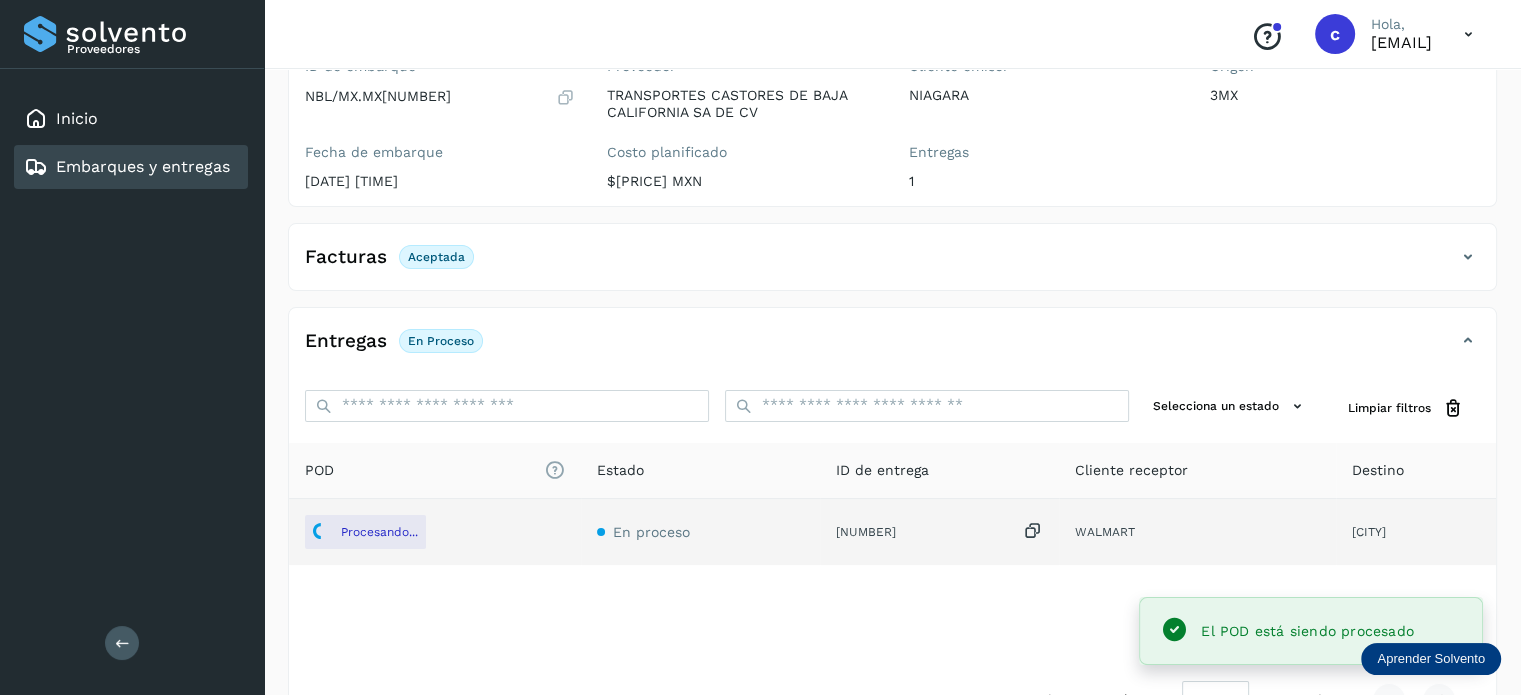 click on "Embarques y entregas" at bounding box center (143, 166) 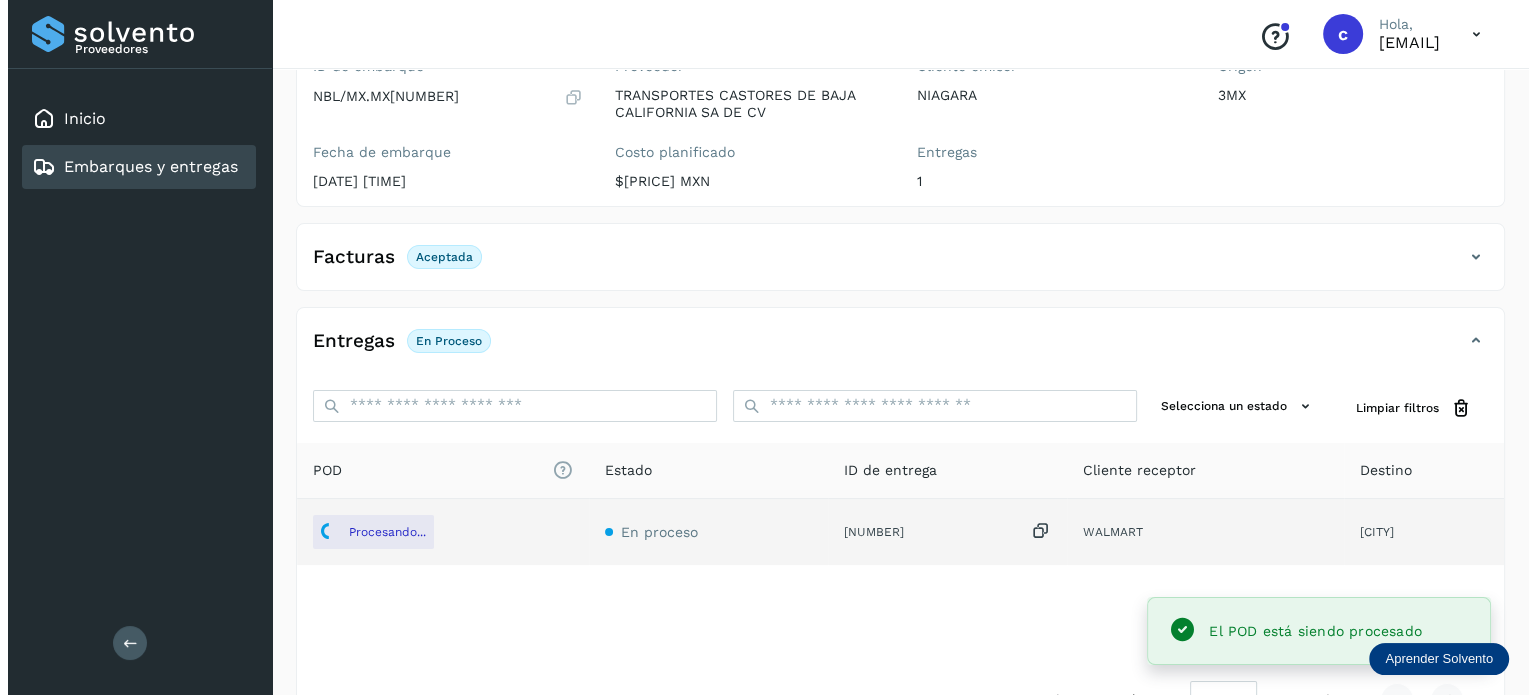 scroll, scrollTop: 0, scrollLeft: 0, axis: both 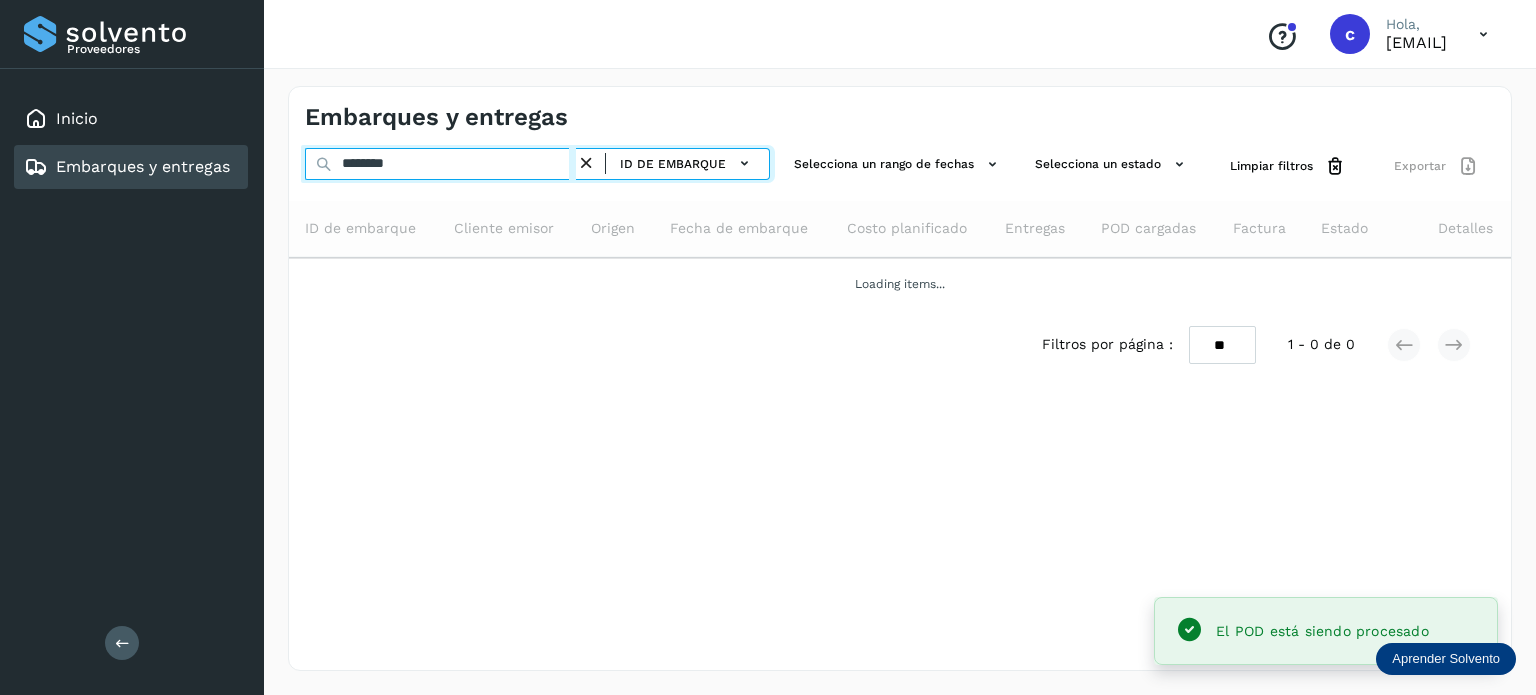 drag, startPoint x: 392, startPoint y: 158, endPoint x: 273, endPoint y: 171, distance: 119.70798 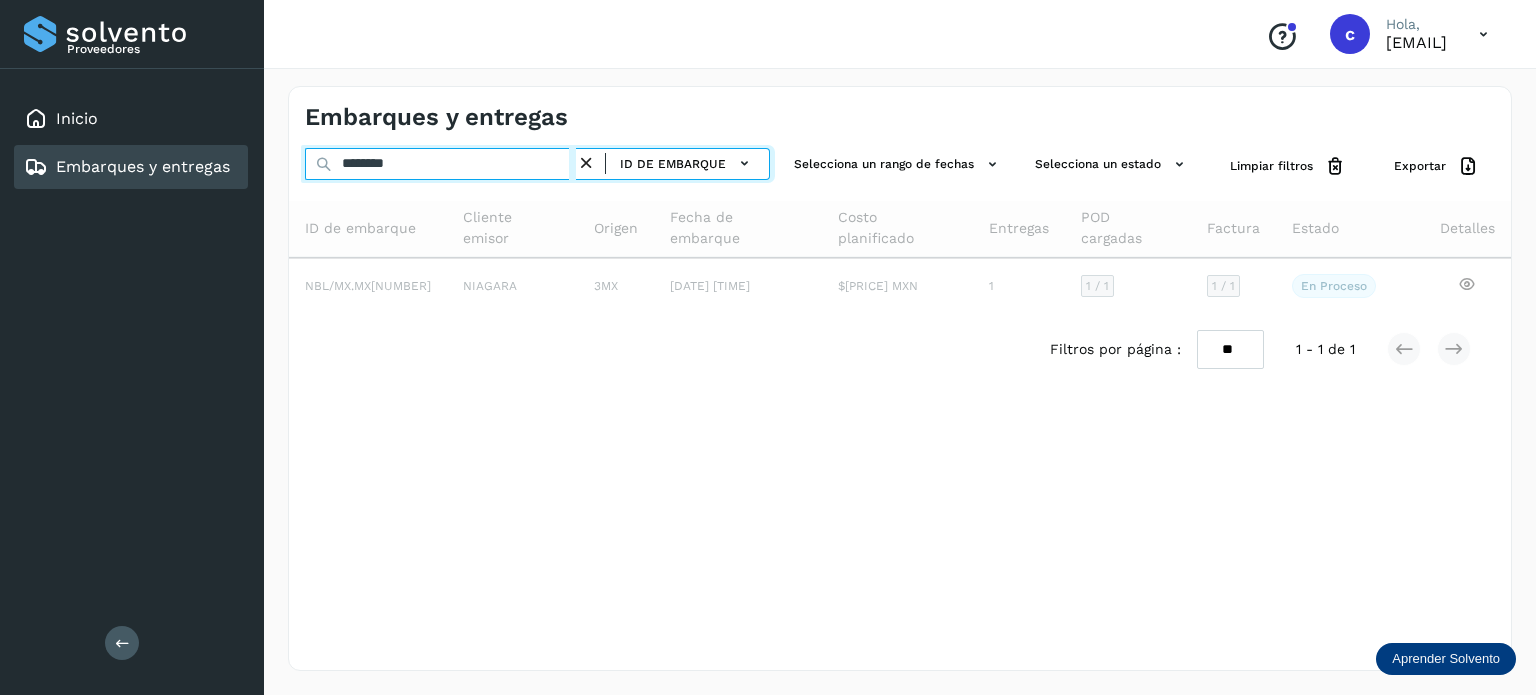 type on "********" 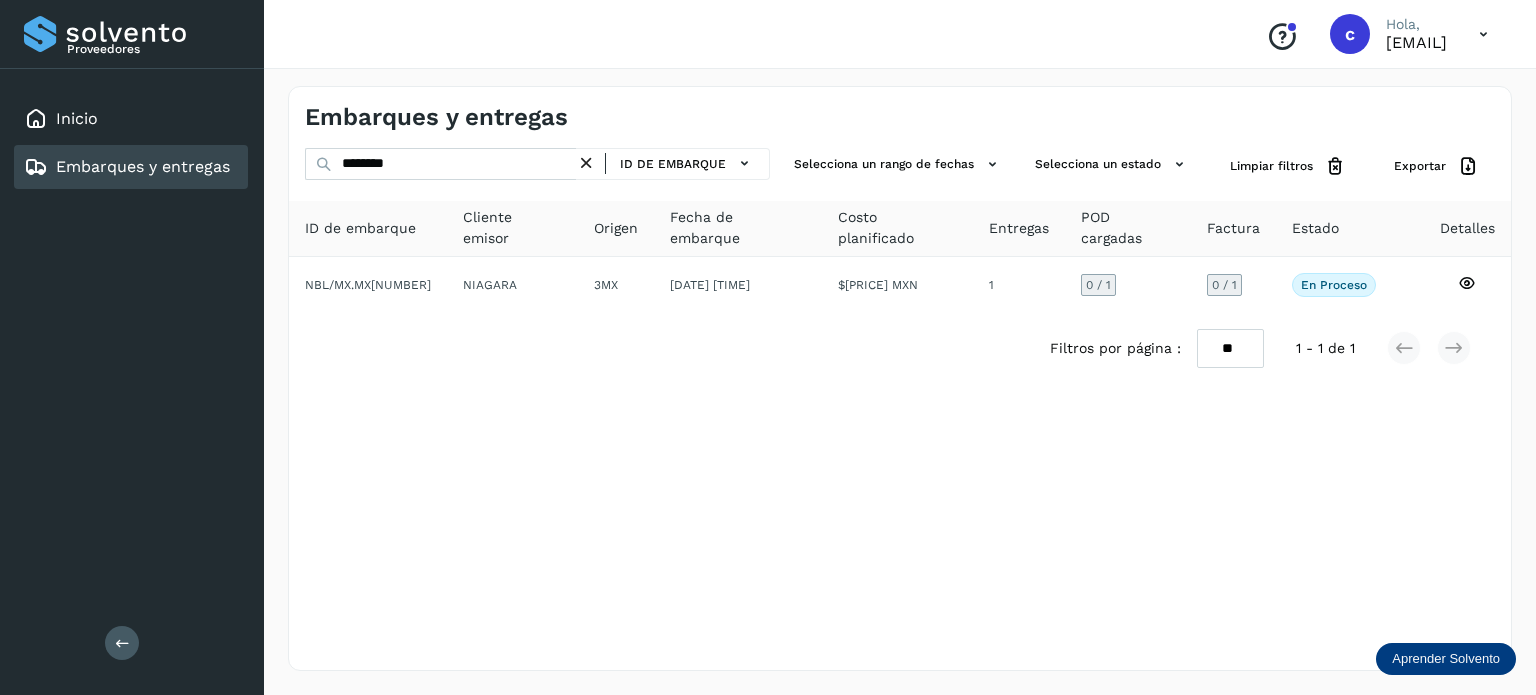 click on "Embarques y entregas ******** ID de embarque Selecciona un rango de fechas  Selecciona un estado Limpiar filtros Exportar ID de embarque Cliente emisor Origen Fecha de embarque Costo planificado Entregas POD cargadas Factura Estado Detalles [PRODUCT_CODE] NIAGARA 3MX [DATE] 00:00  $38,000.00 MXN  1 0  / 1 0 / 1 En proceso
Verifica el estado de la factura o entregas asociadas a este embarque
Filtros por página : ** ** ** 1 - 1 de 1" at bounding box center [900, 378] 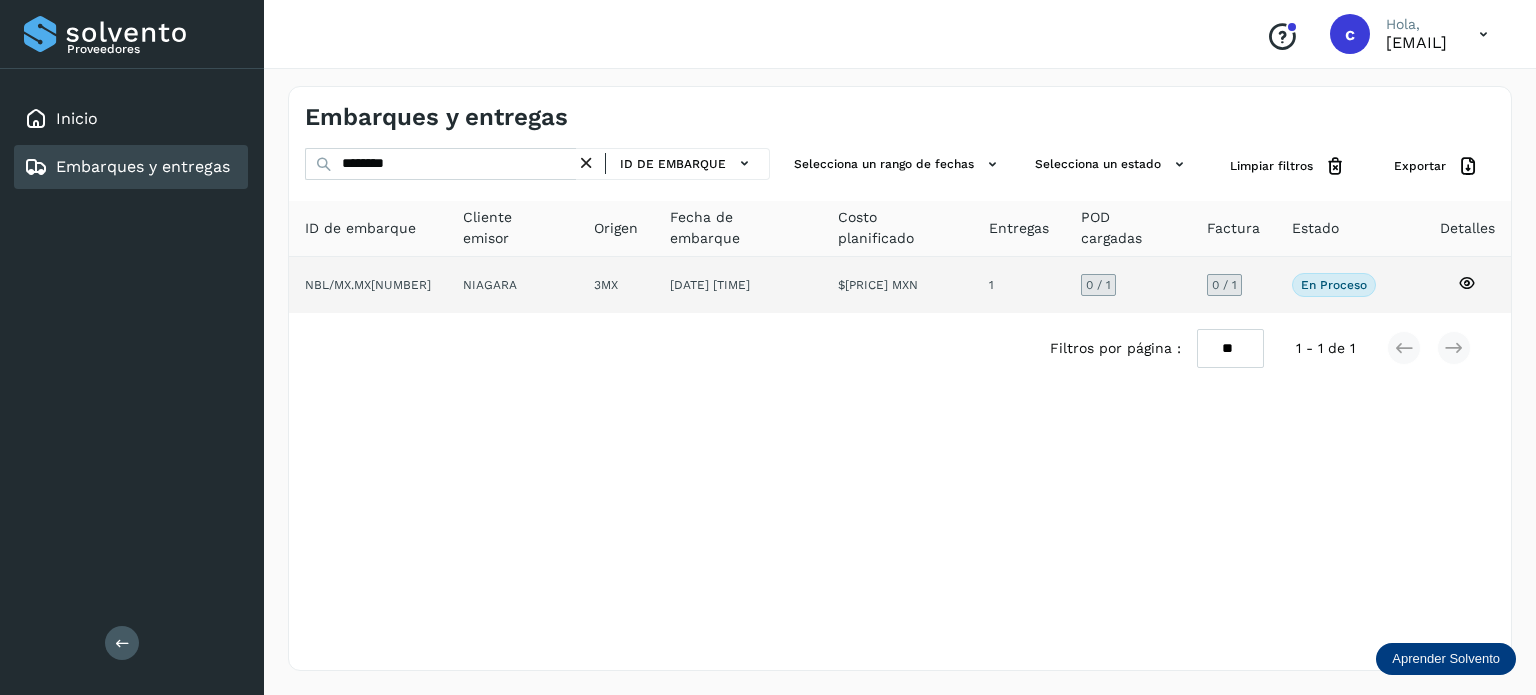 click 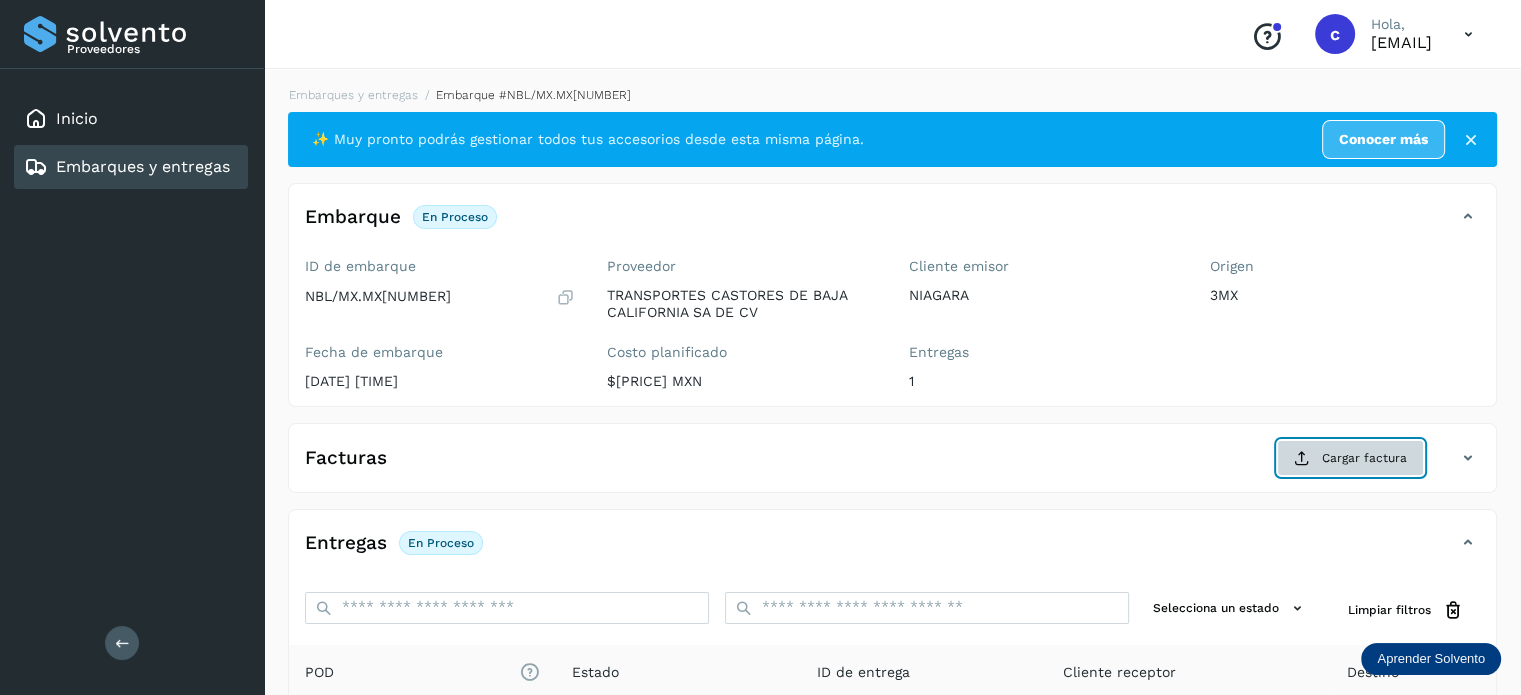 click on "Cargar factura" at bounding box center (1350, 458) 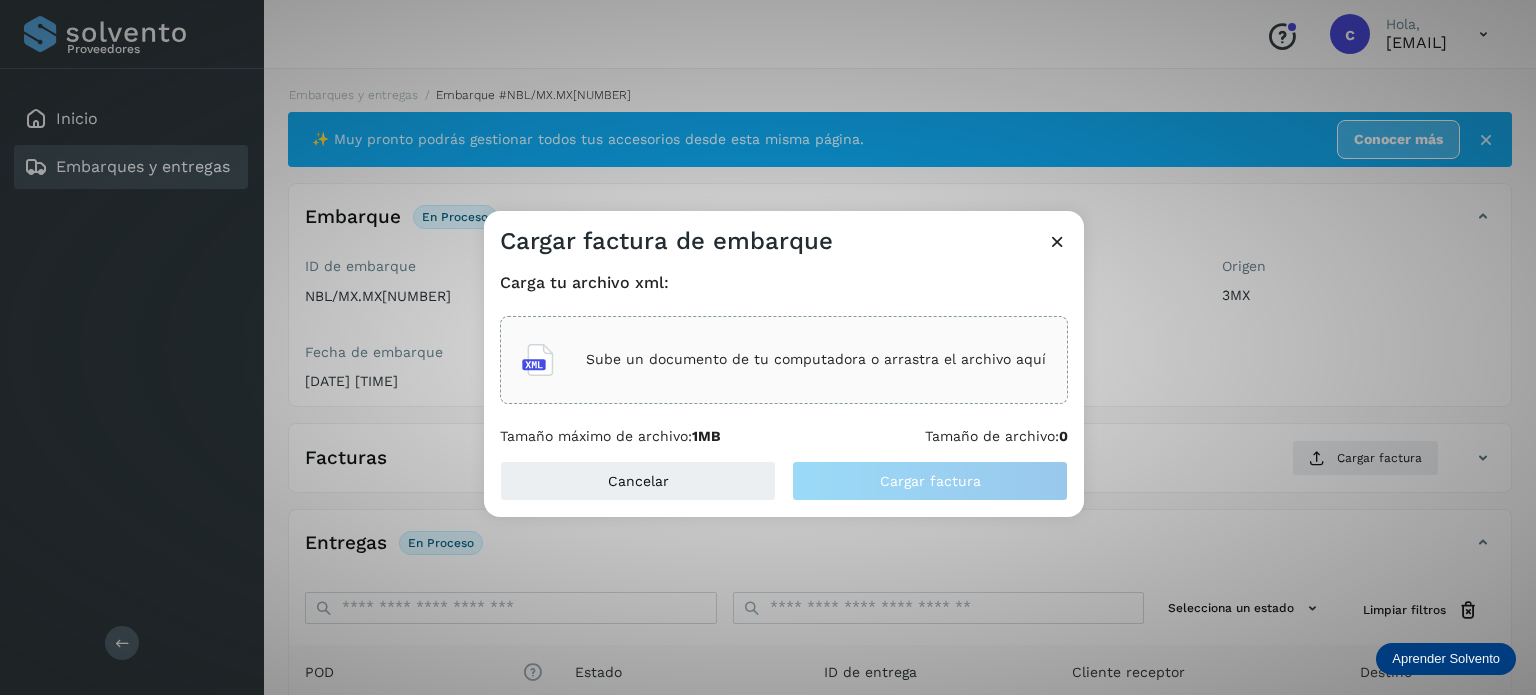 click on "Sube un documento de tu computadora o arrastra el archivo aquí" 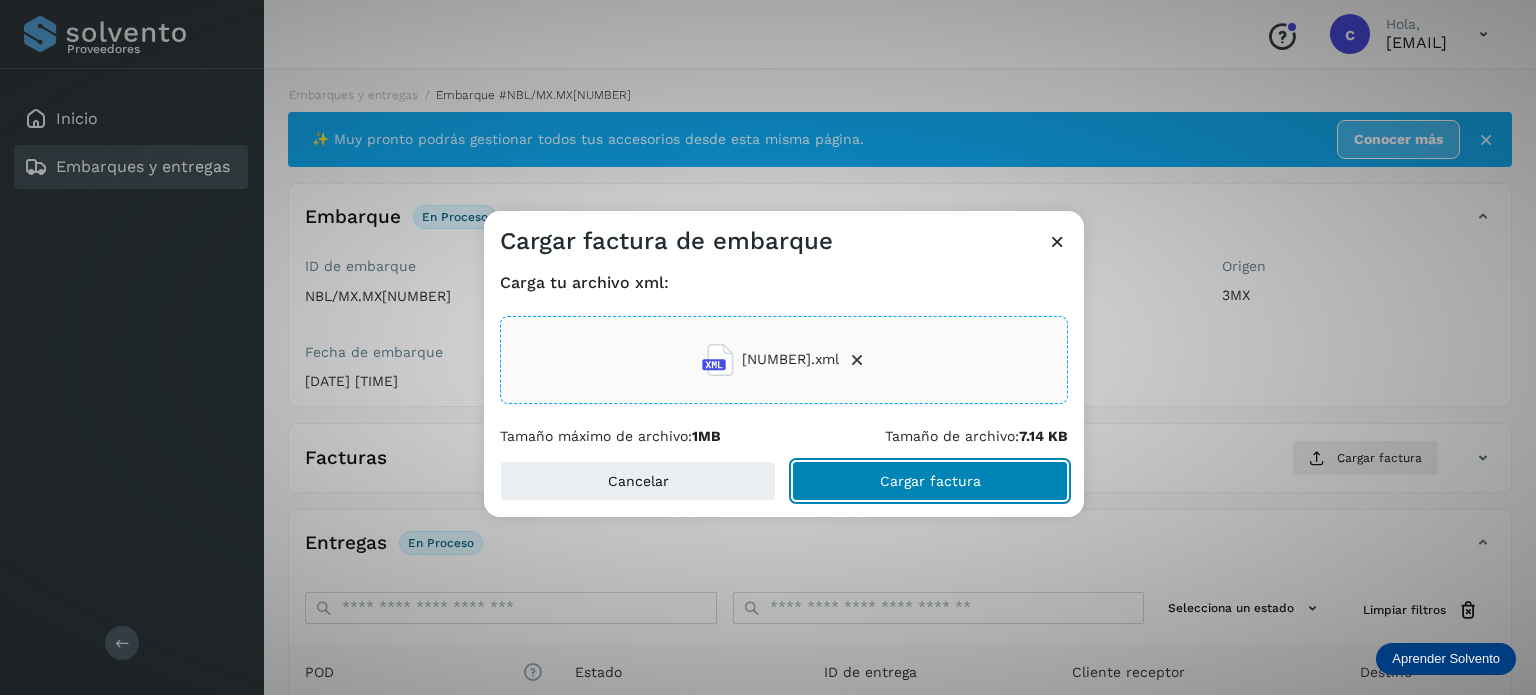 click on "Cargar factura" 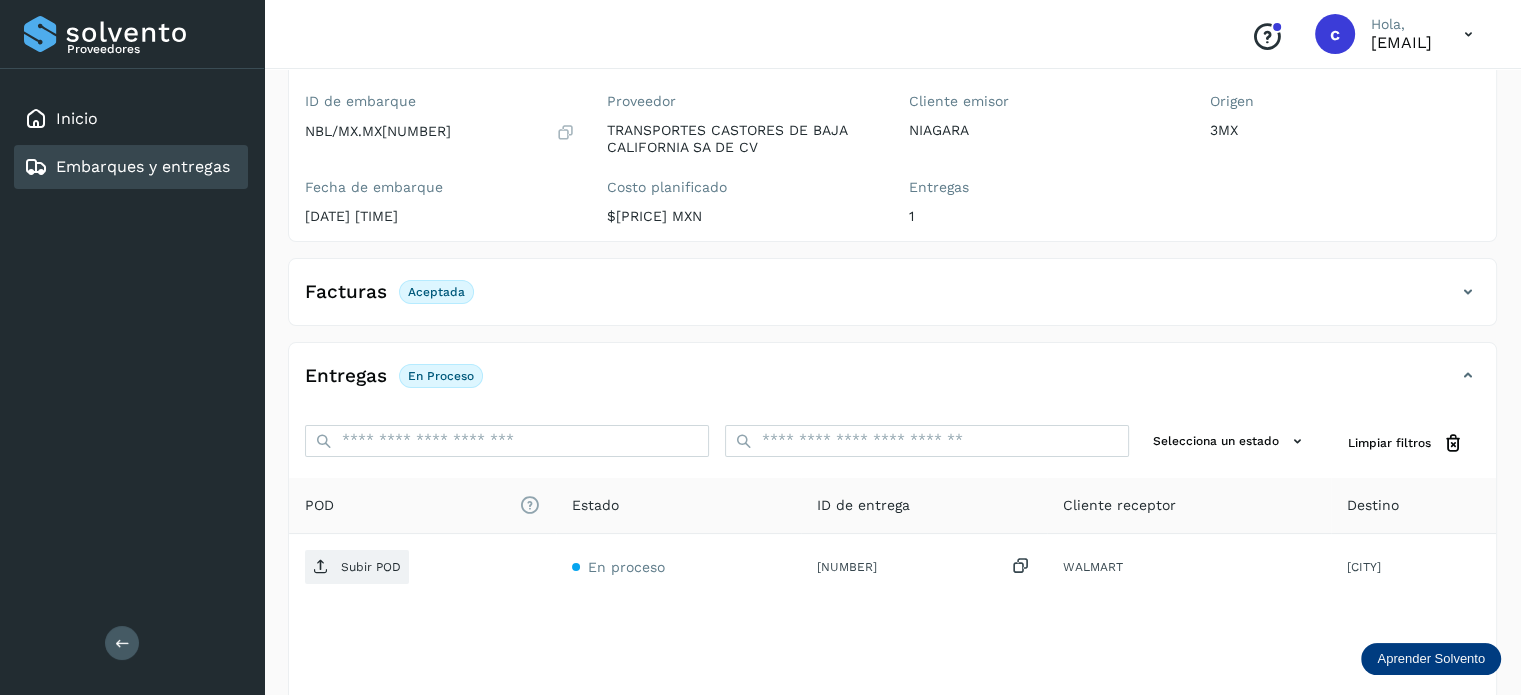 scroll, scrollTop: 200, scrollLeft: 0, axis: vertical 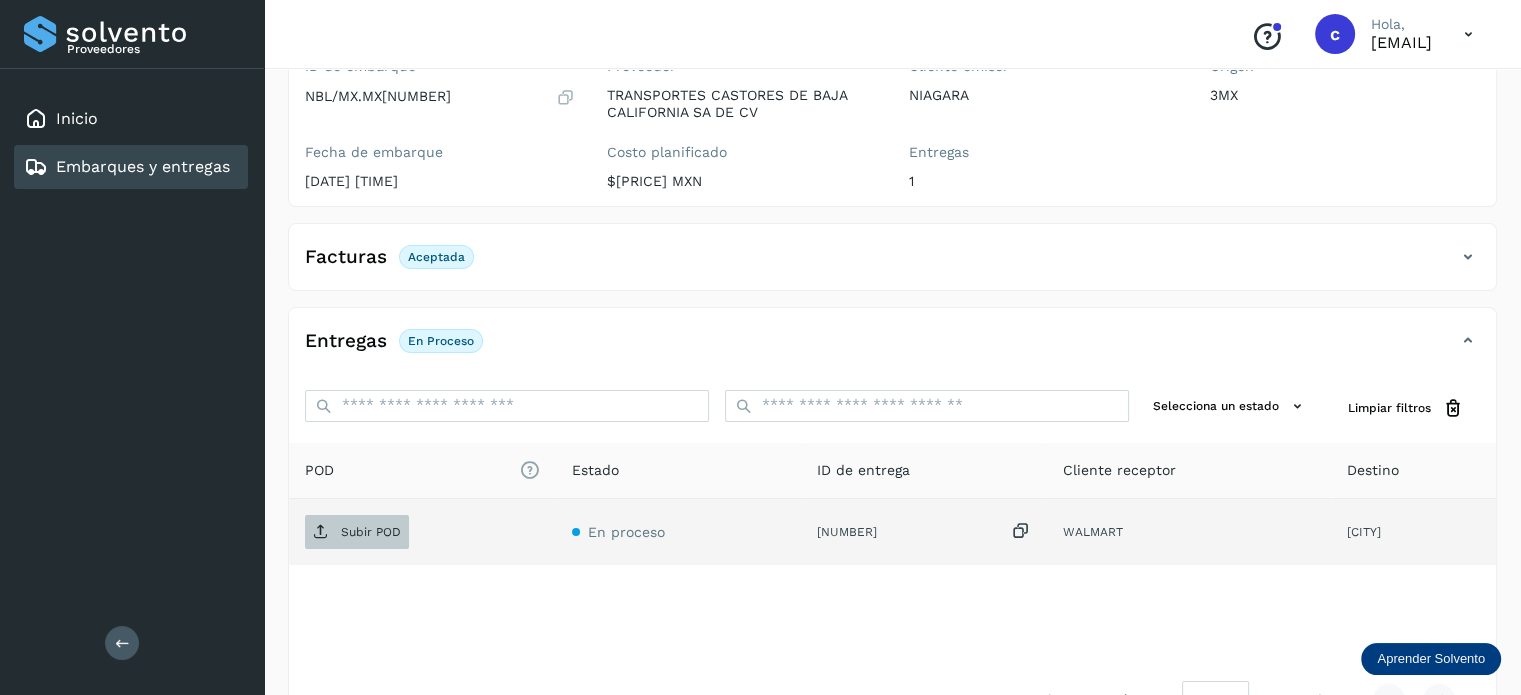 click on "Subir POD" at bounding box center [371, 532] 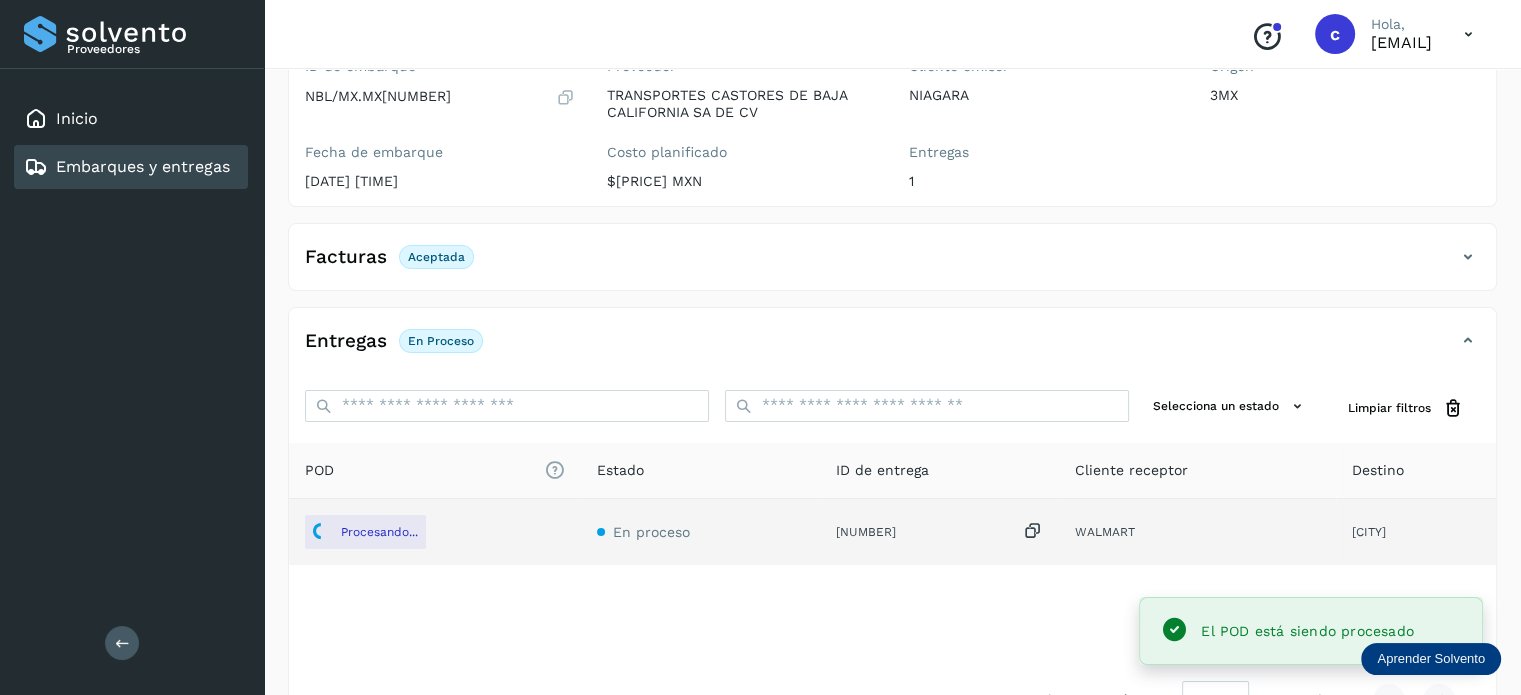 click on "Embarques y entregas" at bounding box center (143, 166) 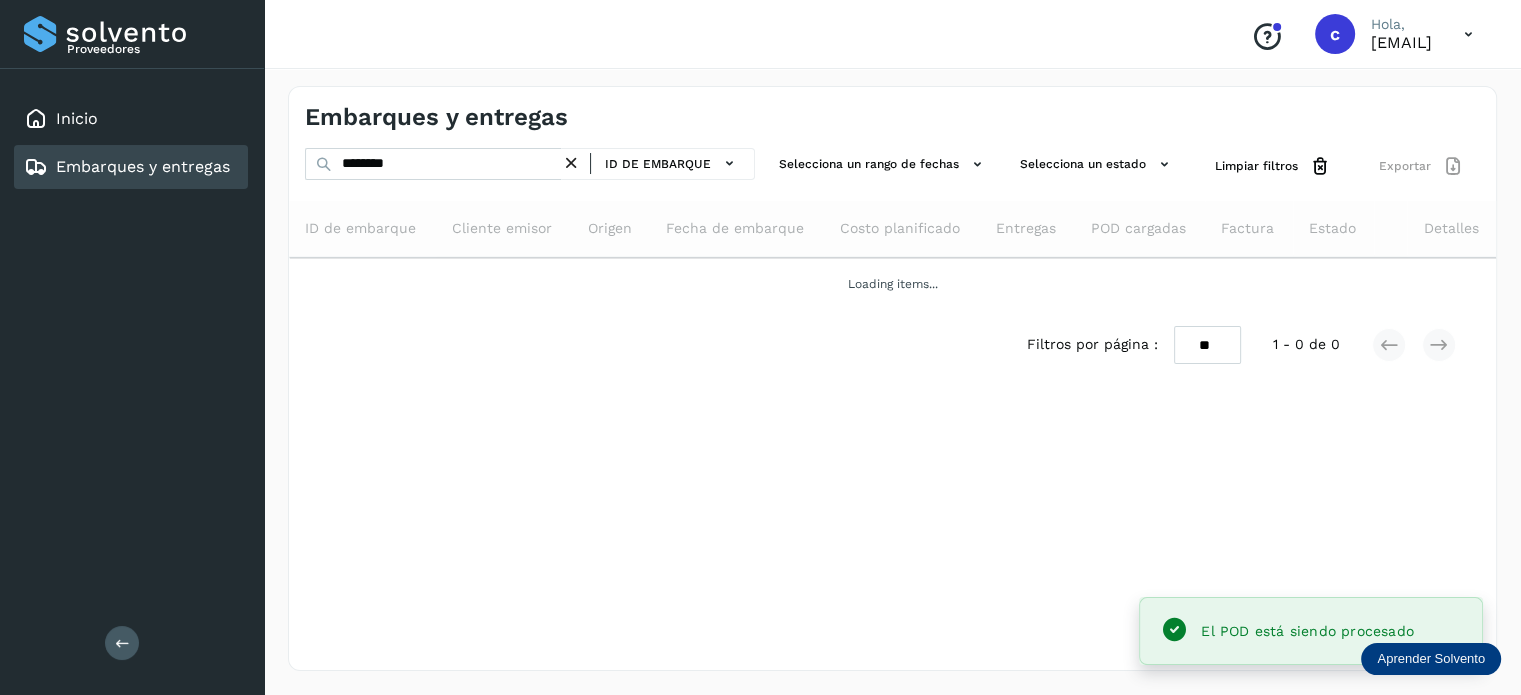 scroll, scrollTop: 0, scrollLeft: 0, axis: both 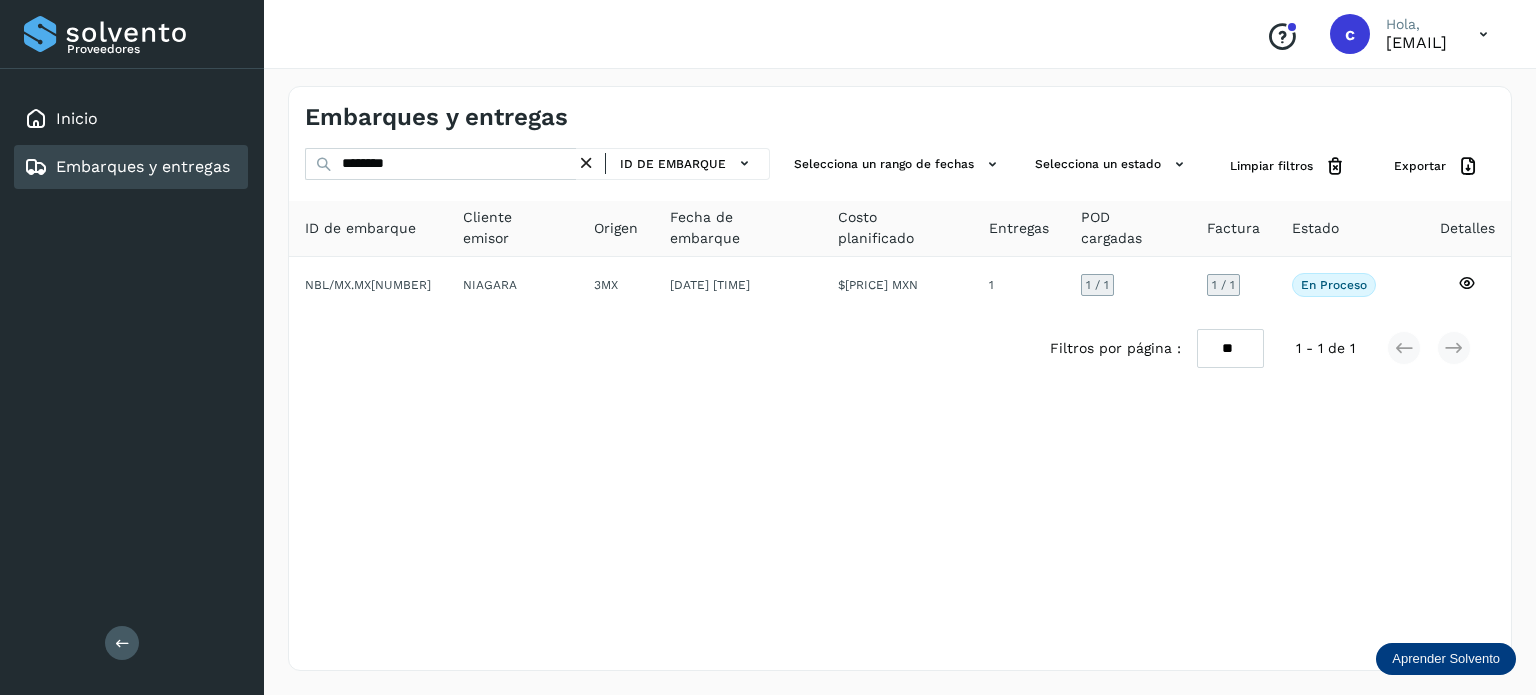 click on "Embarques y entregas" at bounding box center (143, 166) 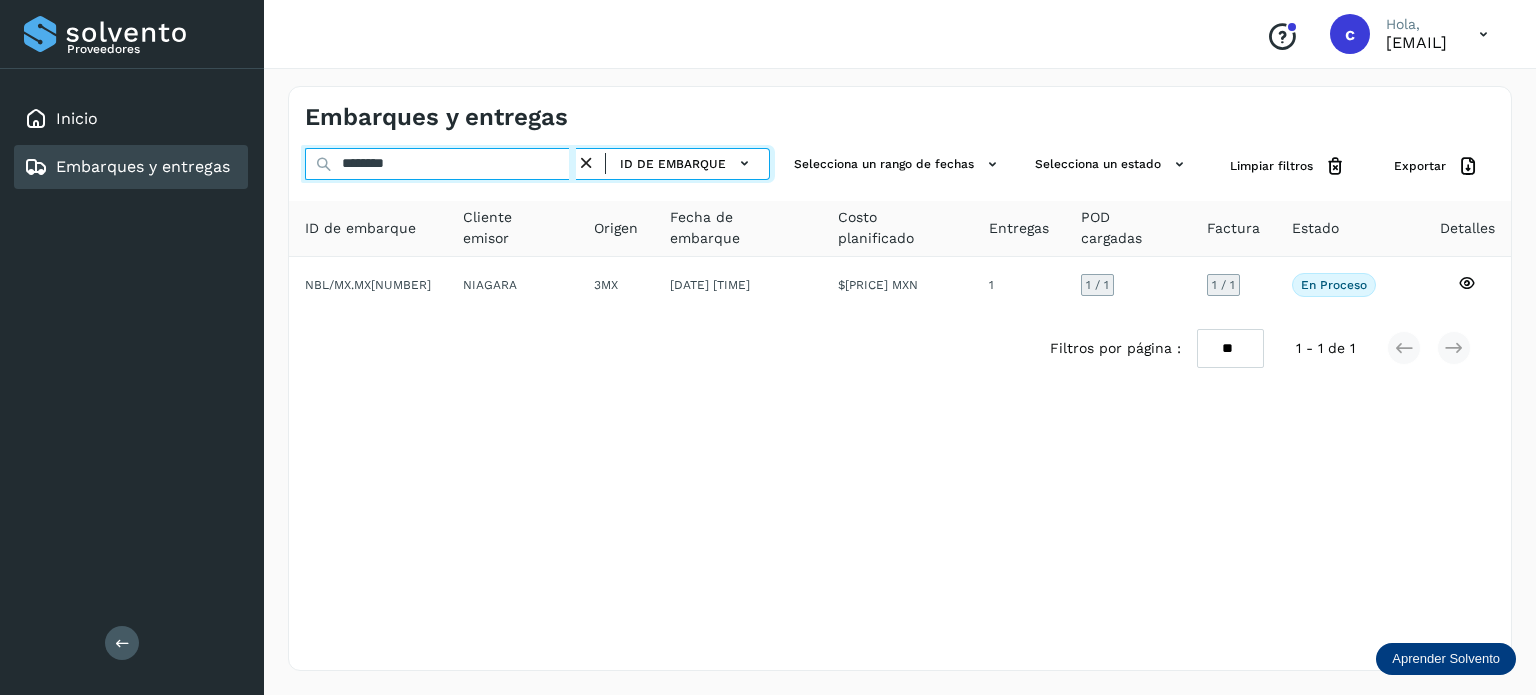 drag, startPoint x: 323, startPoint y: 175, endPoint x: 309, endPoint y: 180, distance: 14.866069 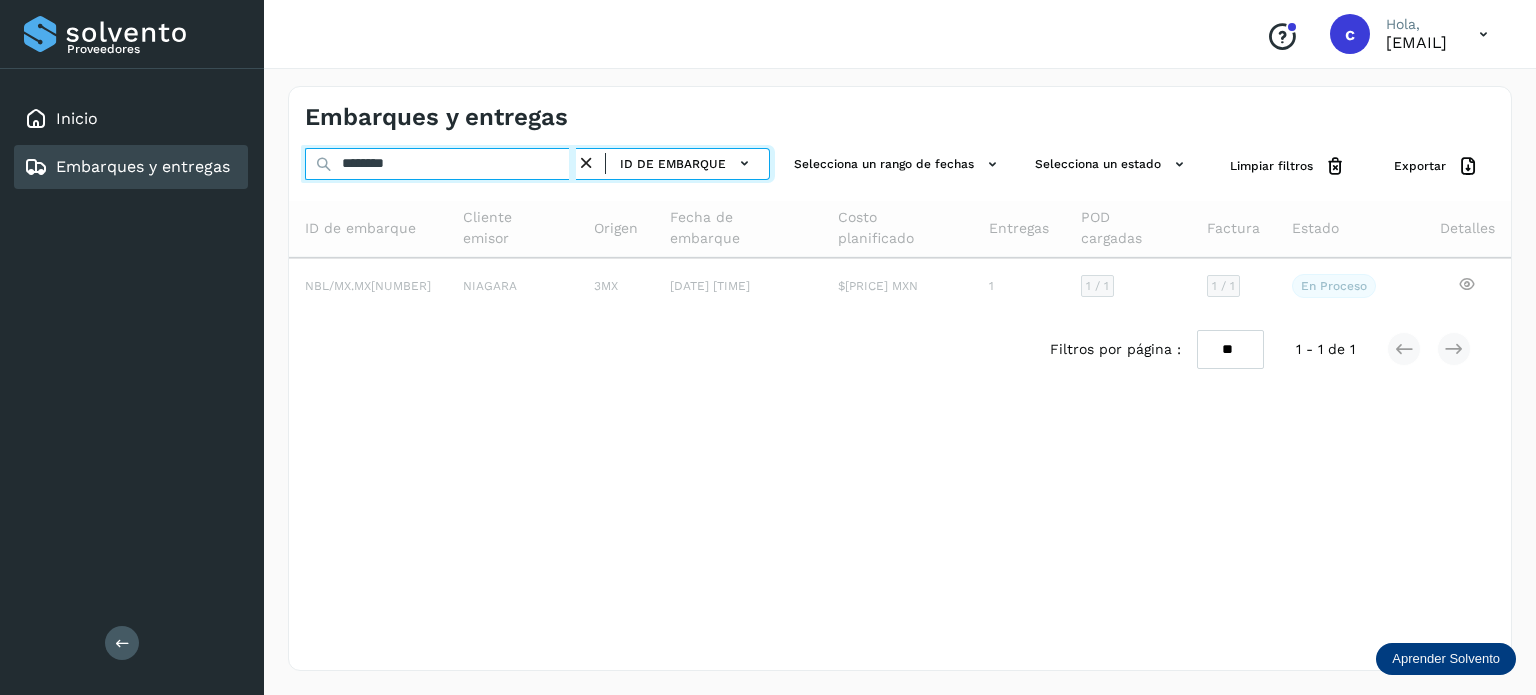 type on "********" 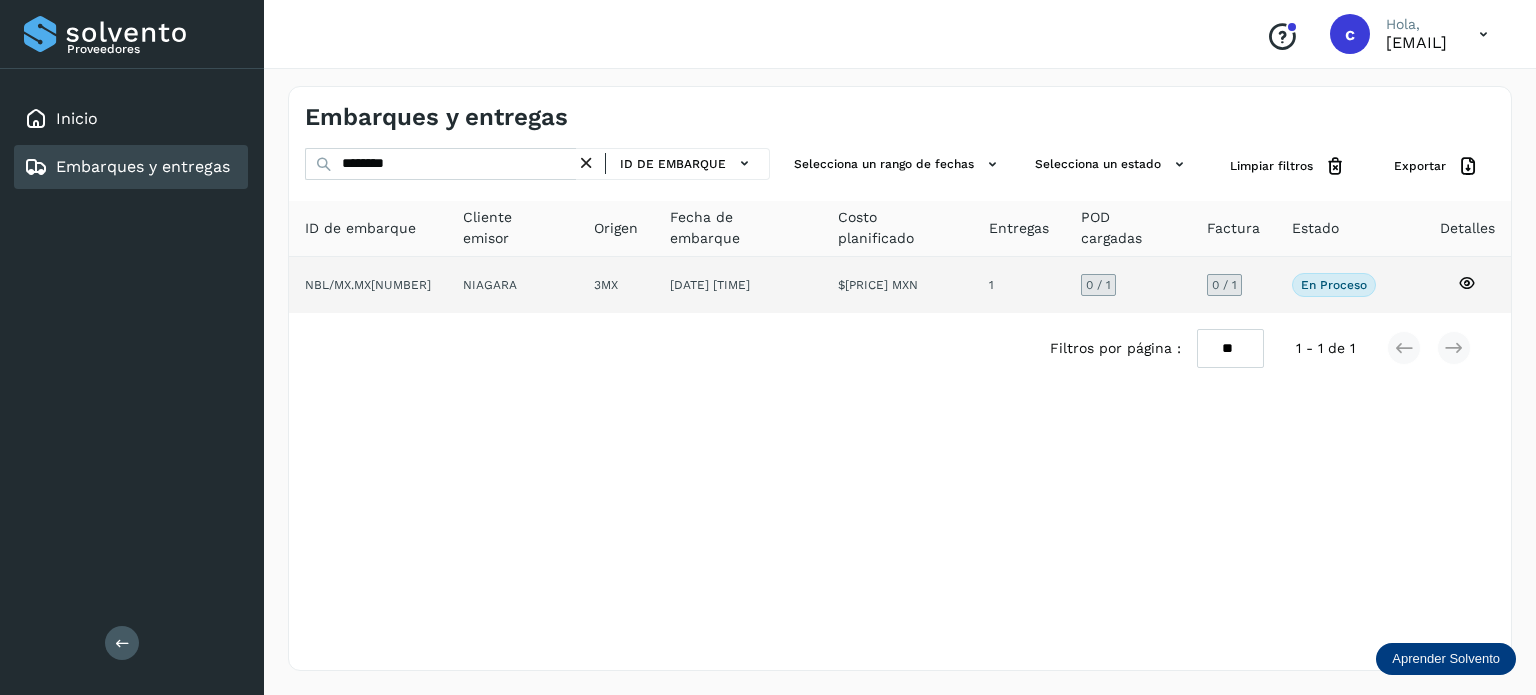 click 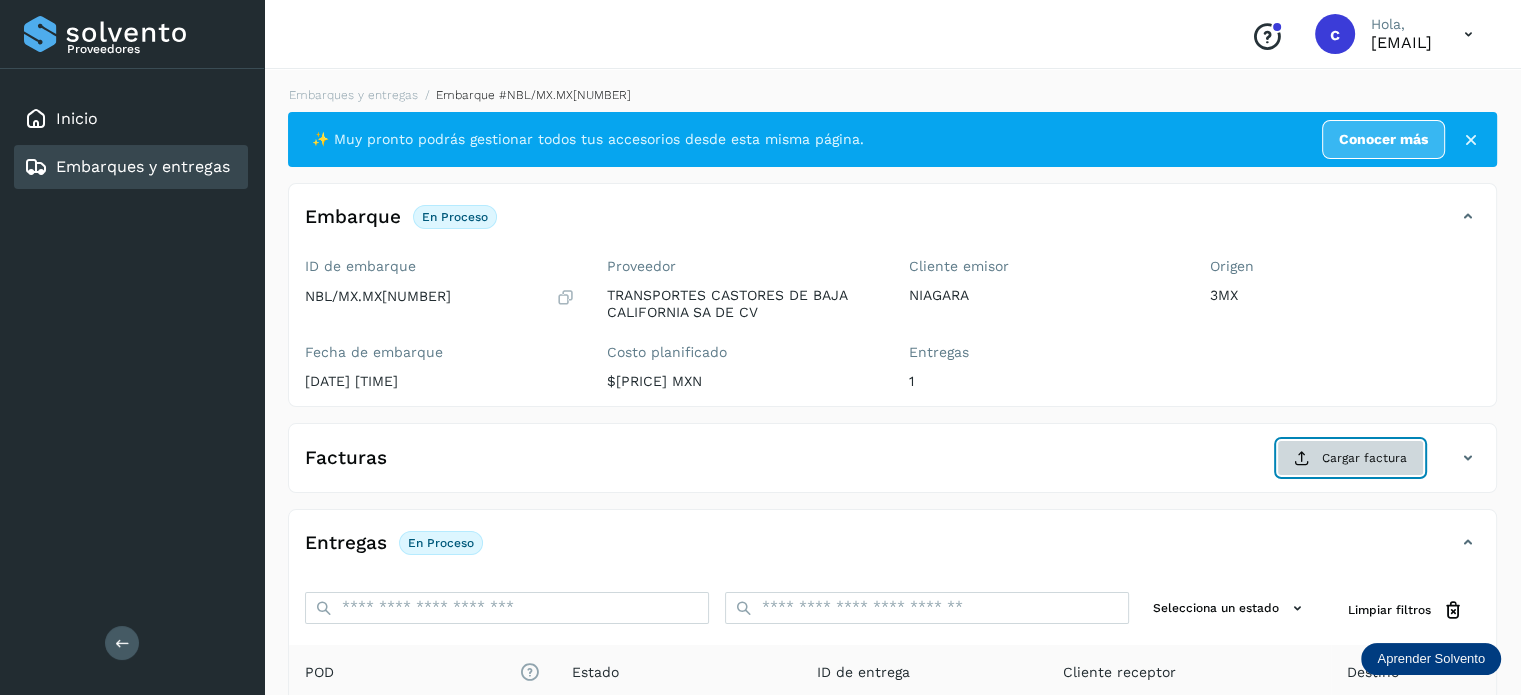 click on "Cargar factura" 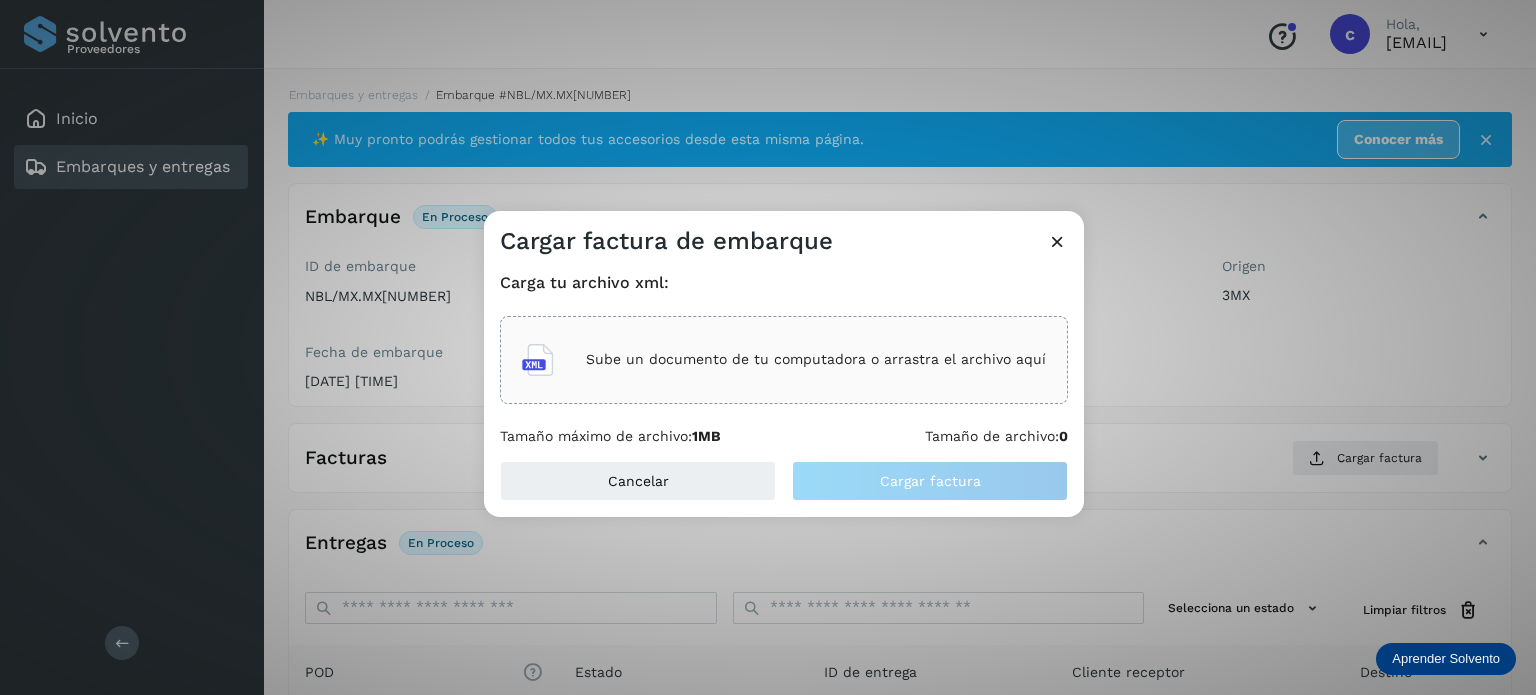 click on "Sube un documento de tu computadora o arrastra el archivo aquí" 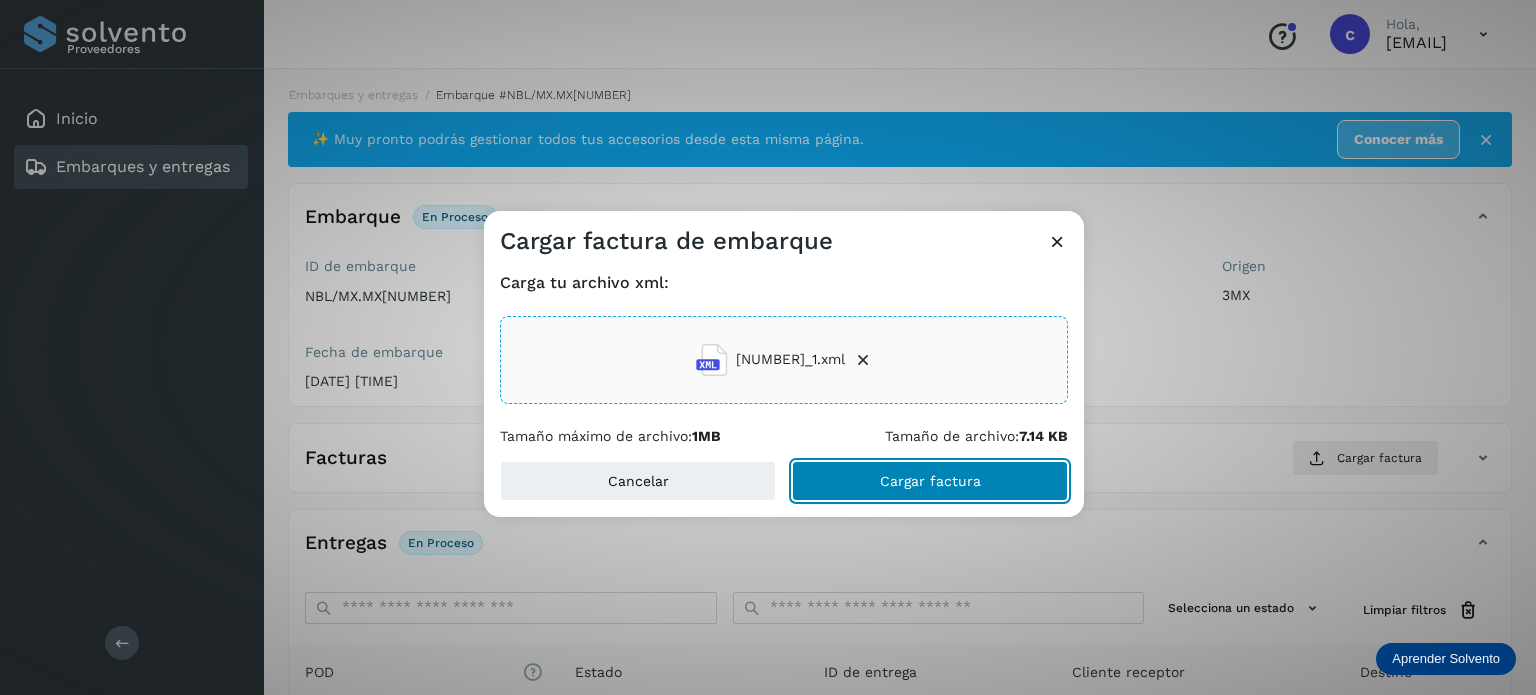 click on "Cargar factura" 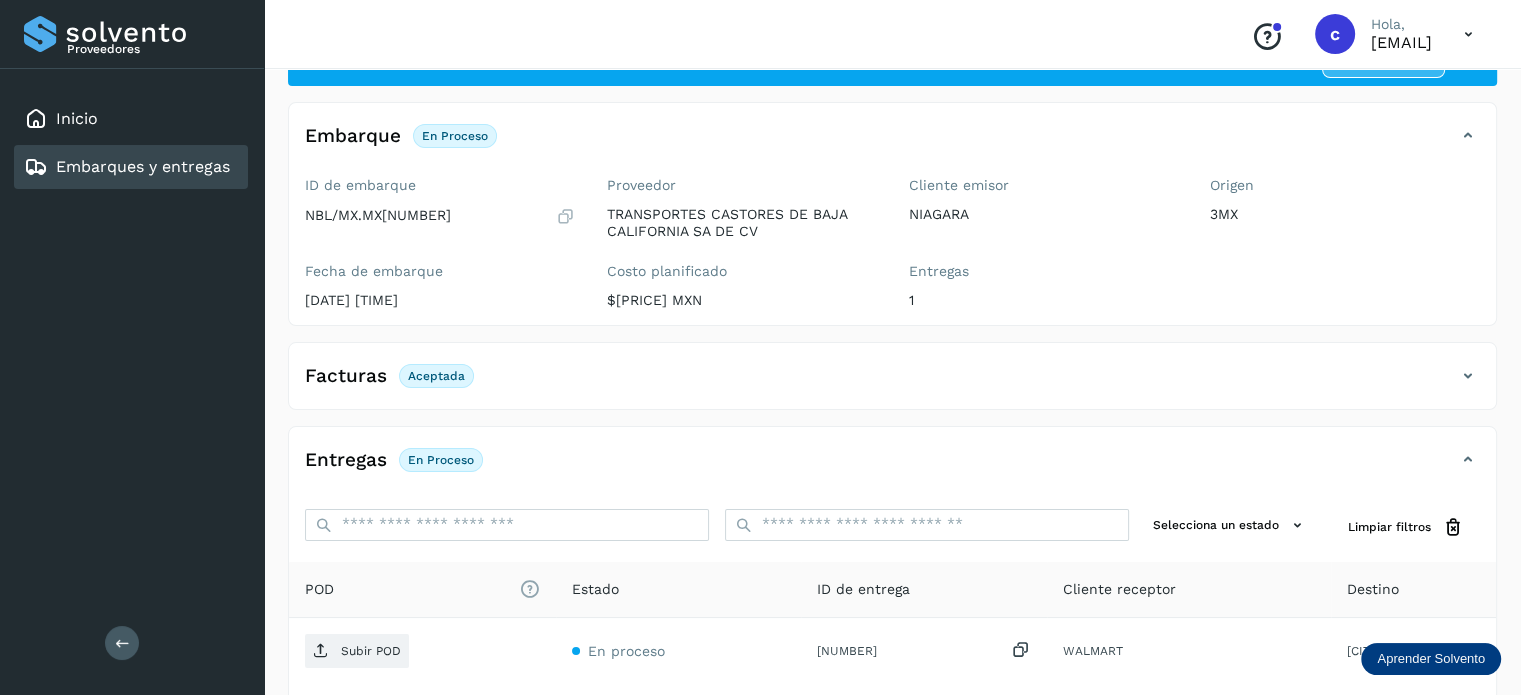 scroll, scrollTop: 200, scrollLeft: 0, axis: vertical 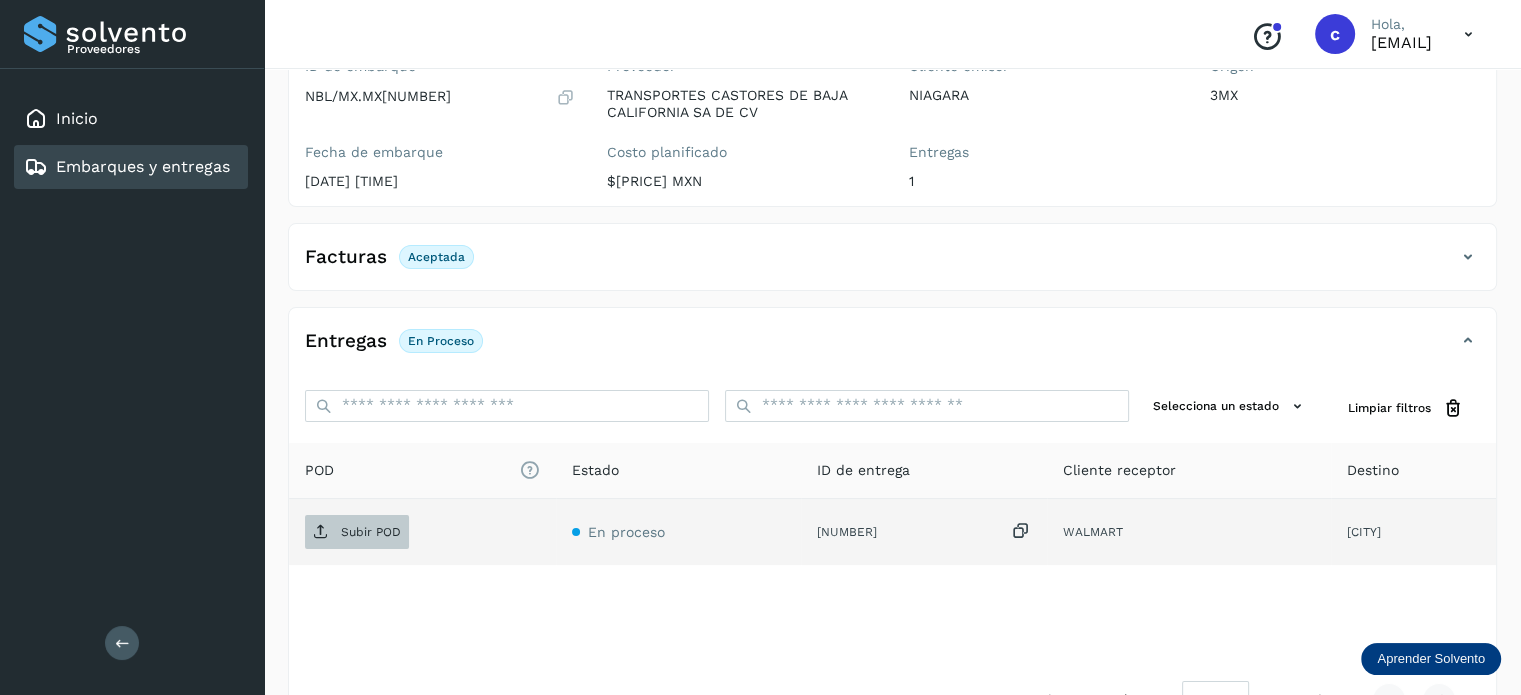click on "Subir POD" at bounding box center (371, 532) 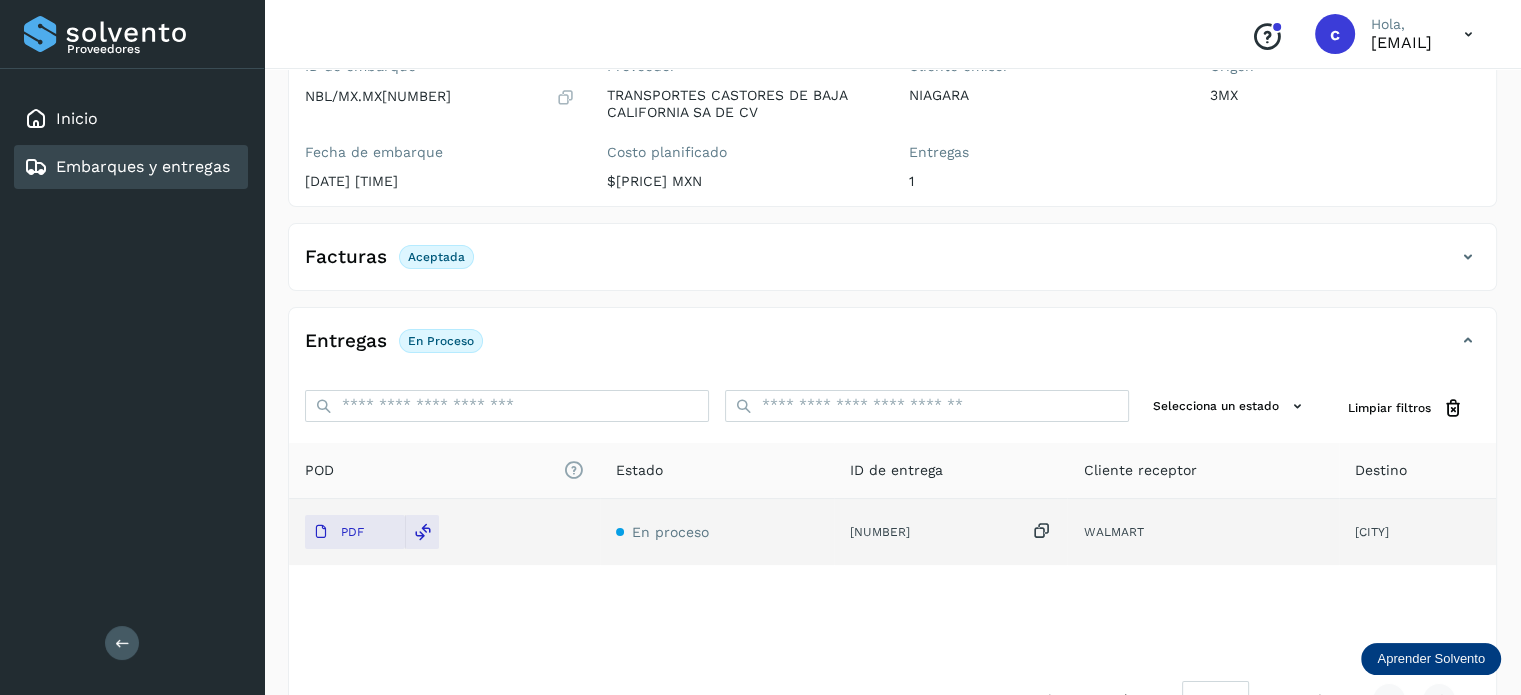 click on "Embarques y entregas" at bounding box center (143, 166) 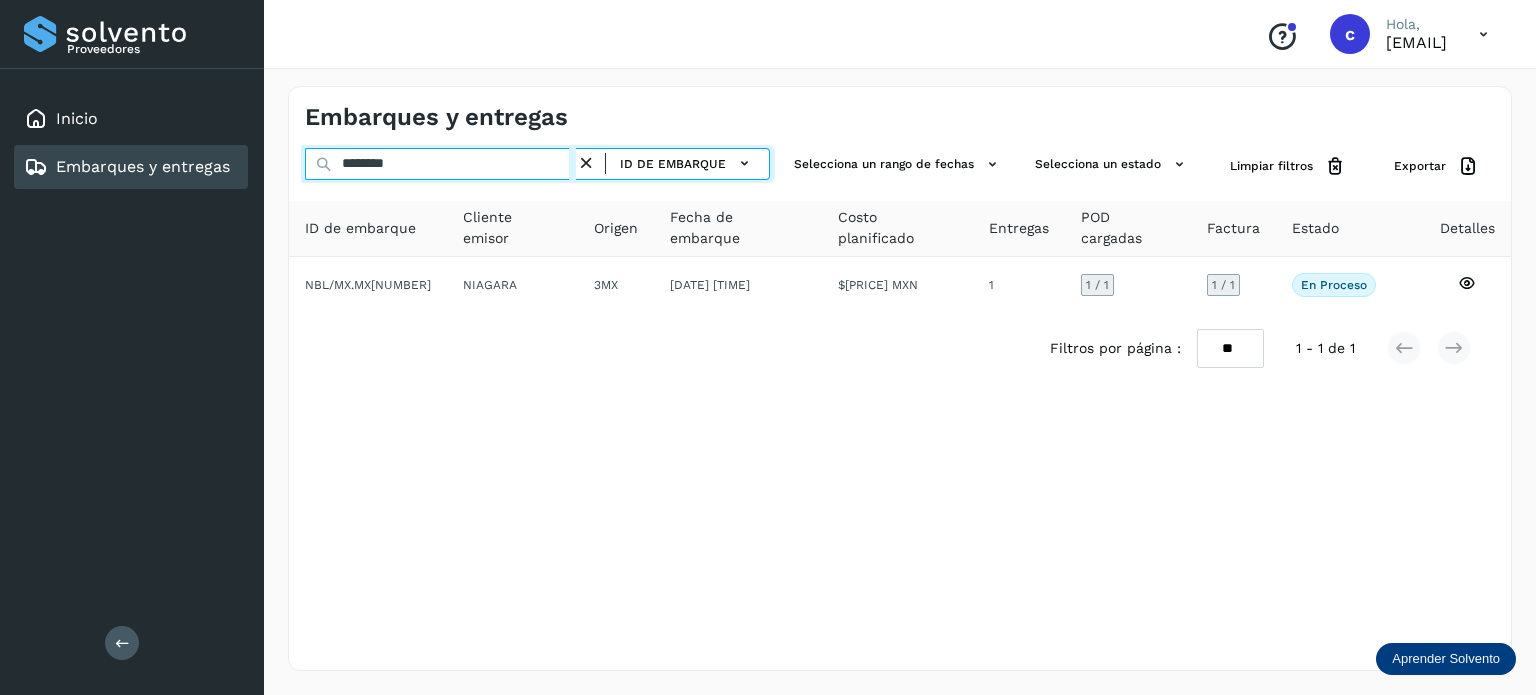 click on "********" at bounding box center (440, 164) 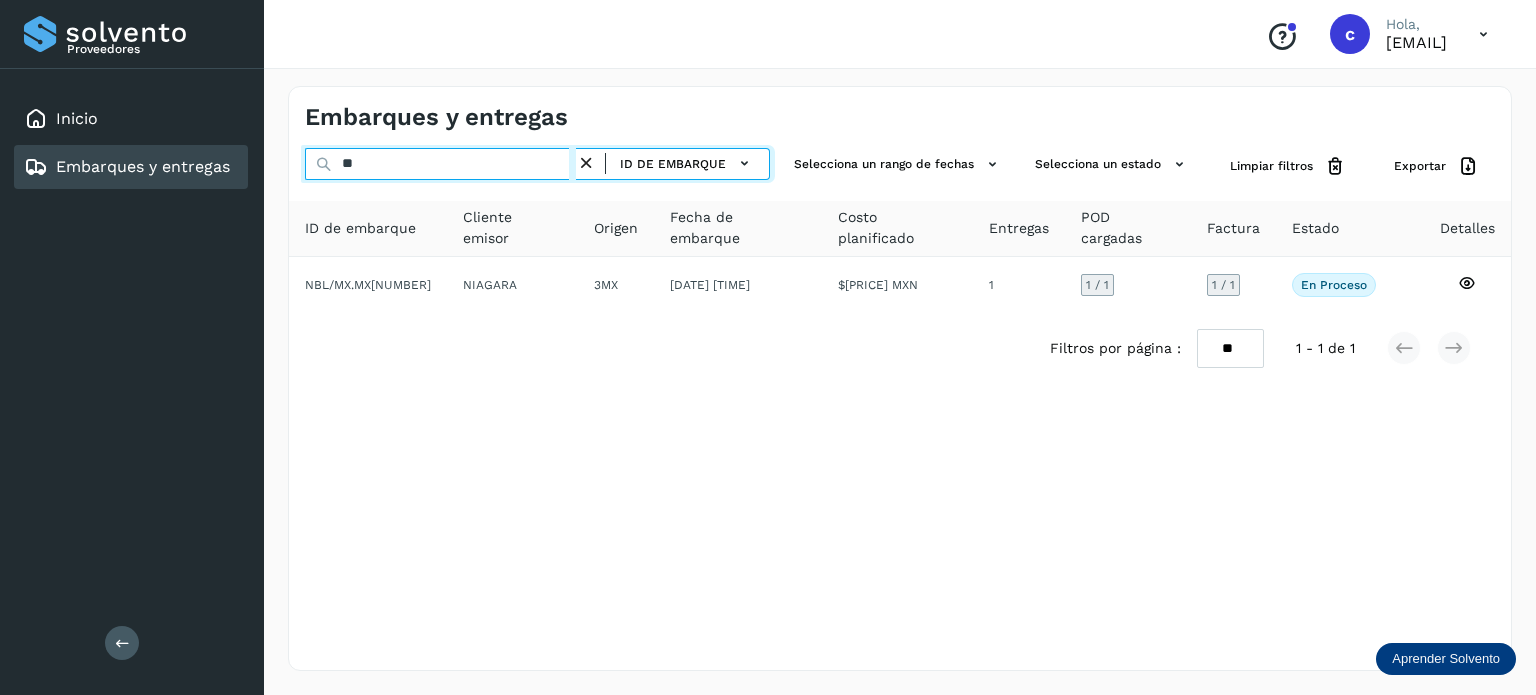 type on "*" 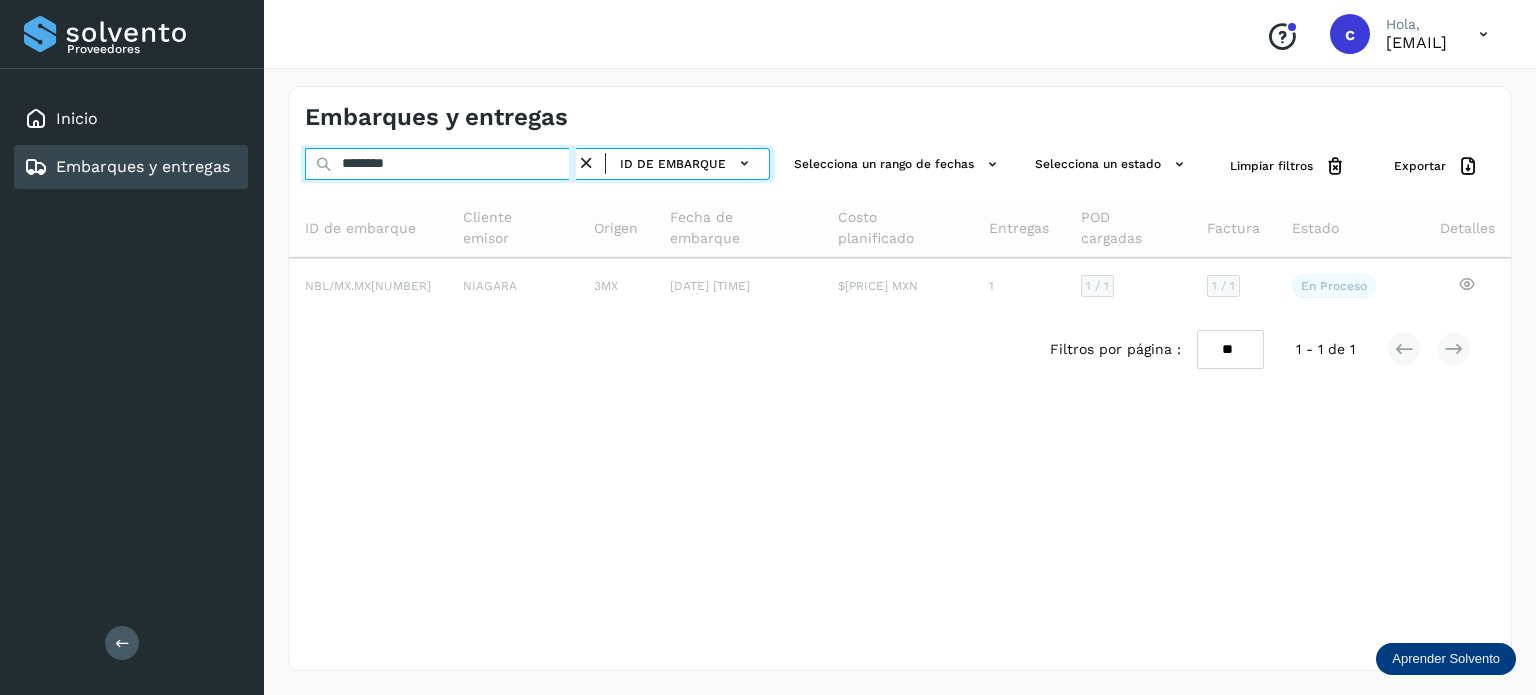 type on "********" 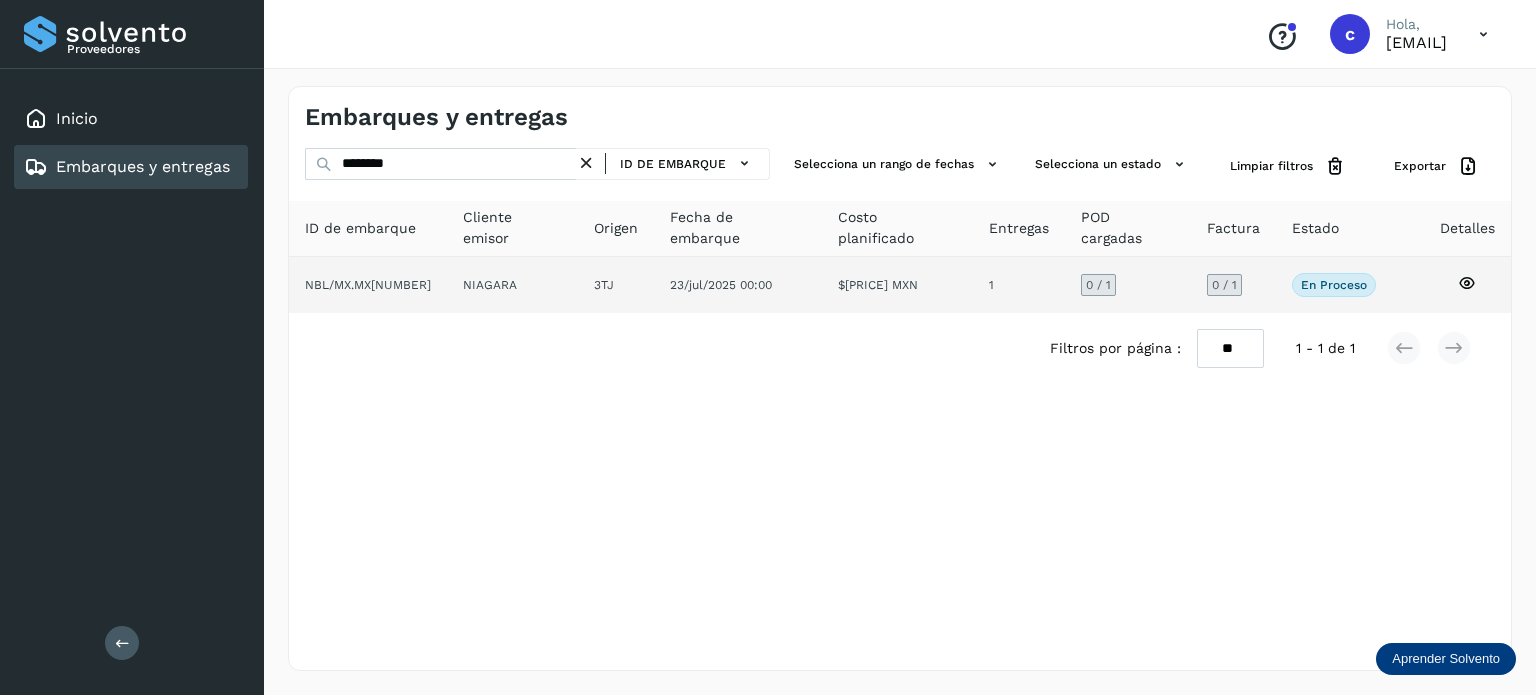 click 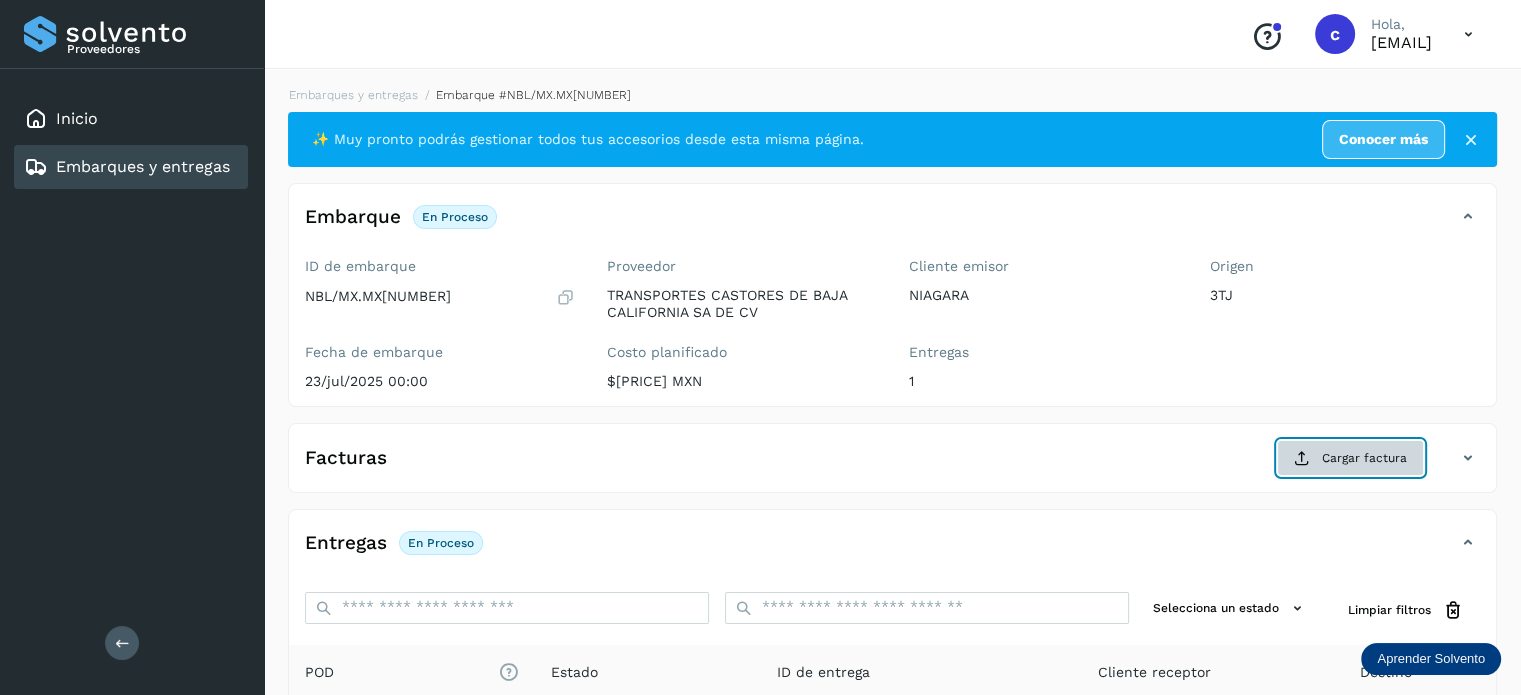 click on "Cargar factura" at bounding box center (1350, 458) 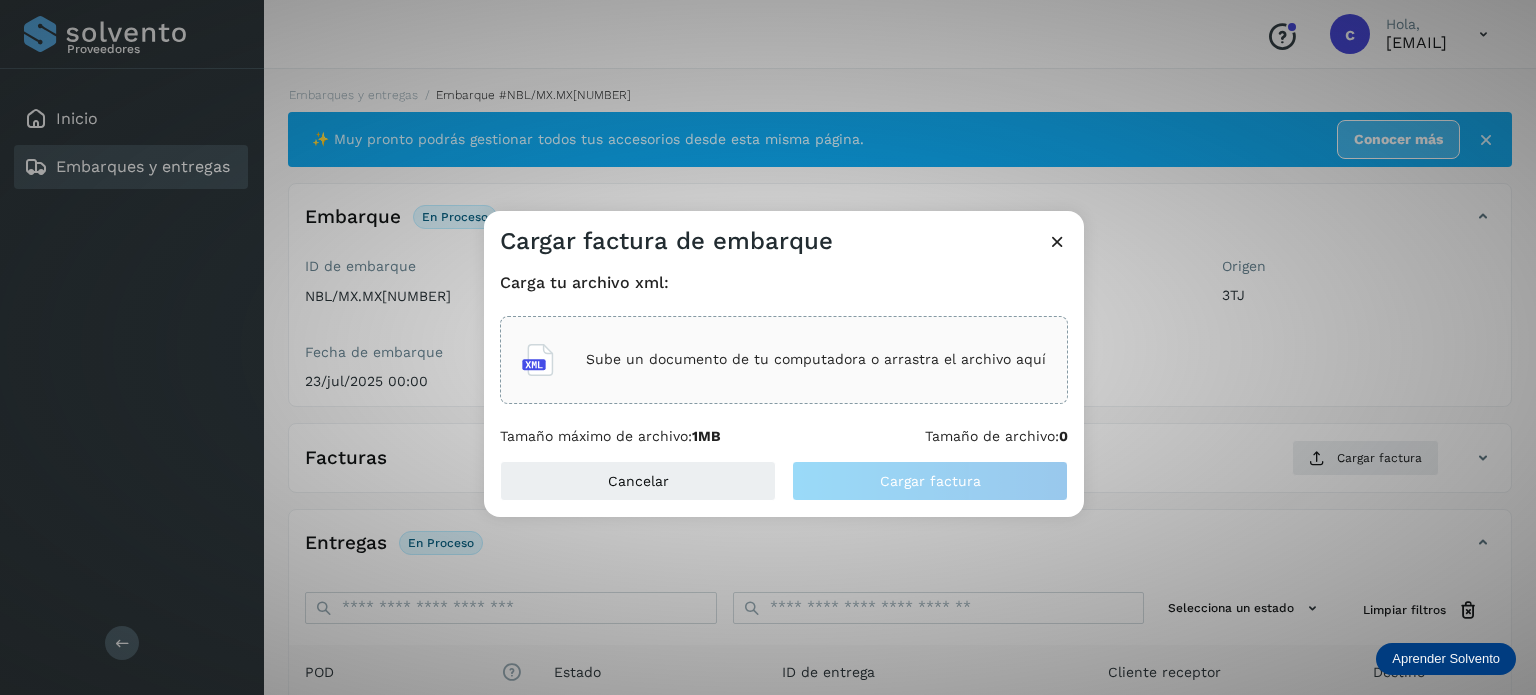 click on "Sube un documento de tu computadora o arrastra el archivo aquí" at bounding box center (816, 359) 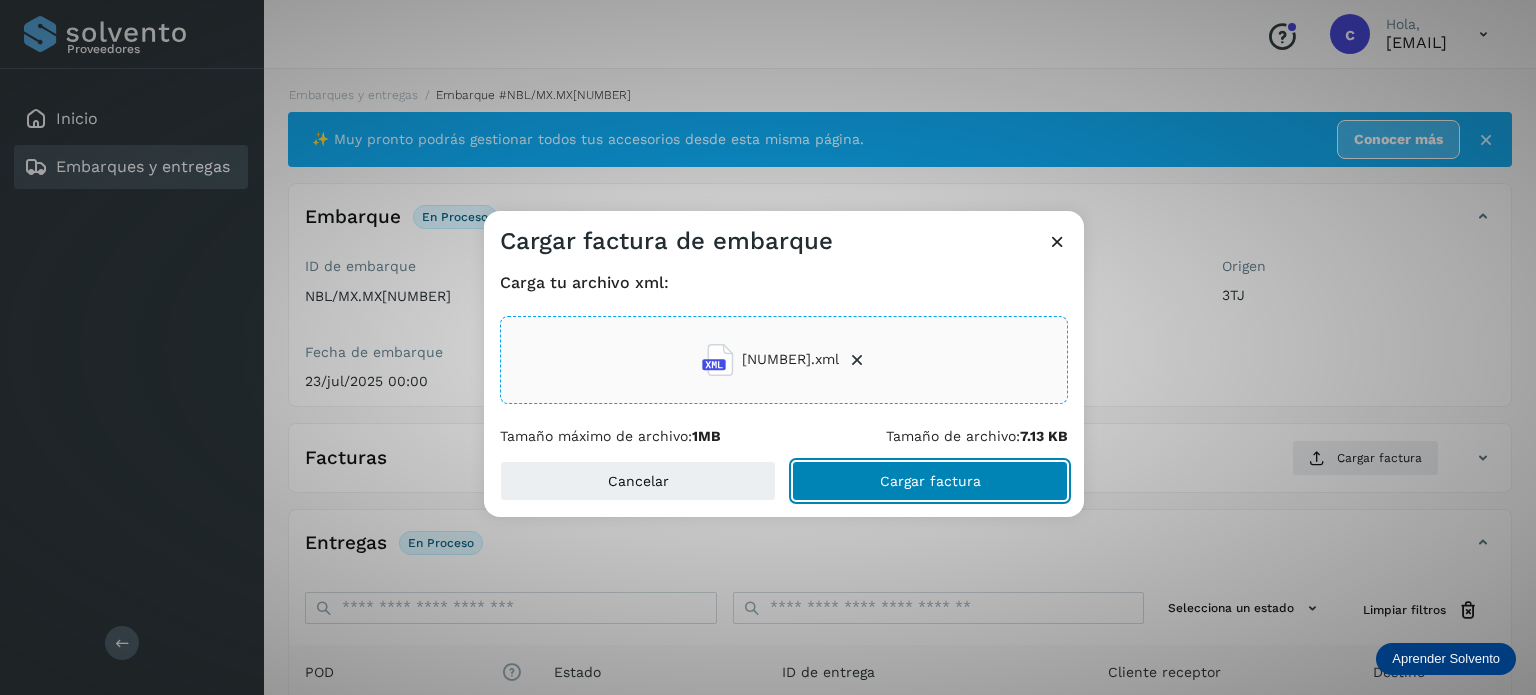 click on "Cargar factura" 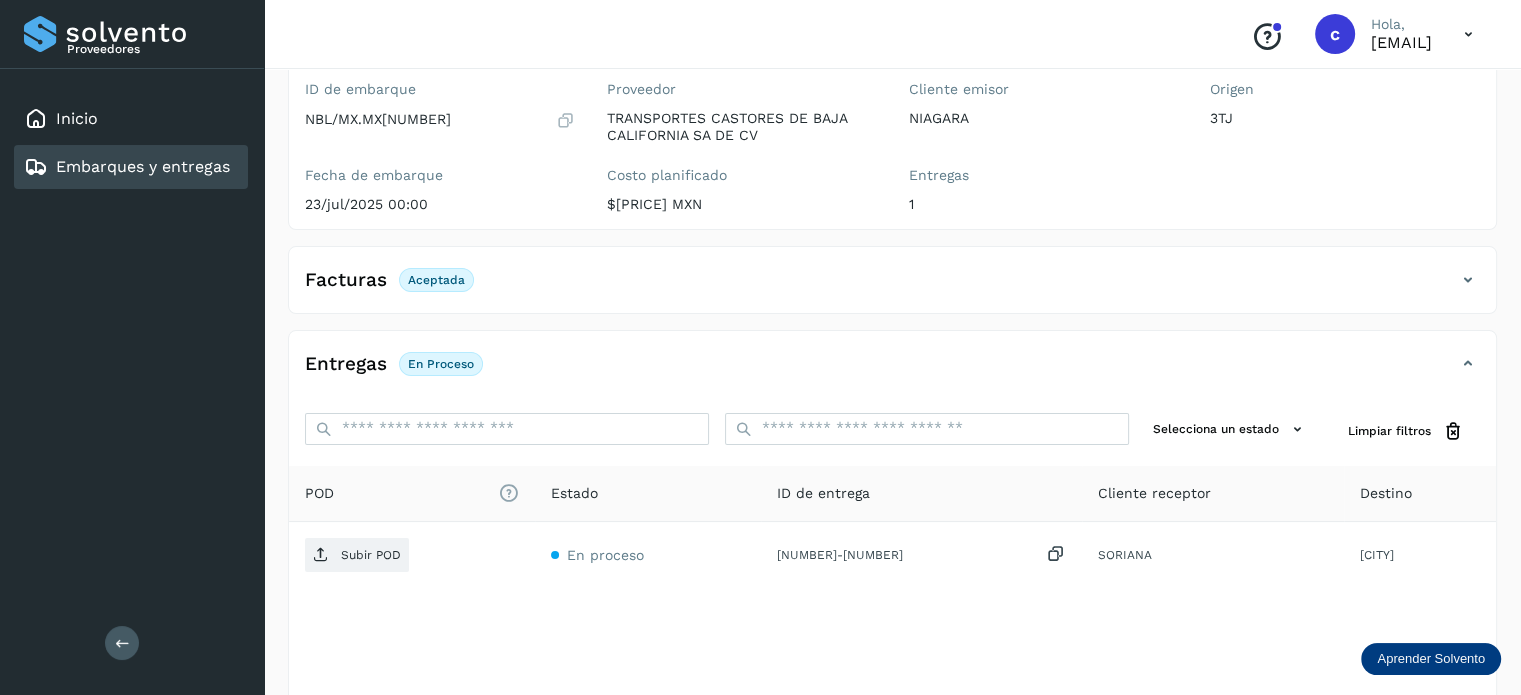 scroll, scrollTop: 200, scrollLeft: 0, axis: vertical 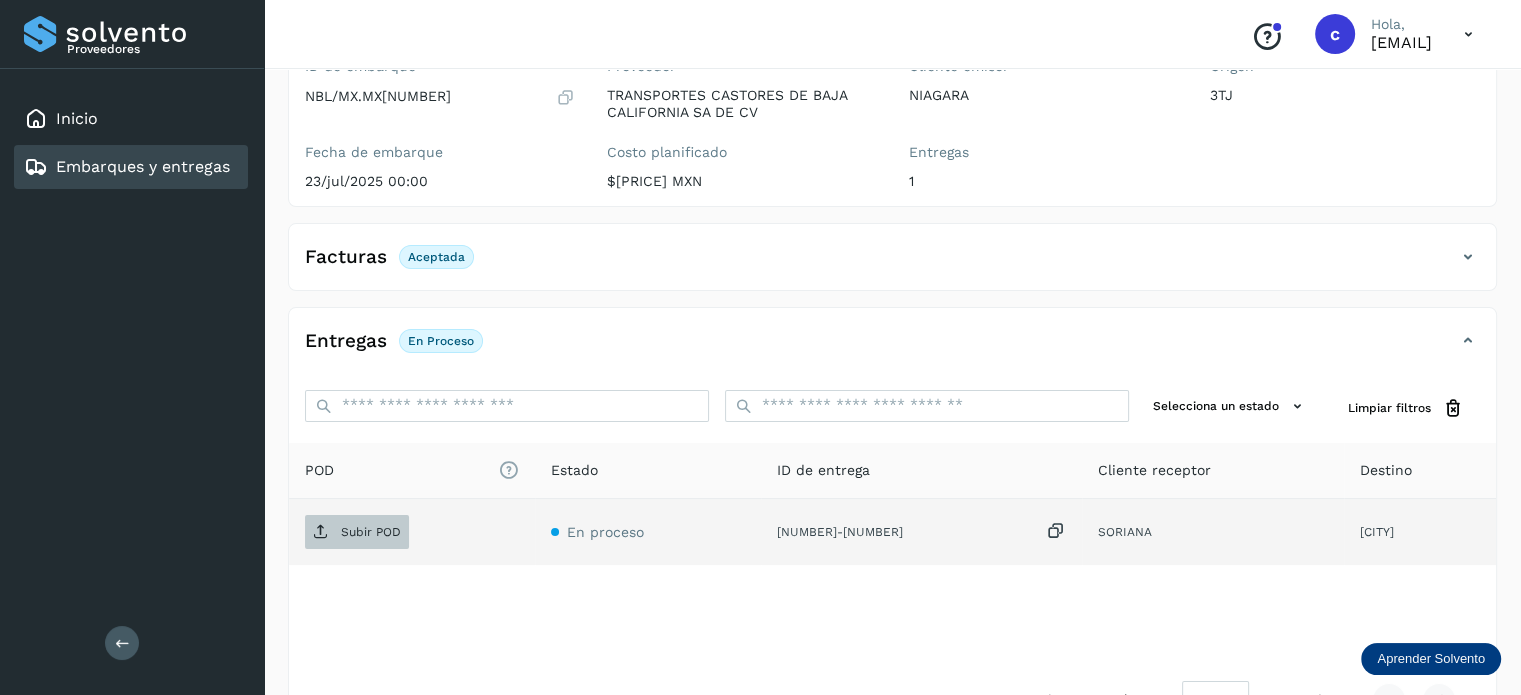 click on "Subir POD" at bounding box center (371, 532) 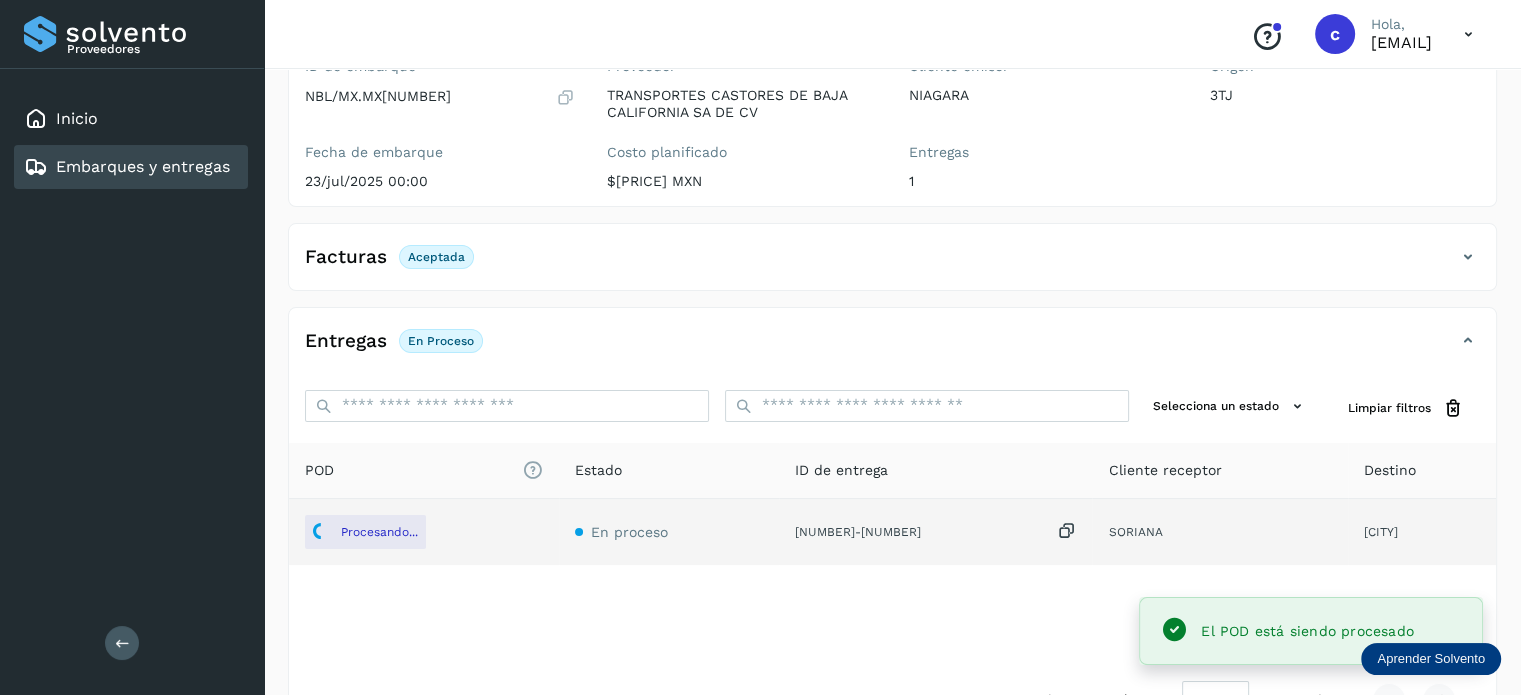 click on "Embarques y entregas" at bounding box center (143, 166) 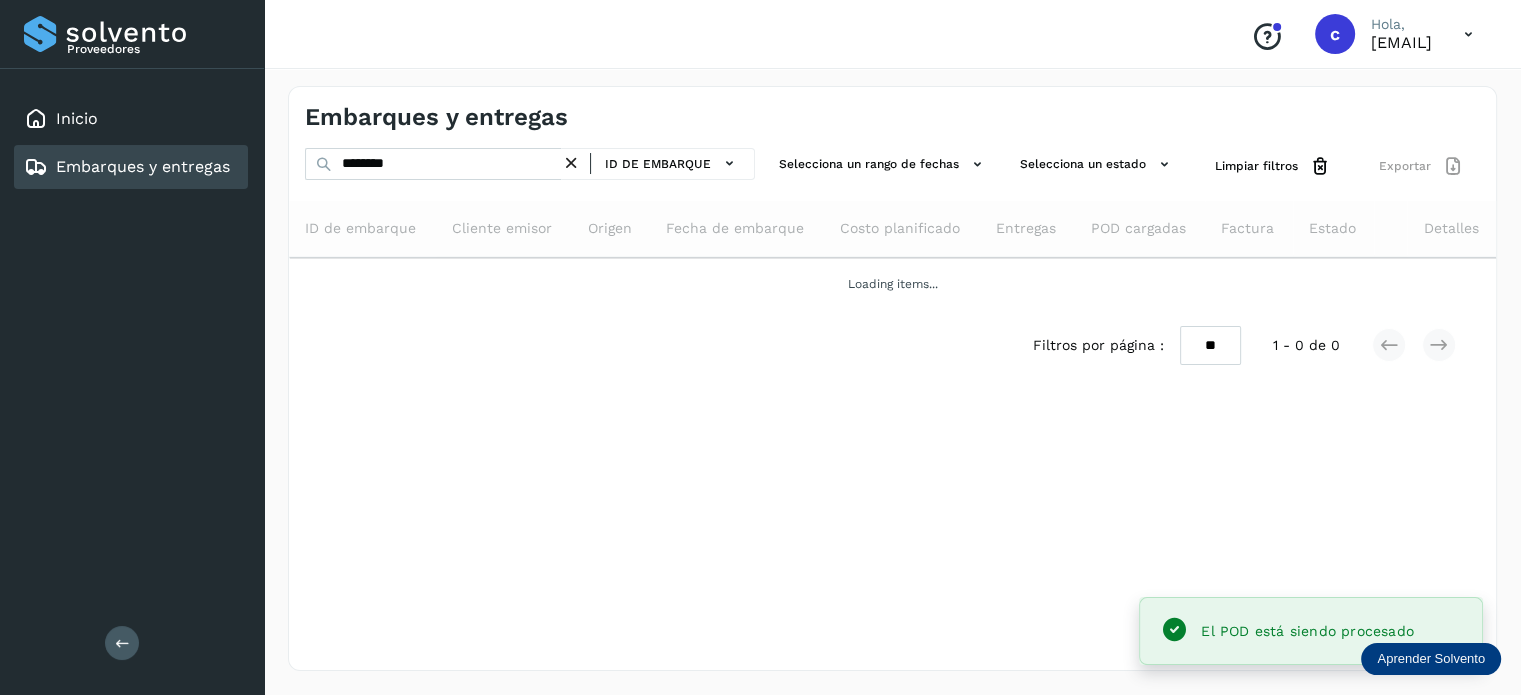 scroll, scrollTop: 0, scrollLeft: 0, axis: both 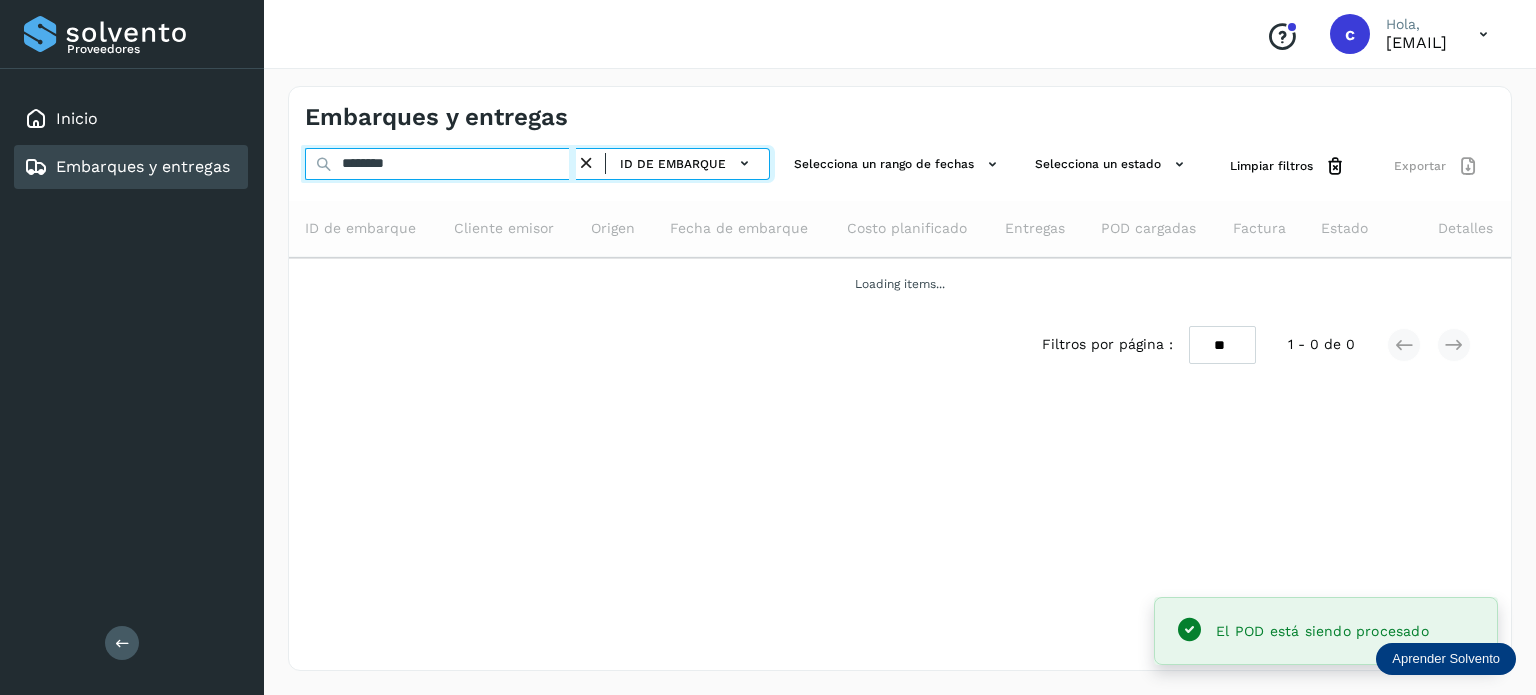 drag, startPoint x: 427, startPoint y: 168, endPoint x: 256, endPoint y: 164, distance: 171.04678 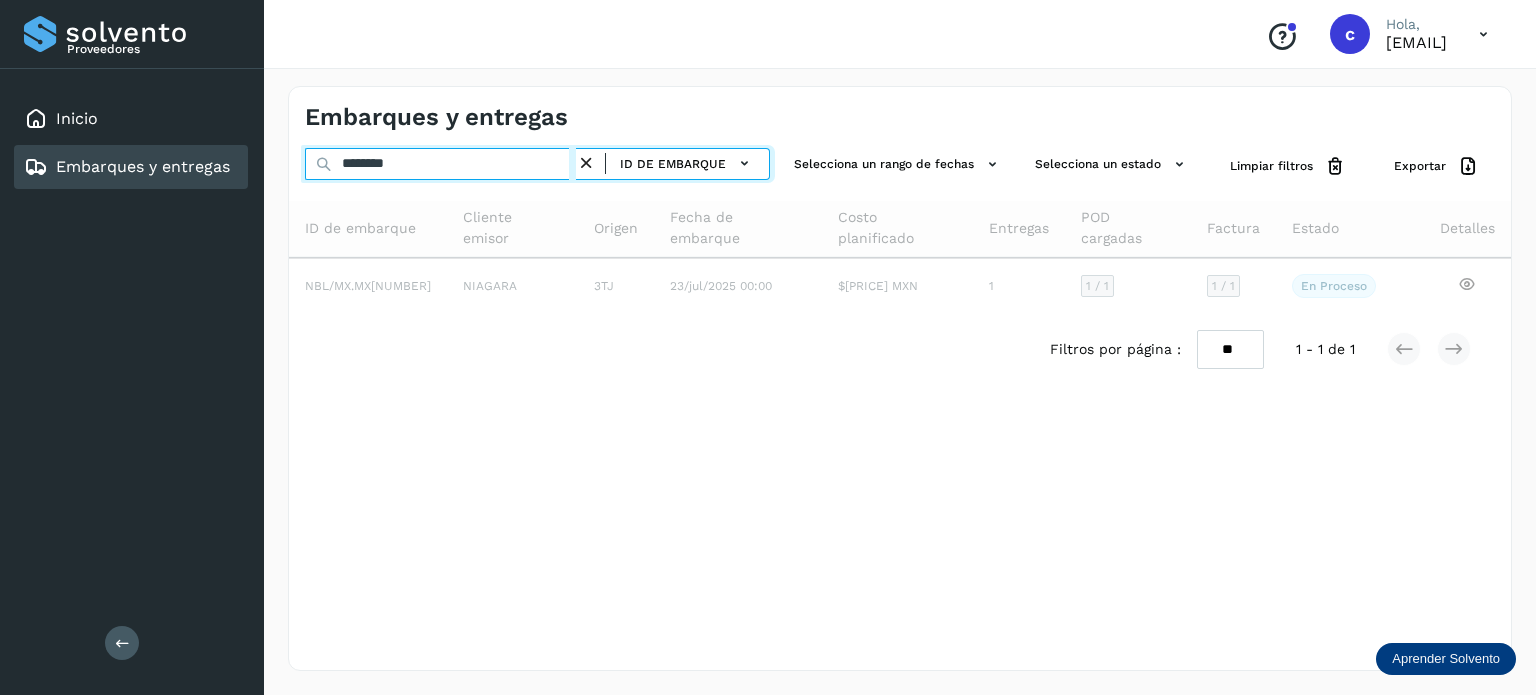 type on "********" 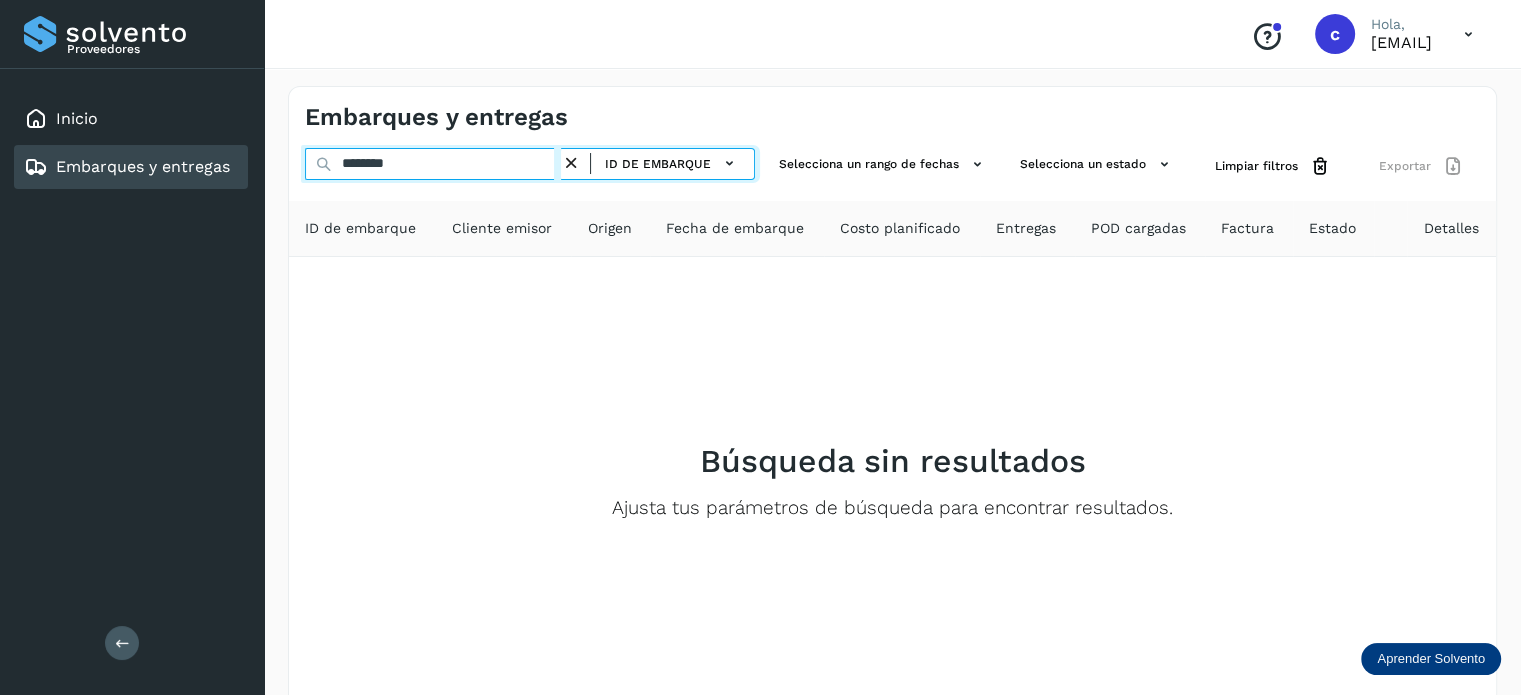 drag, startPoint x: 416, startPoint y: 168, endPoint x: 296, endPoint y: 171, distance: 120.03749 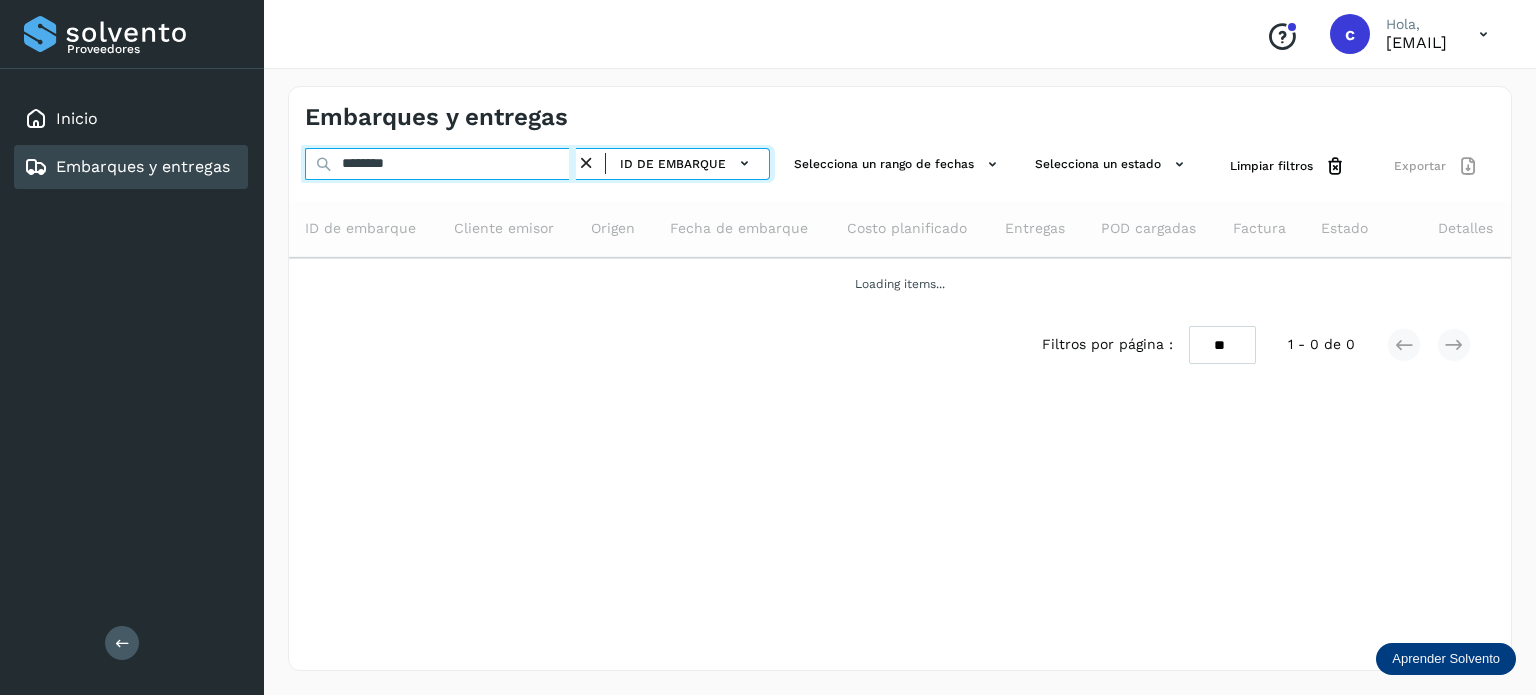 type on "********" 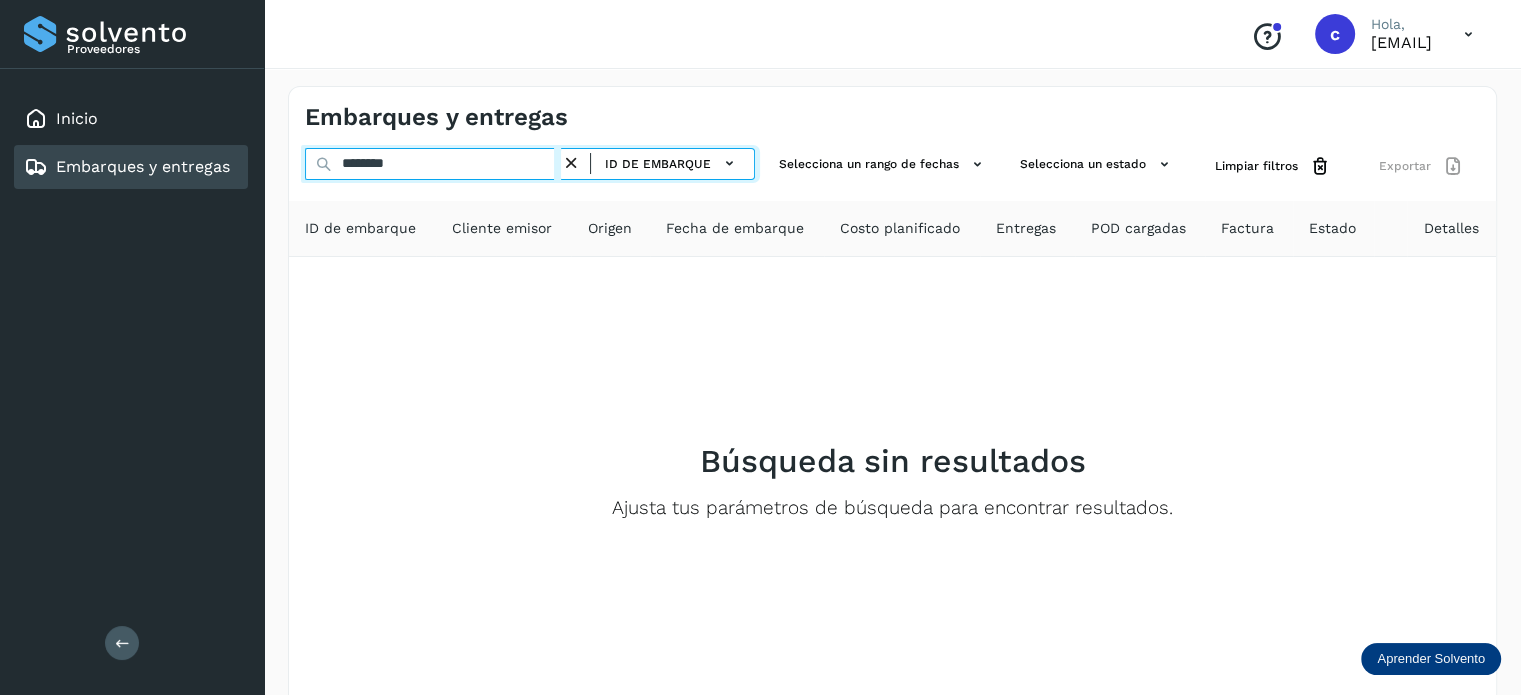 drag, startPoint x: 323, startPoint y: 154, endPoint x: 296, endPoint y: 159, distance: 27.45906 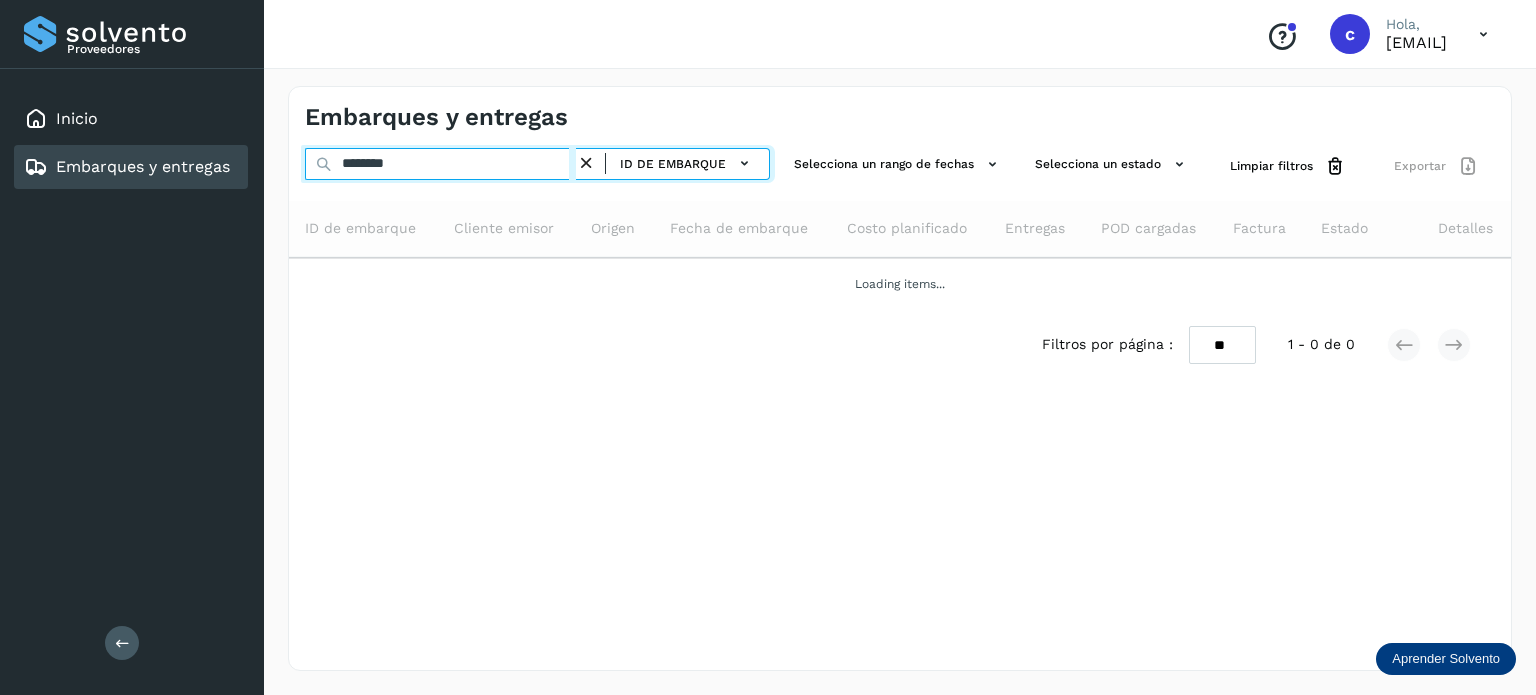 type on "********" 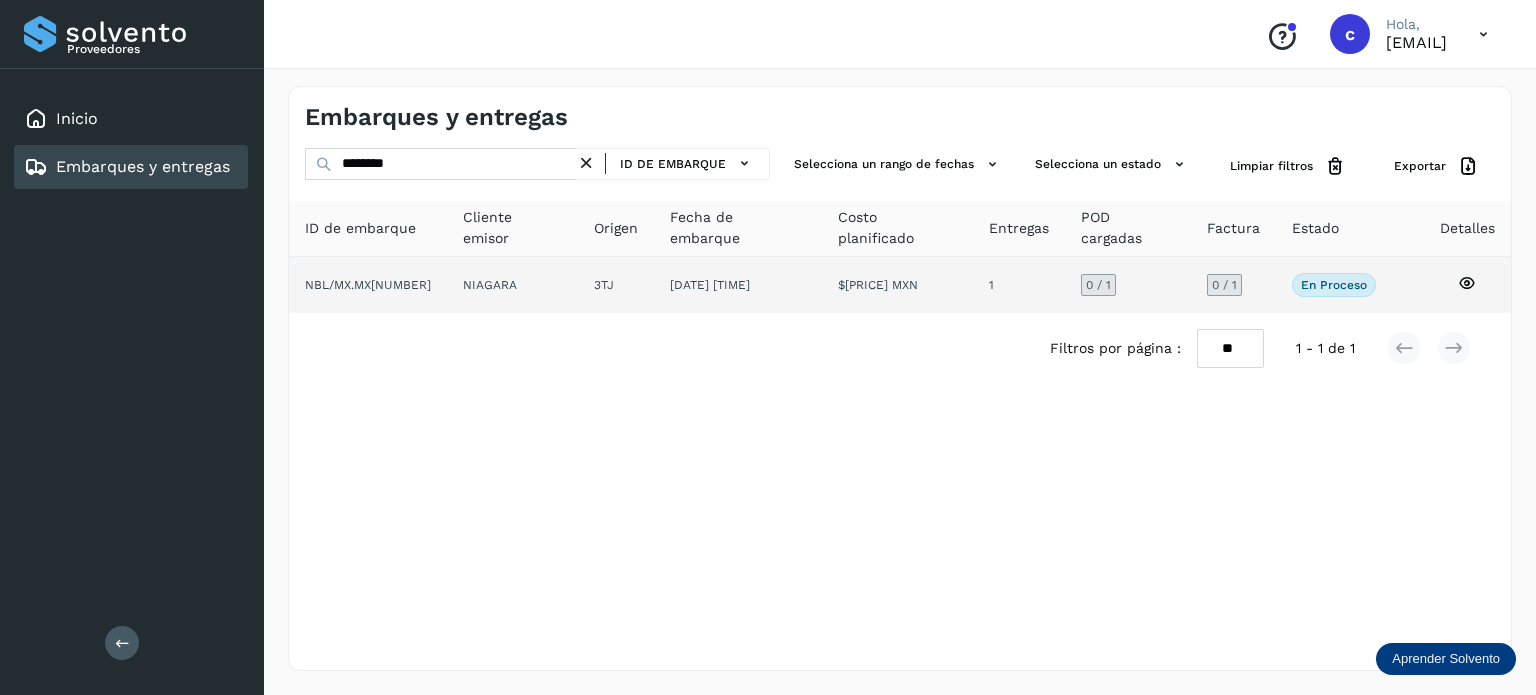click 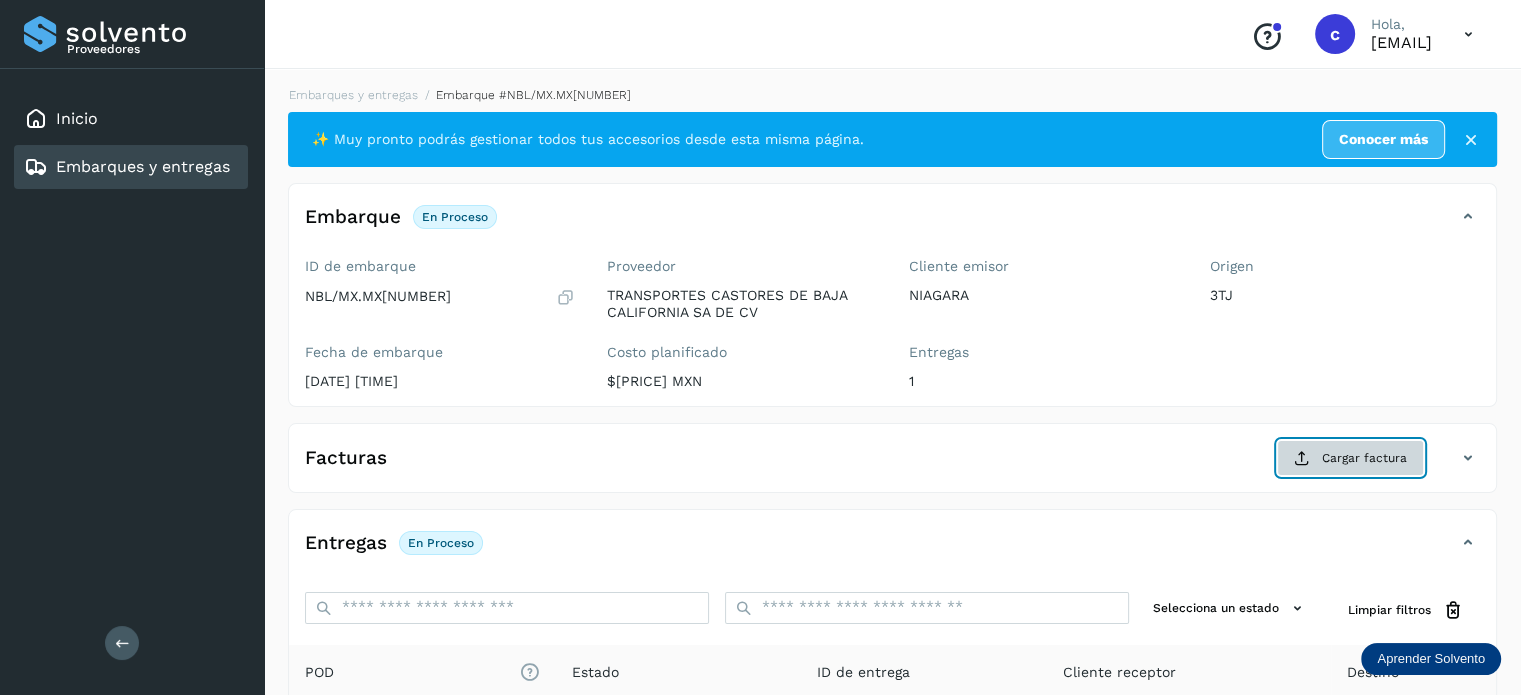 click on "Cargar factura" 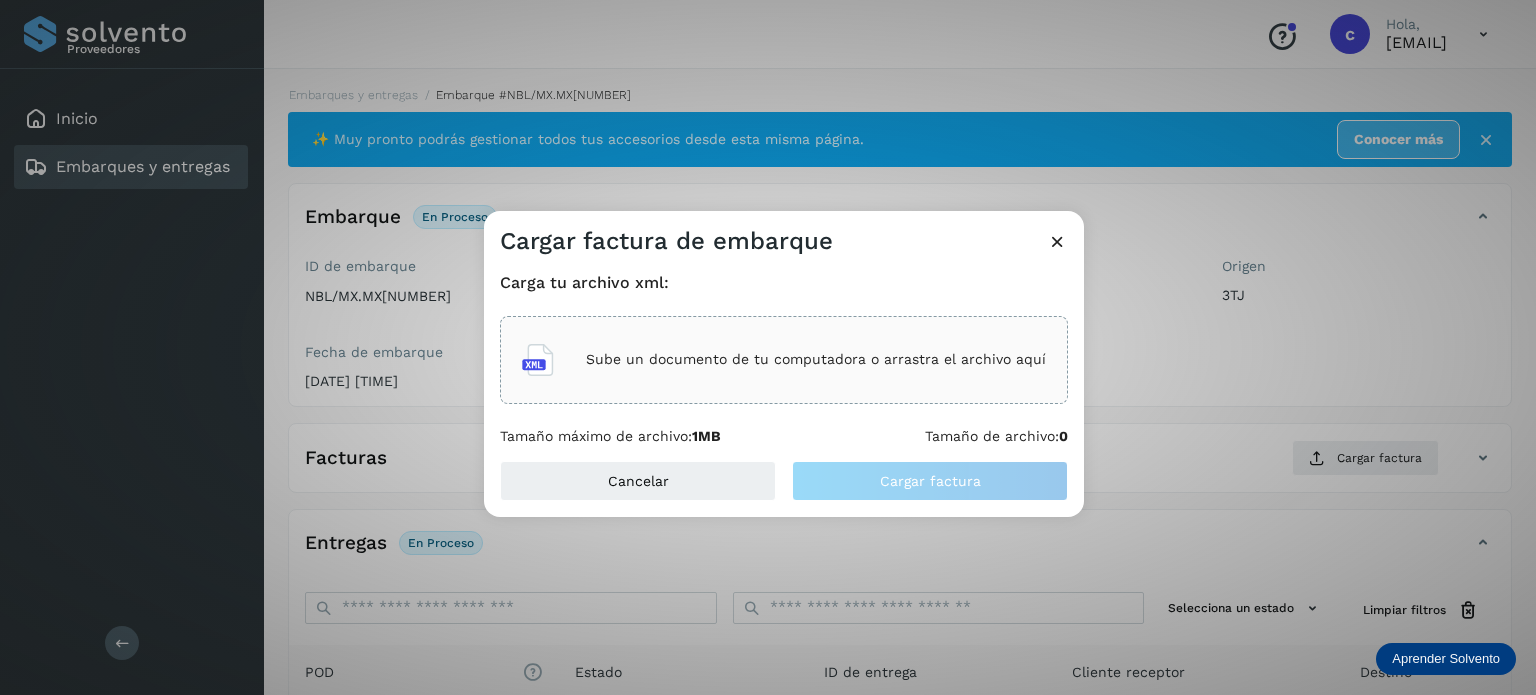click on "Sube un documento de tu computadora o arrastra el archivo aquí" at bounding box center (816, 359) 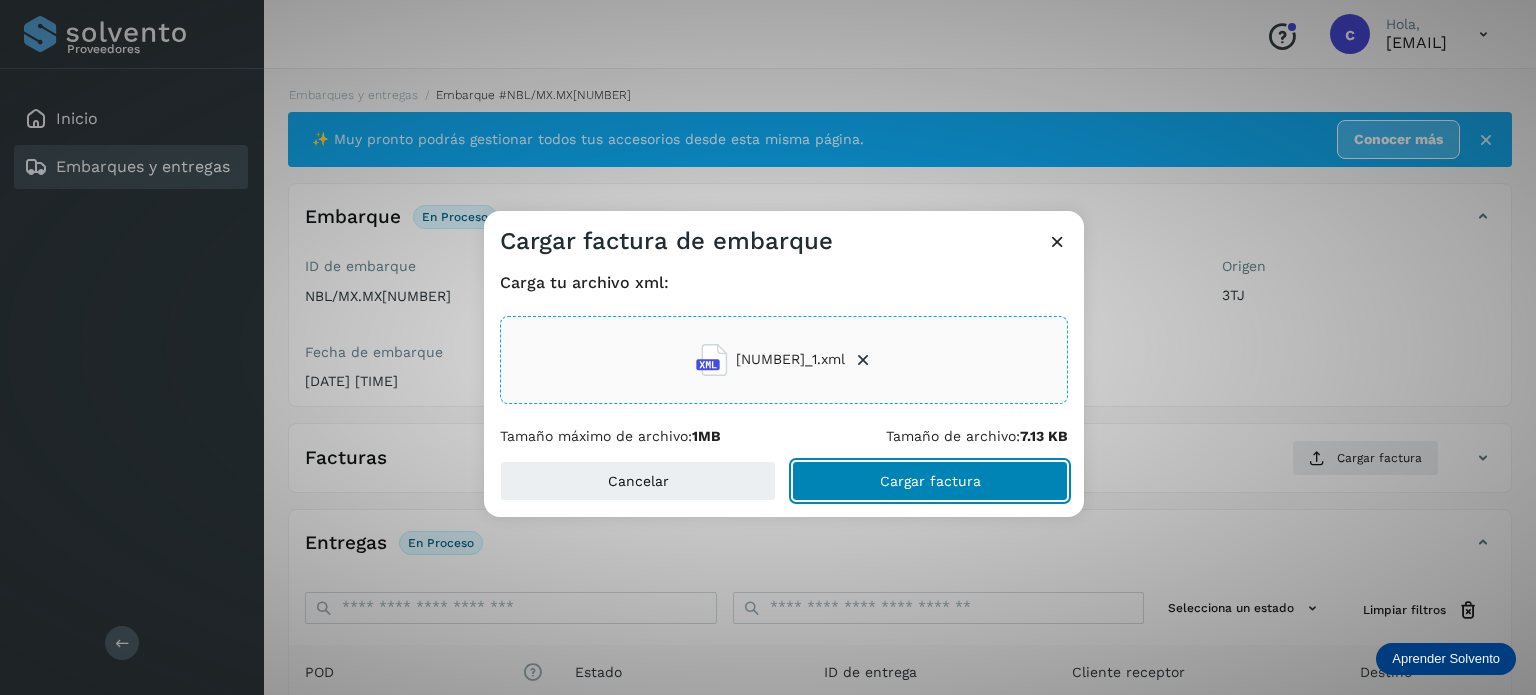 click on "Cargar factura" 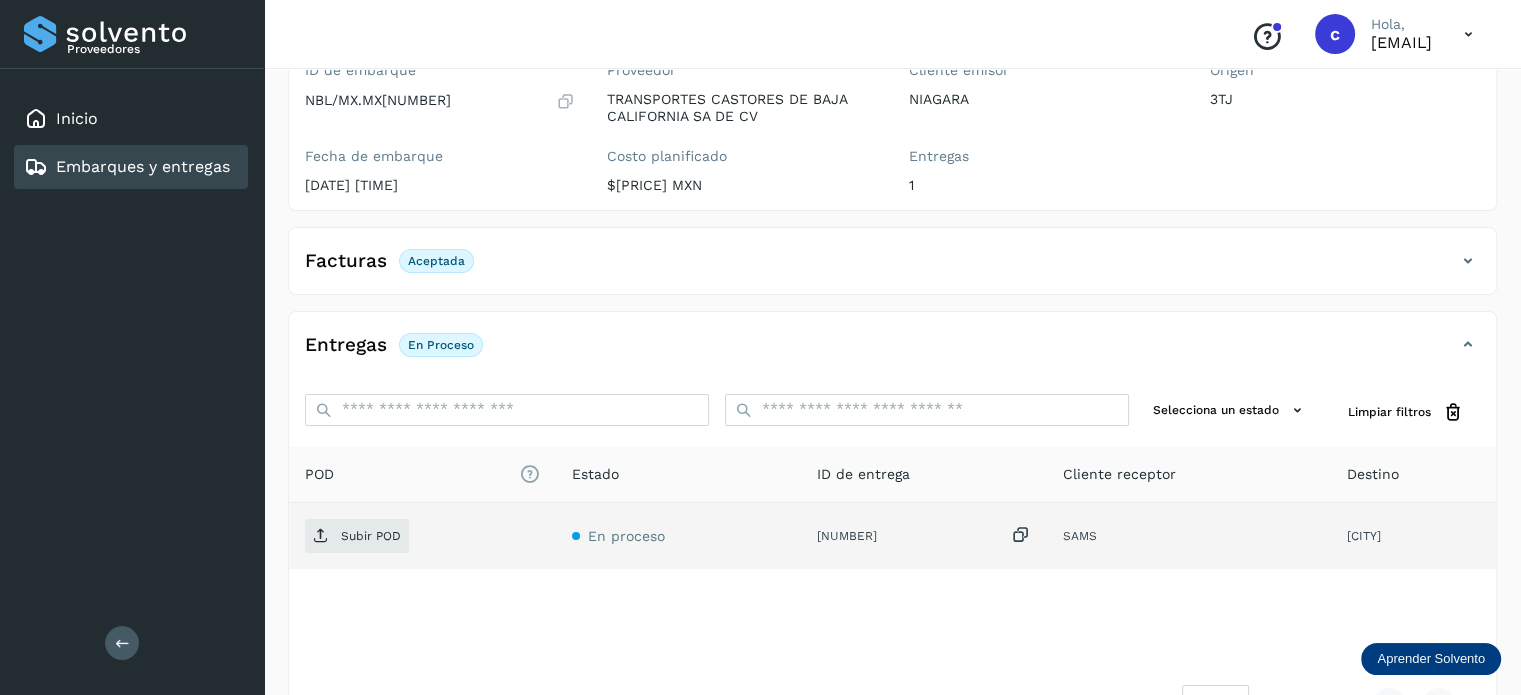 scroll, scrollTop: 264, scrollLeft: 0, axis: vertical 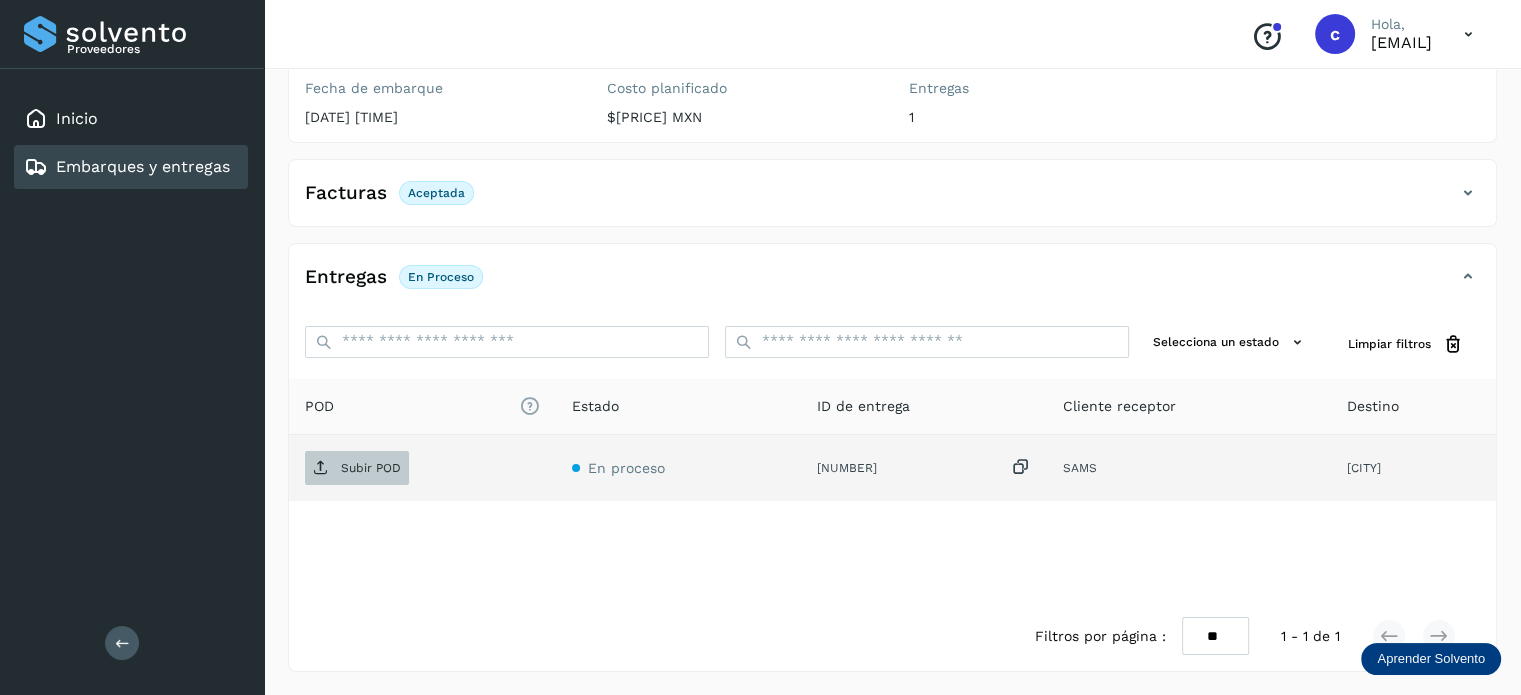 click on "Subir POD" at bounding box center [371, 468] 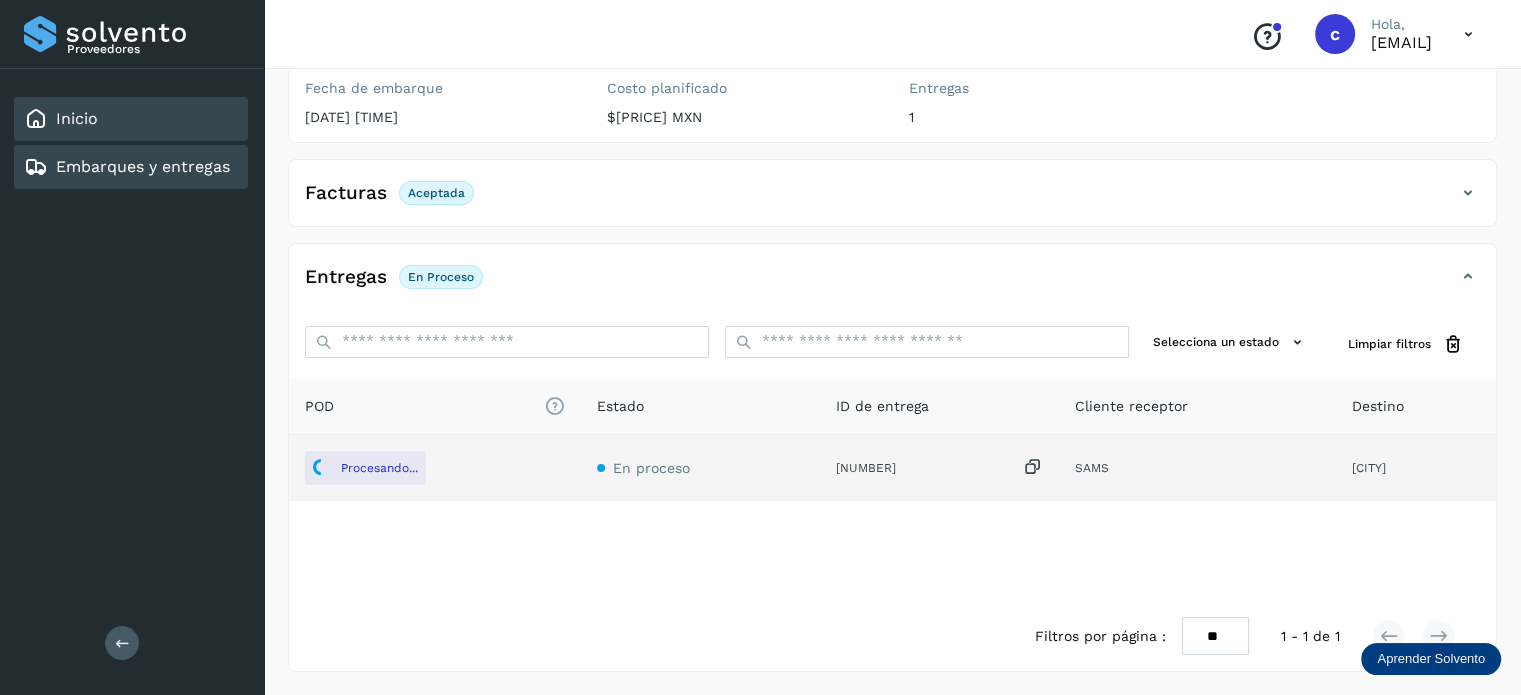 click on "Inicio" 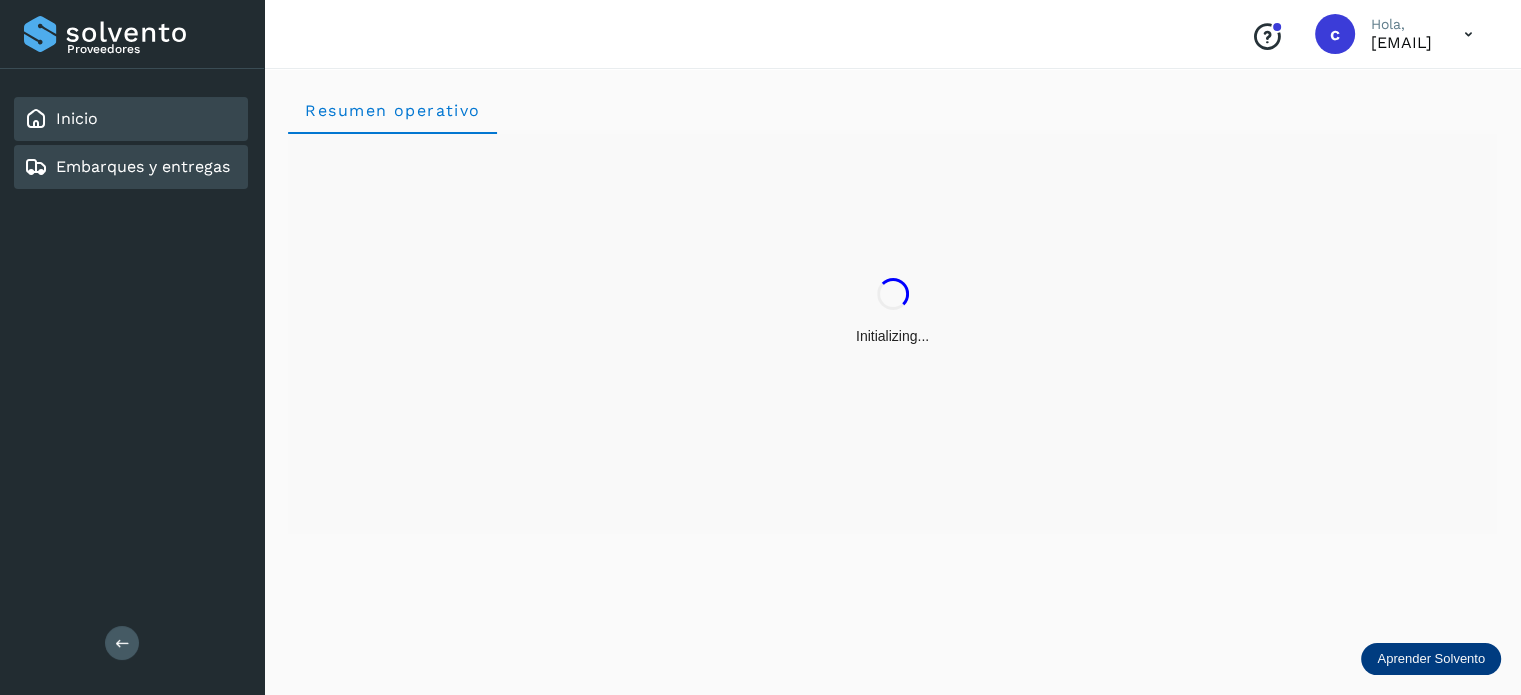 scroll, scrollTop: 0, scrollLeft: 0, axis: both 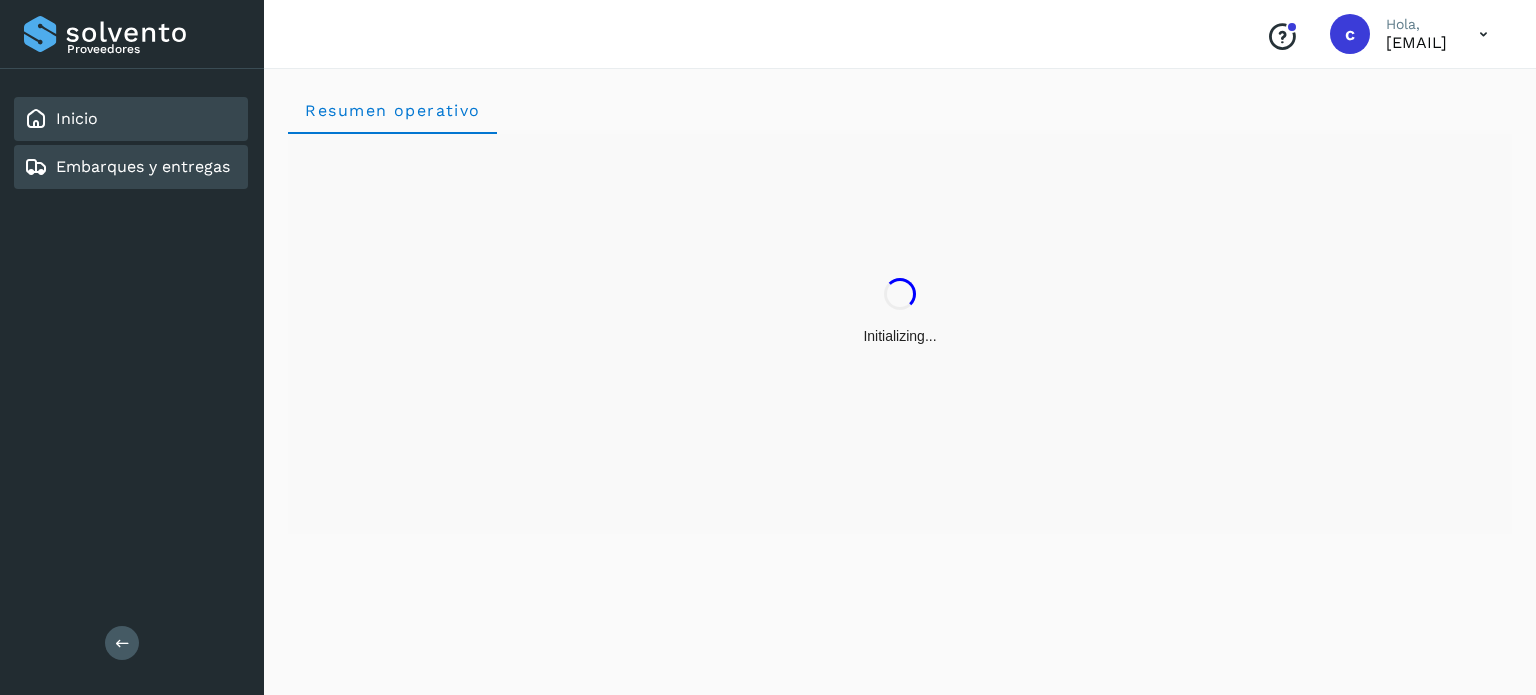 click on "Embarques y entregas" at bounding box center [143, 166] 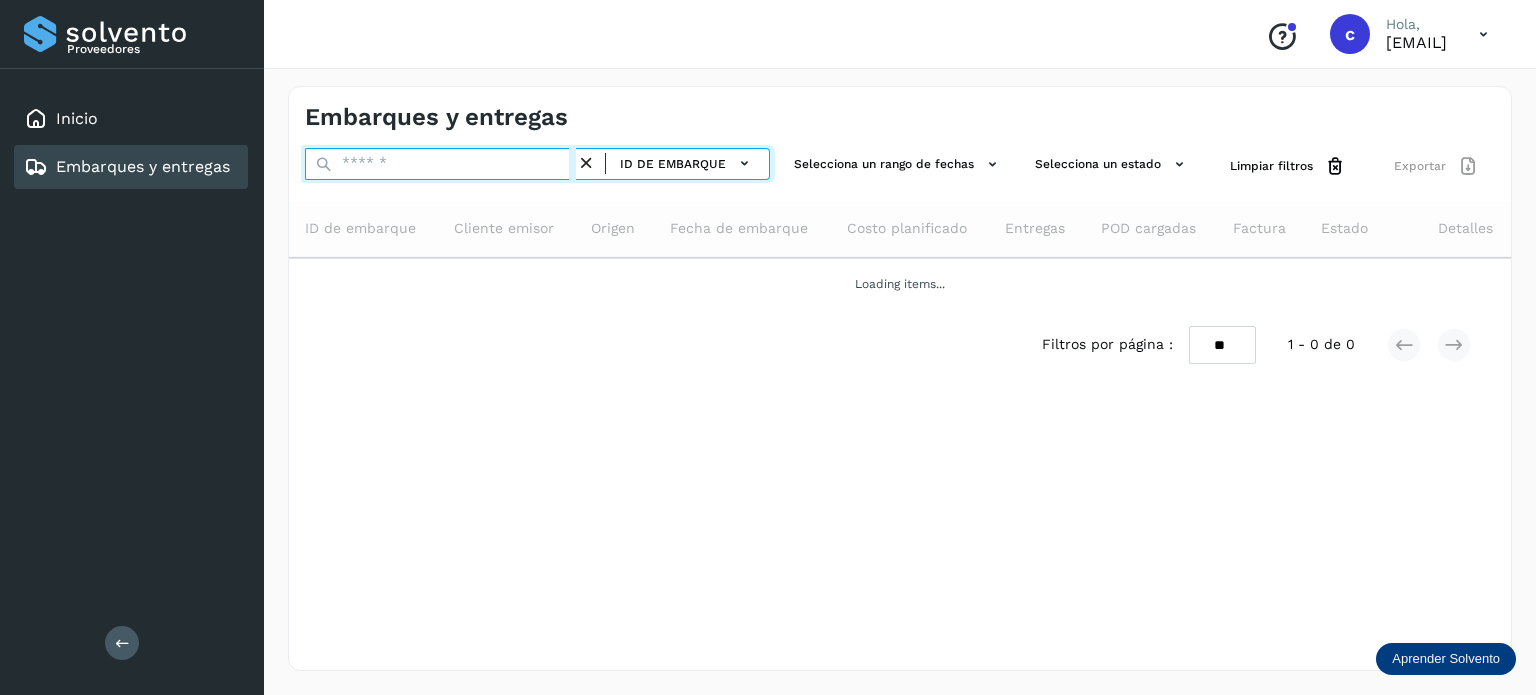 click at bounding box center [440, 164] 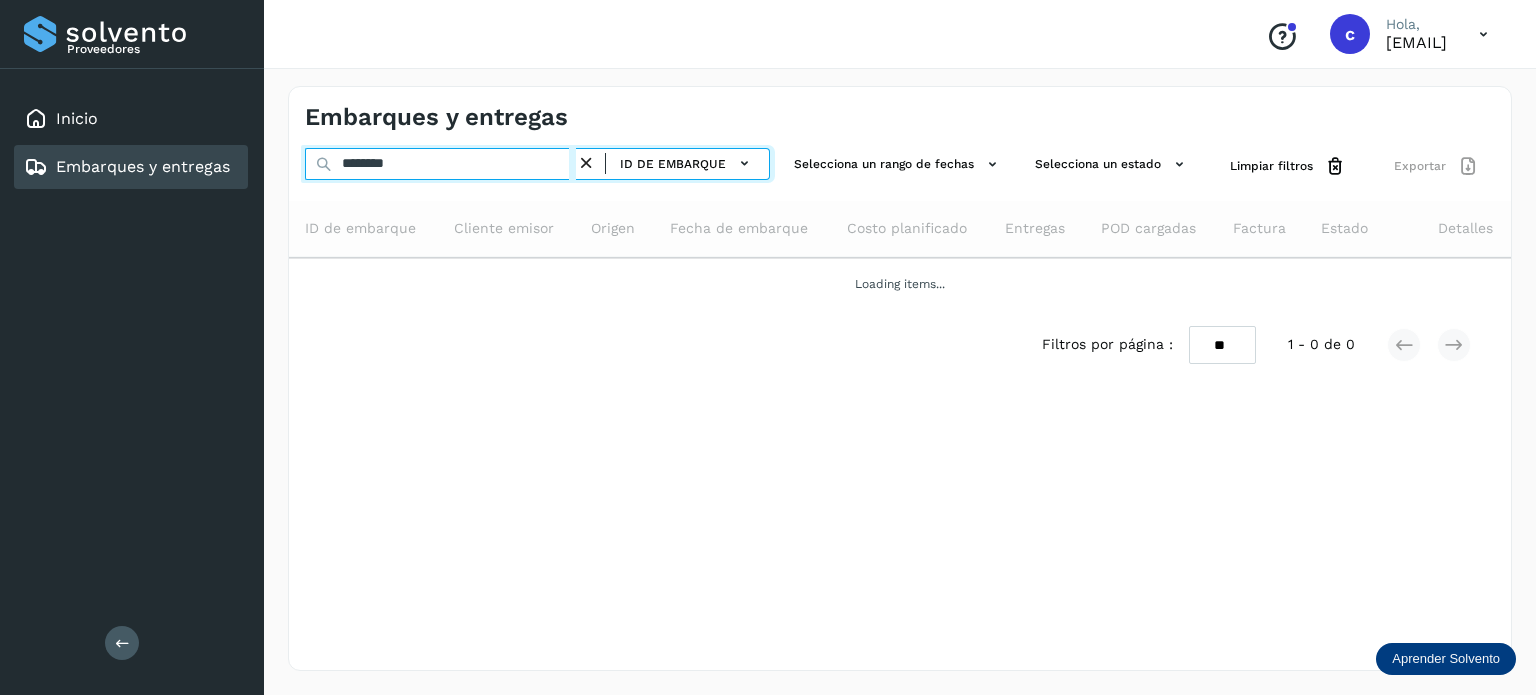 type on "********" 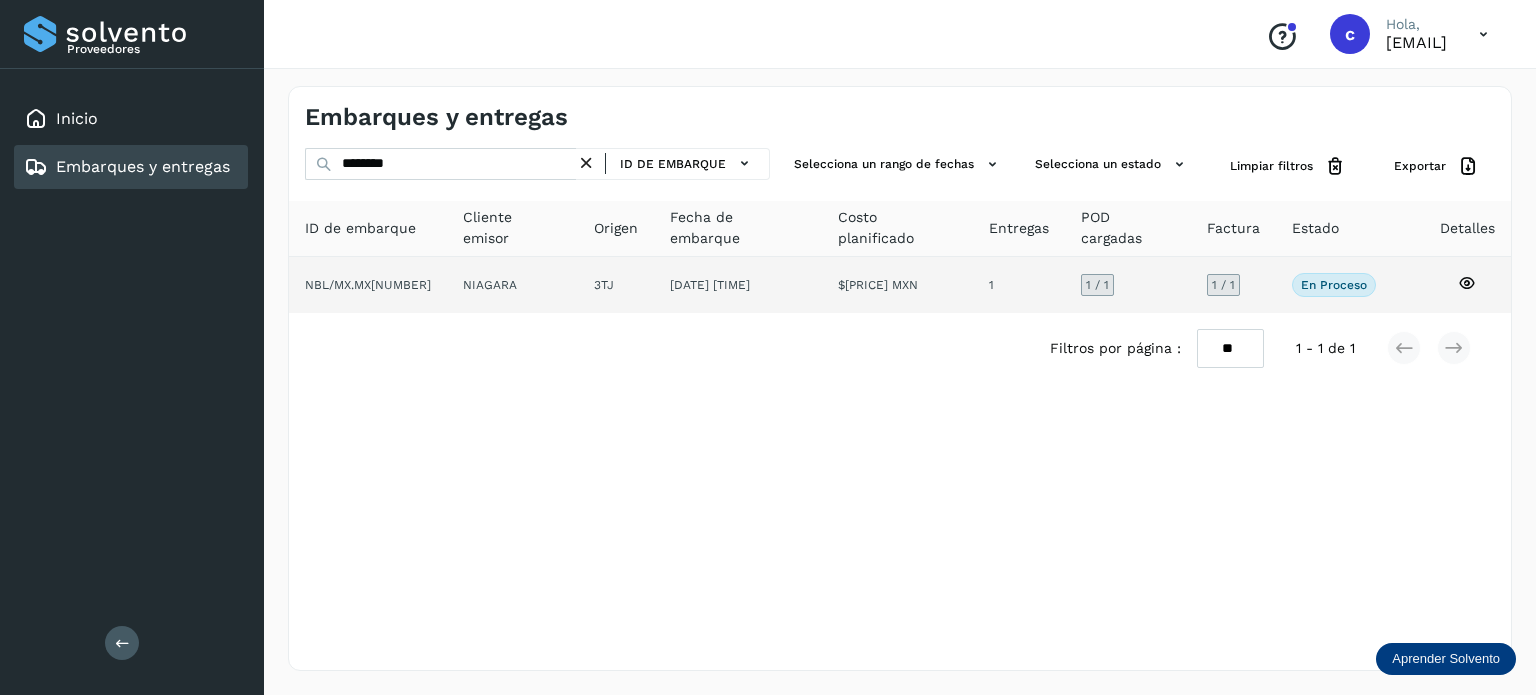 click 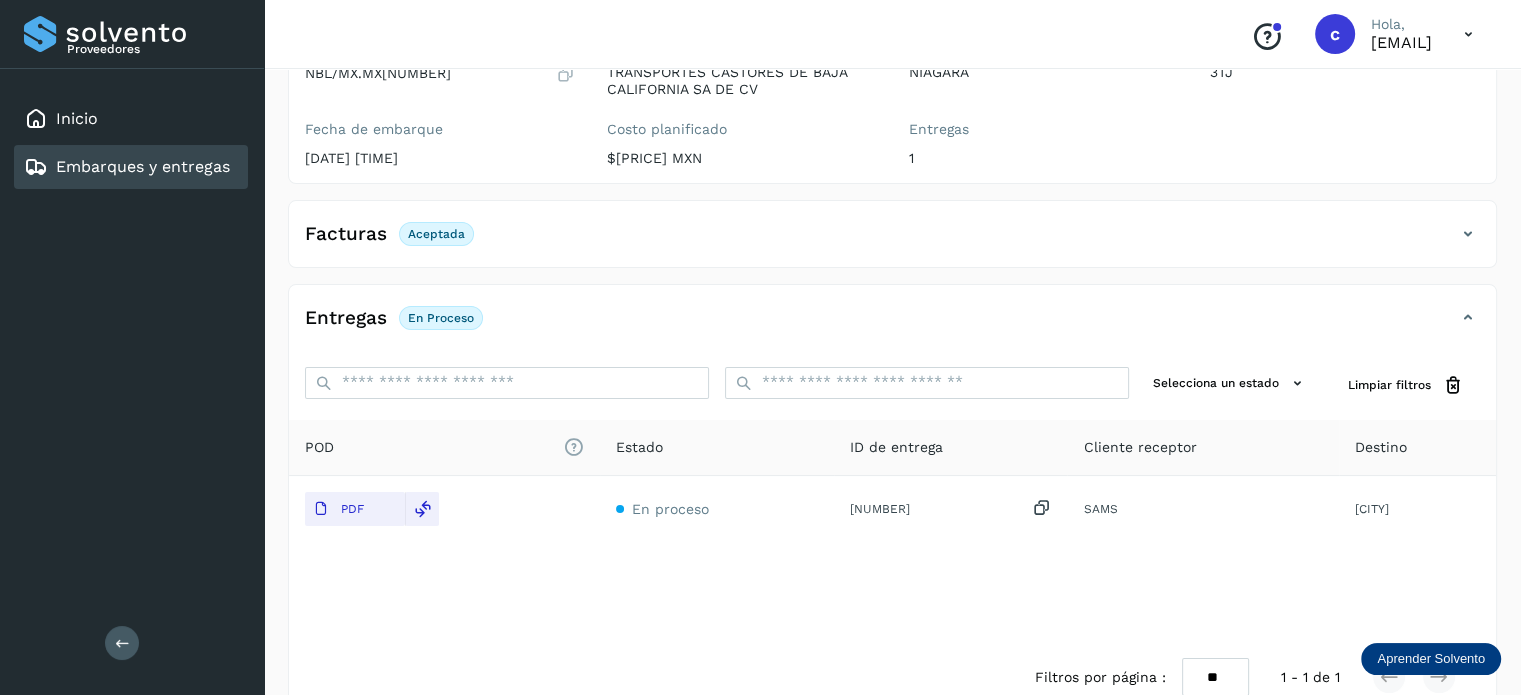 scroll, scrollTop: 264, scrollLeft: 0, axis: vertical 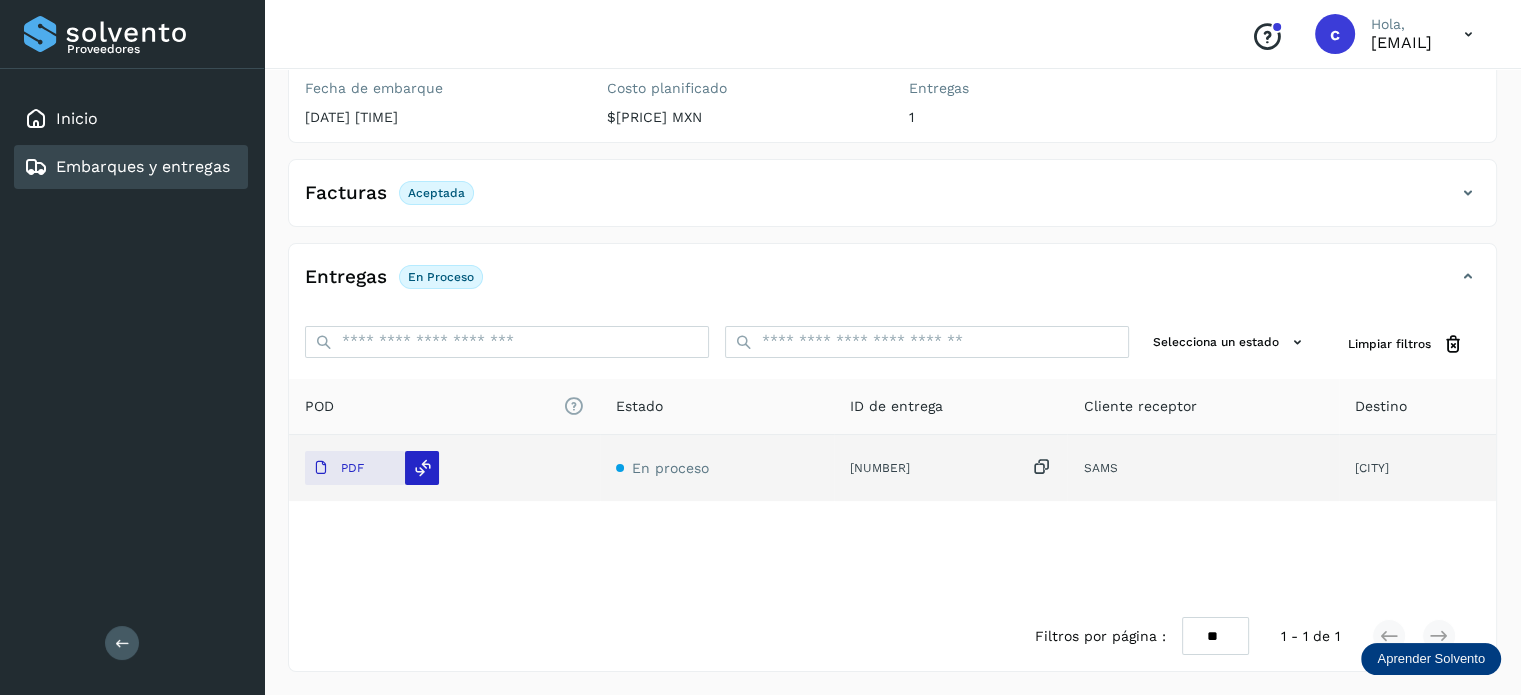 click at bounding box center (423, 468) 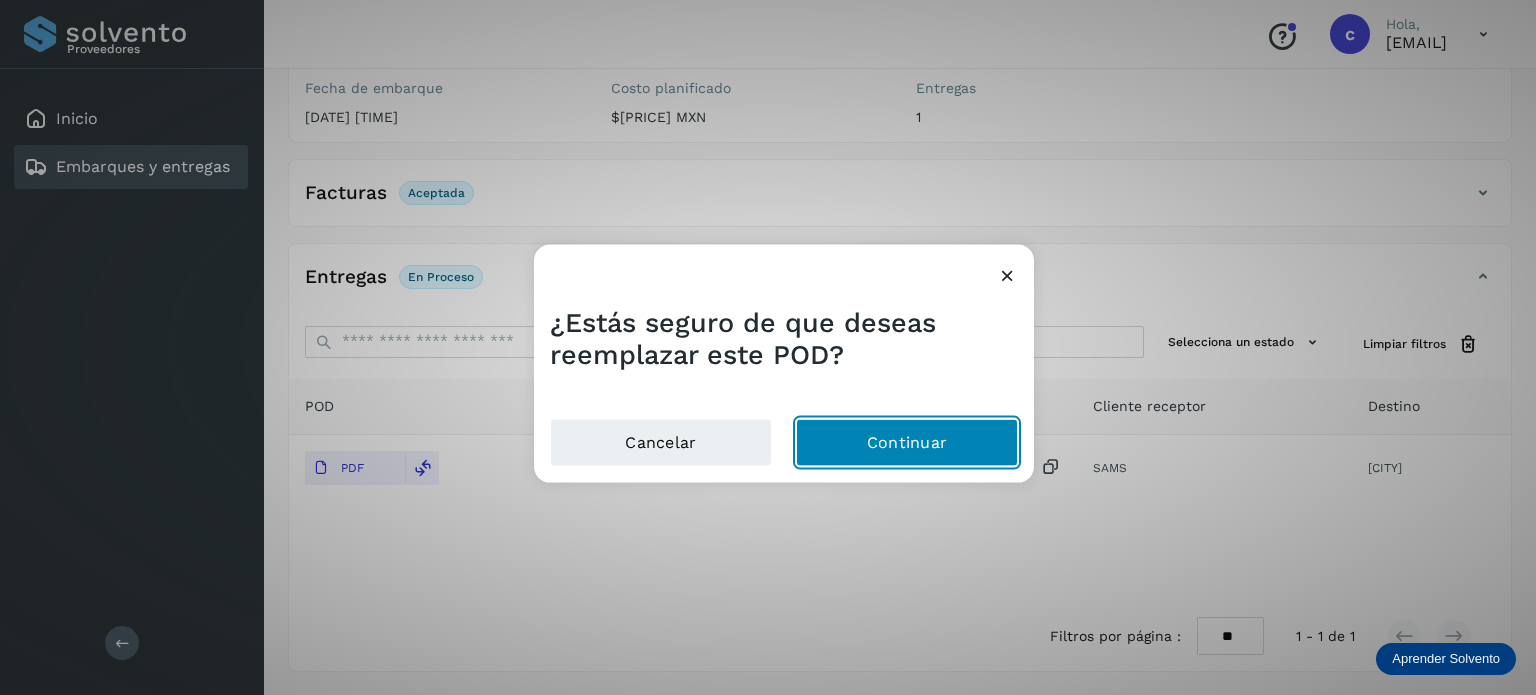 click on "Continuar" 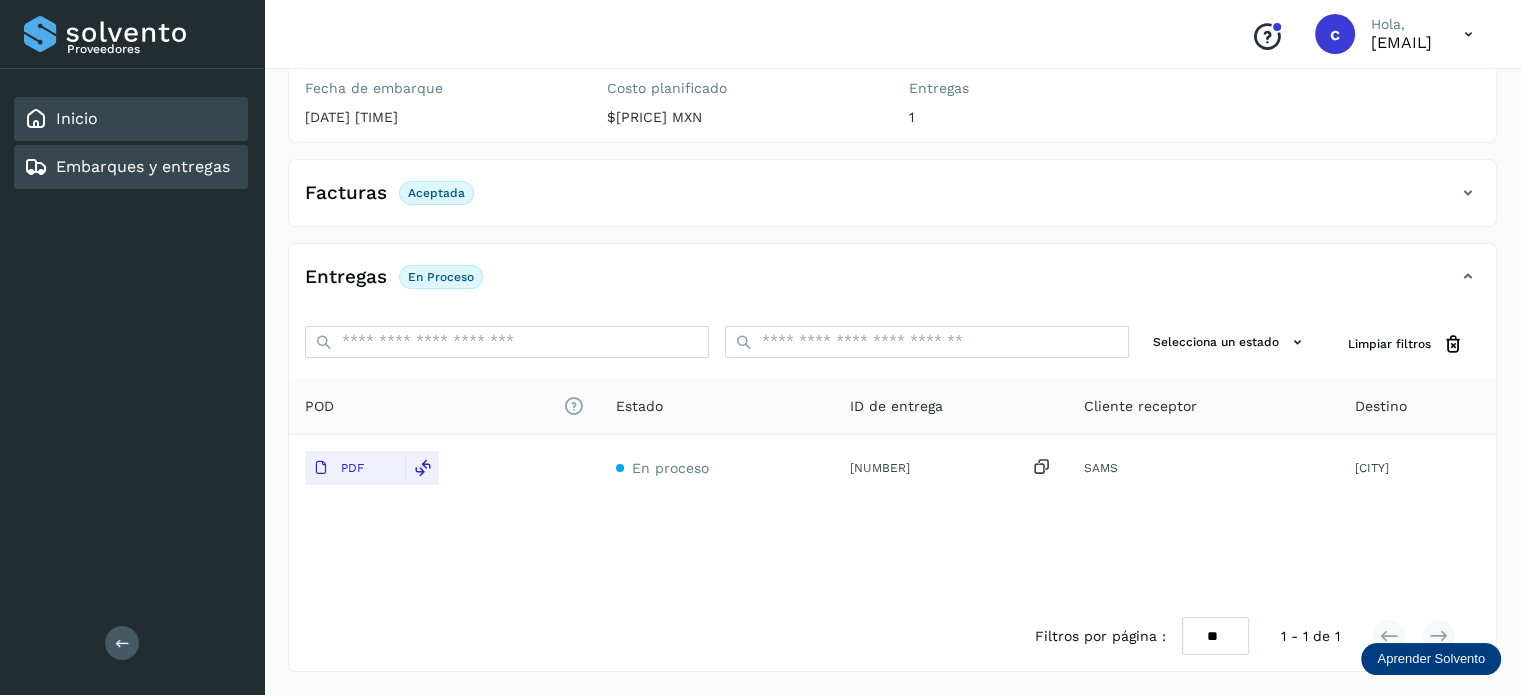 click on "Inicio" 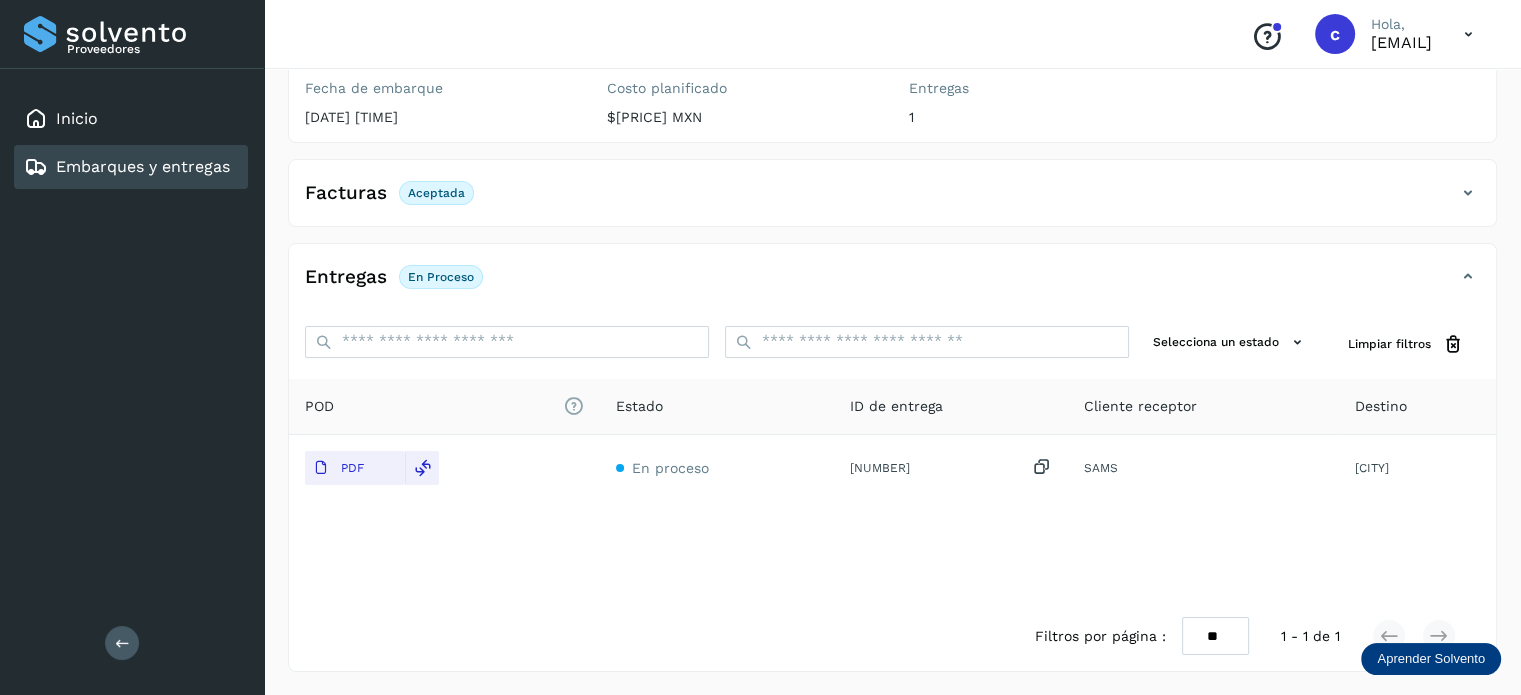 scroll, scrollTop: 0, scrollLeft: 0, axis: both 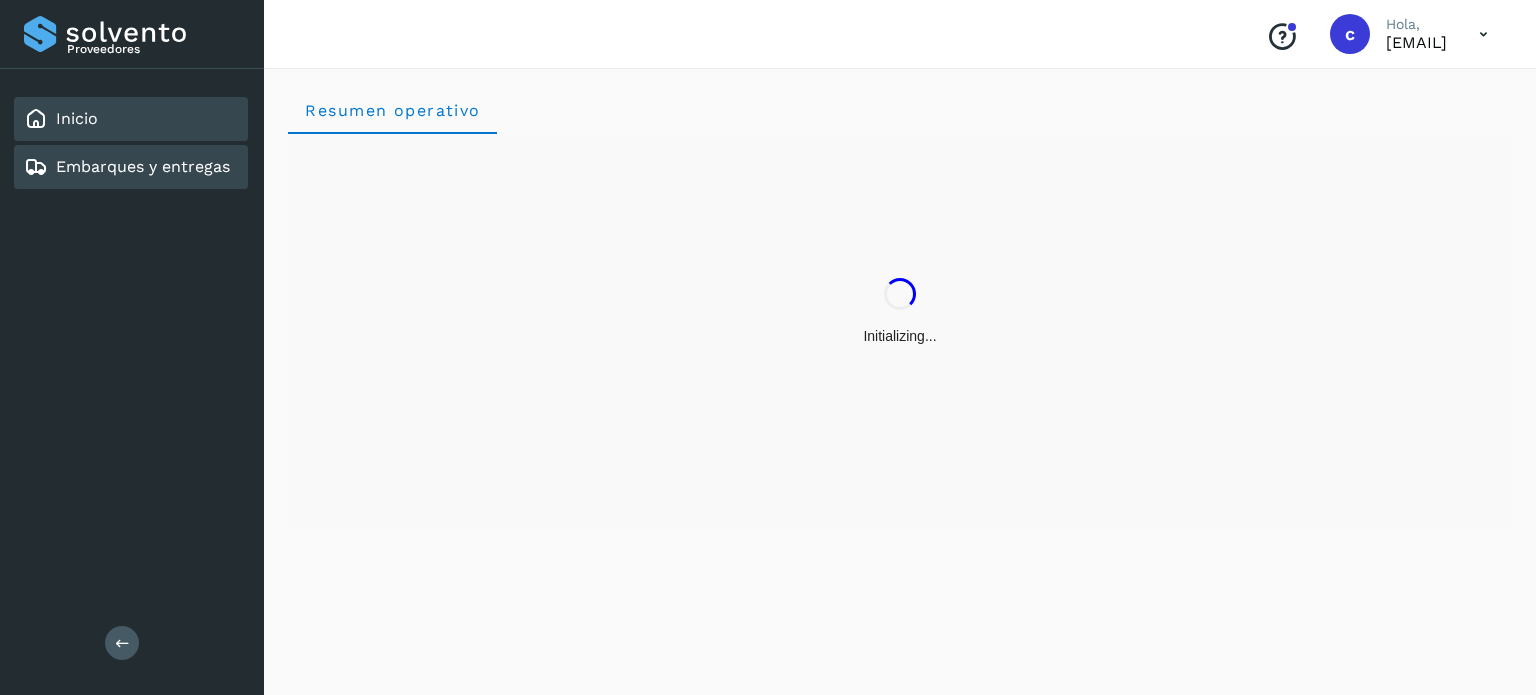 click on "Embarques y entregas" at bounding box center (143, 166) 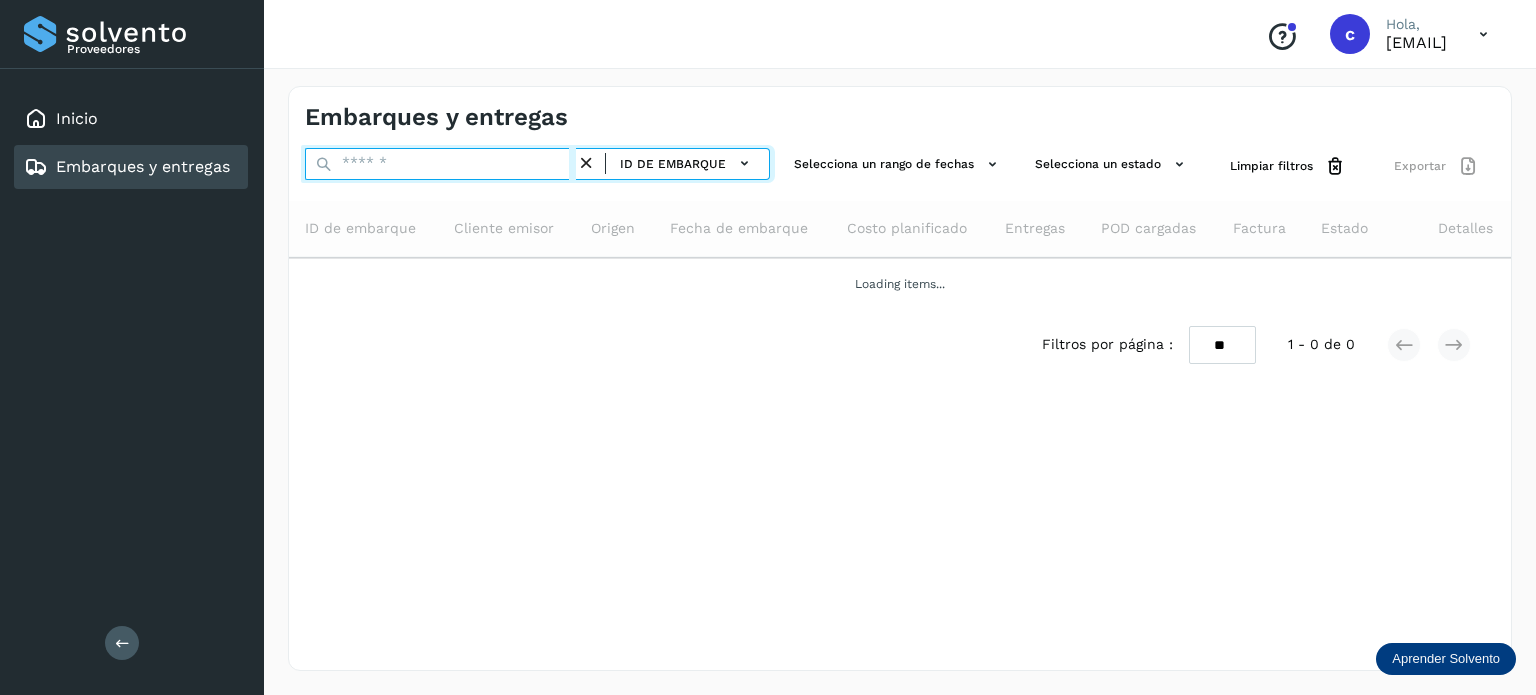 click at bounding box center [440, 164] 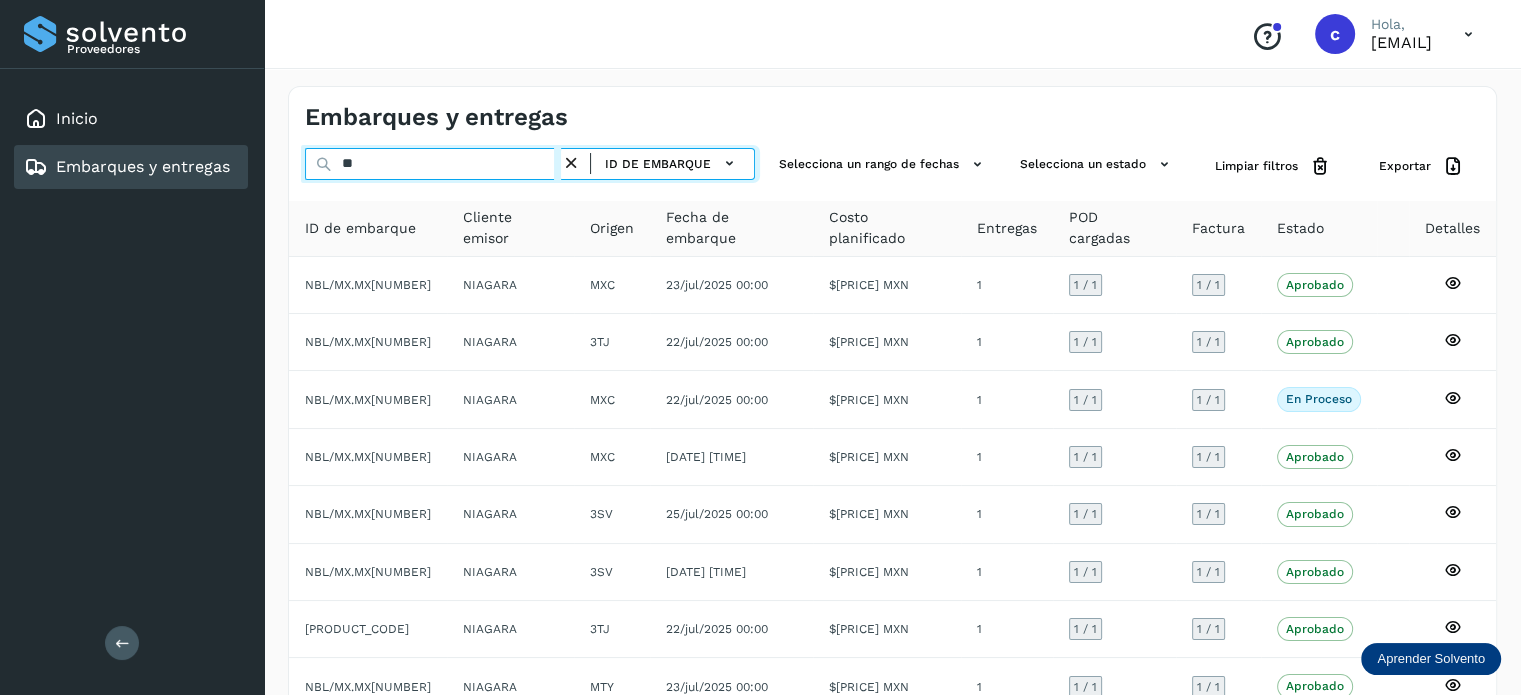 type on "*" 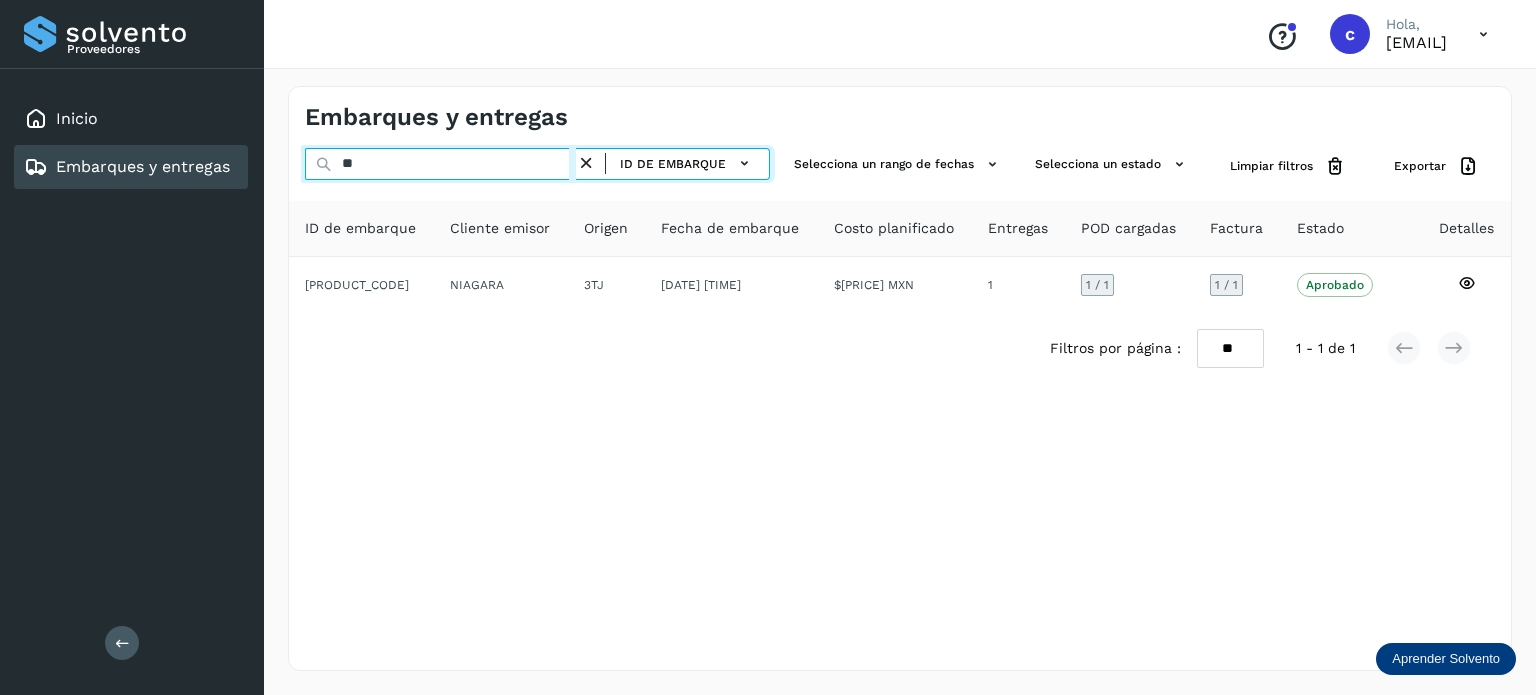 type on "*" 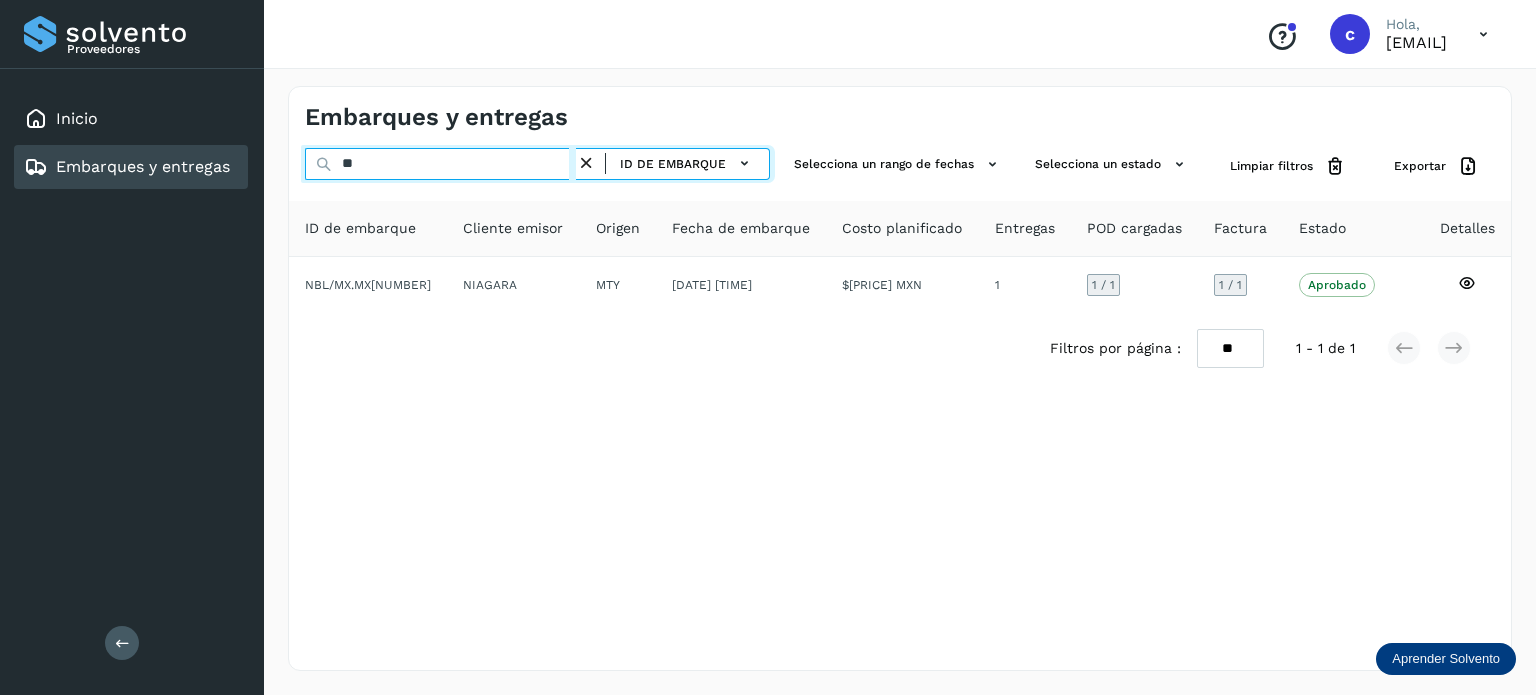 type on "*" 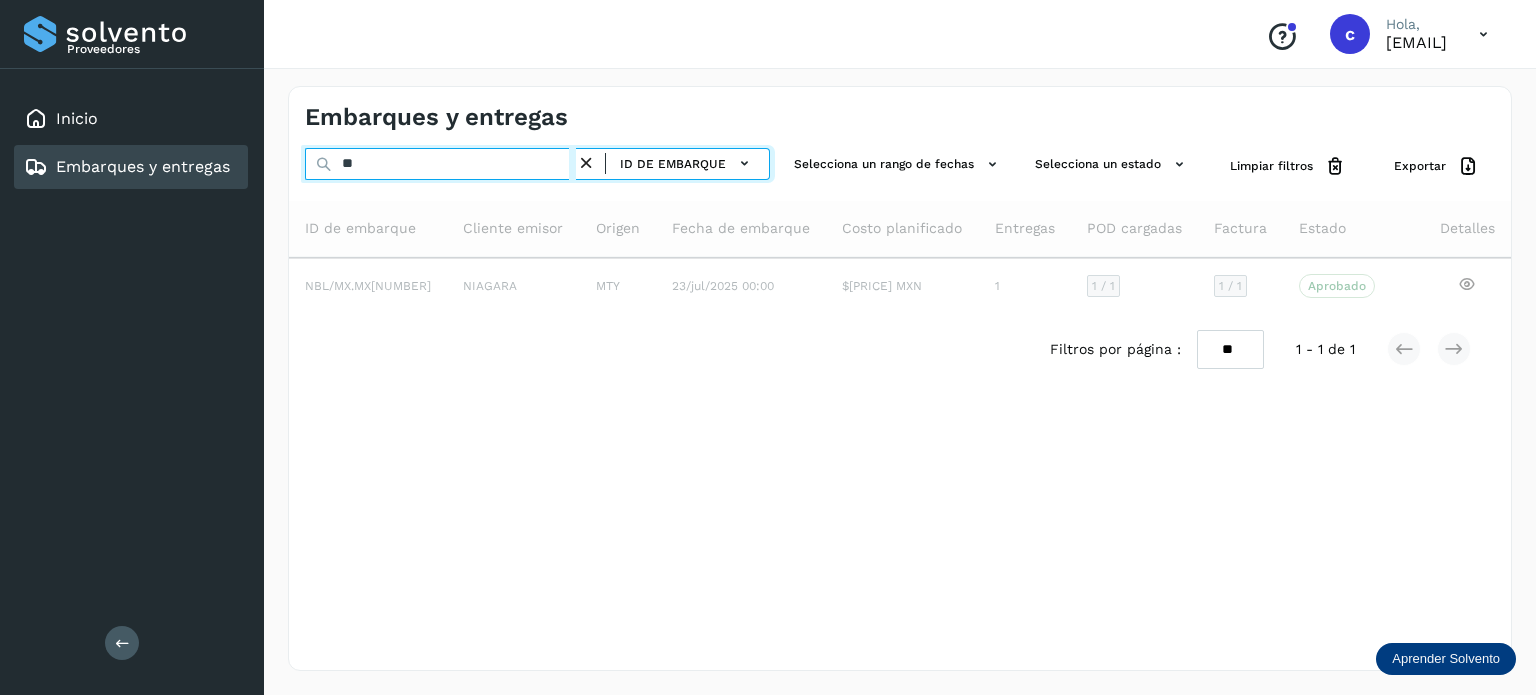 type on "*" 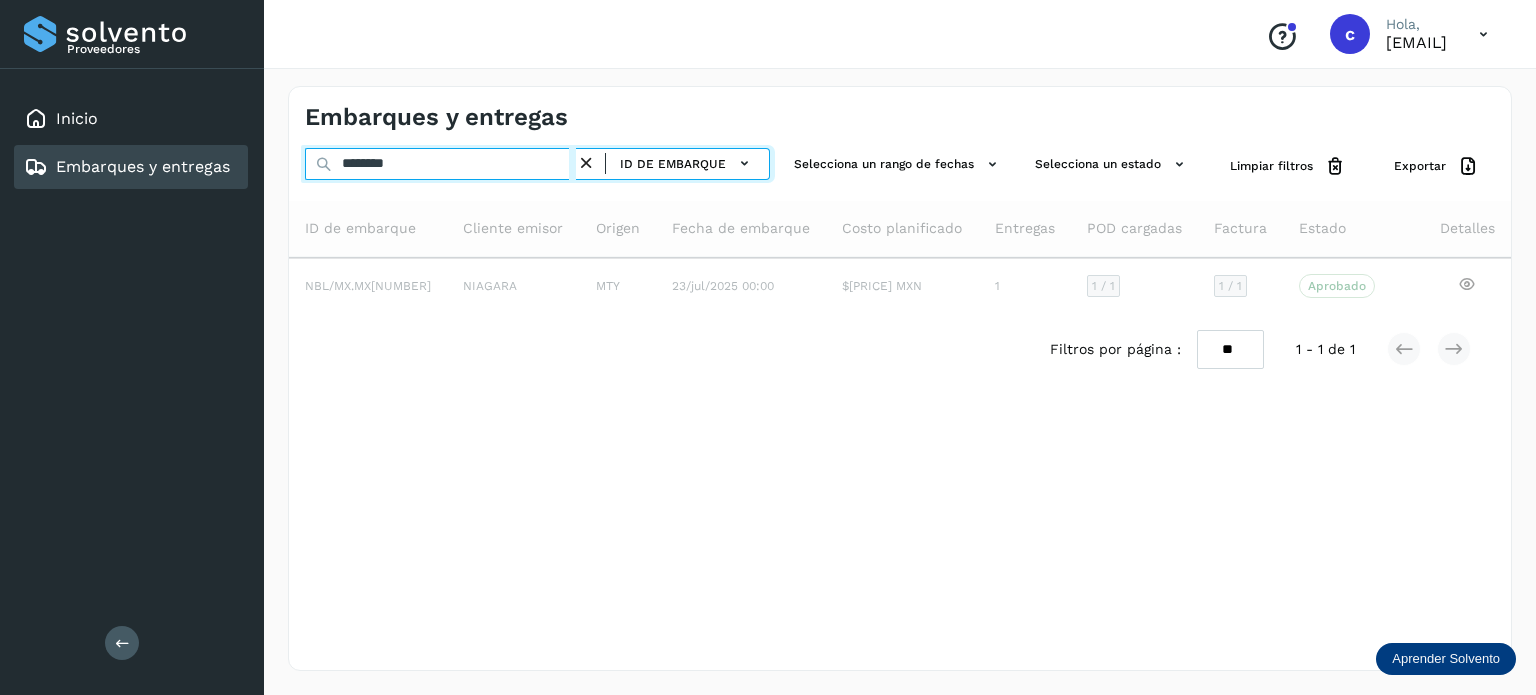 type on "********" 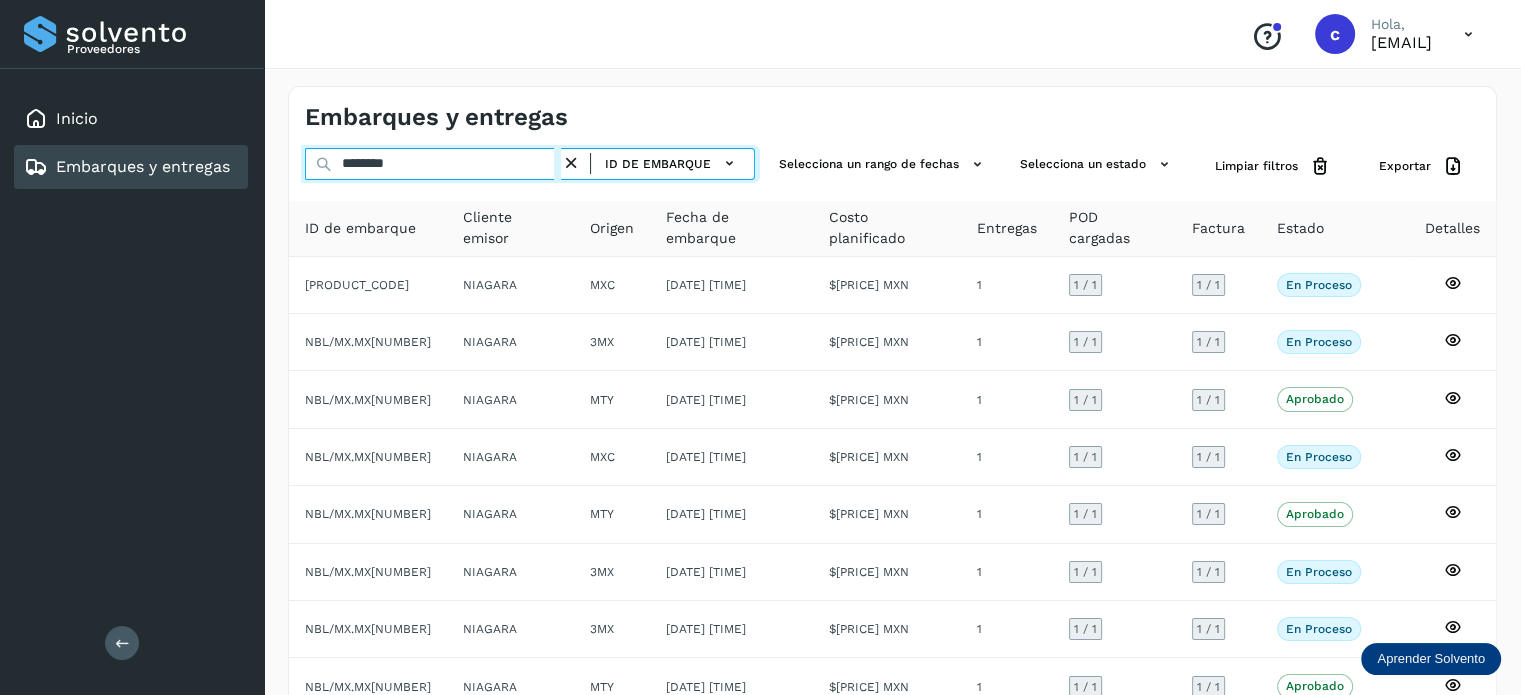 drag, startPoint x: 434, startPoint y: 148, endPoint x: 268, endPoint y: 173, distance: 167.87198 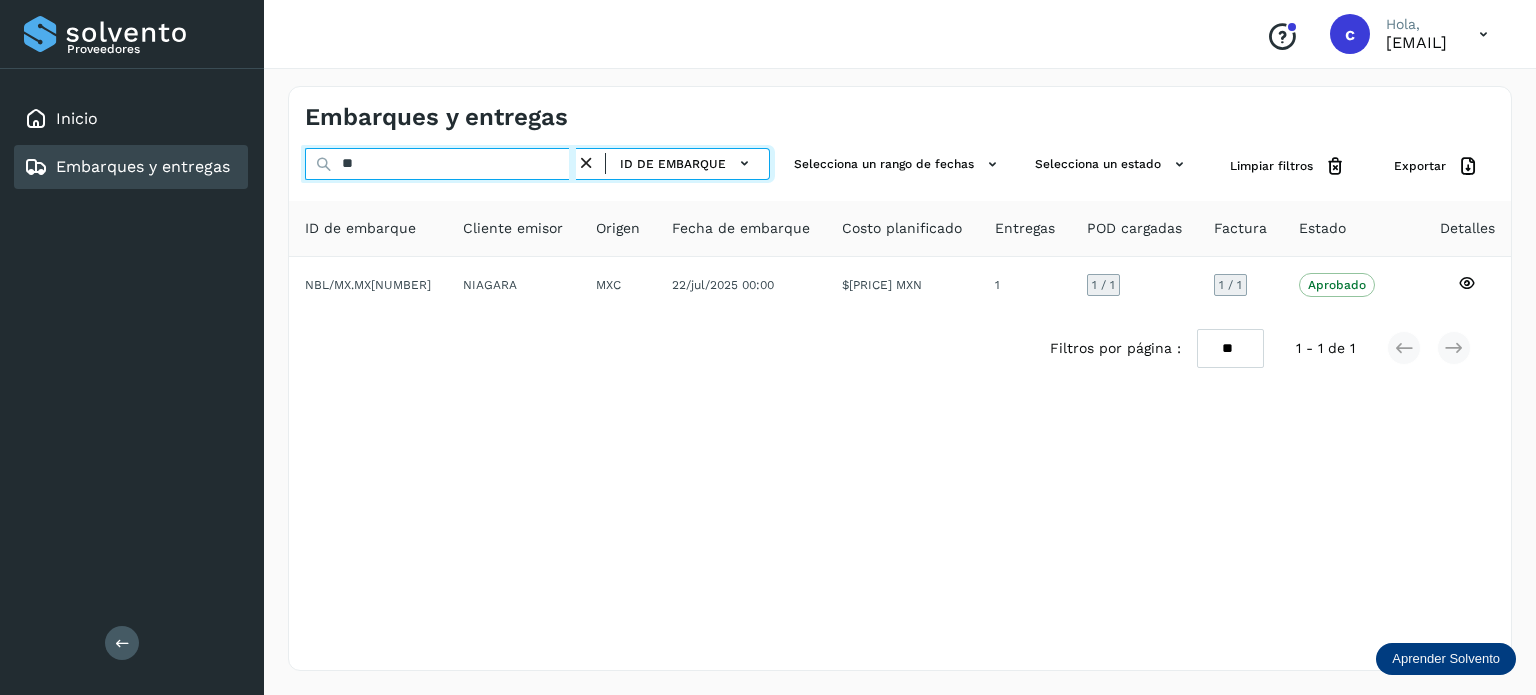 type on "*" 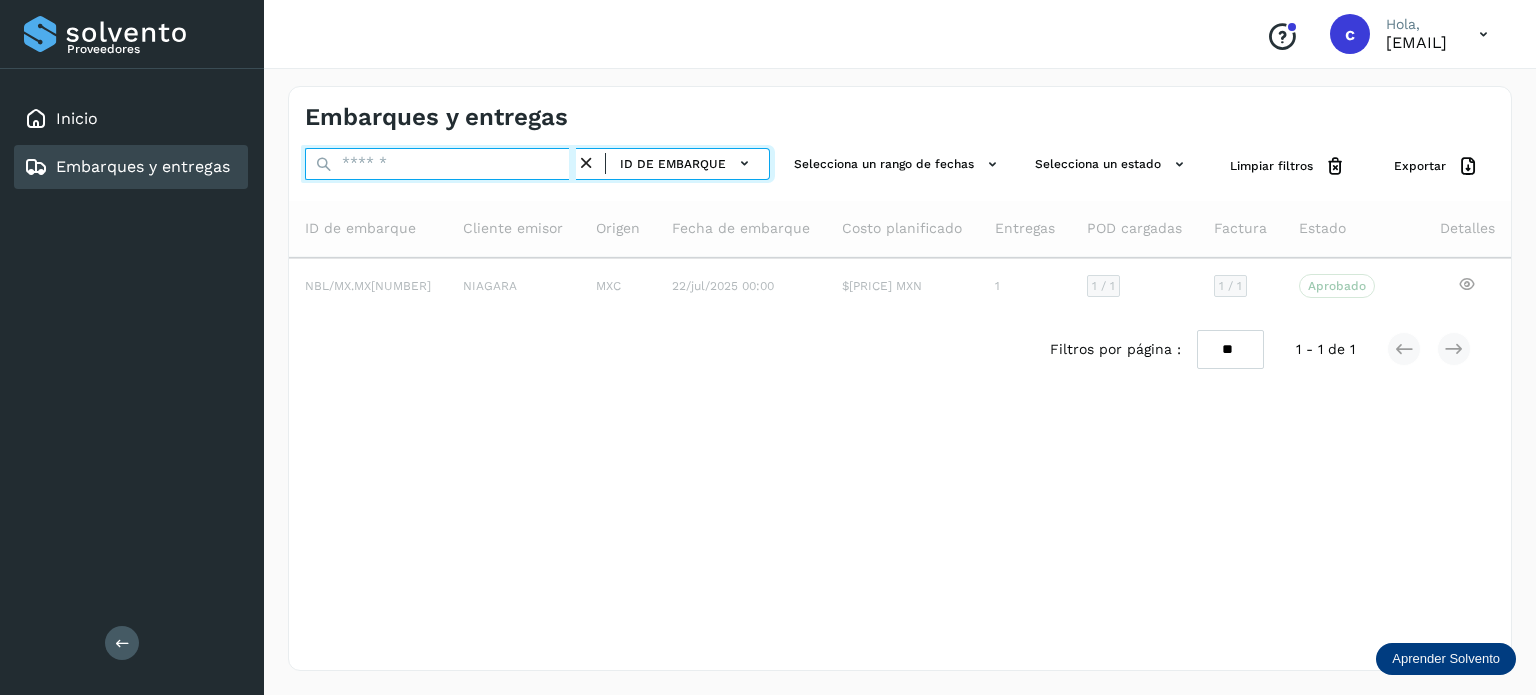 click at bounding box center [440, 164] 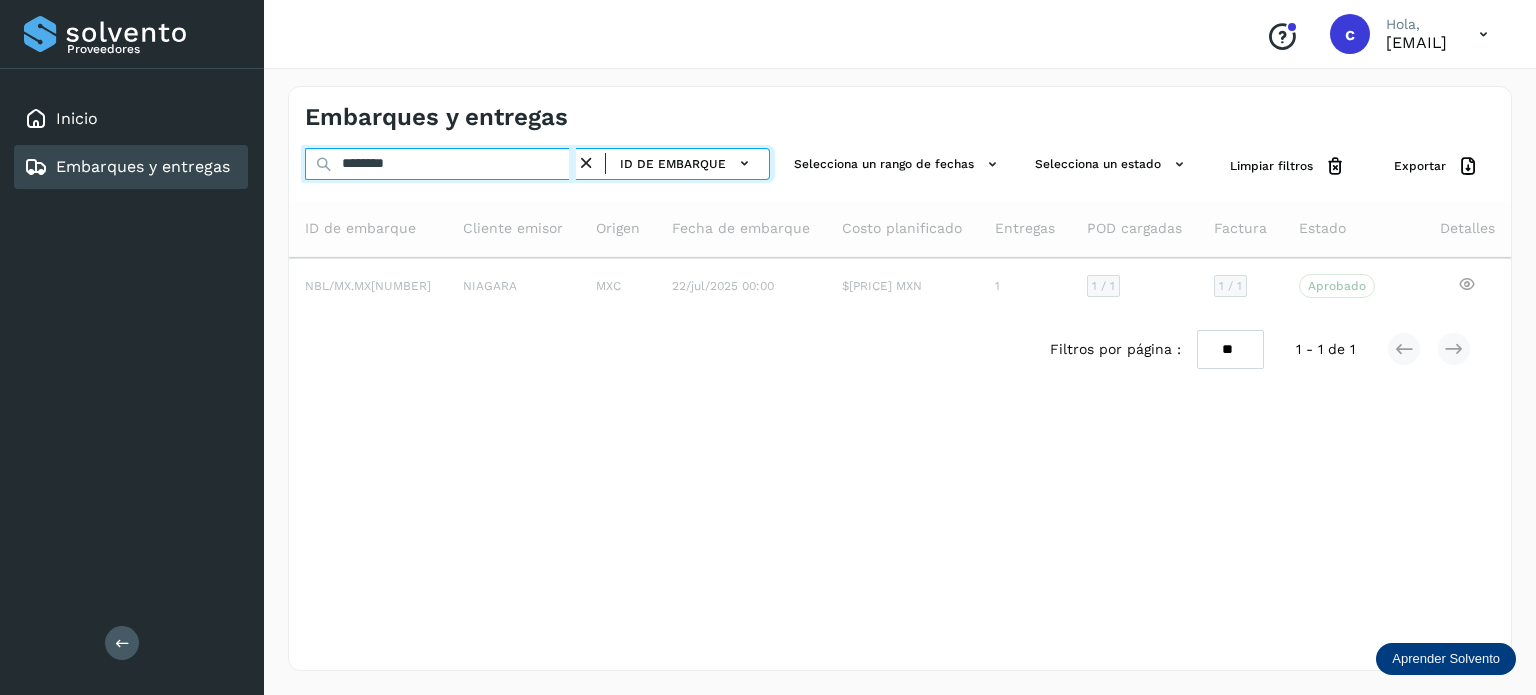 type on "********" 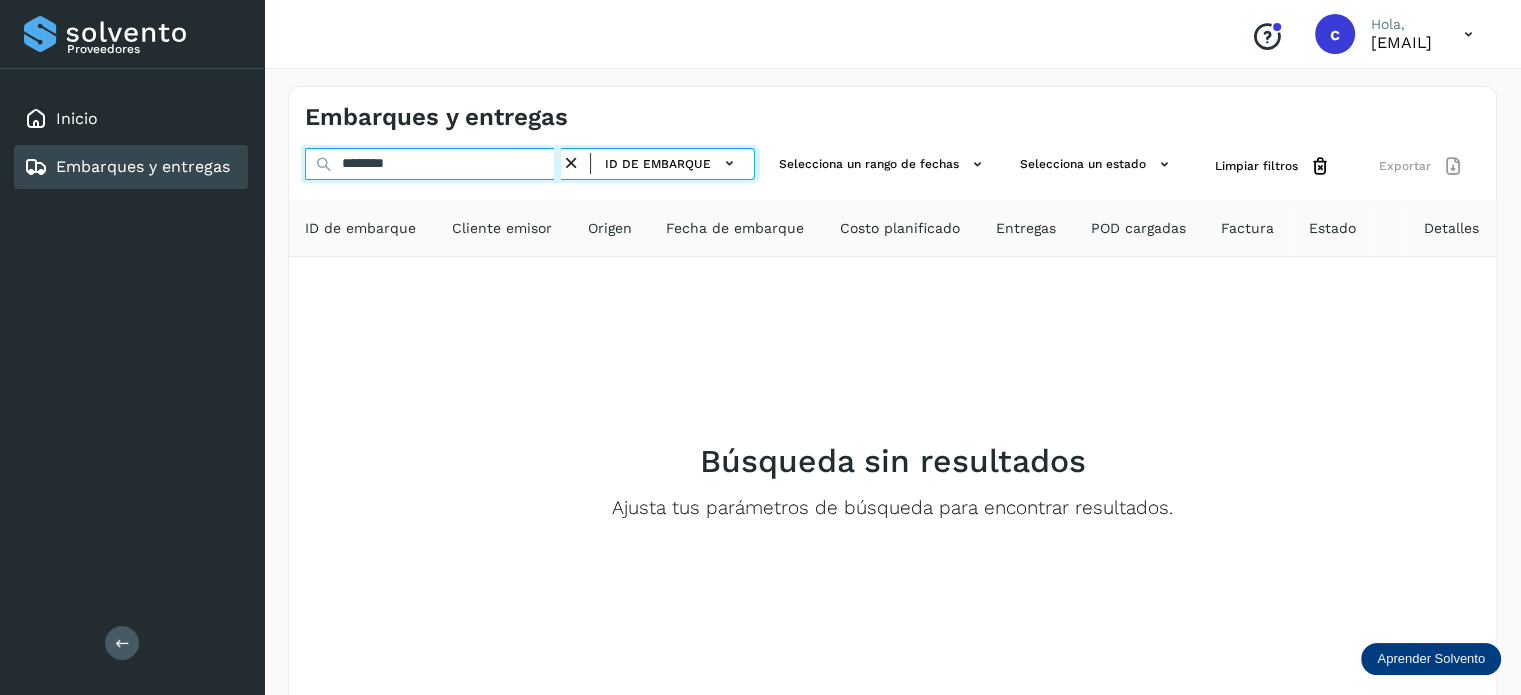 drag, startPoint x: 393, startPoint y: 159, endPoint x: 308, endPoint y: 159, distance: 85 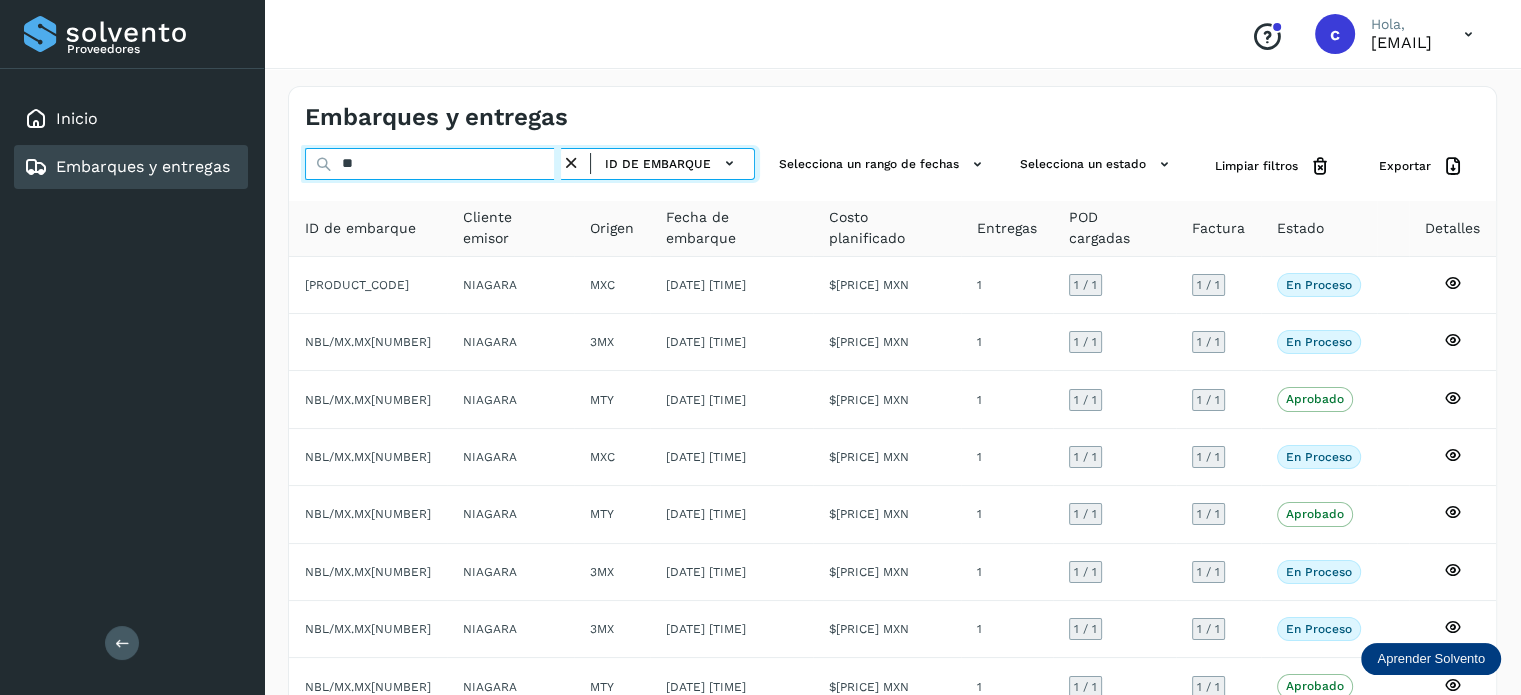 type on "*" 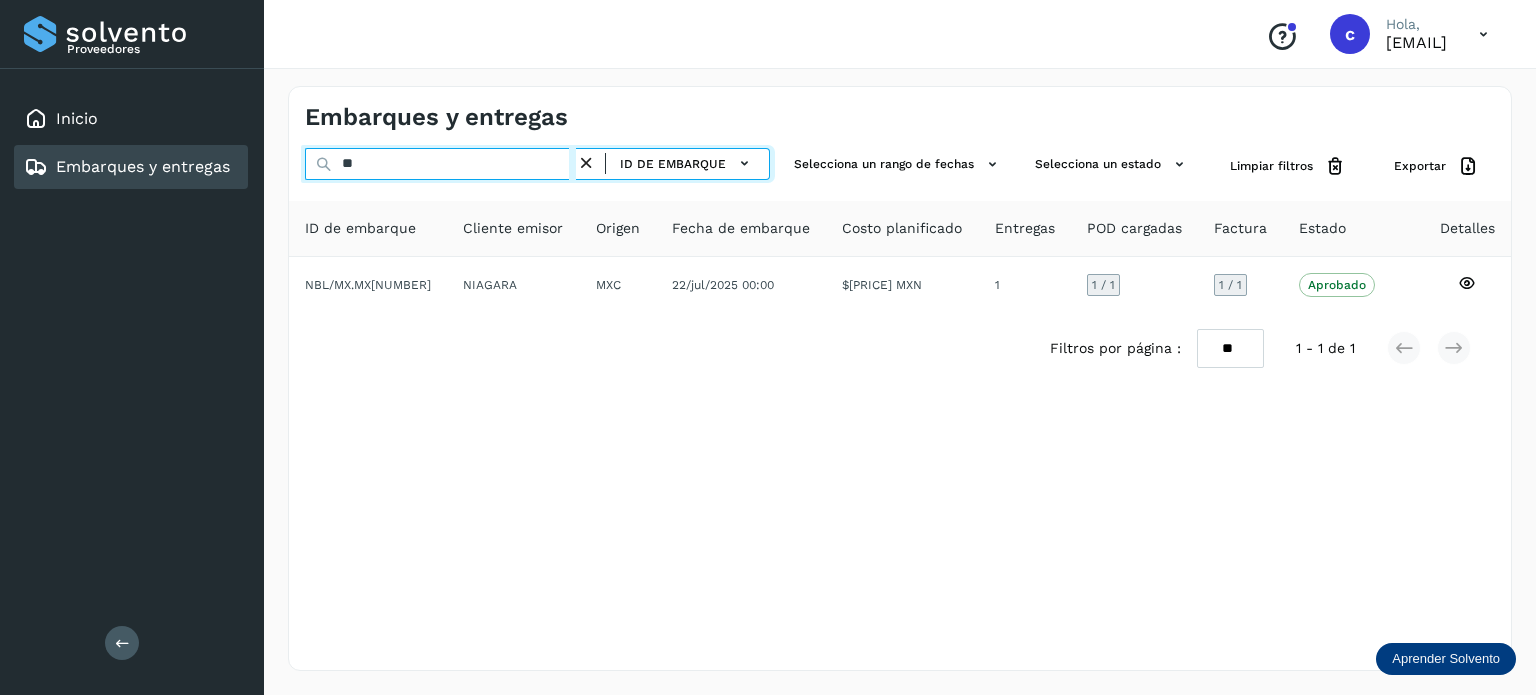 type on "*" 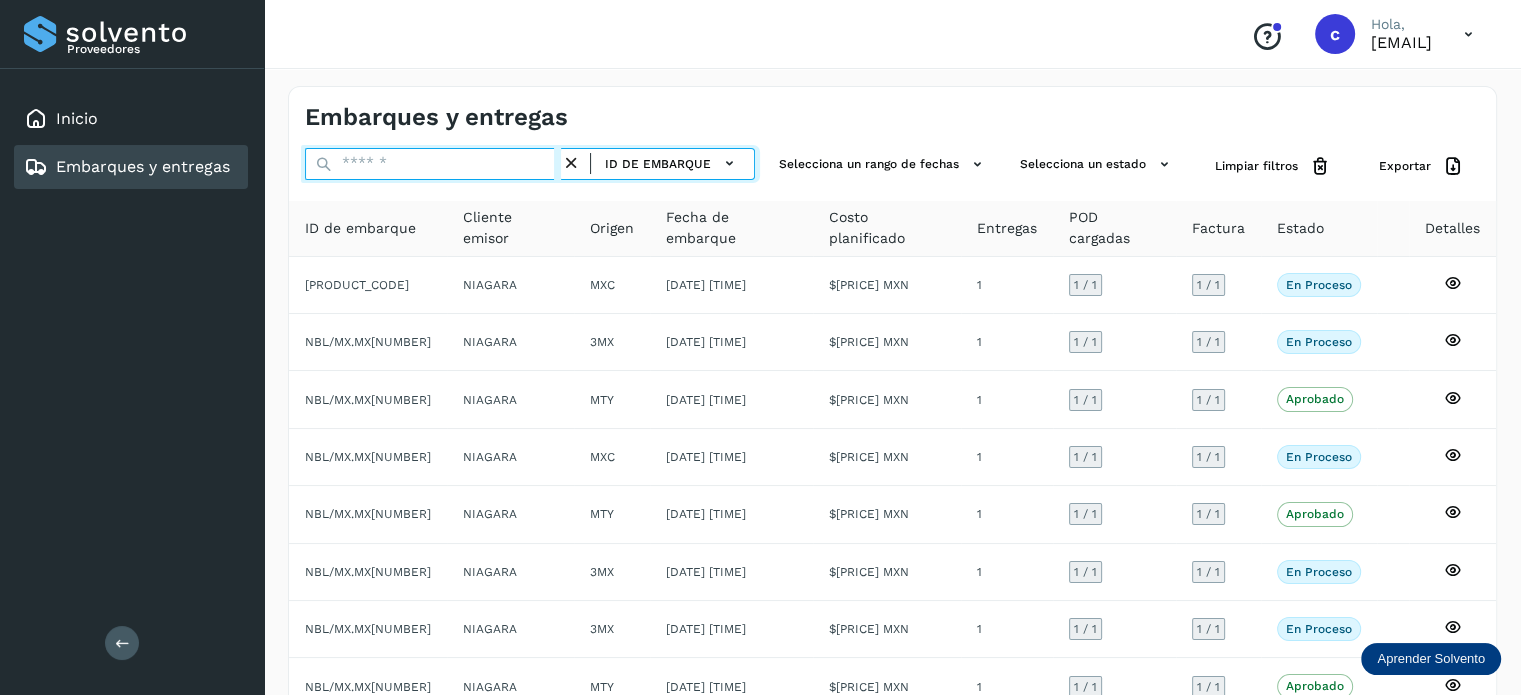 click at bounding box center [433, 164] 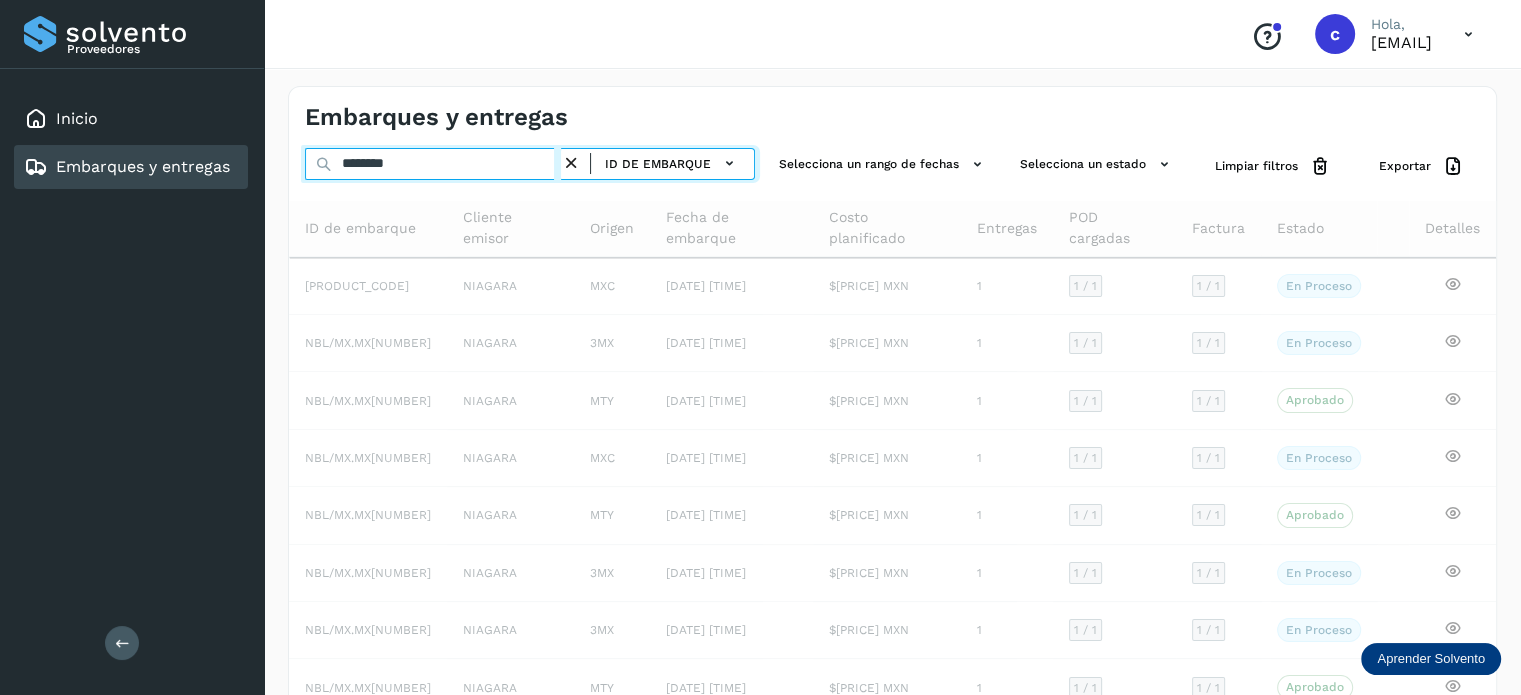 type on "********" 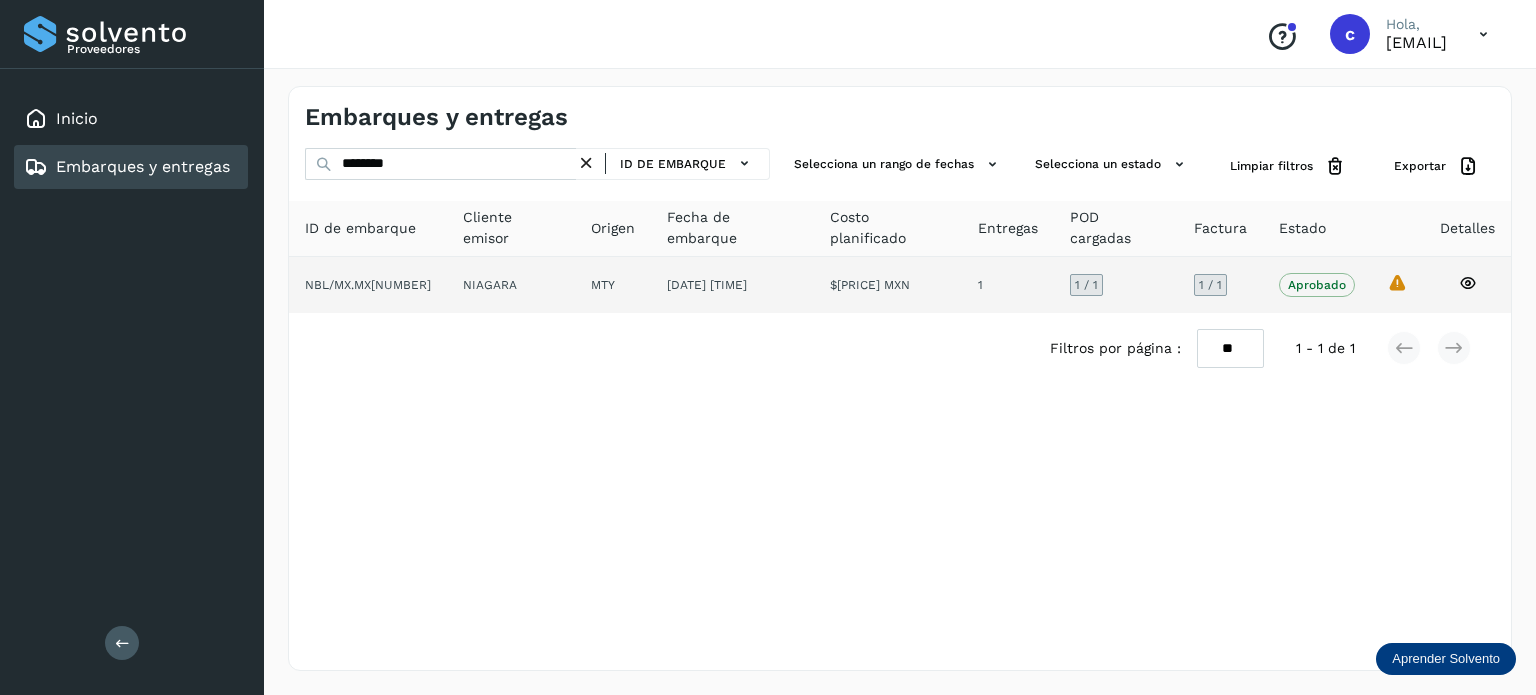click 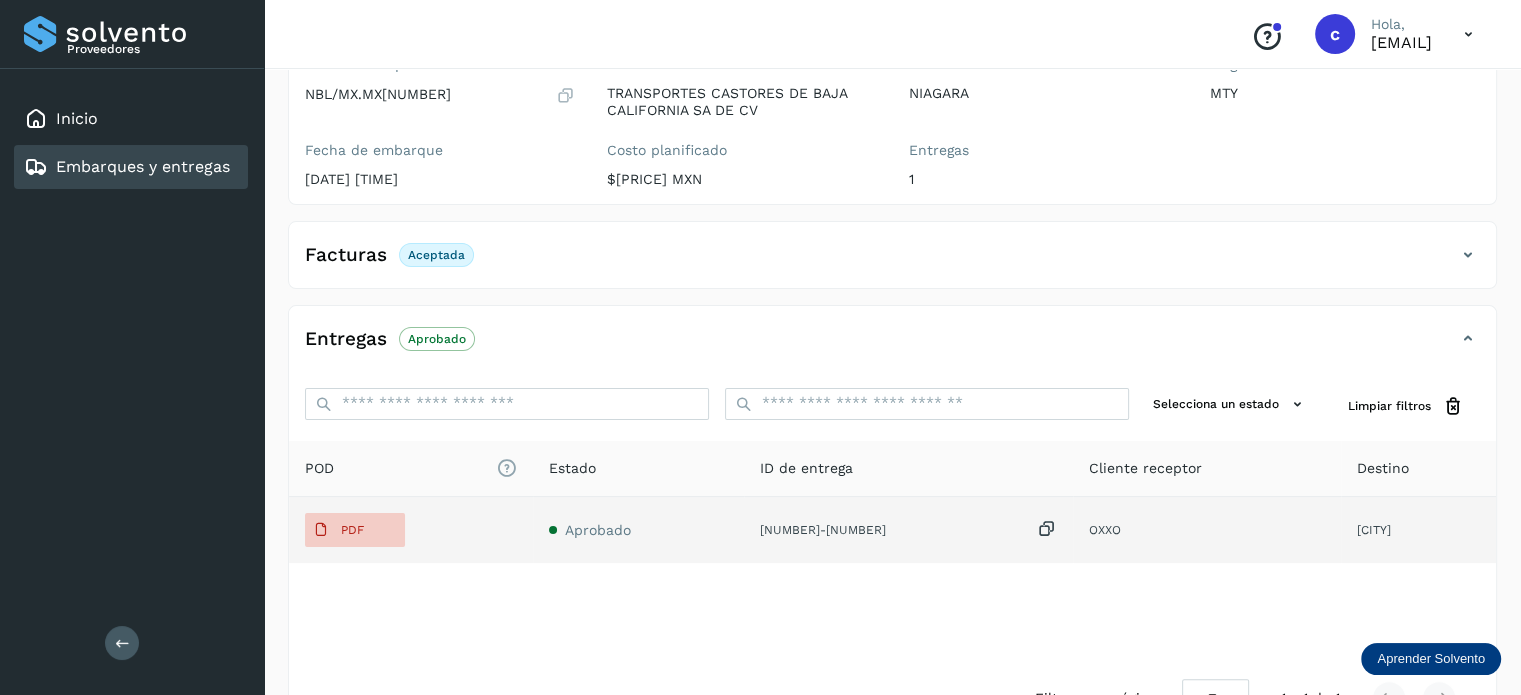 scroll, scrollTop: 334, scrollLeft: 0, axis: vertical 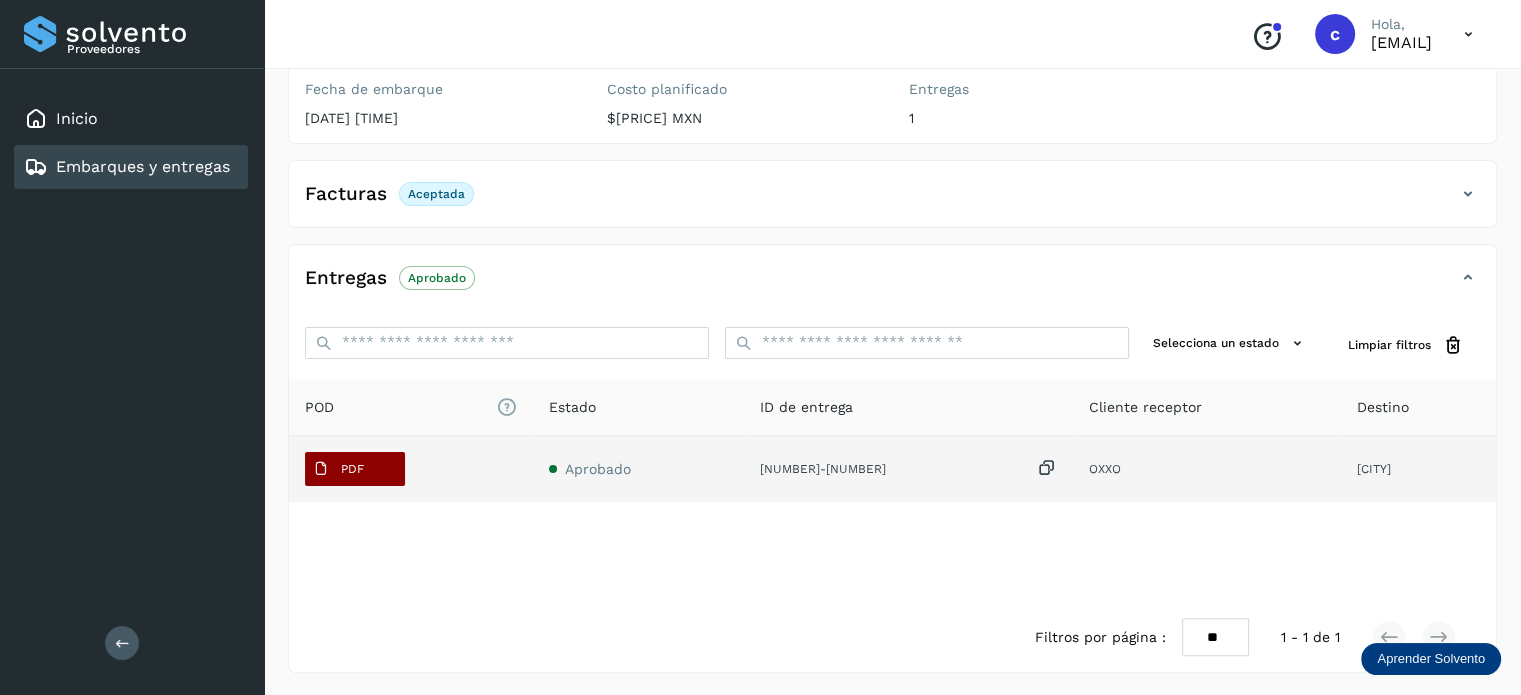 click on "PDF" at bounding box center [352, 469] 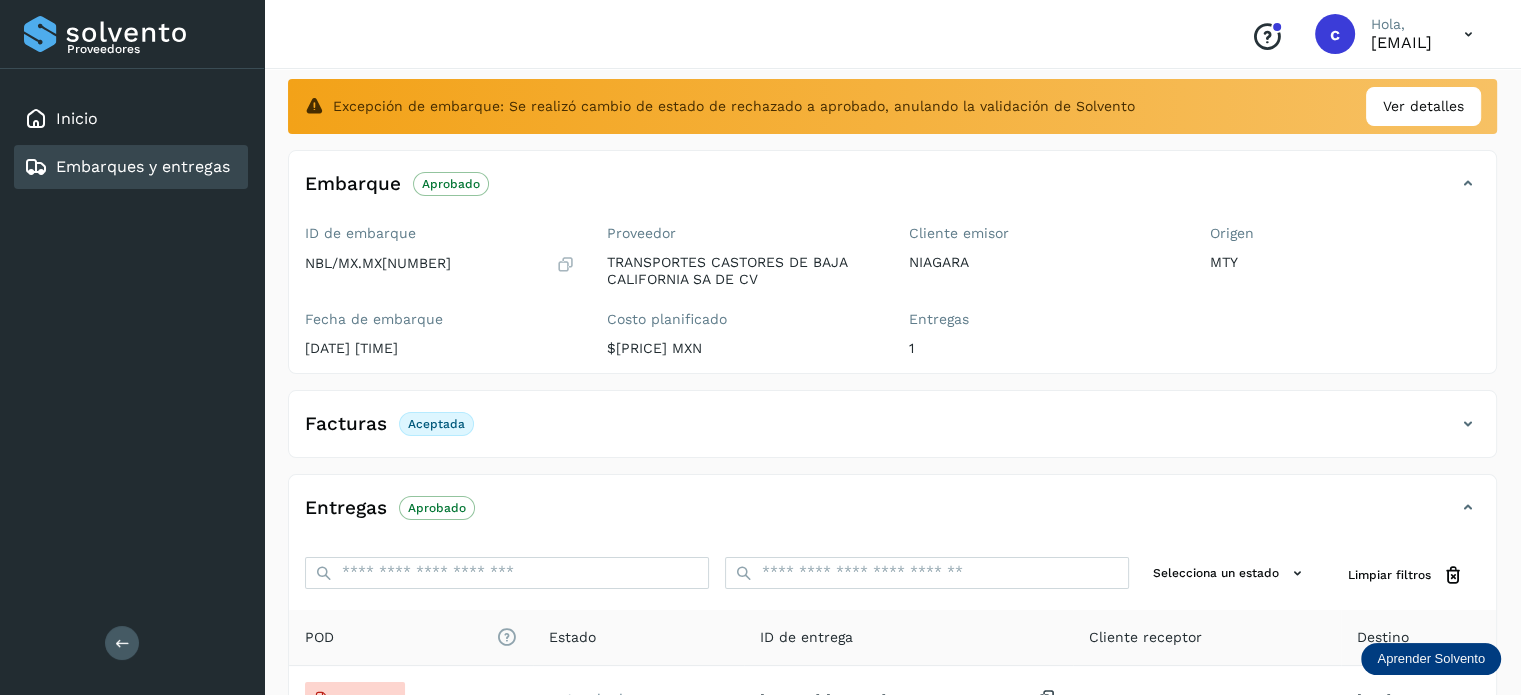 scroll, scrollTop: 0, scrollLeft: 0, axis: both 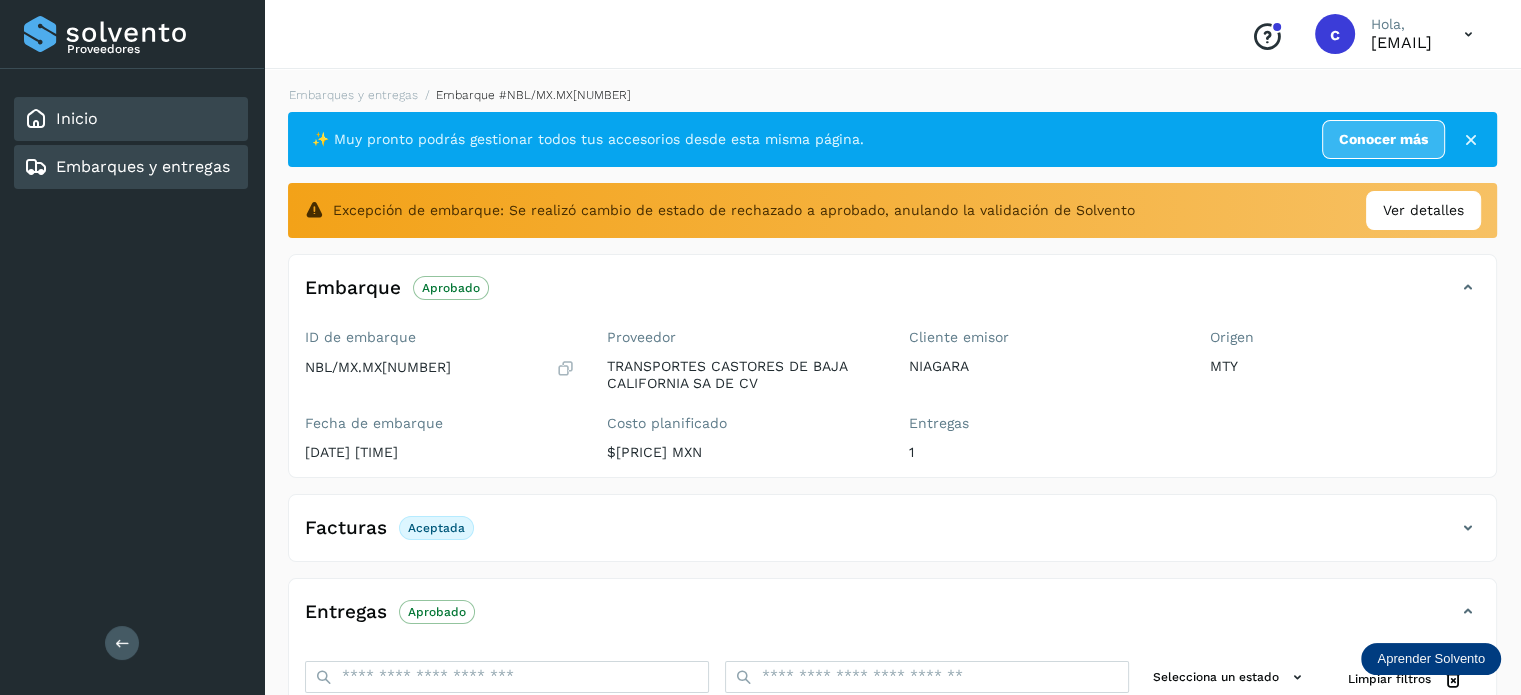 click on "Inicio" 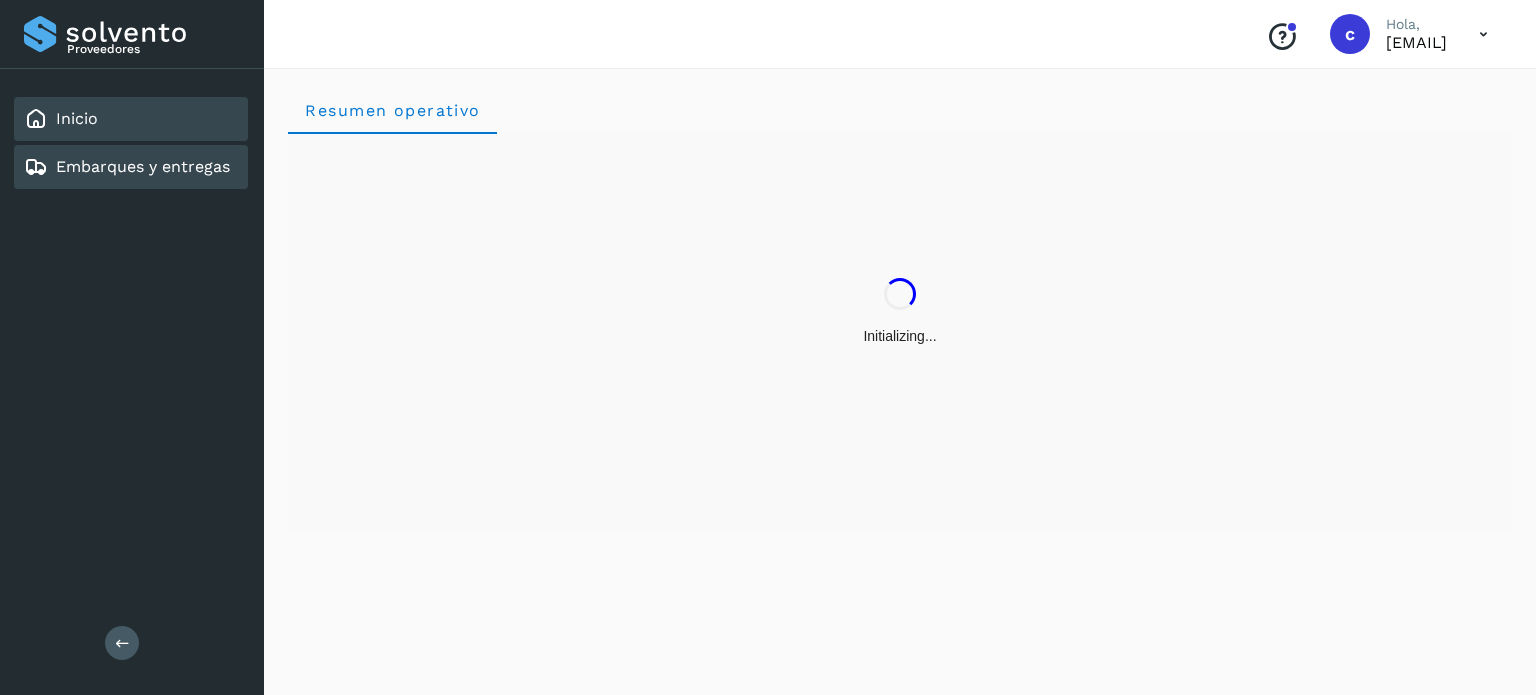 click on "Embarques y entregas" at bounding box center (143, 166) 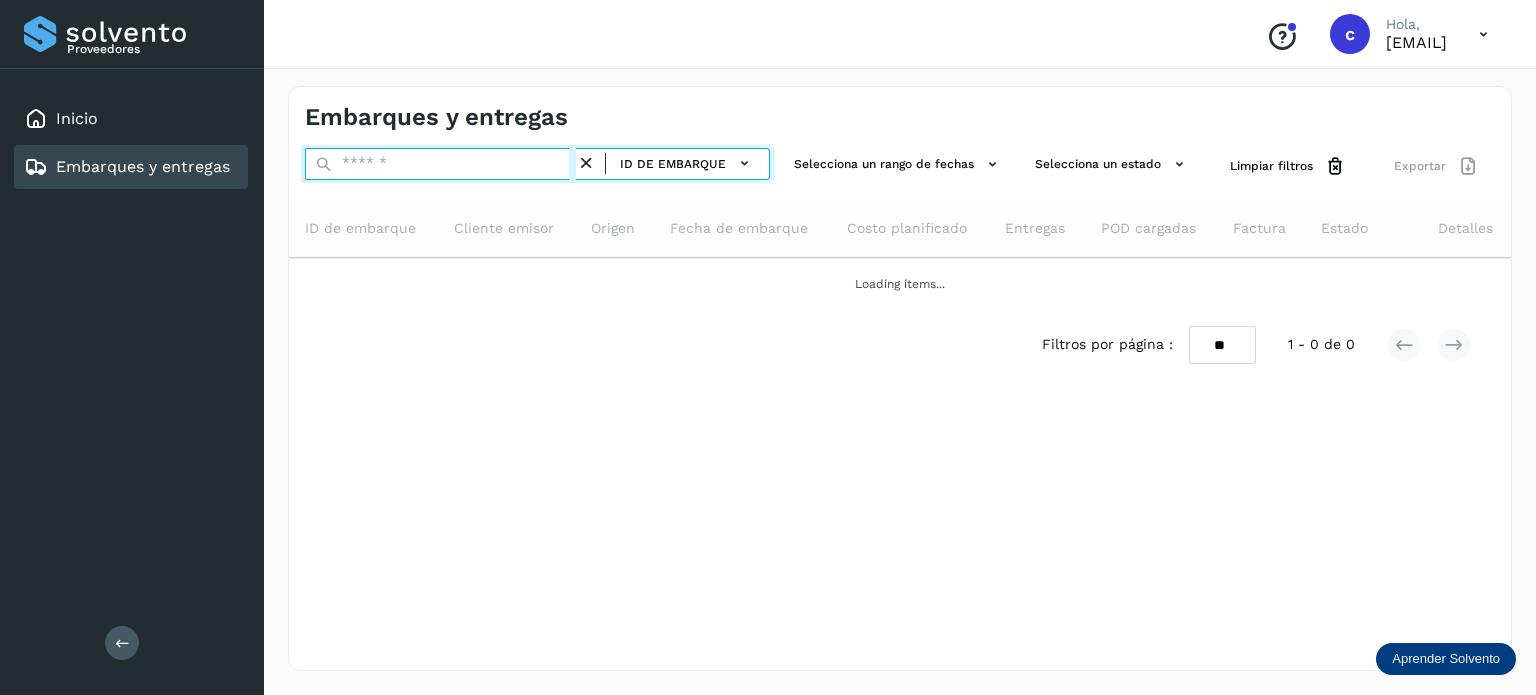 drag, startPoint x: 424, startPoint y: 164, endPoint x: 438, endPoint y: 179, distance: 20.518284 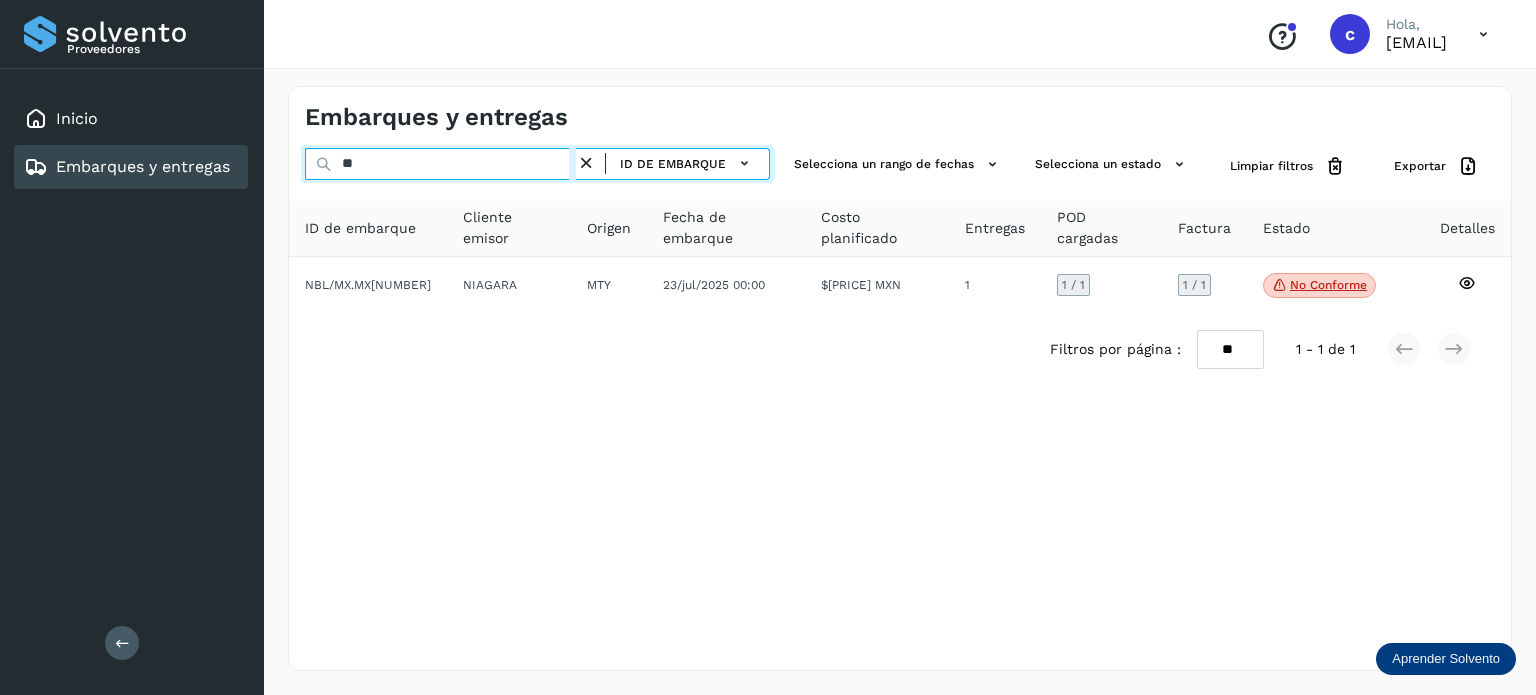 type on "*" 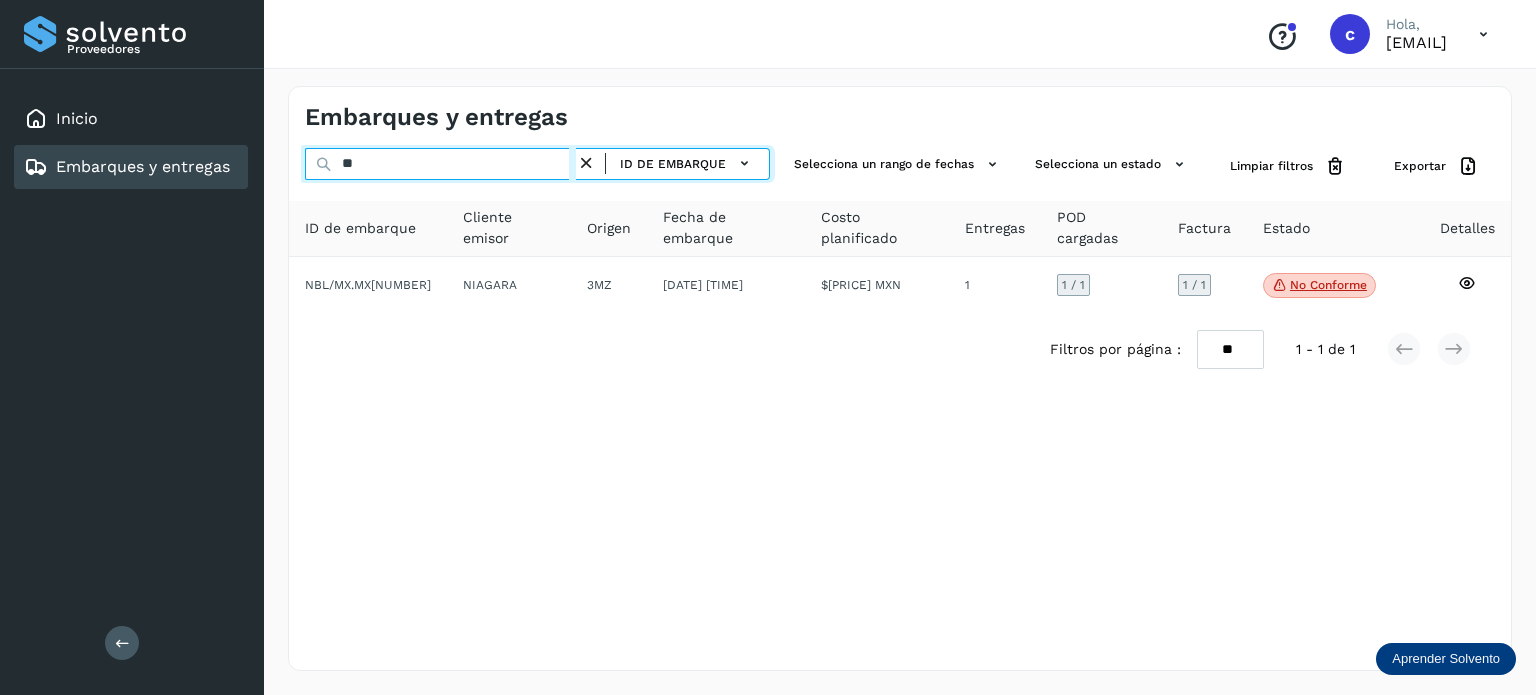 type on "*" 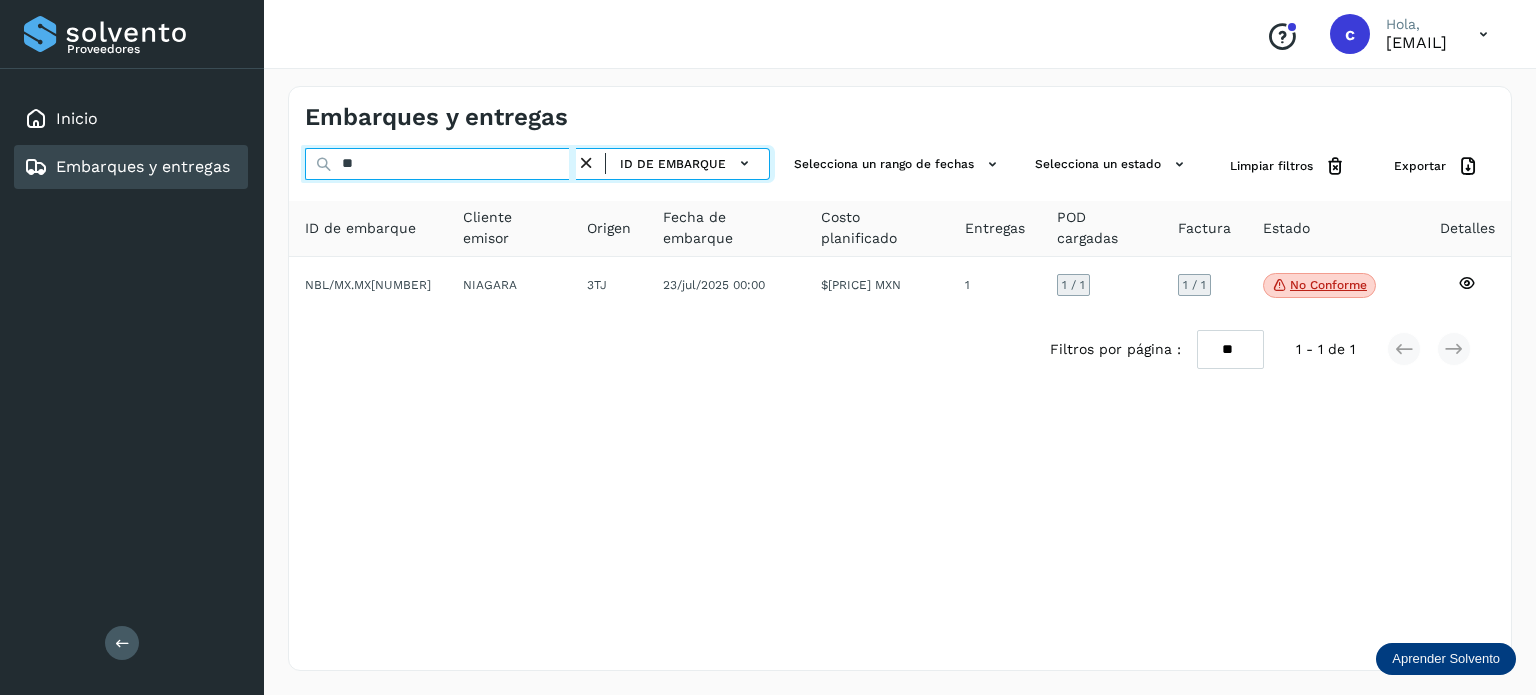type on "*" 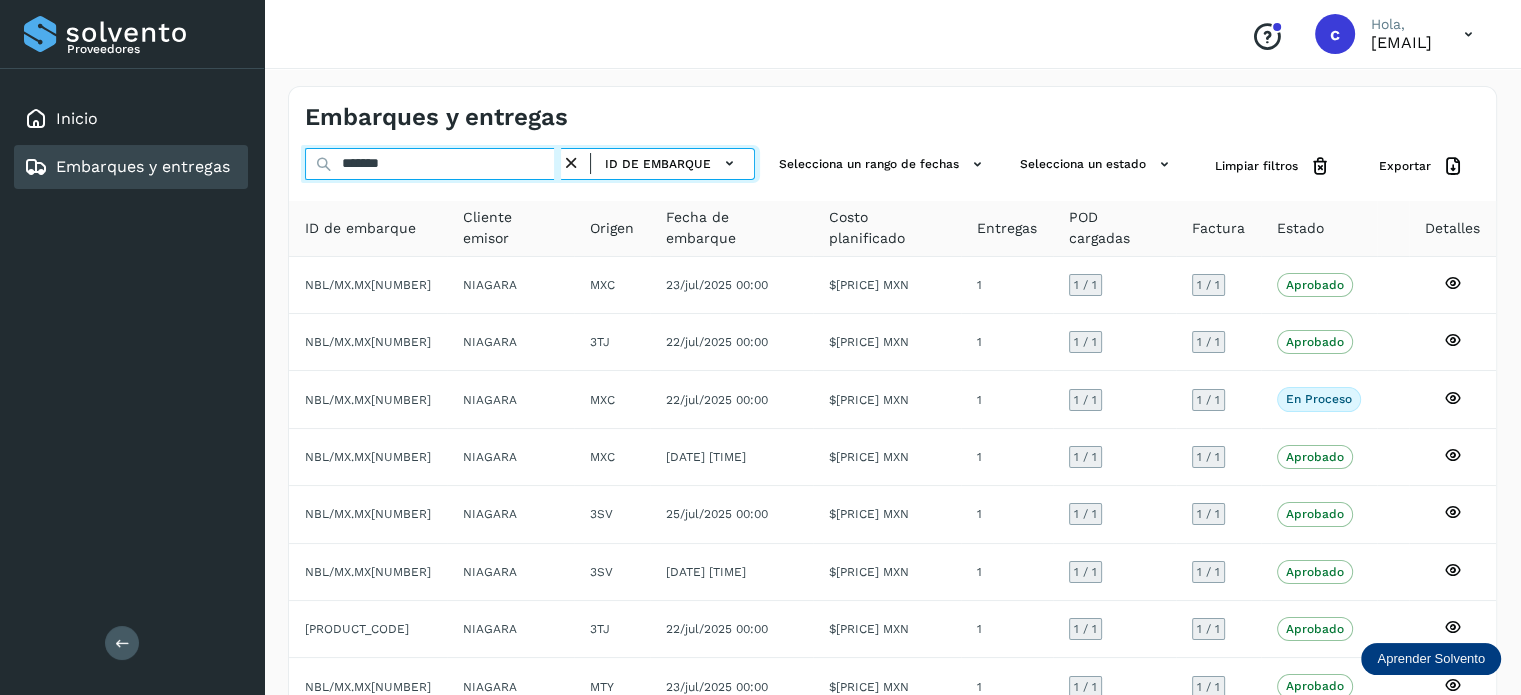 type on "********" 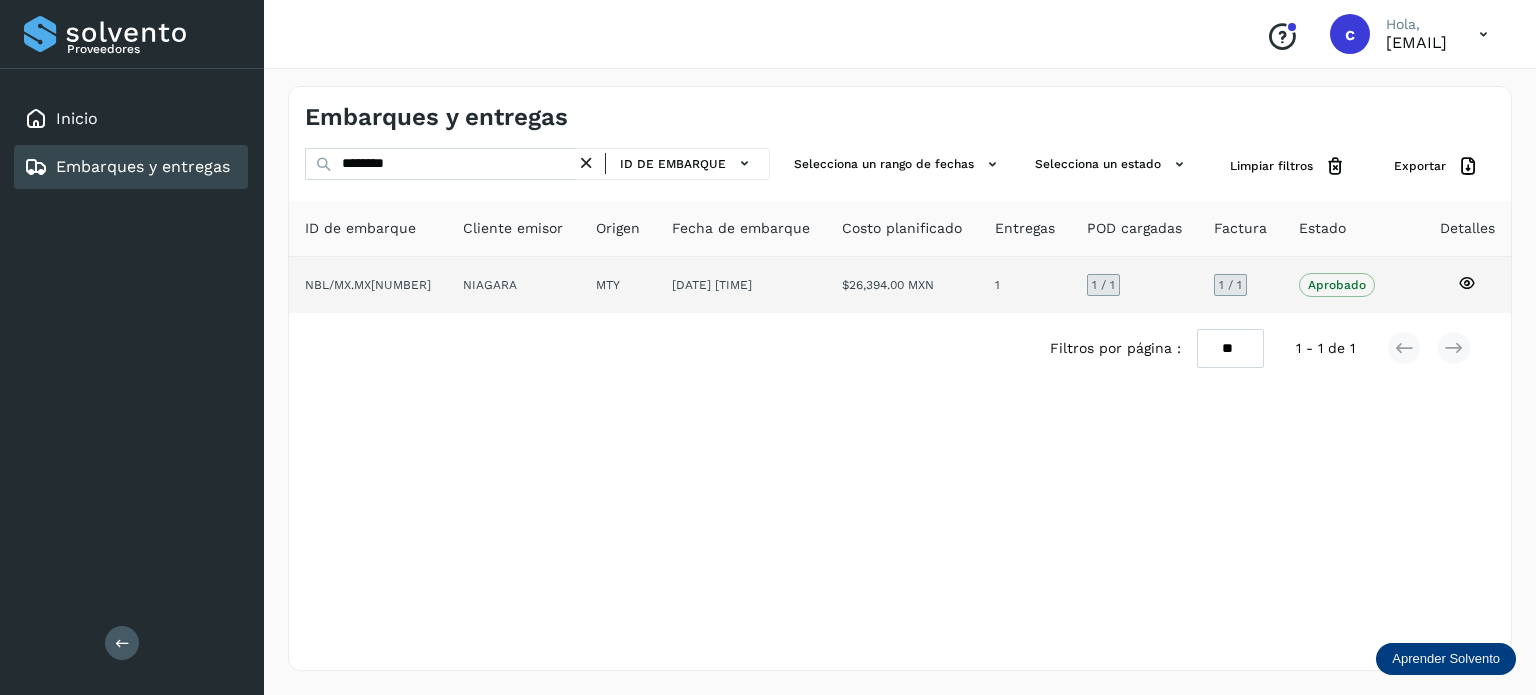 click 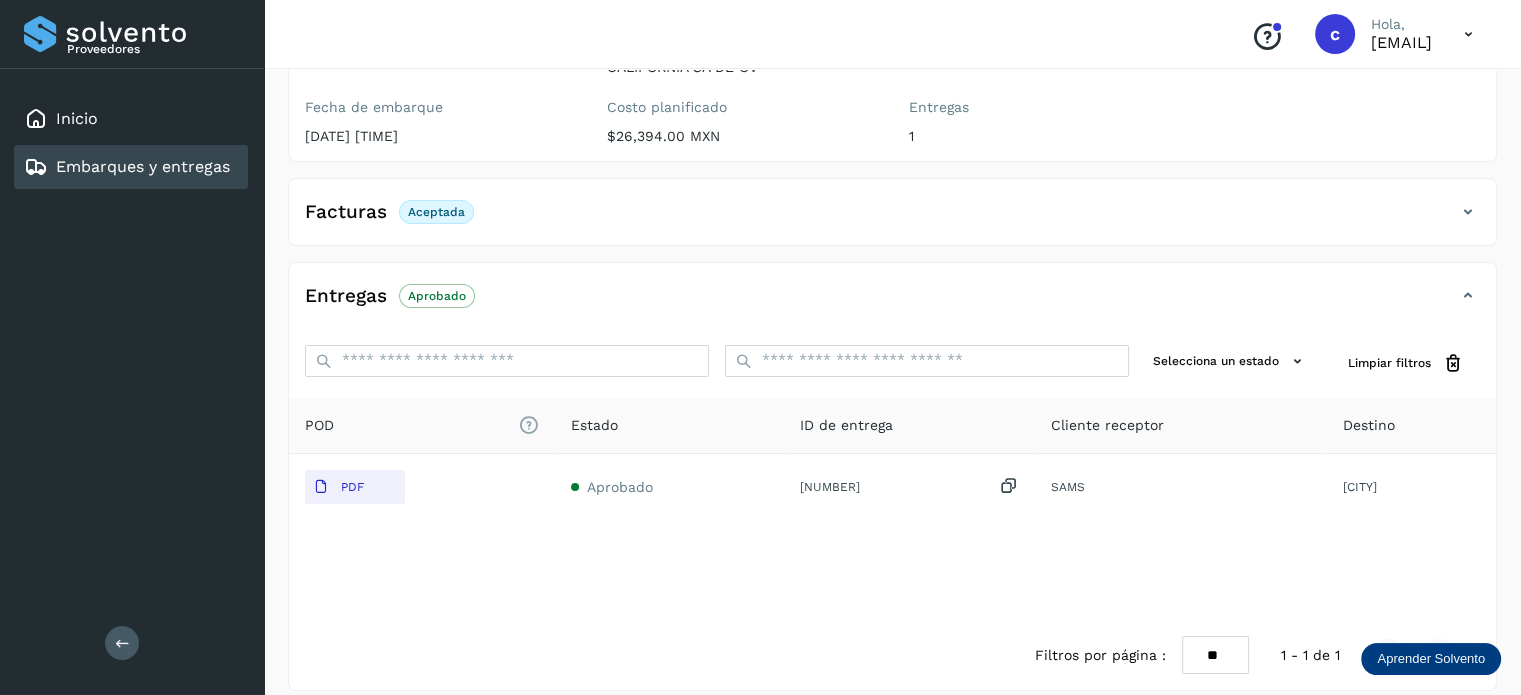 scroll, scrollTop: 264, scrollLeft: 0, axis: vertical 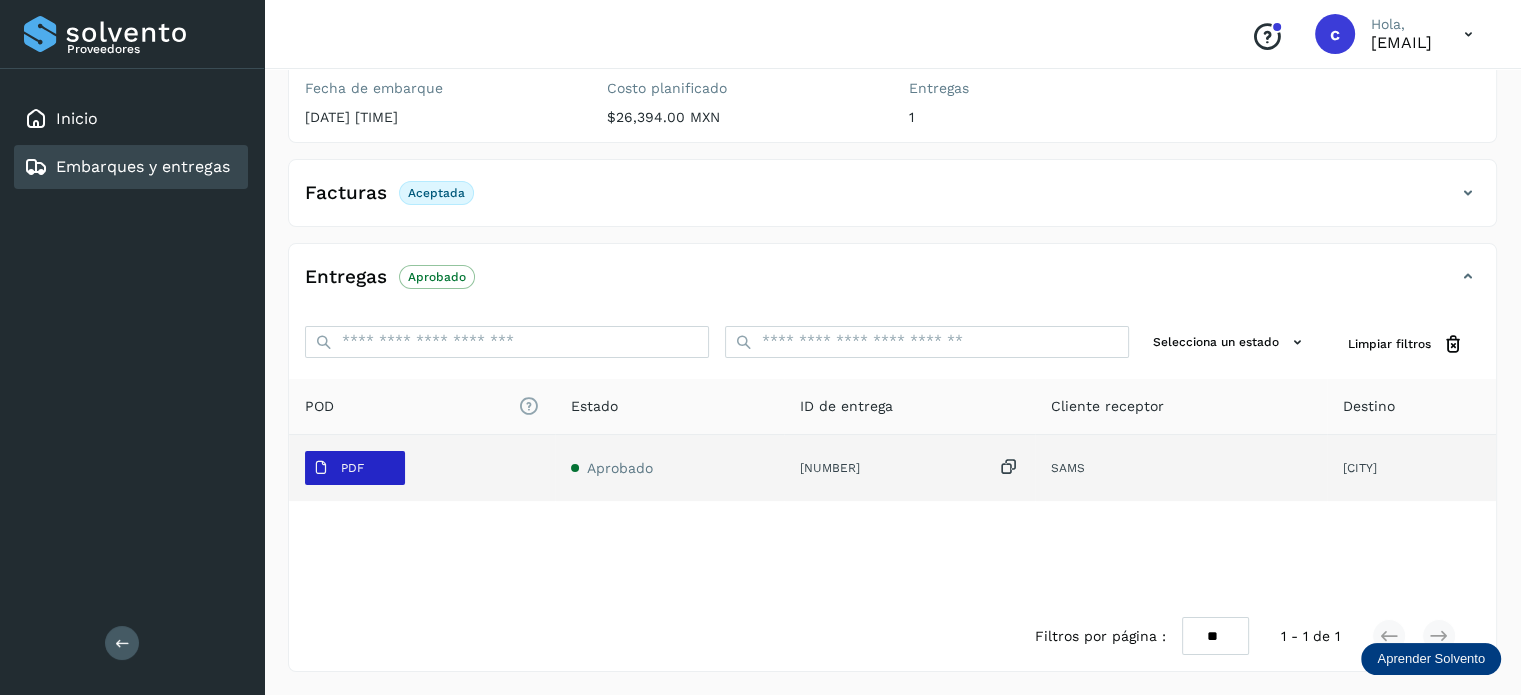 click on "PDF" at bounding box center (355, 468) 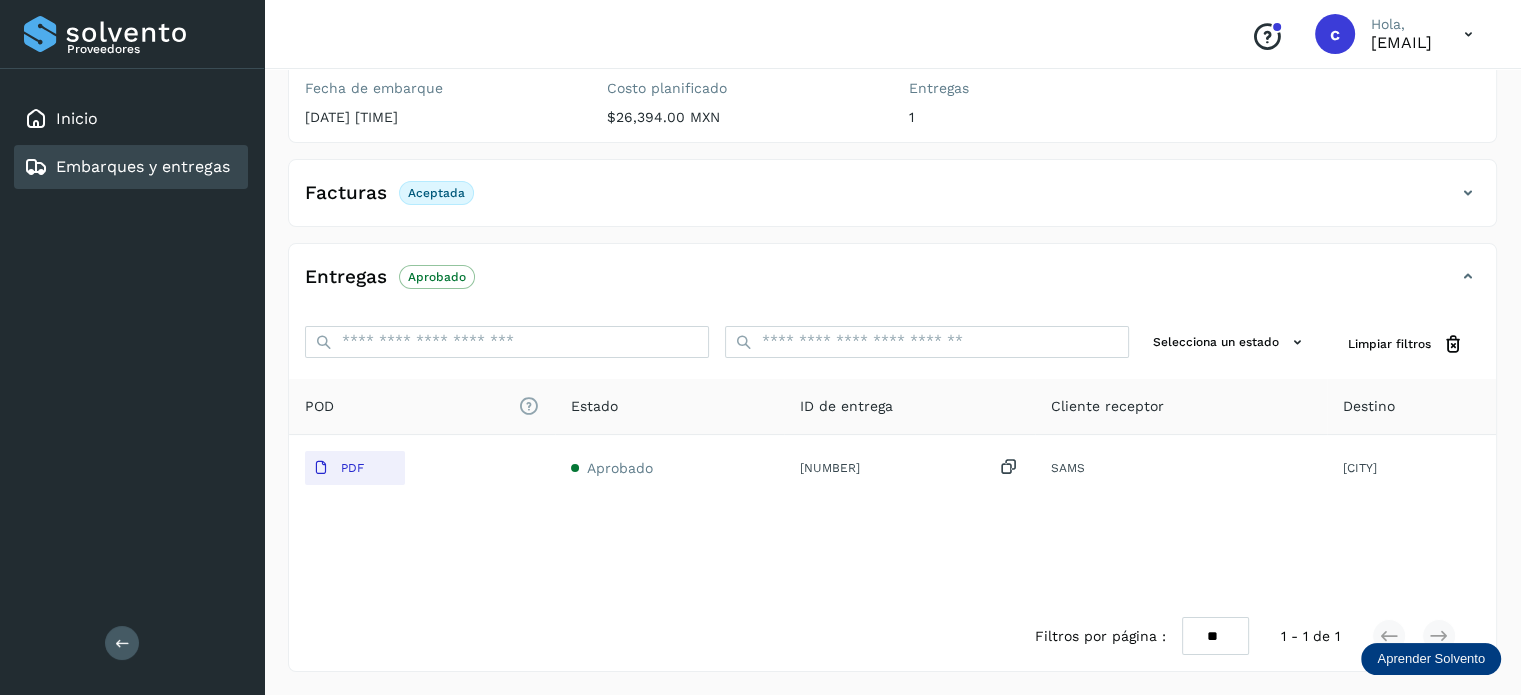 type 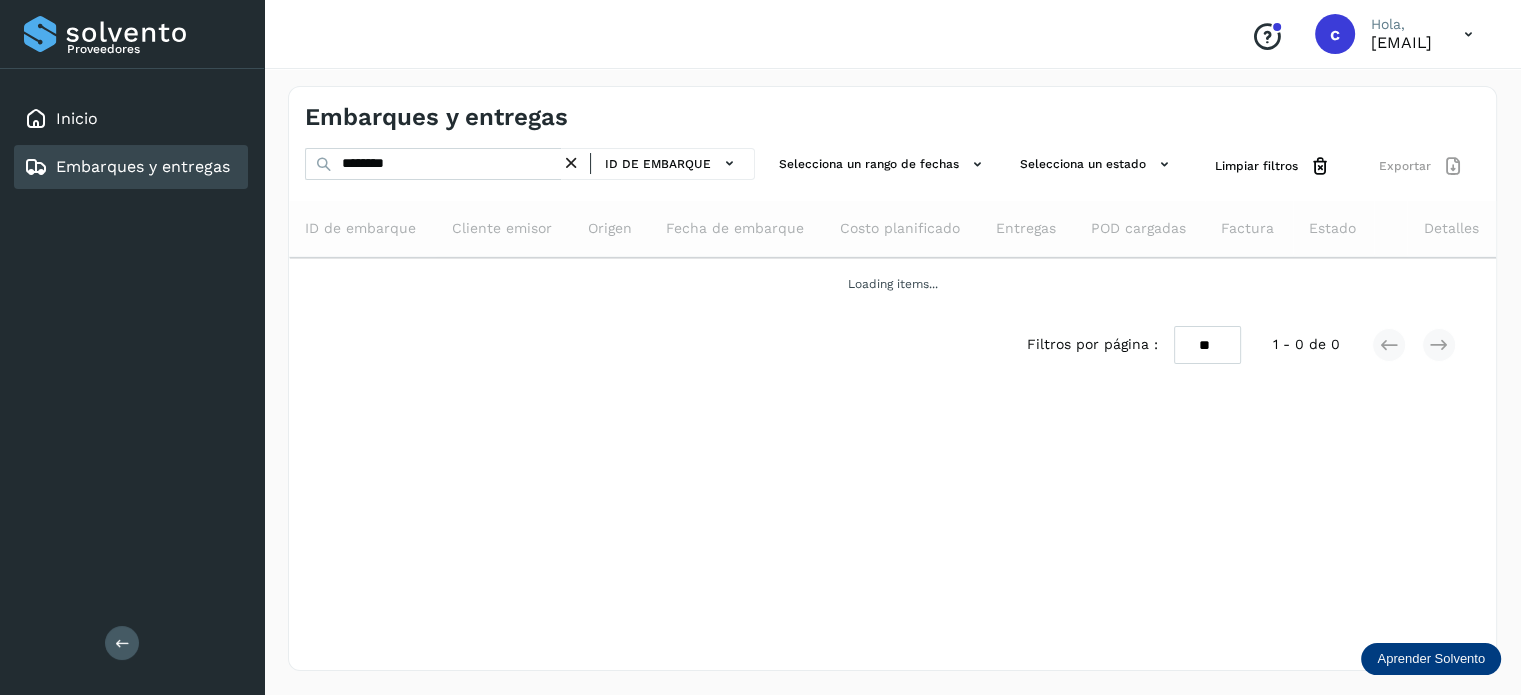 scroll, scrollTop: 0, scrollLeft: 0, axis: both 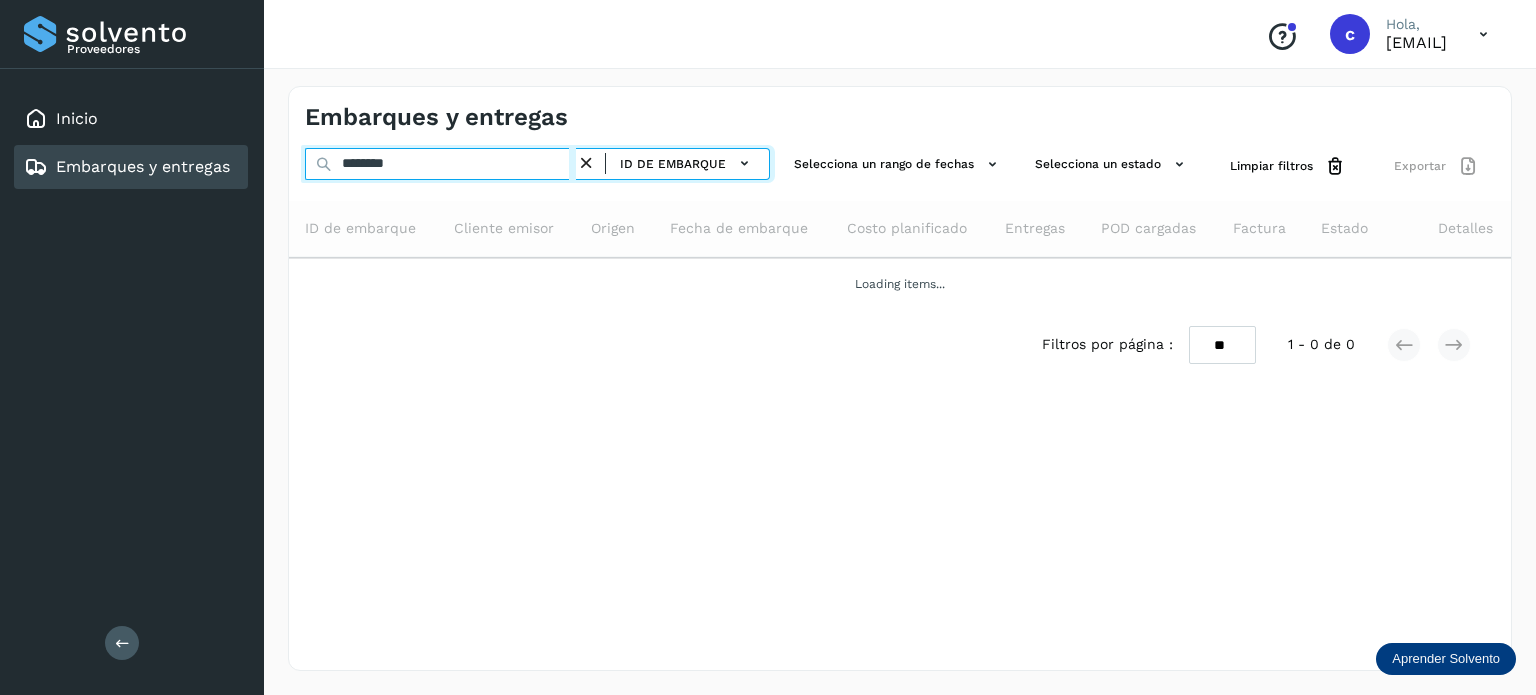 drag, startPoint x: 431, startPoint y: 148, endPoint x: 296, endPoint y: 173, distance: 137.2953 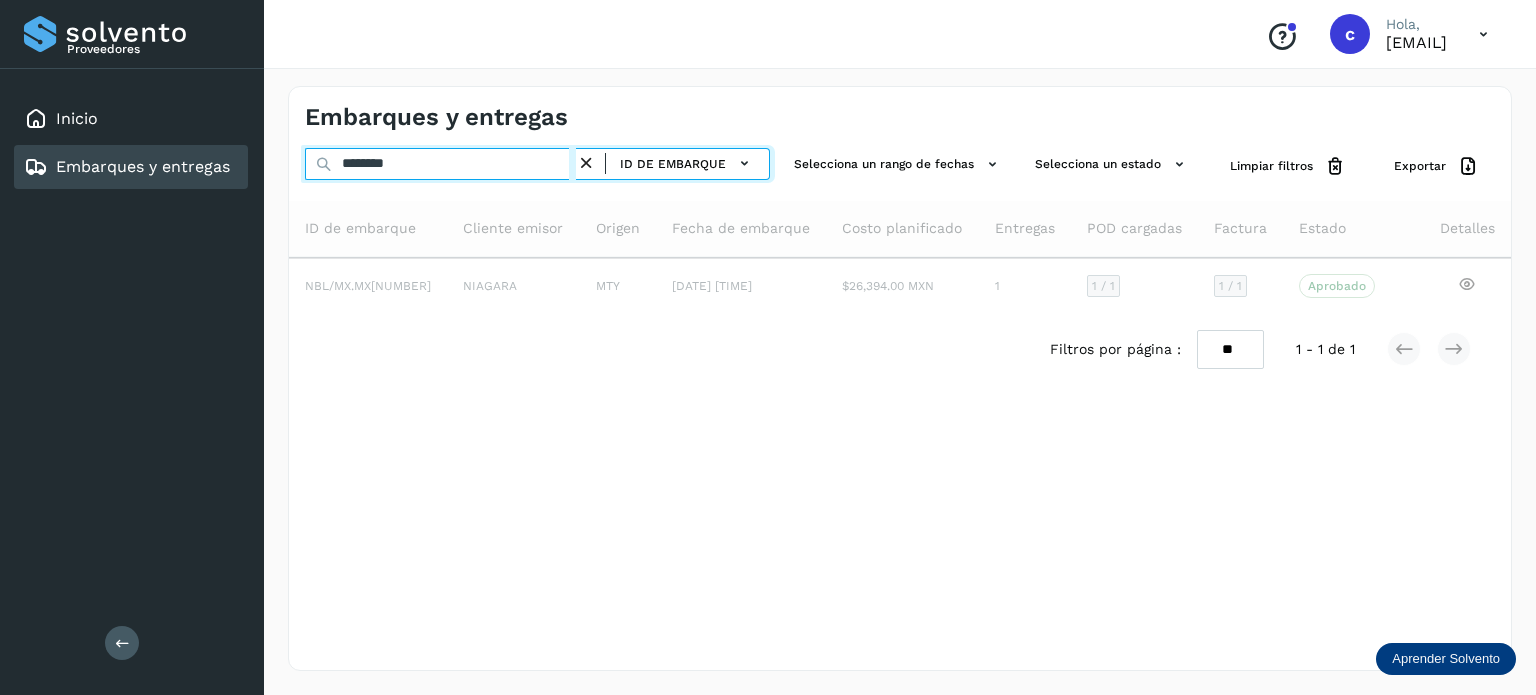 type on "********" 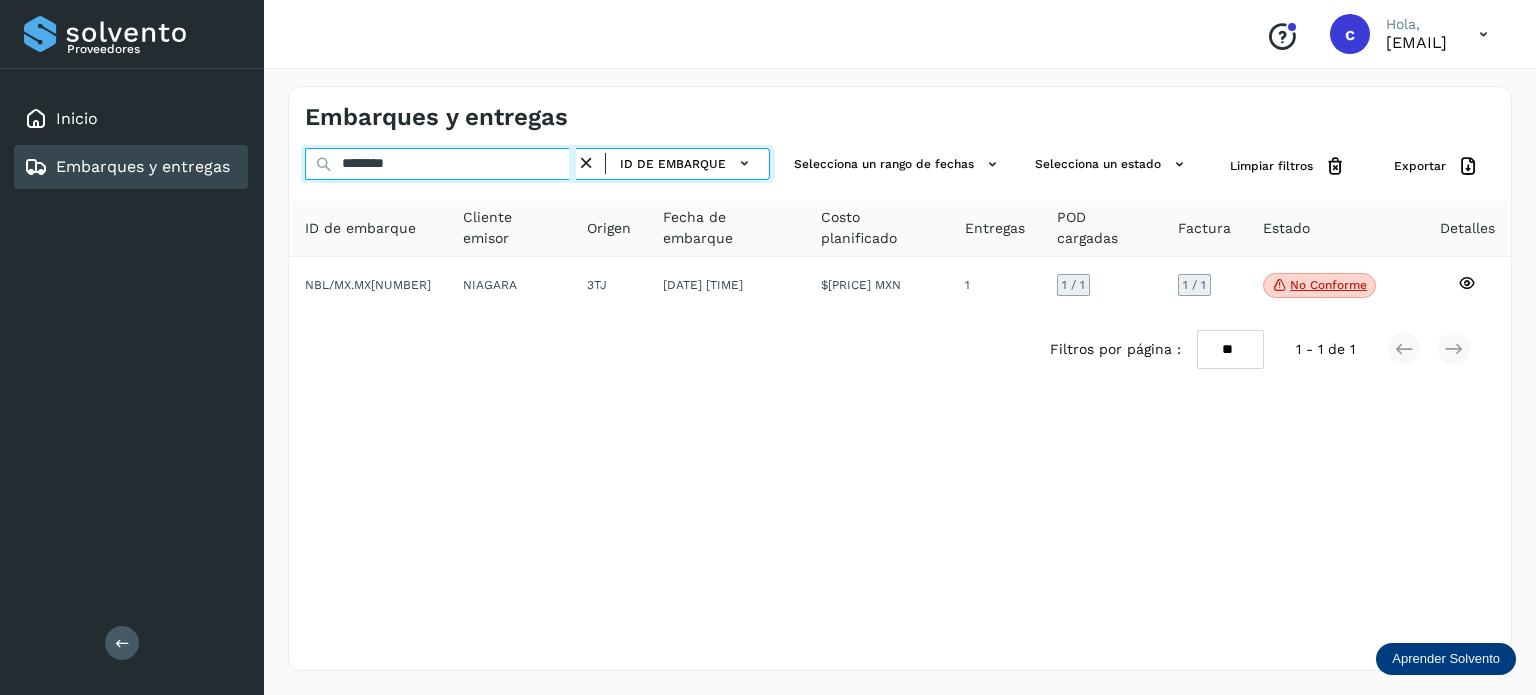 drag, startPoint x: 400, startPoint y: 165, endPoint x: 268, endPoint y: 159, distance: 132.13629 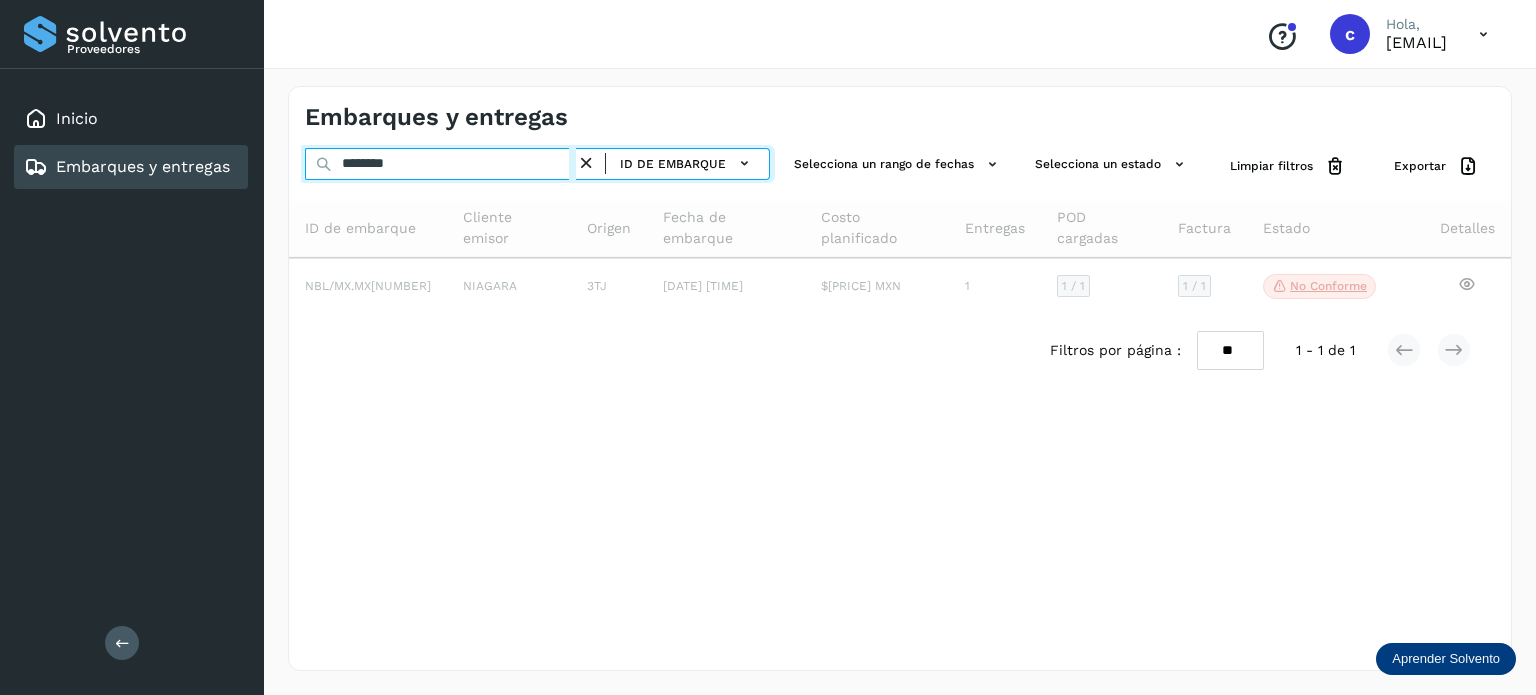 type on "********" 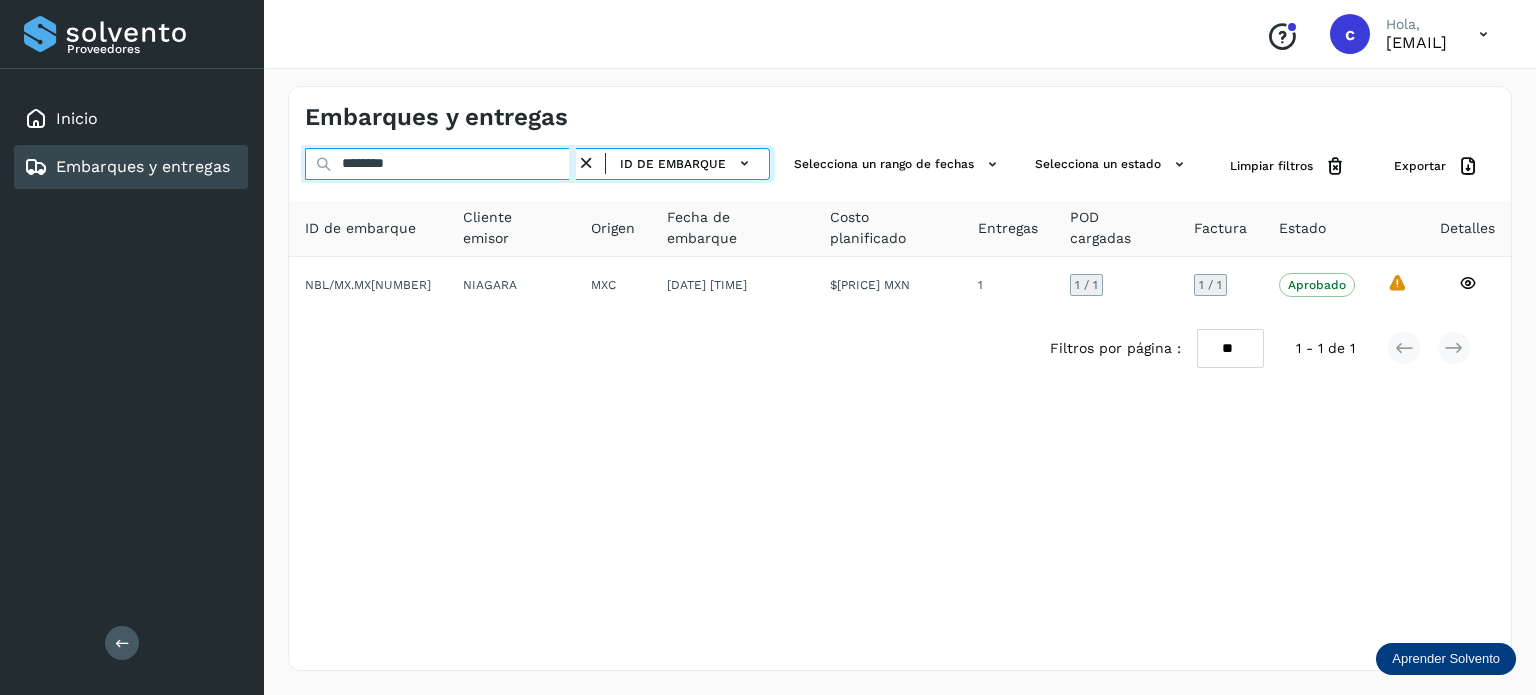 drag, startPoint x: 418, startPoint y: 157, endPoint x: 200, endPoint y: 159, distance: 218.00917 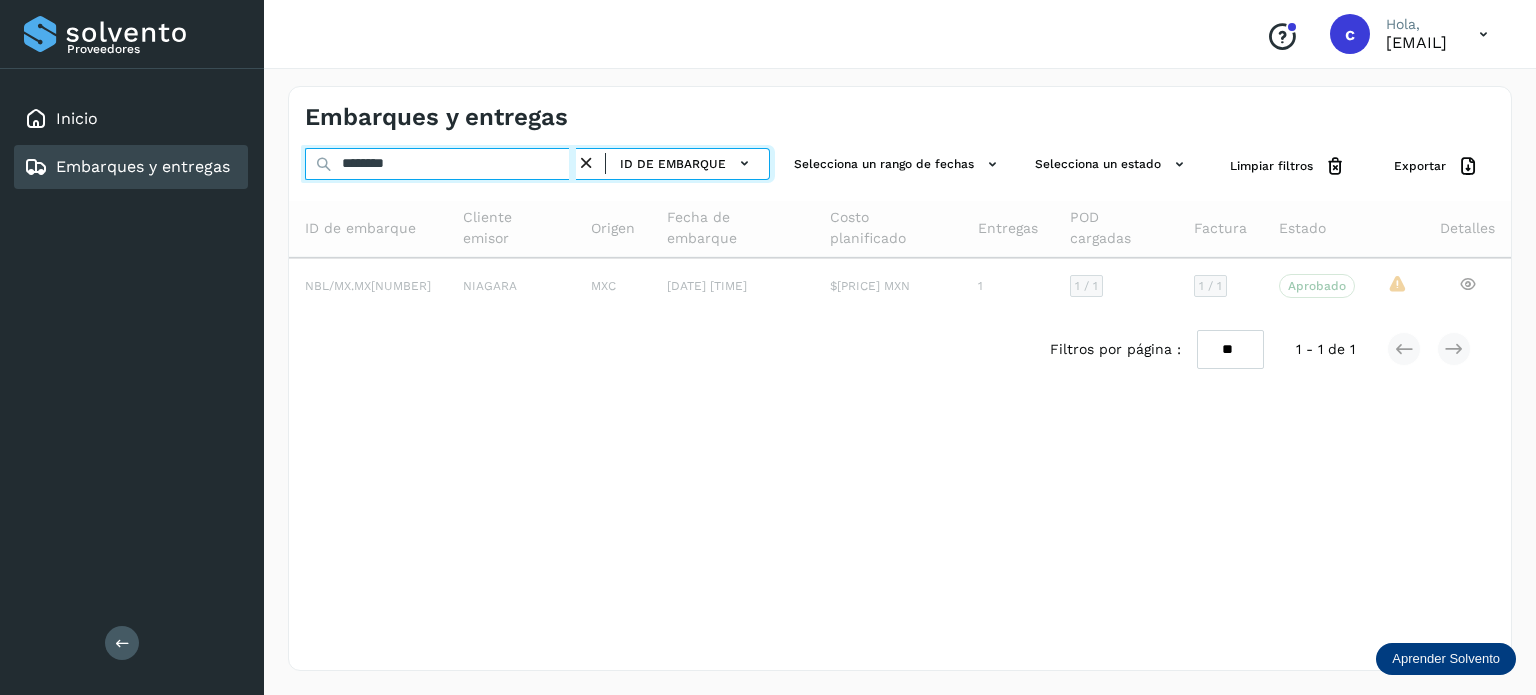 type on "********" 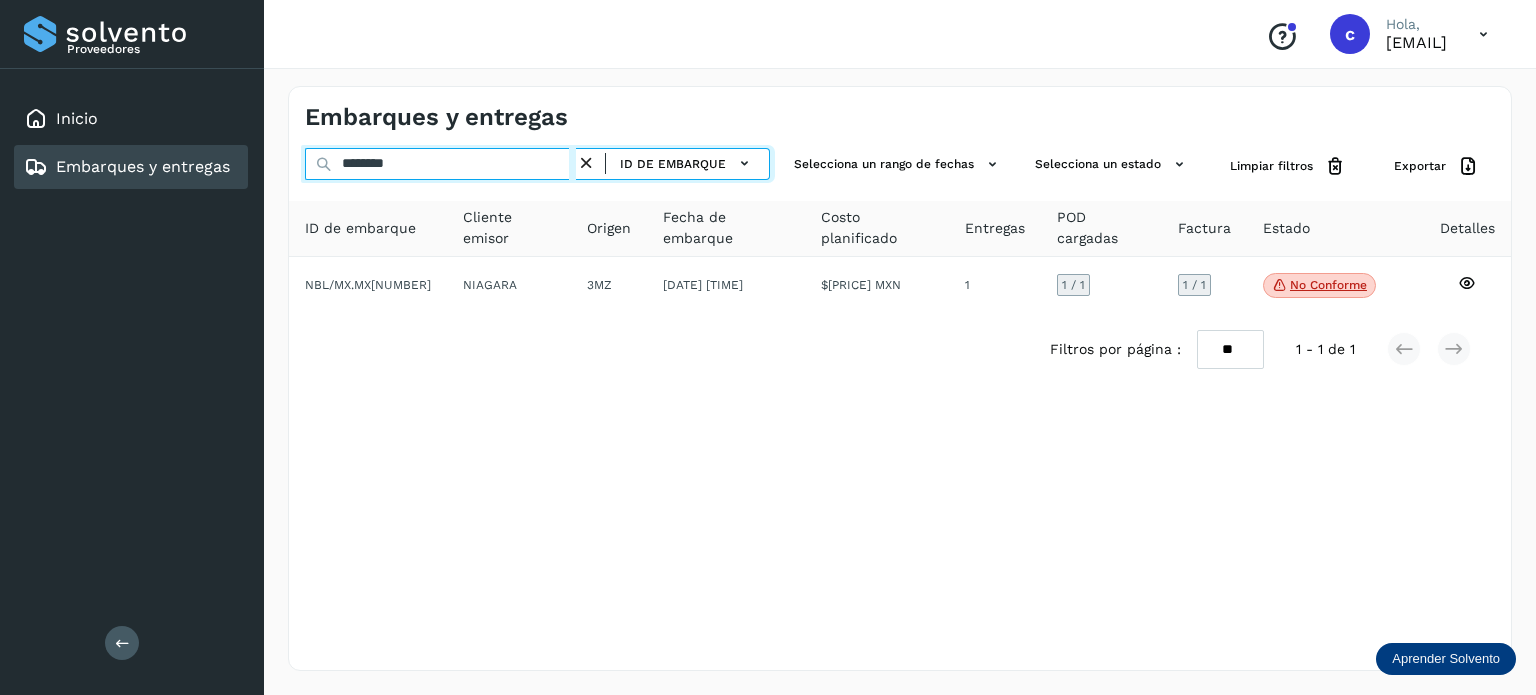 drag, startPoint x: 283, startPoint y: 162, endPoint x: 252, endPoint y: 161, distance: 31.016125 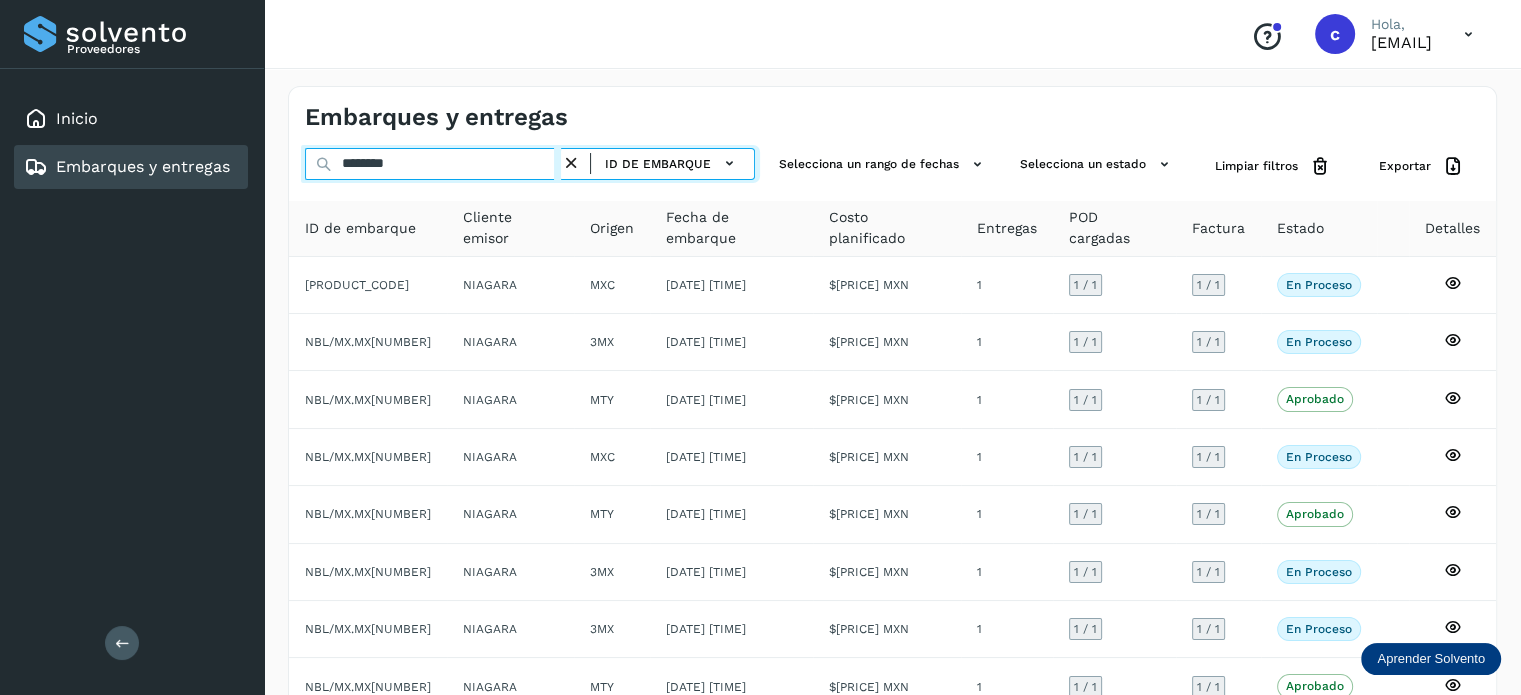 type on "********" 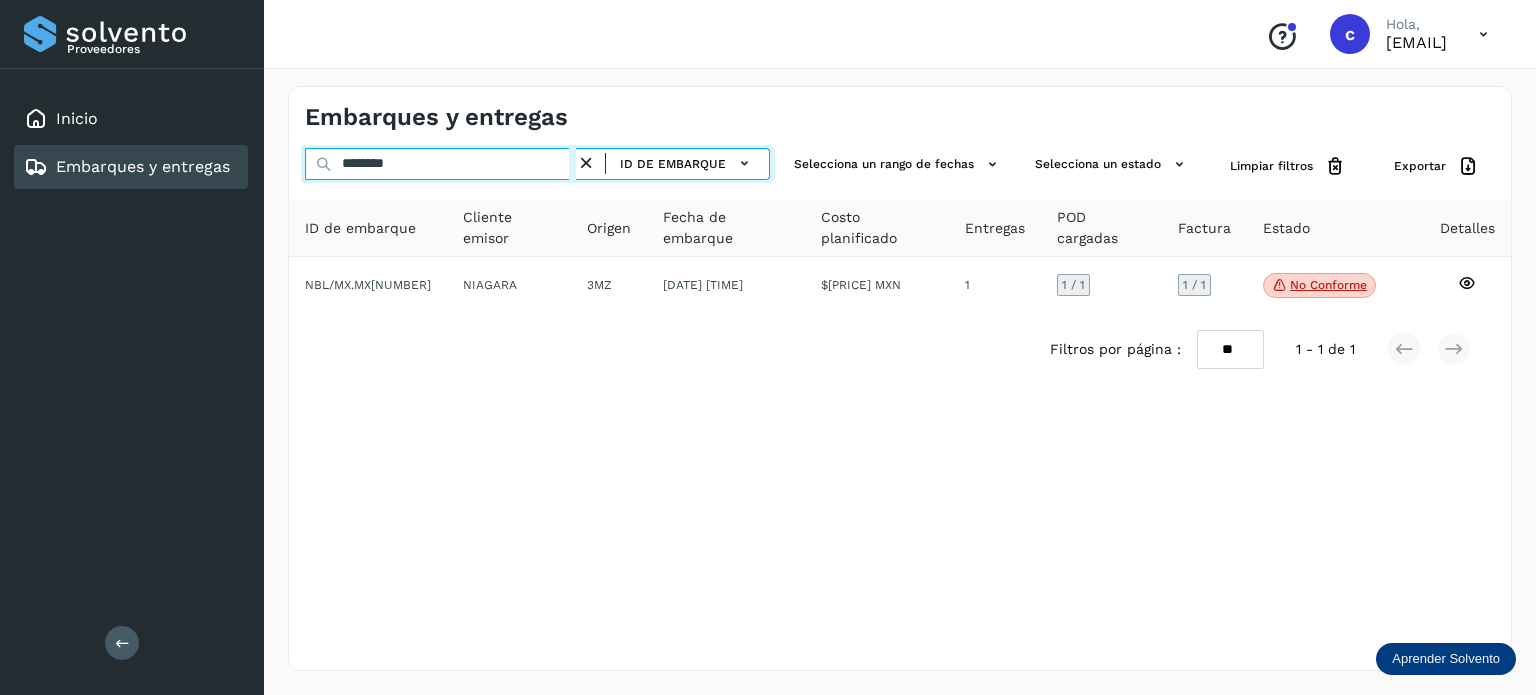 drag, startPoint x: 427, startPoint y: 154, endPoint x: 220, endPoint y: 196, distance: 211.2179 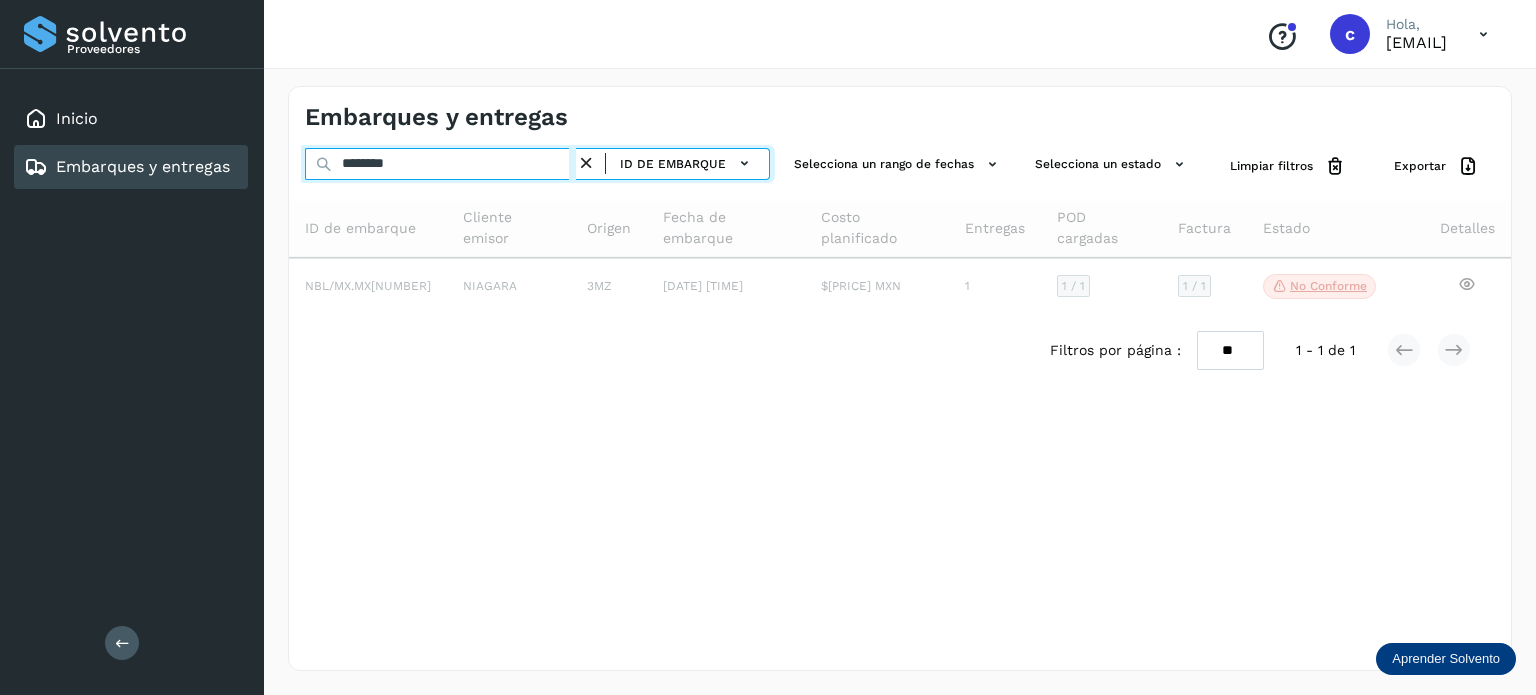 type on "********" 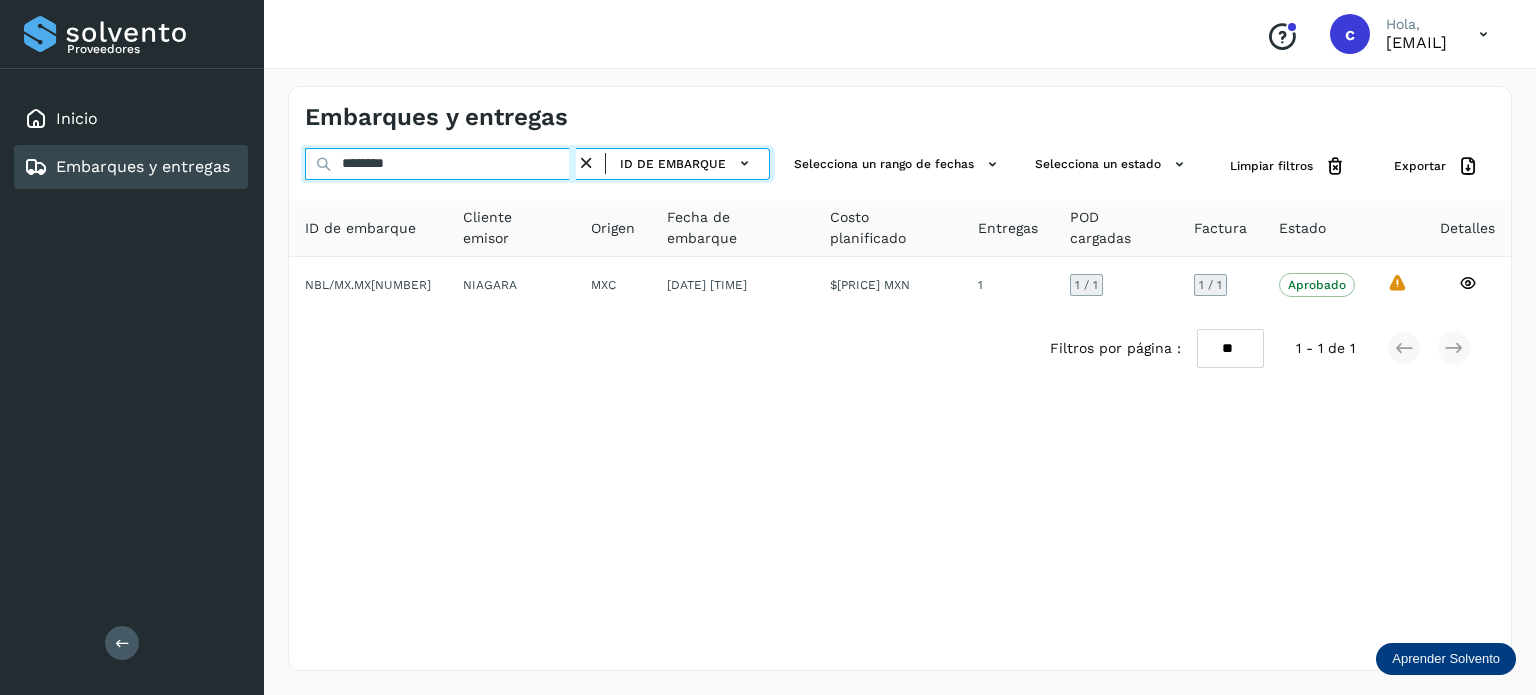 drag, startPoint x: 439, startPoint y: 165, endPoint x: 253, endPoint y: 167, distance: 186.01076 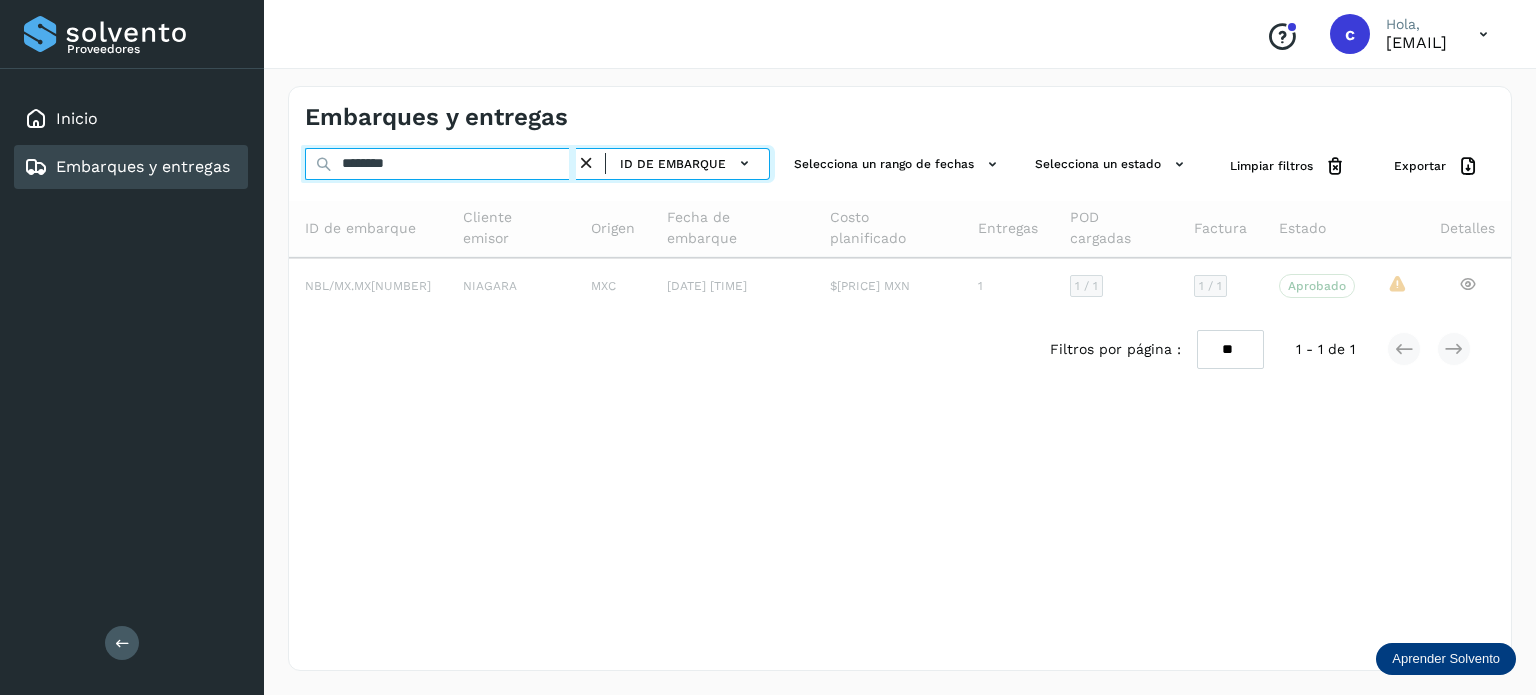 type on "********" 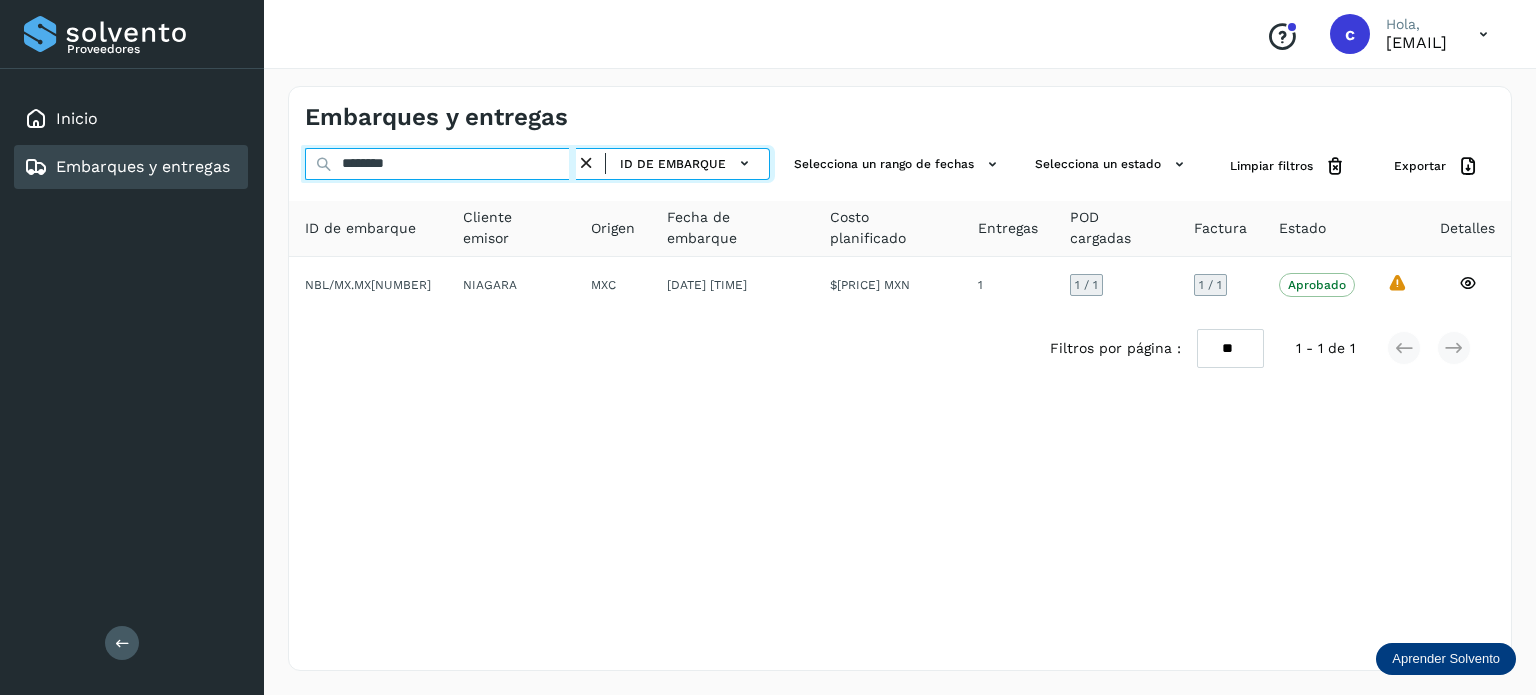 drag, startPoint x: 408, startPoint y: 163, endPoint x: 304, endPoint y: 163, distance: 104 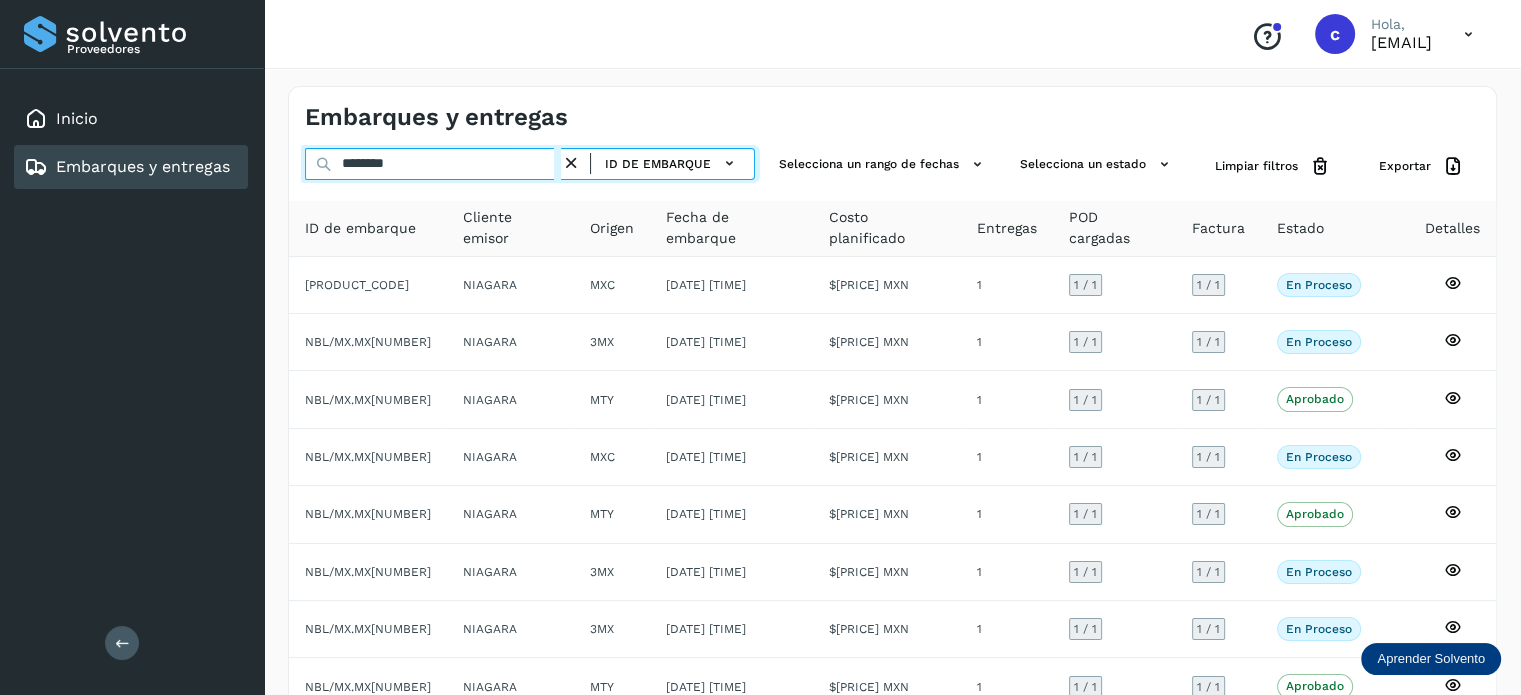 type on "********" 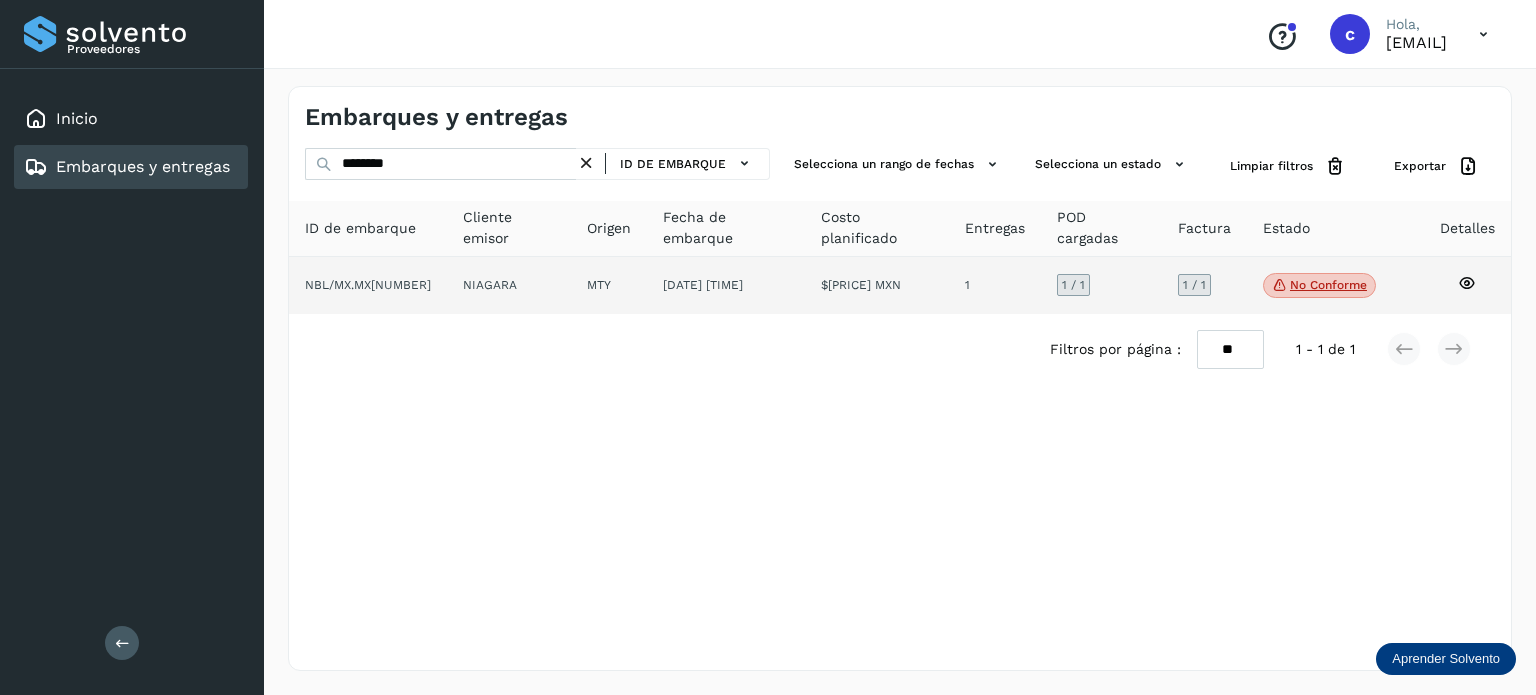click on "No conforme" 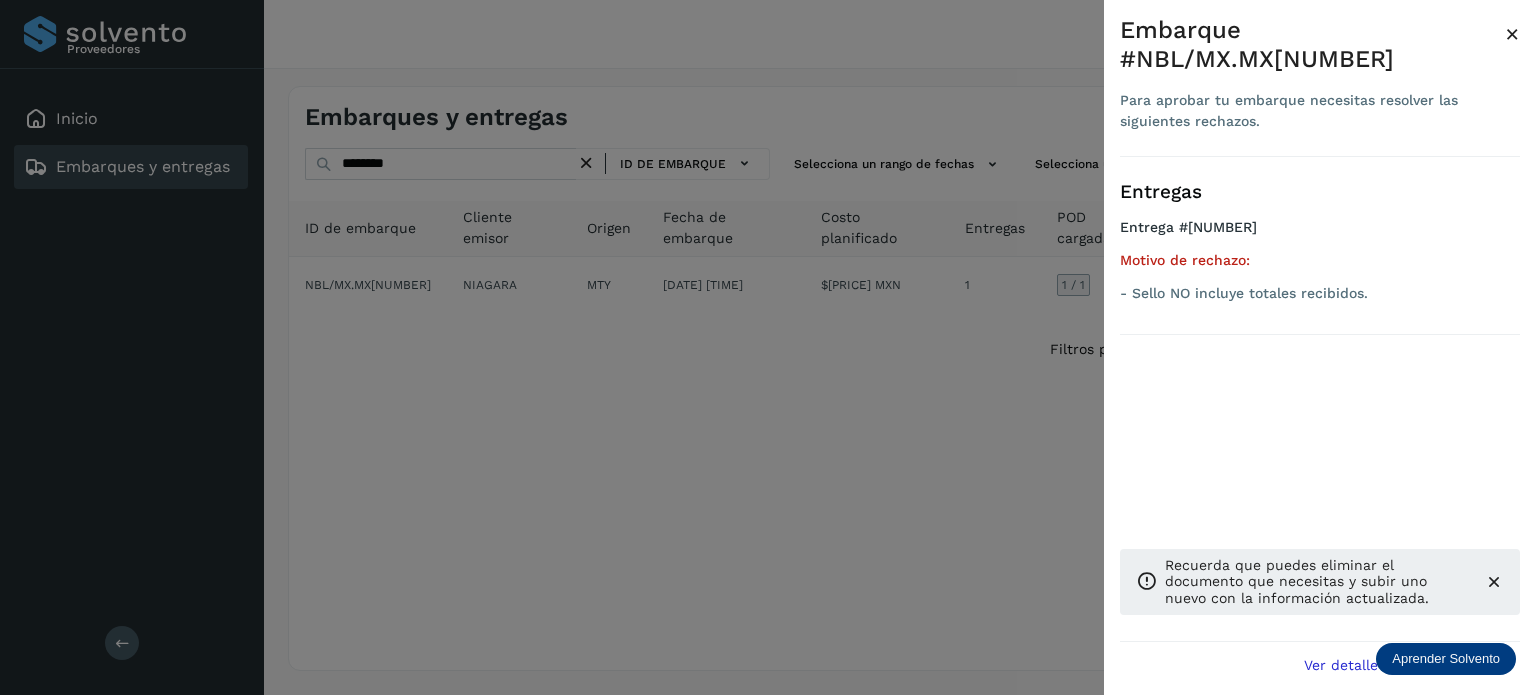 drag, startPoint x: 696, startPoint y: 347, endPoint x: 243, endPoint y: 158, distance: 490.84622 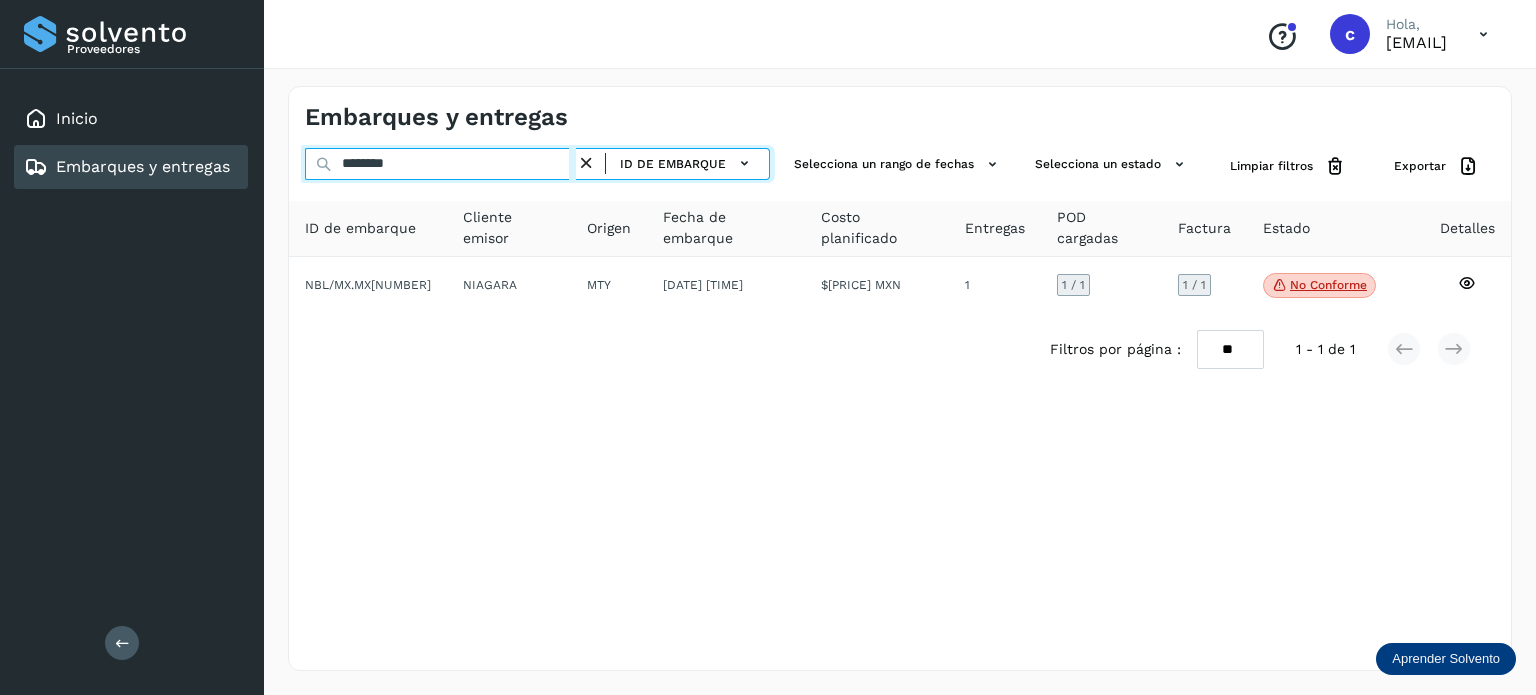 drag, startPoint x: 386, startPoint y: 163, endPoint x: 300, endPoint y: 175, distance: 86.833176 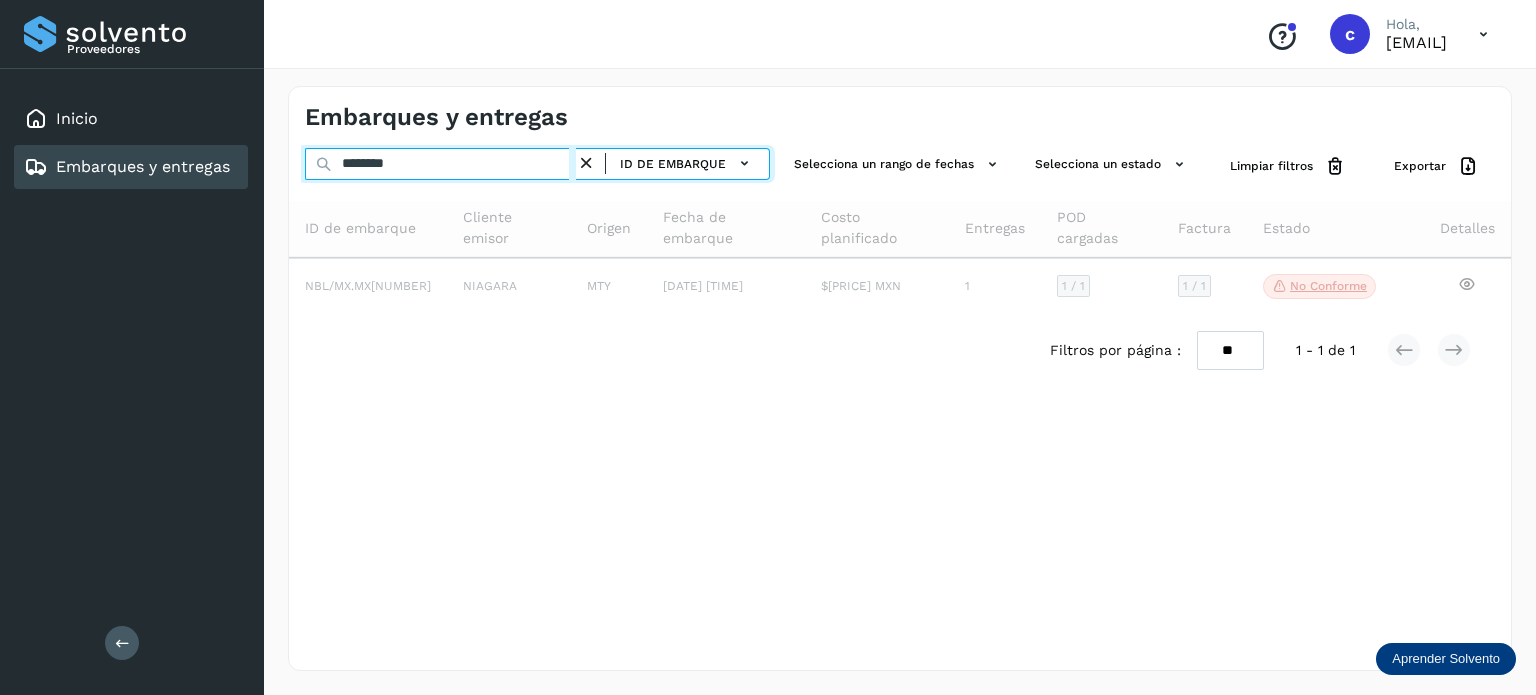 type on "********" 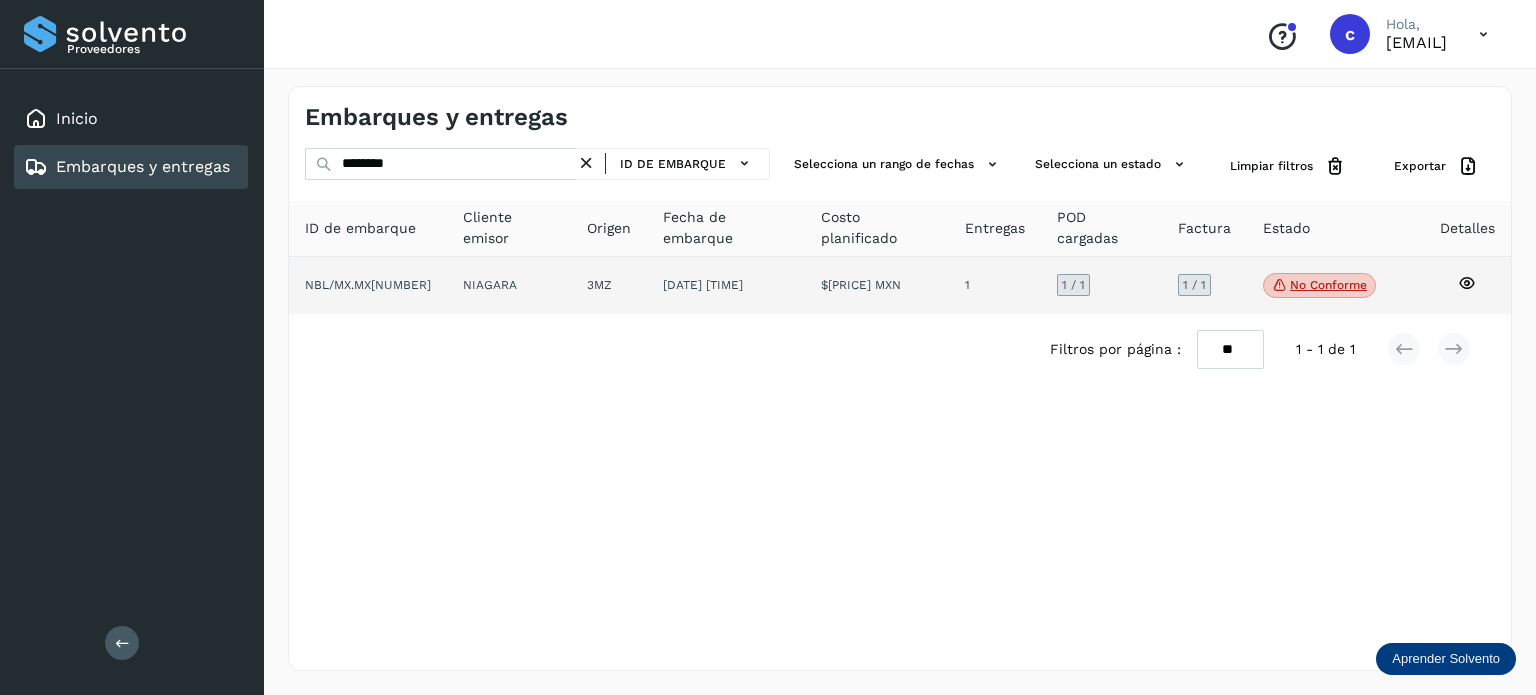 click on "No conforme" 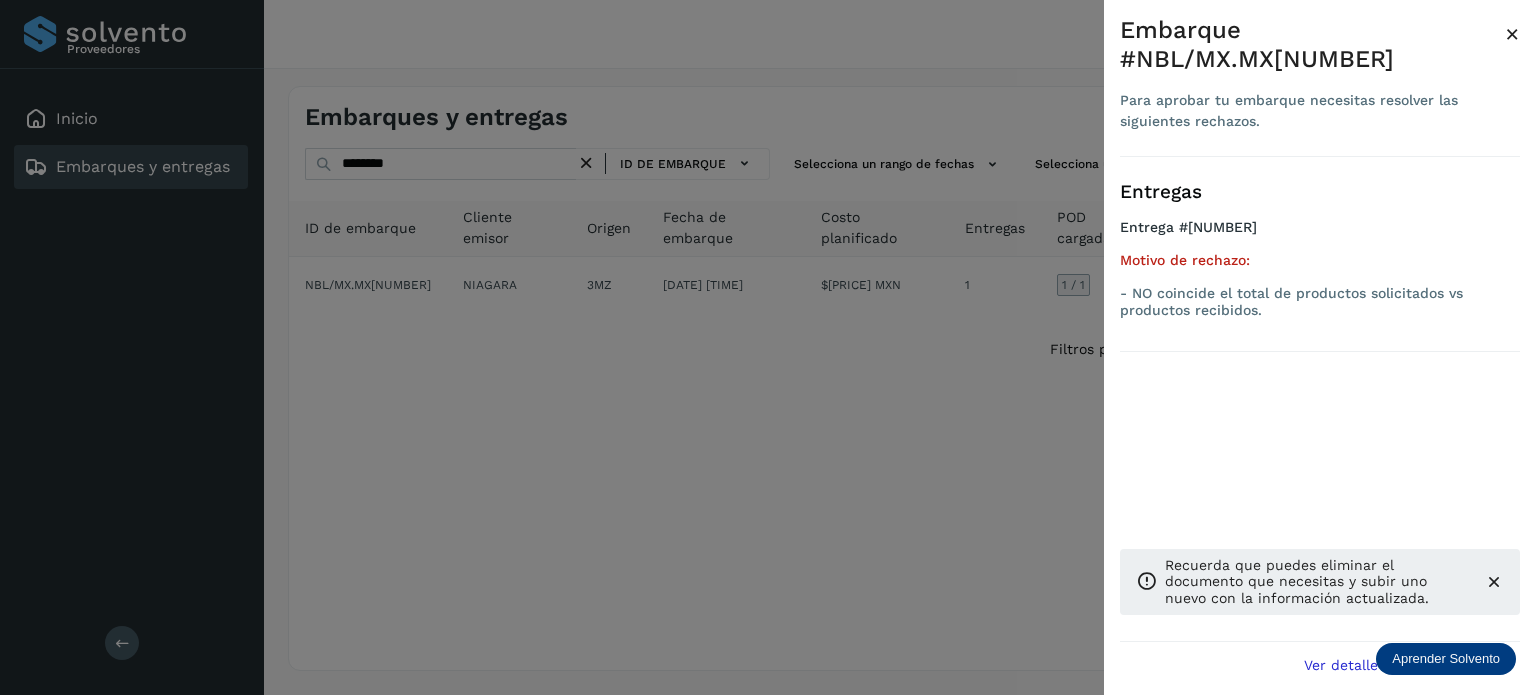 drag, startPoint x: 392, startPoint y: 162, endPoint x: 309, endPoint y: 157, distance: 83.15047 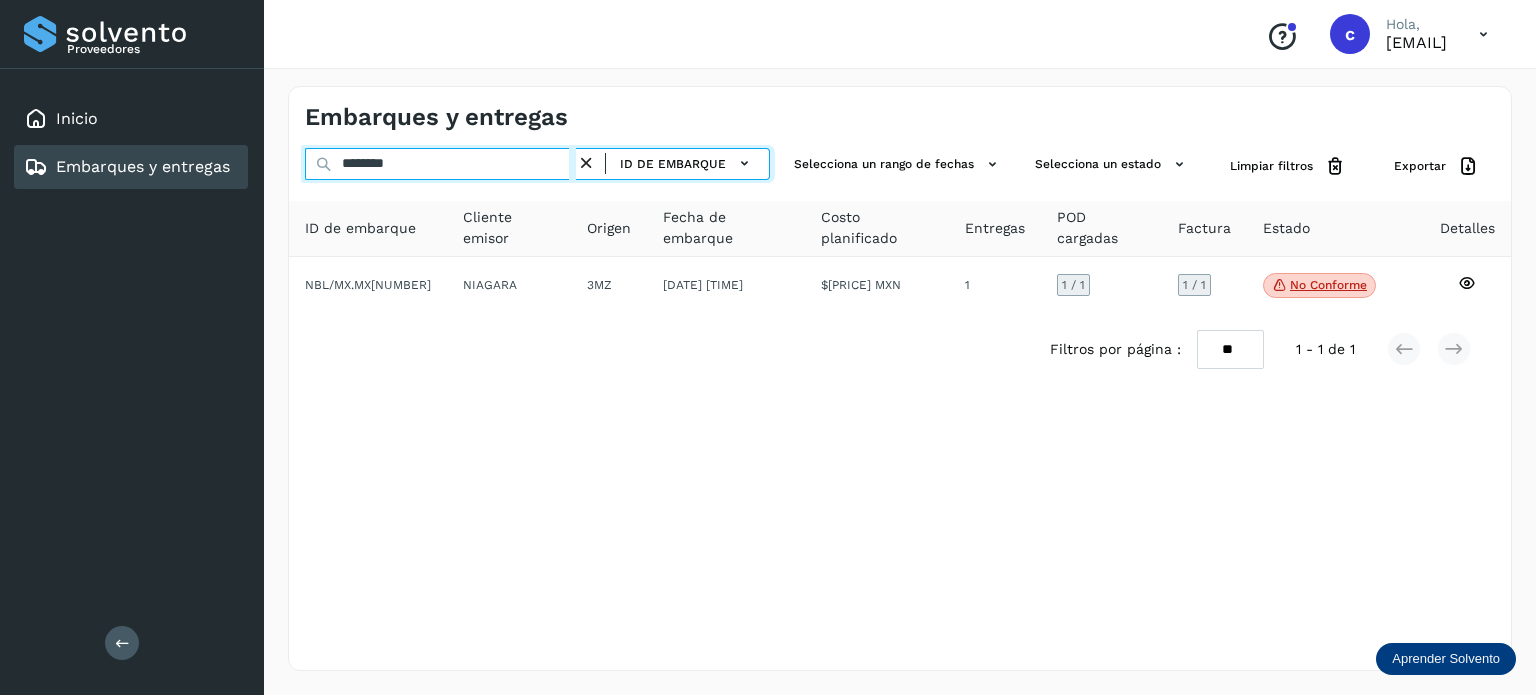 drag, startPoint x: 412, startPoint y: 164, endPoint x: 224, endPoint y: 210, distance: 193.54585 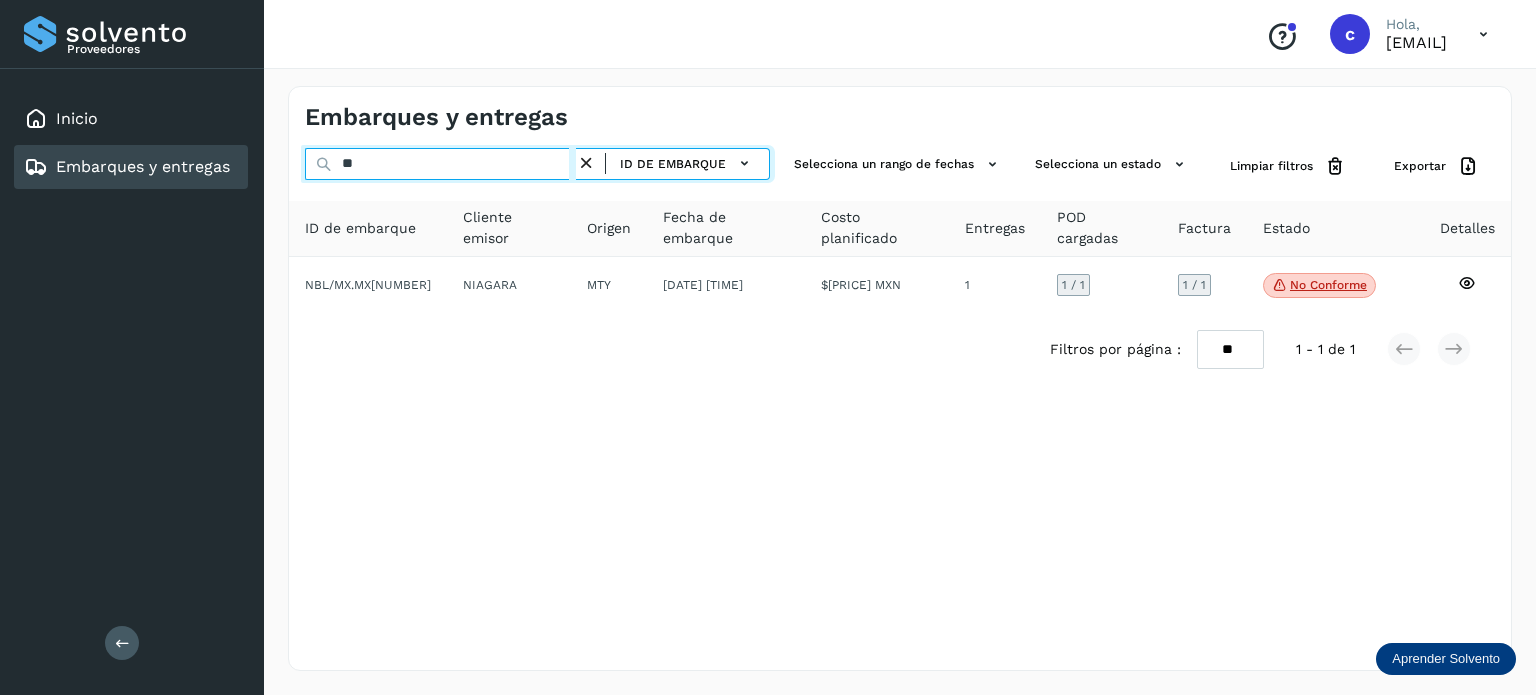 type on "*" 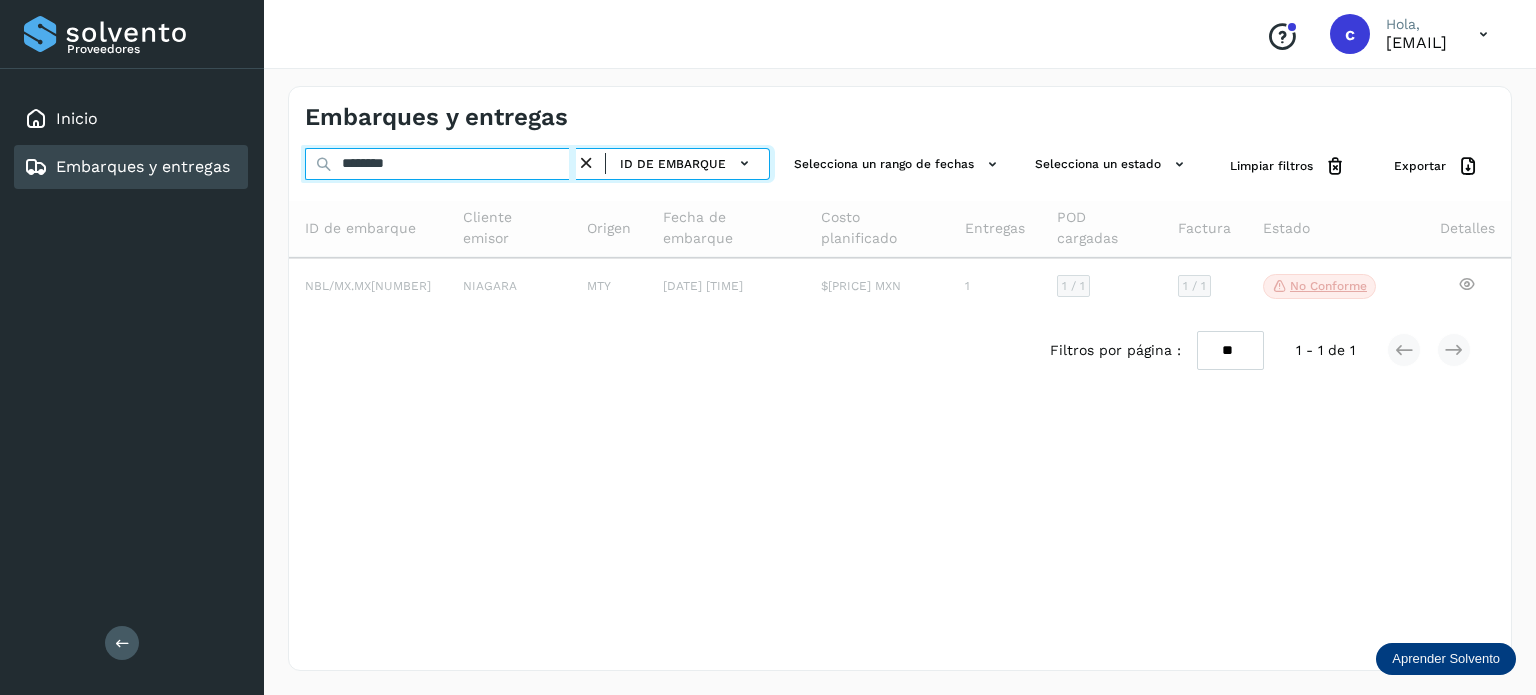 type on "********" 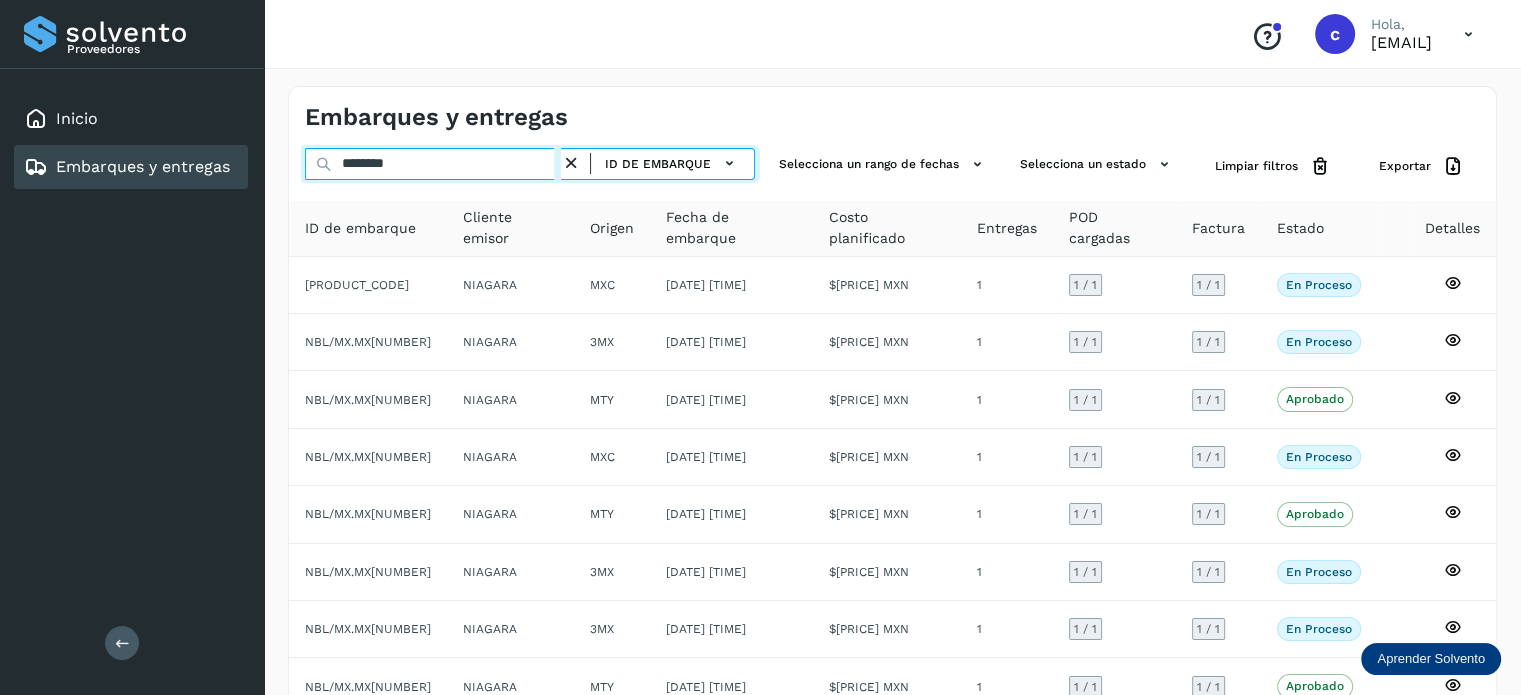 drag, startPoint x: 448, startPoint y: 167, endPoint x: 356, endPoint y: 175, distance: 92.34717 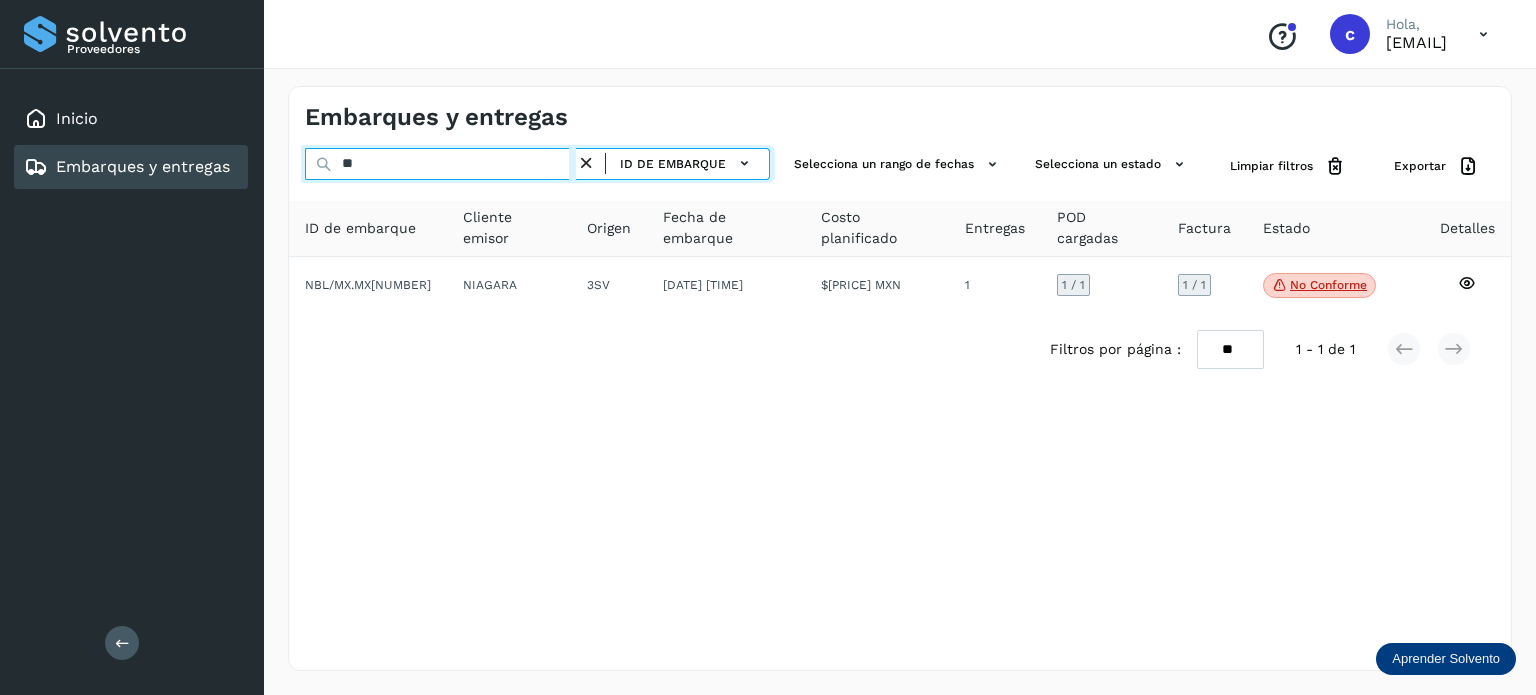 type on "*" 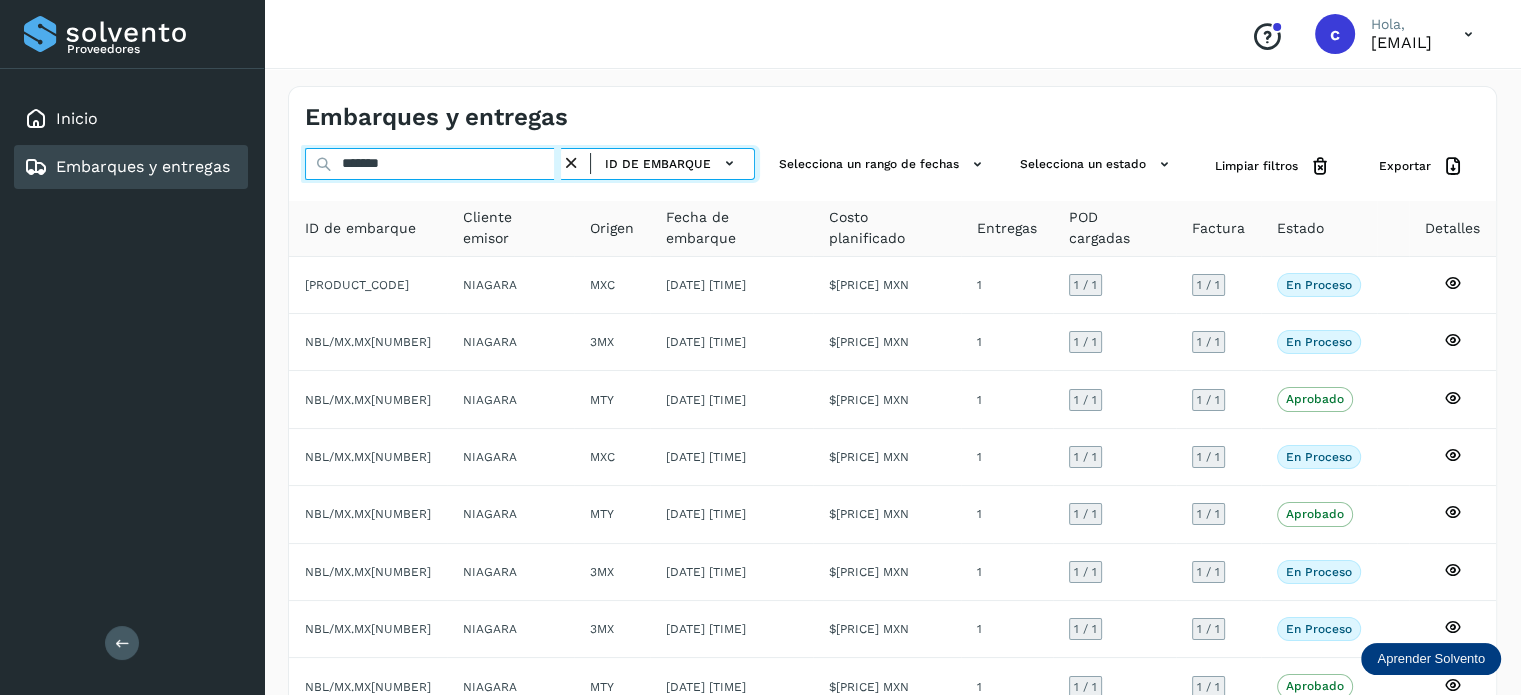 type on "********" 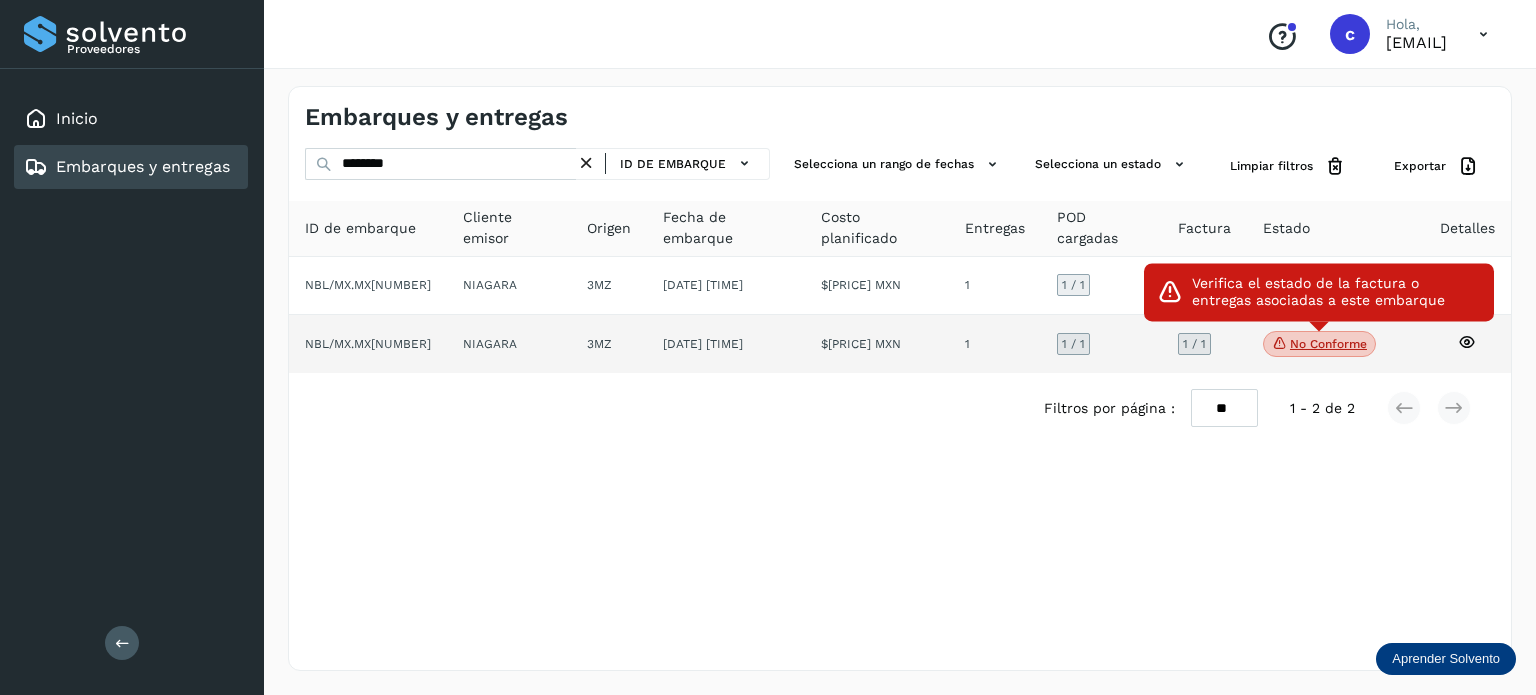 click on "No conforme" 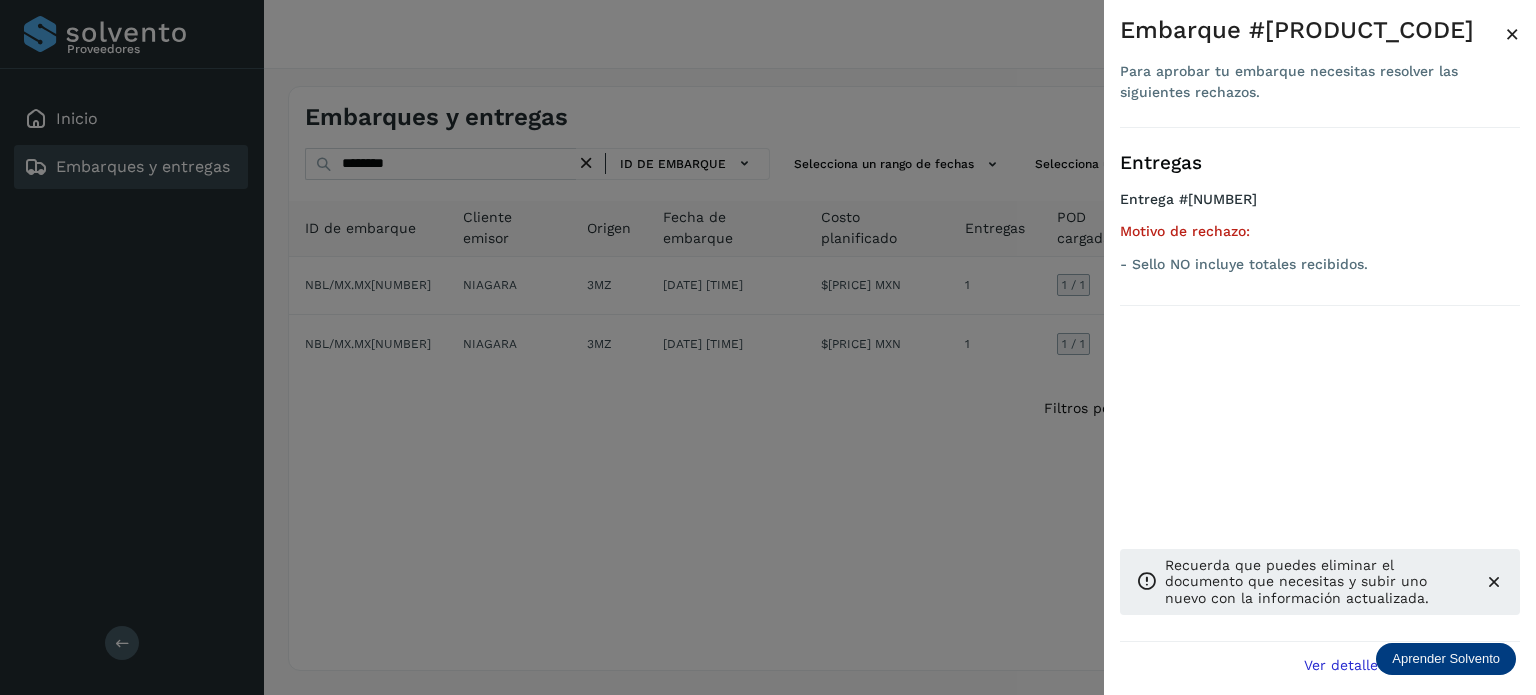 click at bounding box center (768, 347) 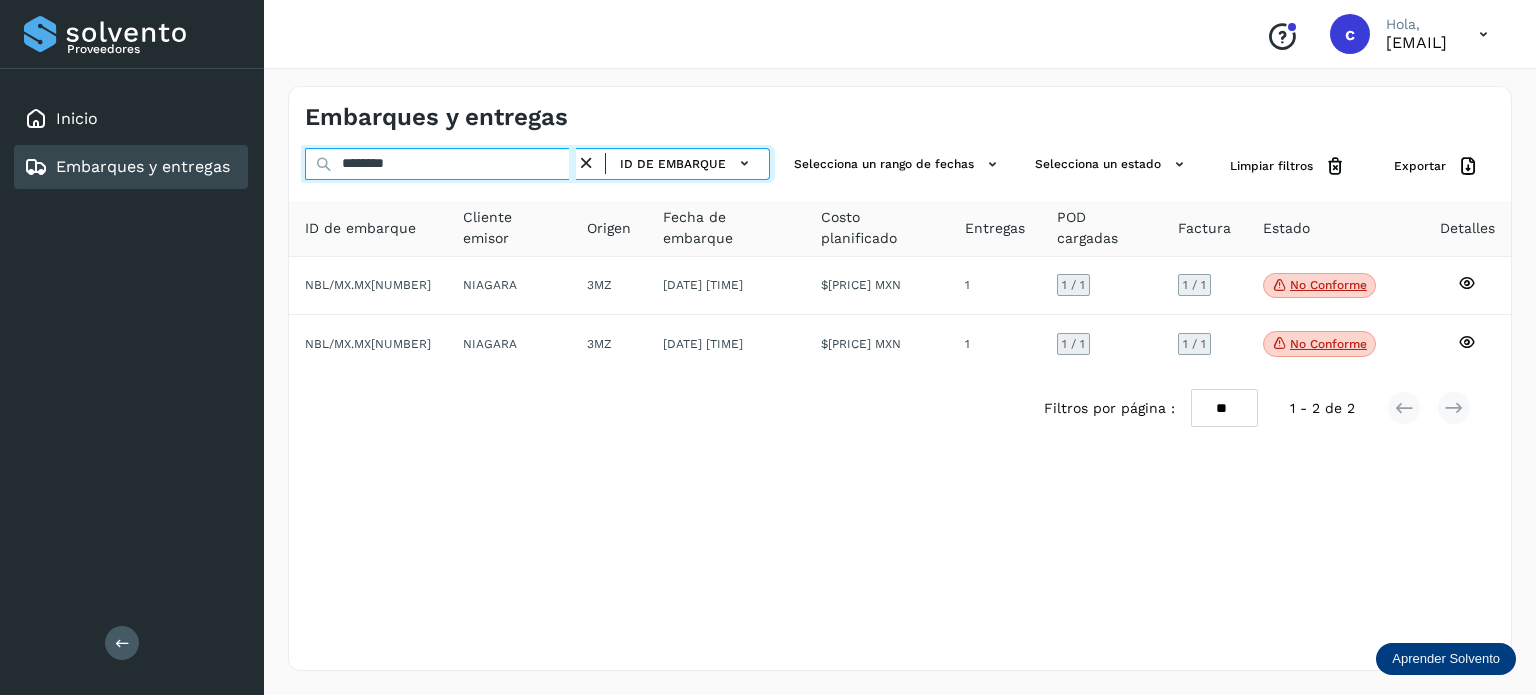 click on "Embarques y entregas ******** ID de embarque Selecciona un rango de fechas Selecciona un estado Limpiar filtros Exportar ID de embarque Cliente emisor Origen Fecha de embarque Costo planificado Entregas POD cargadas Factura Estado Detalles NBL/MX.MX[NUMBER] NIAGARA 3MZ [DATE] [TIME] $[PRICE] MXN 1 1 / 1 1 / 1 No conforme Verifica el estado de la factura o entregas asociadas a este embarque NBL/MX.MX[NUMBER] NIAGARA 3MZ [DATE] [TIME] $[PRICE] MXN 1 1 / 1 1 / 1 No conforme Verifica el estado de la factura o entregas asociadas a este embarque Filtros por página : ** ** ** 1 - 2 de 2" at bounding box center (900, 378) 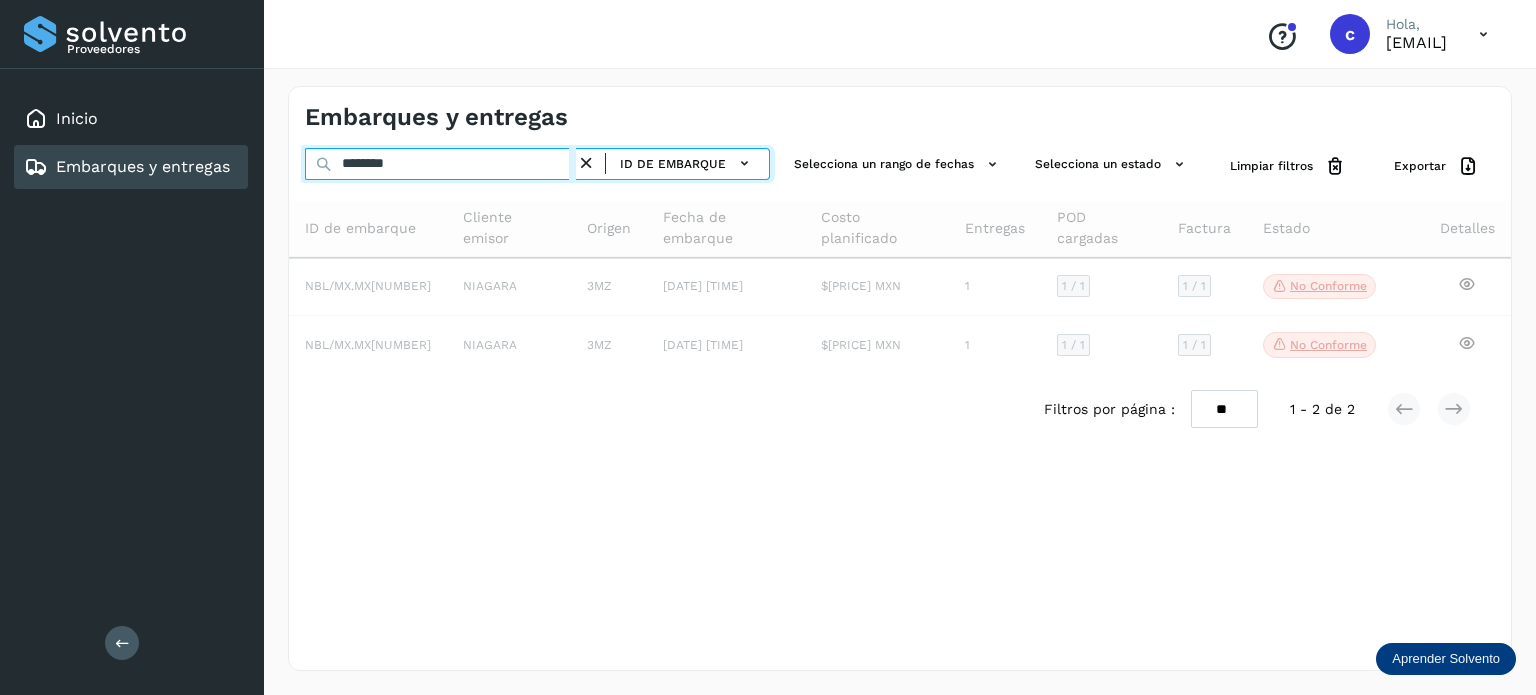 type on "********" 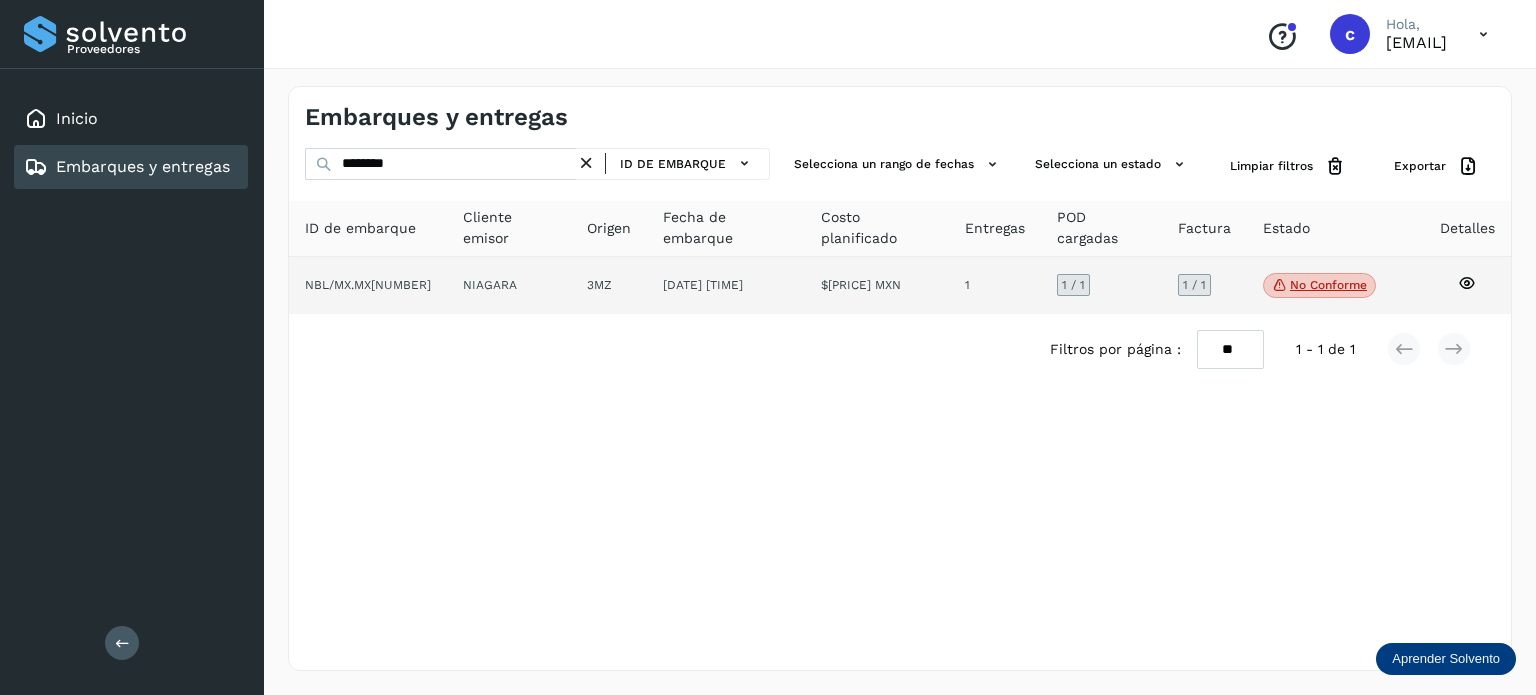 click on "No conforme" 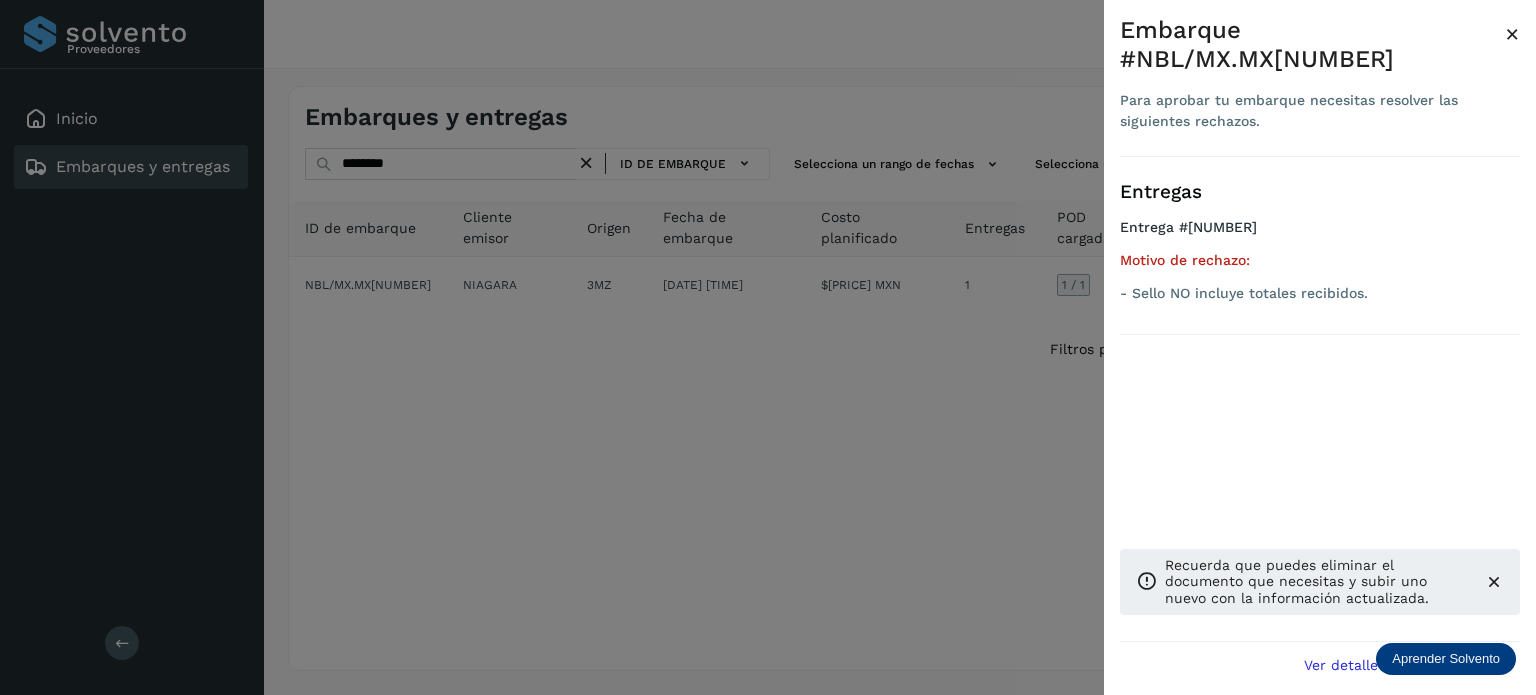 click at bounding box center (768, 347) 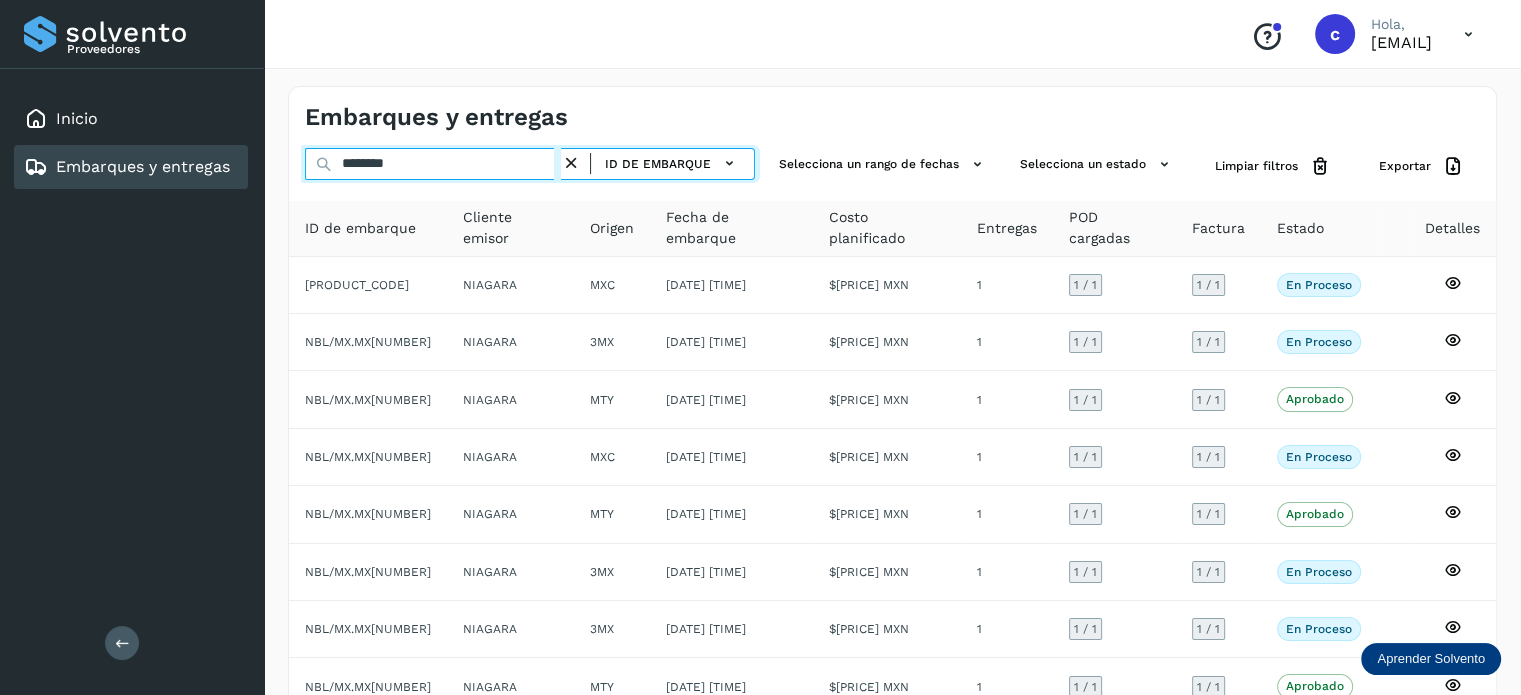 drag, startPoint x: 434, startPoint y: 169, endPoint x: 244, endPoint y: 166, distance: 190.02368 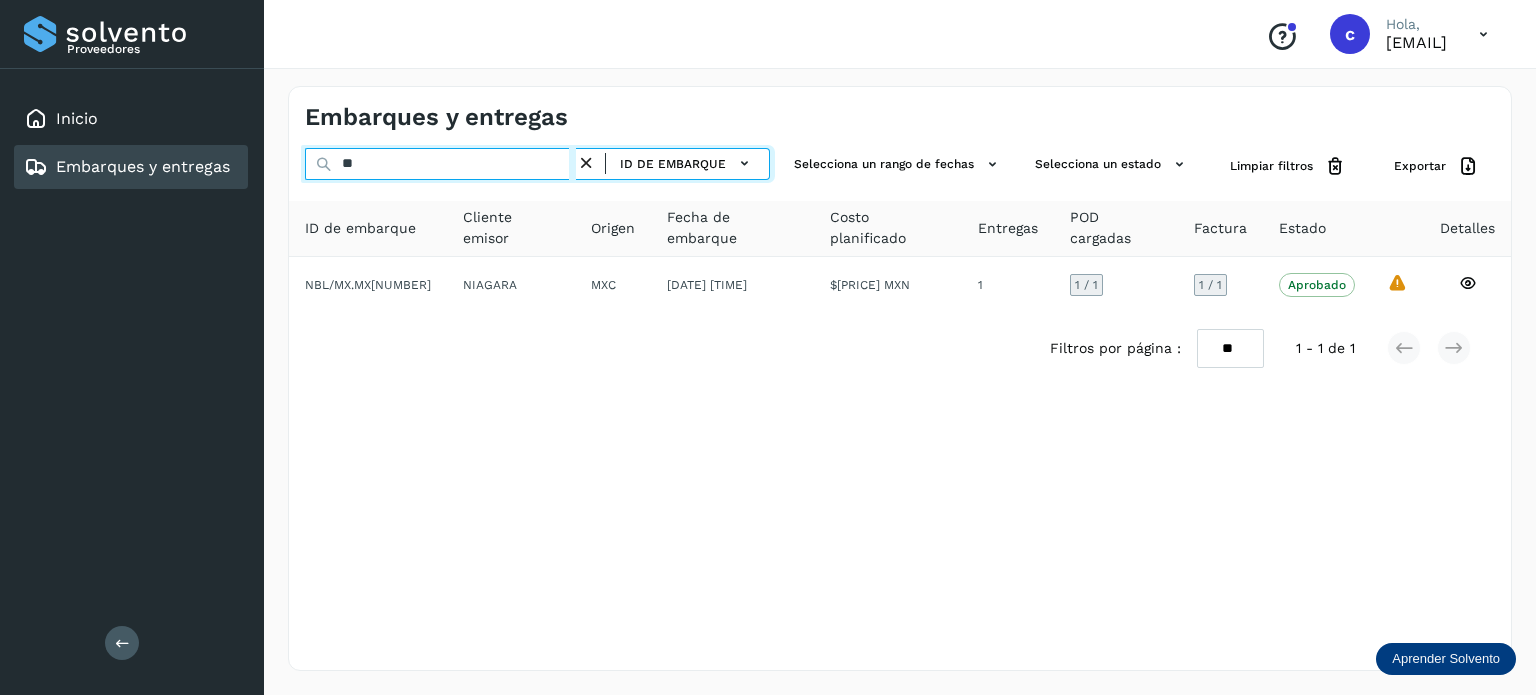 type on "*" 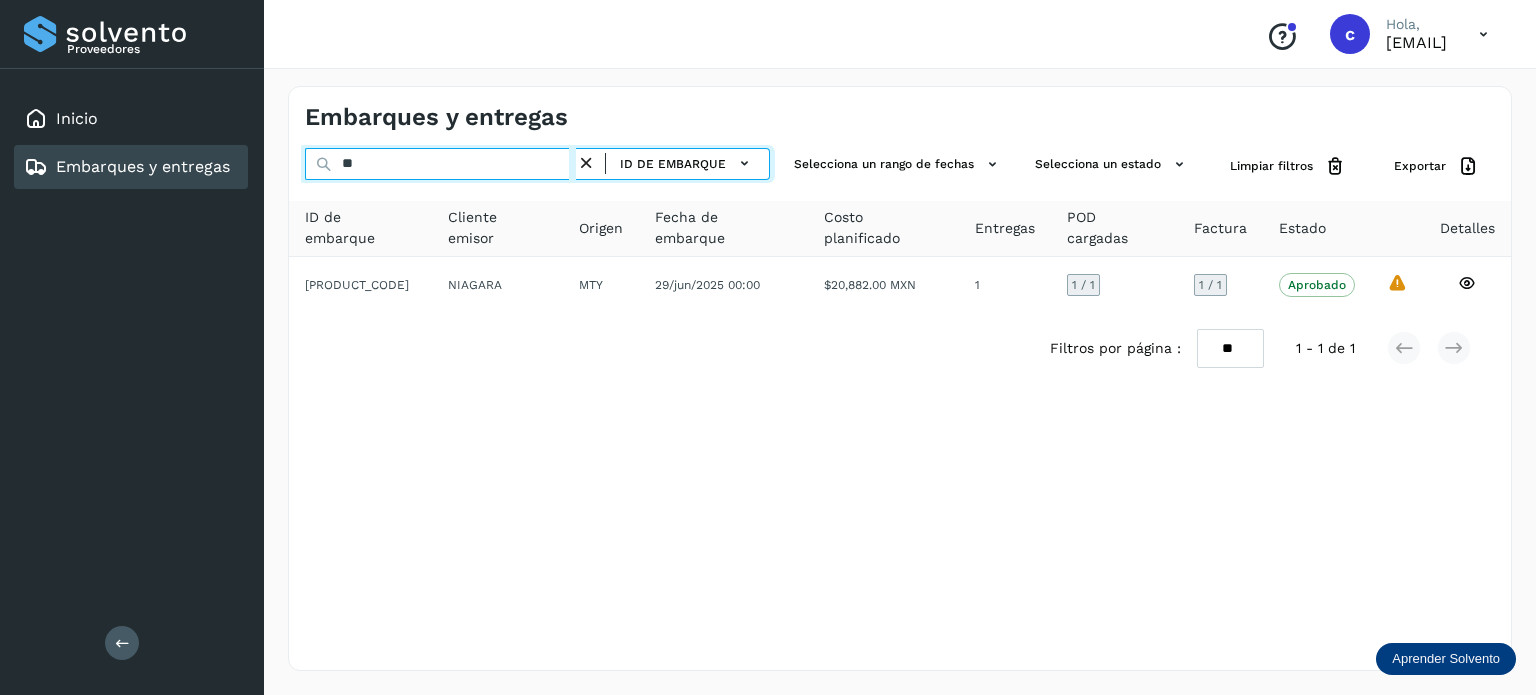 type on "*" 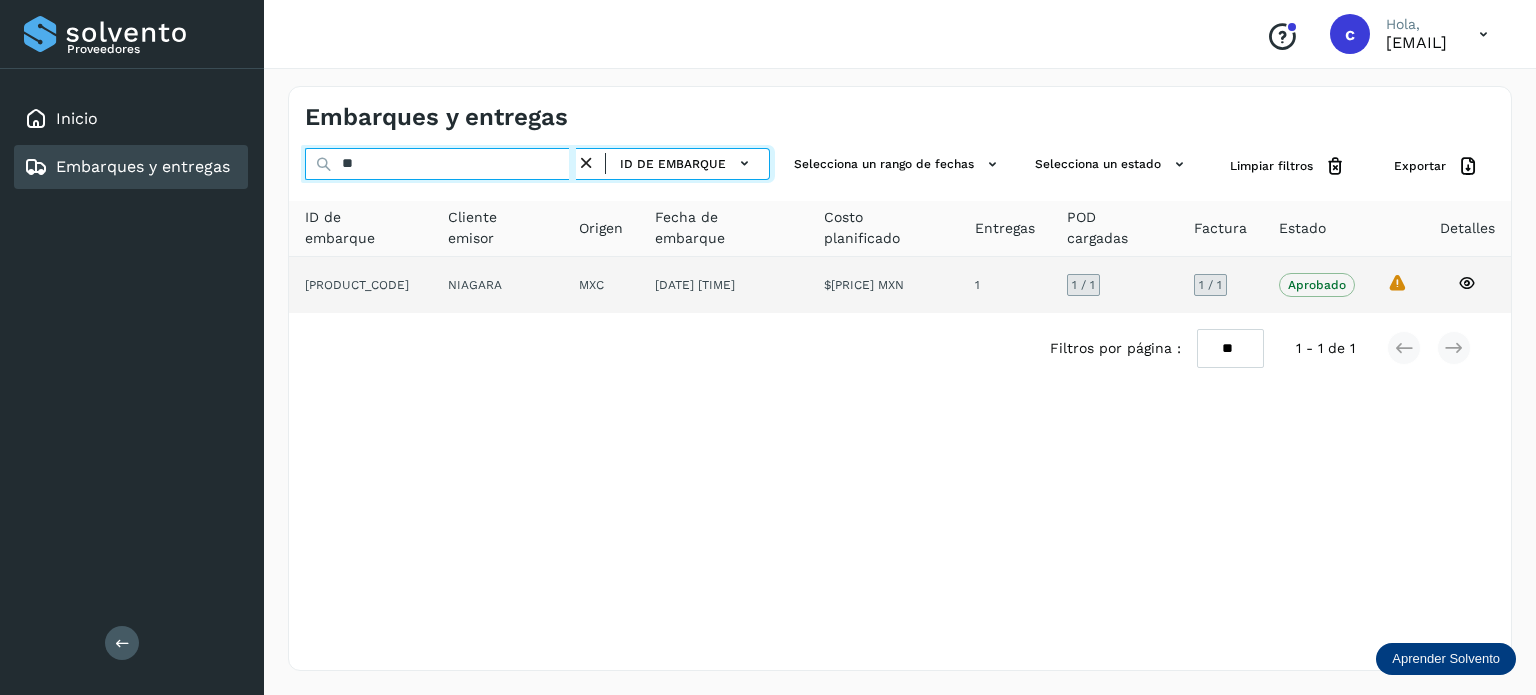 type on "*" 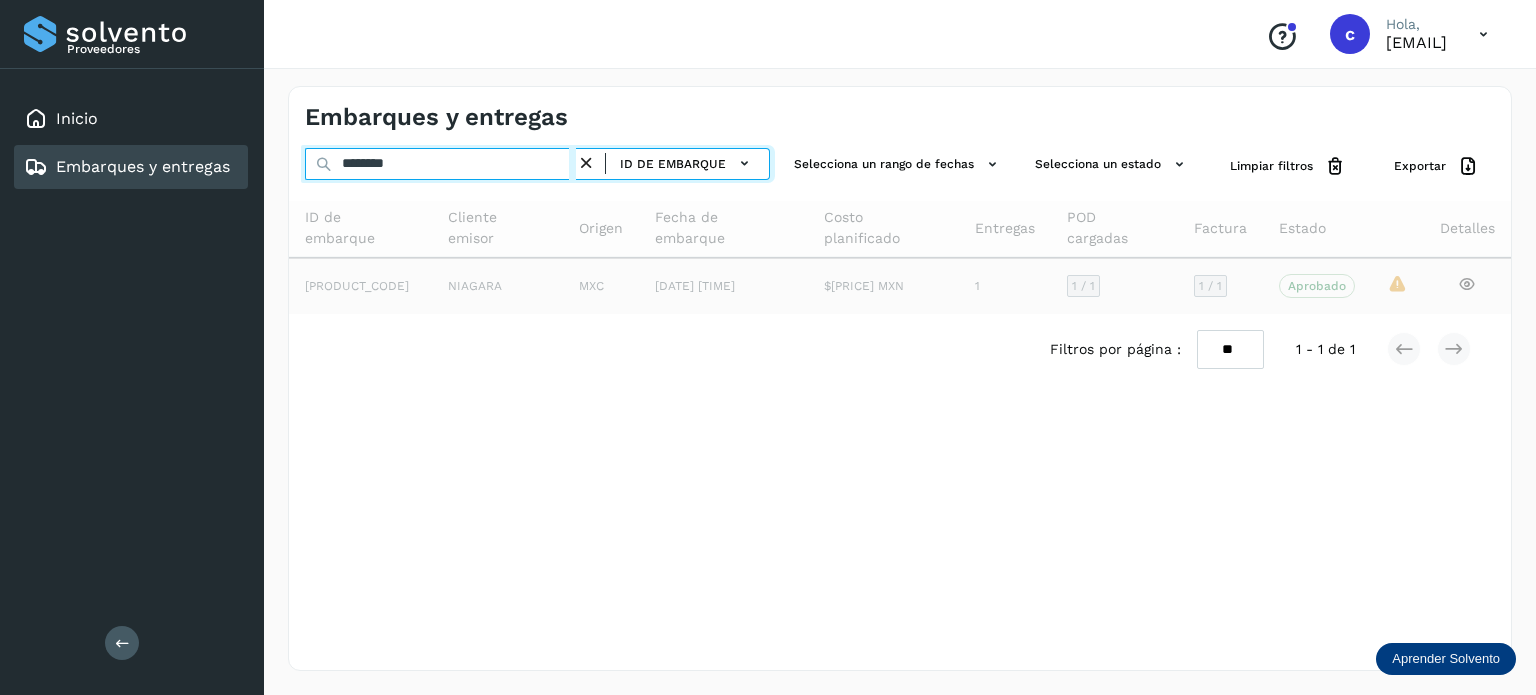 type on "********" 